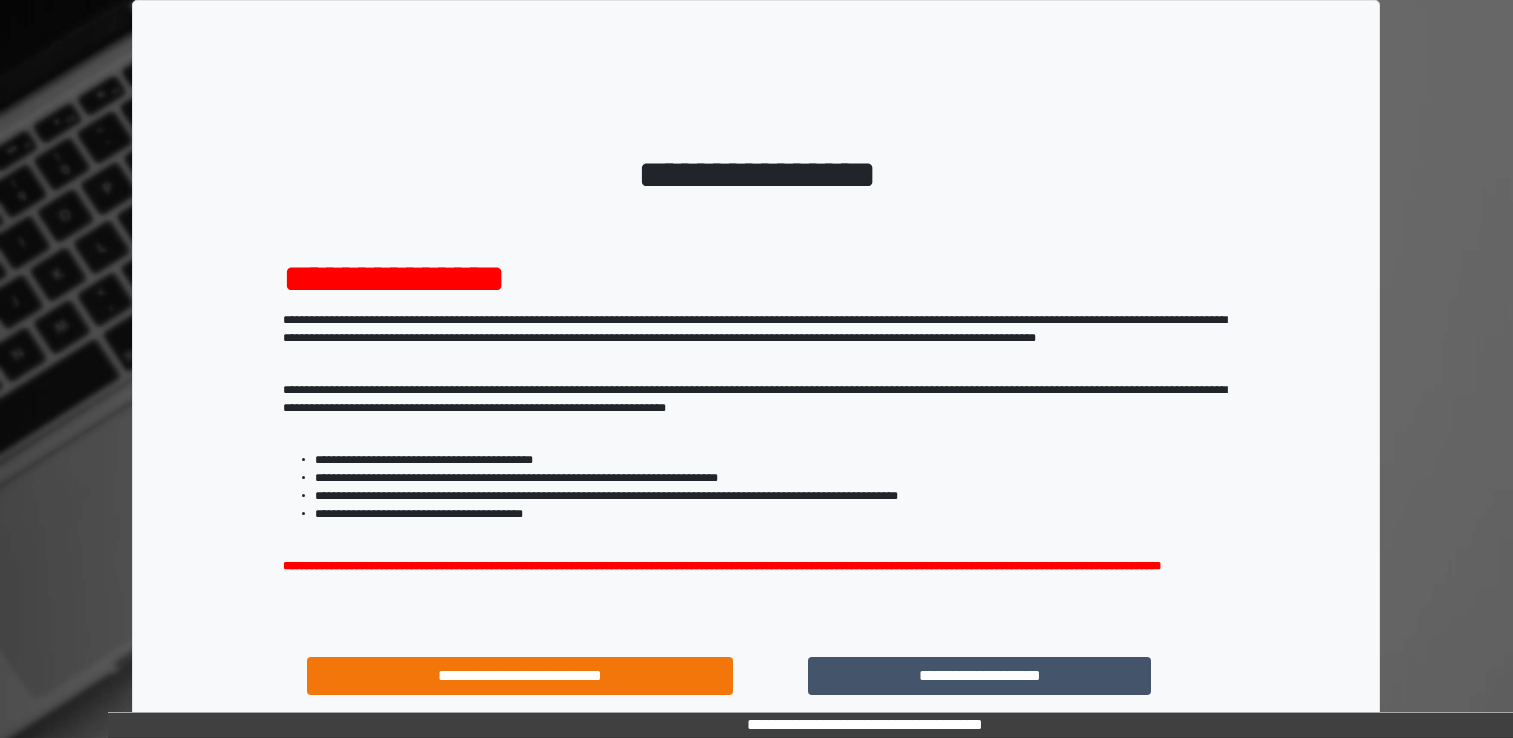 scroll, scrollTop: 0, scrollLeft: 0, axis: both 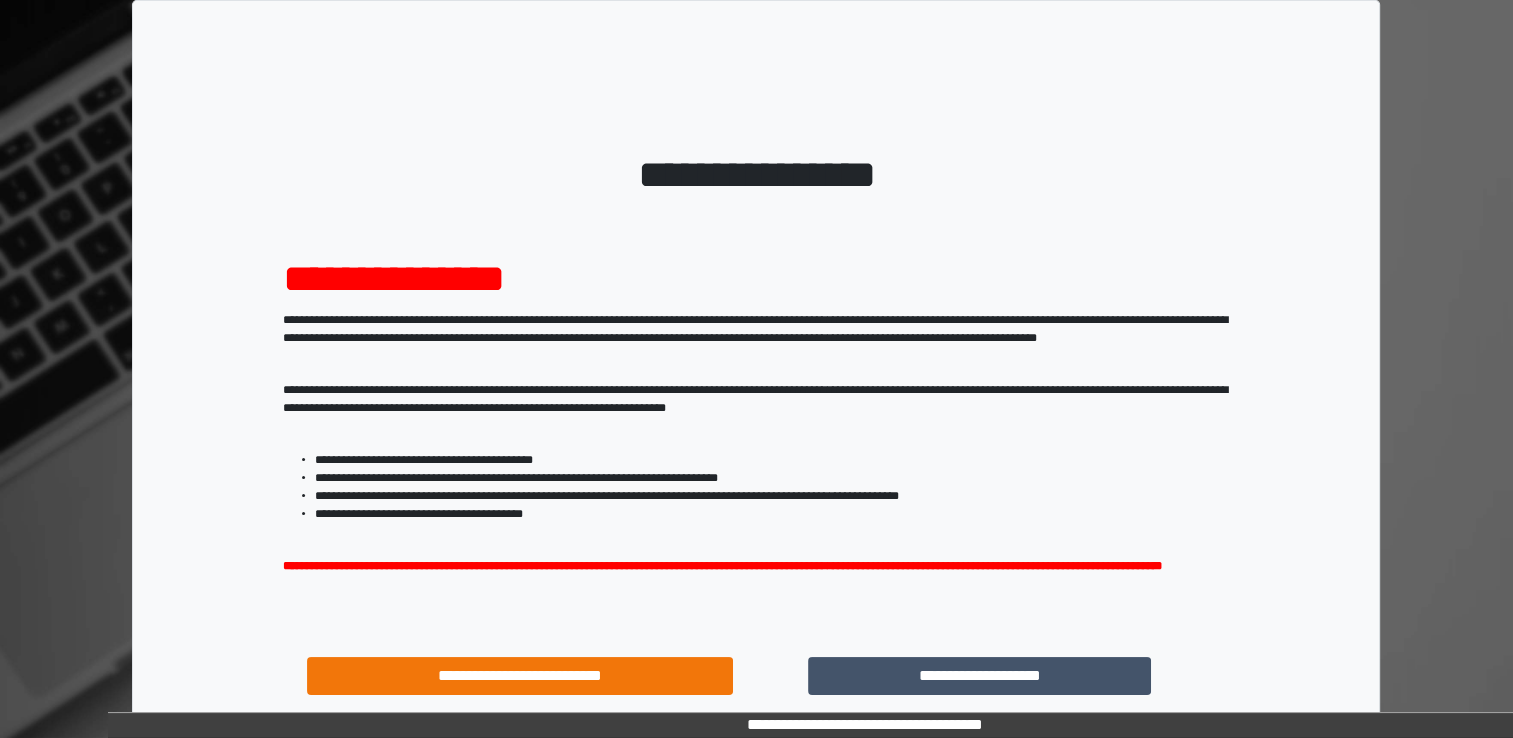 click on "**********" at bounding box center (980, 676) 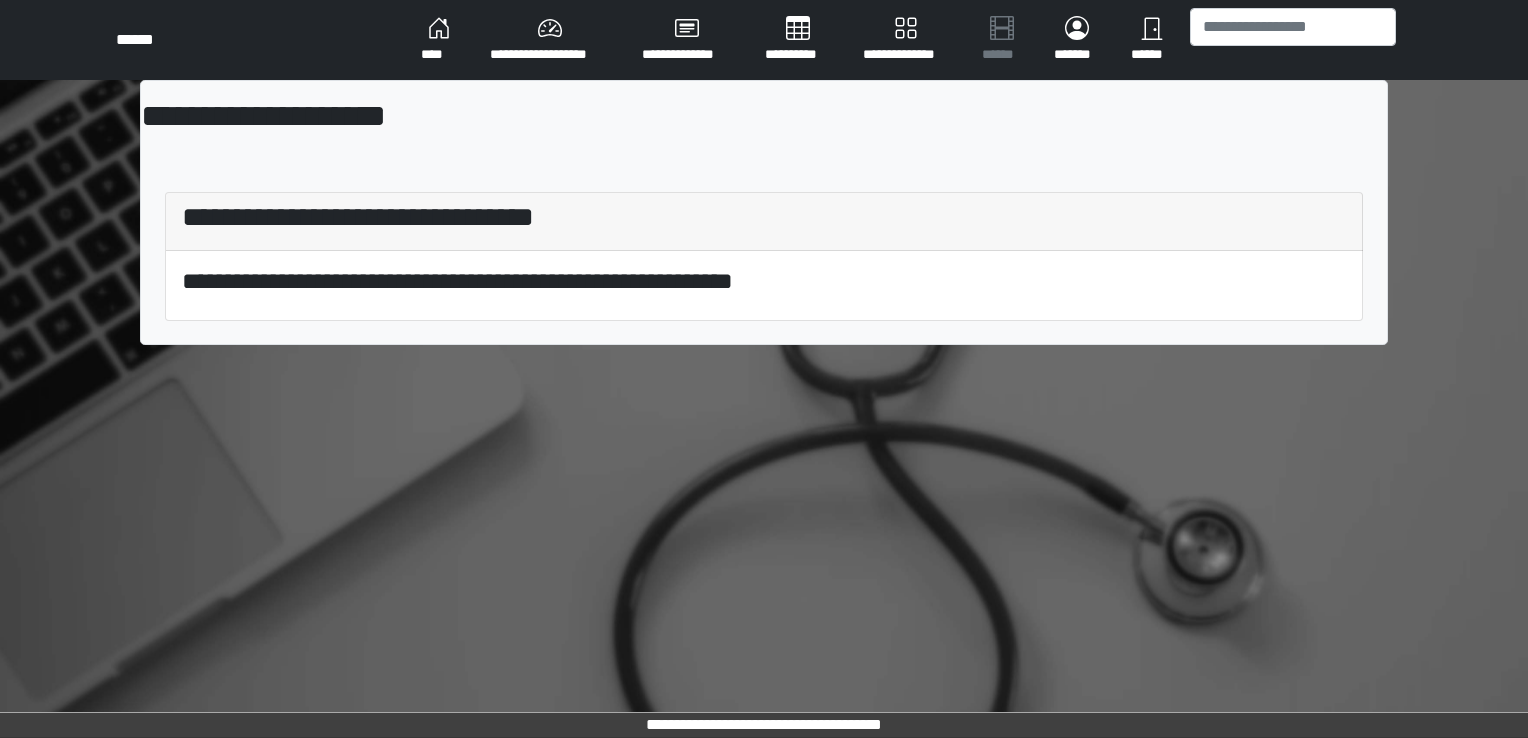 scroll, scrollTop: 0, scrollLeft: 0, axis: both 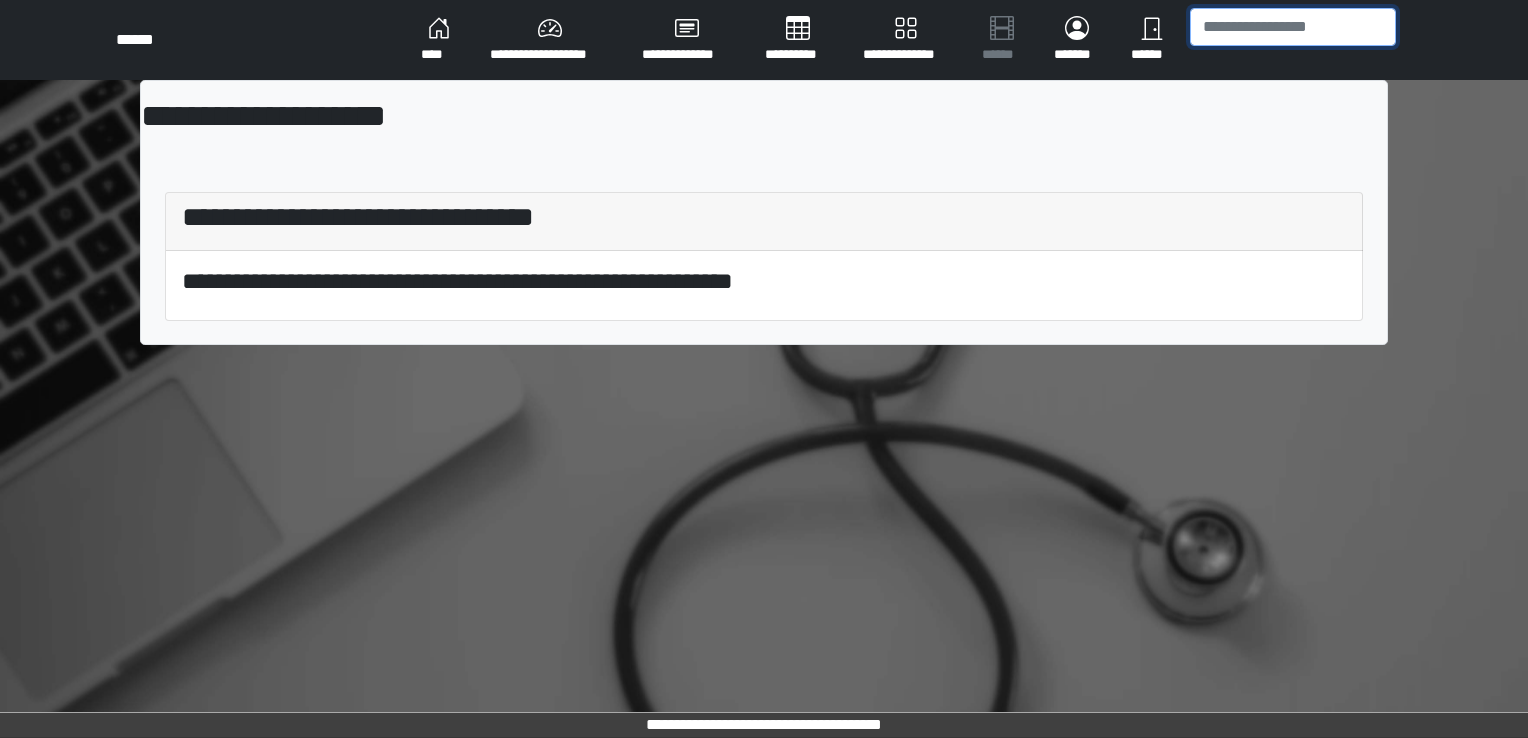 click at bounding box center (1293, 27) 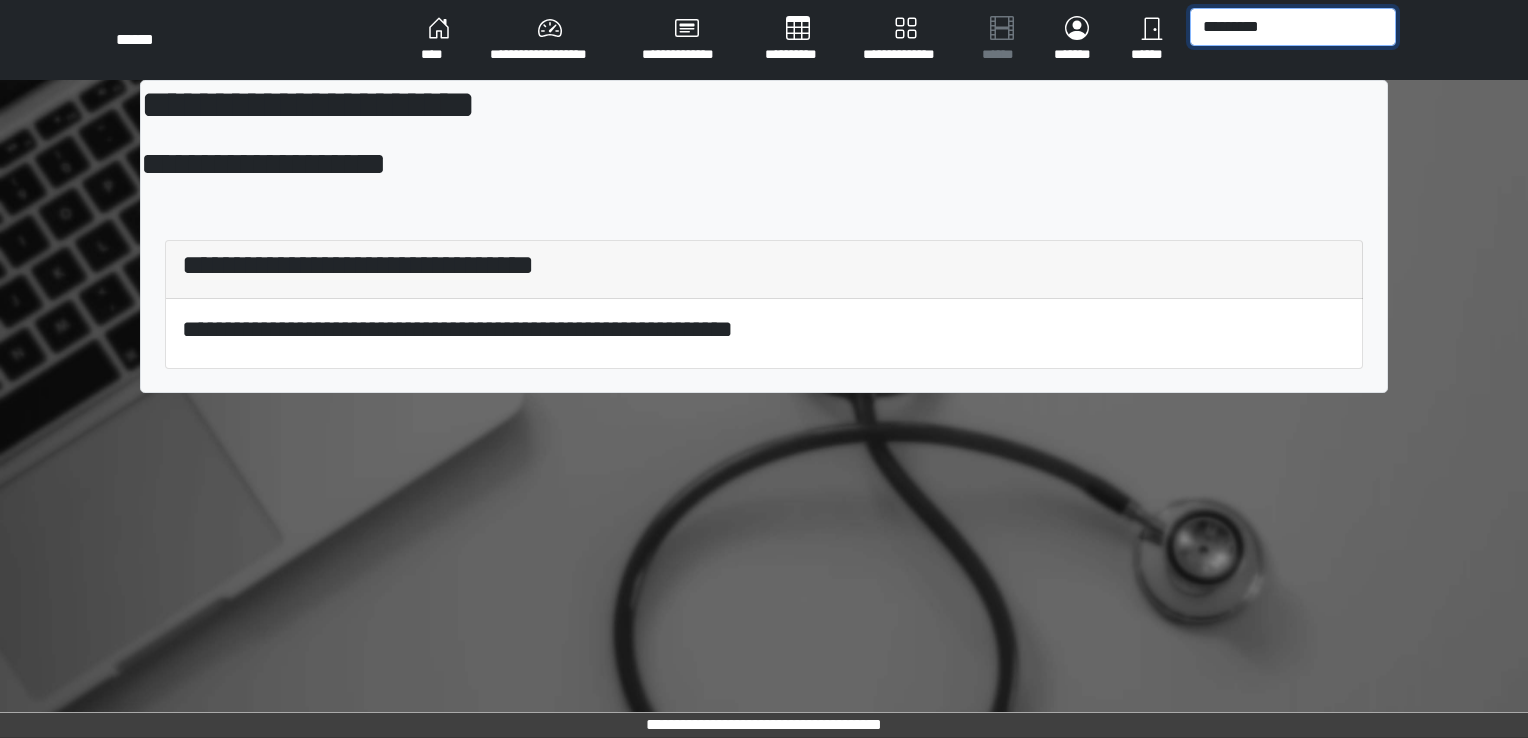type on "********" 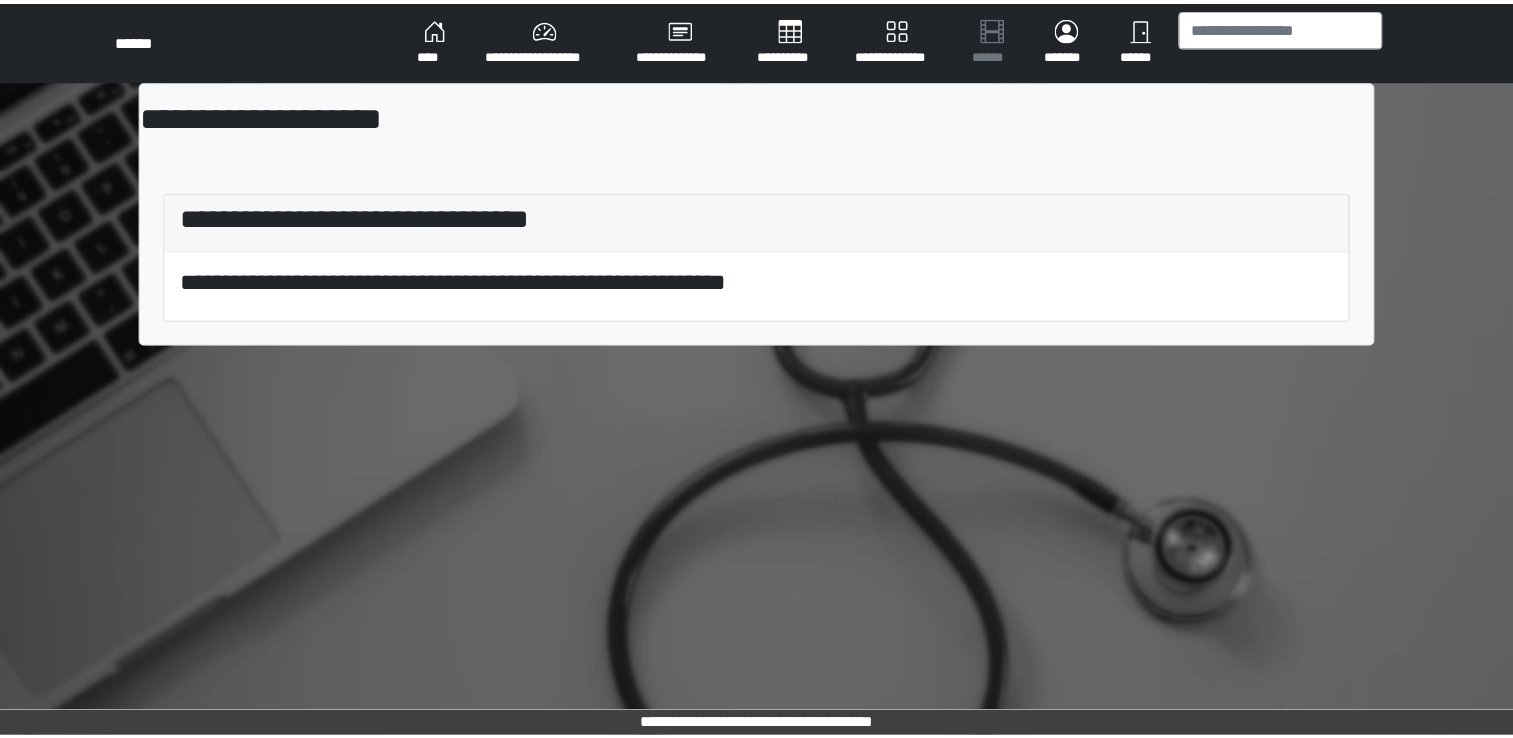 scroll, scrollTop: 0, scrollLeft: 0, axis: both 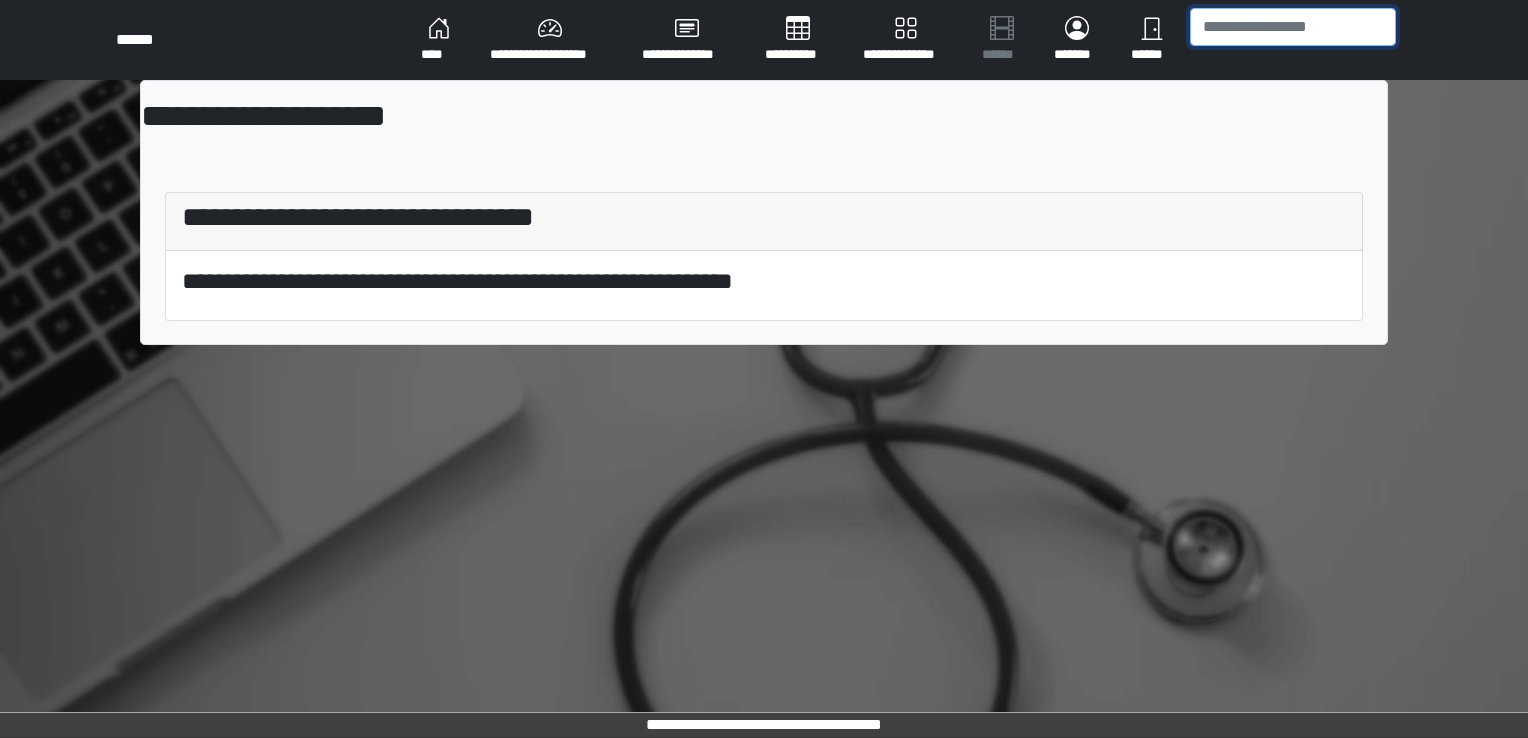click at bounding box center [1293, 27] 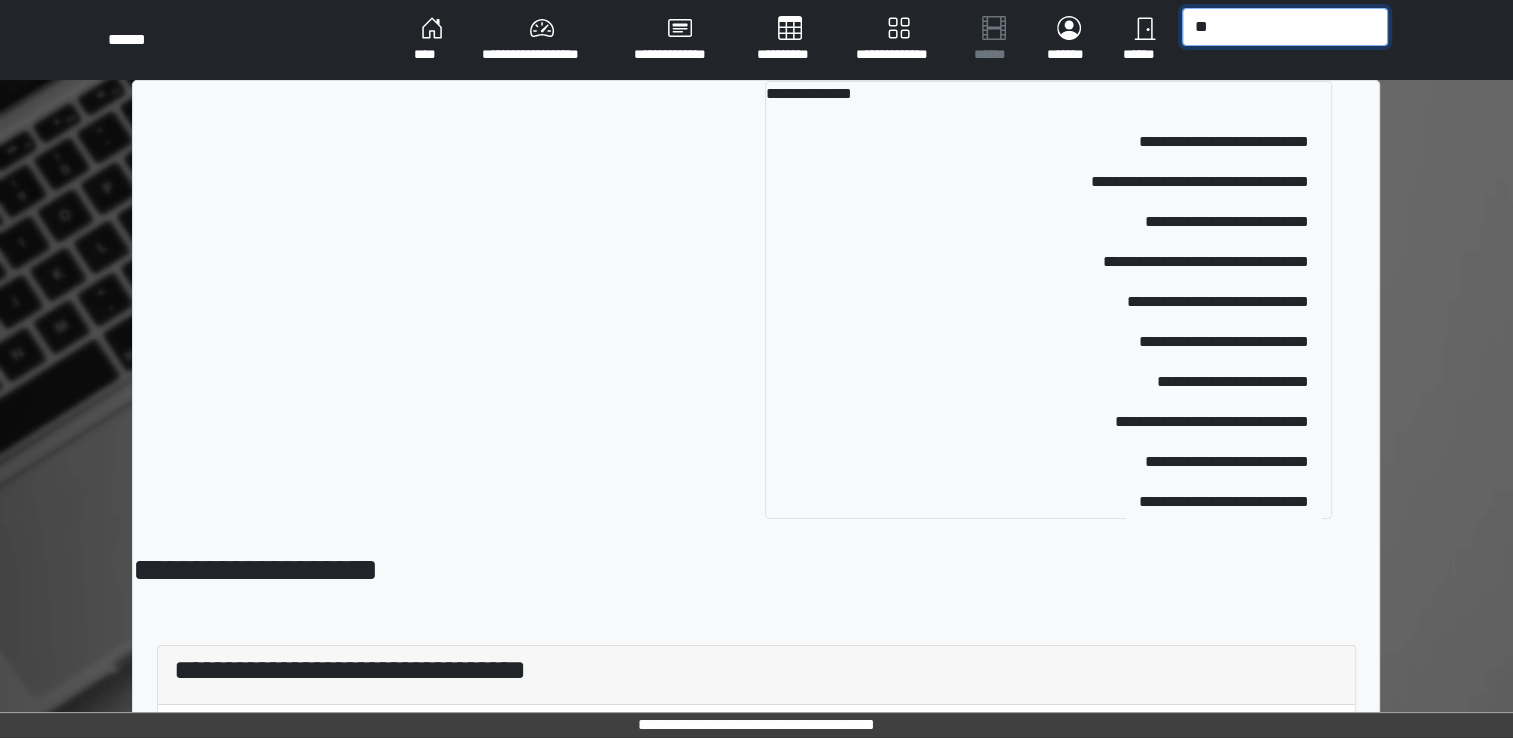 type on "**" 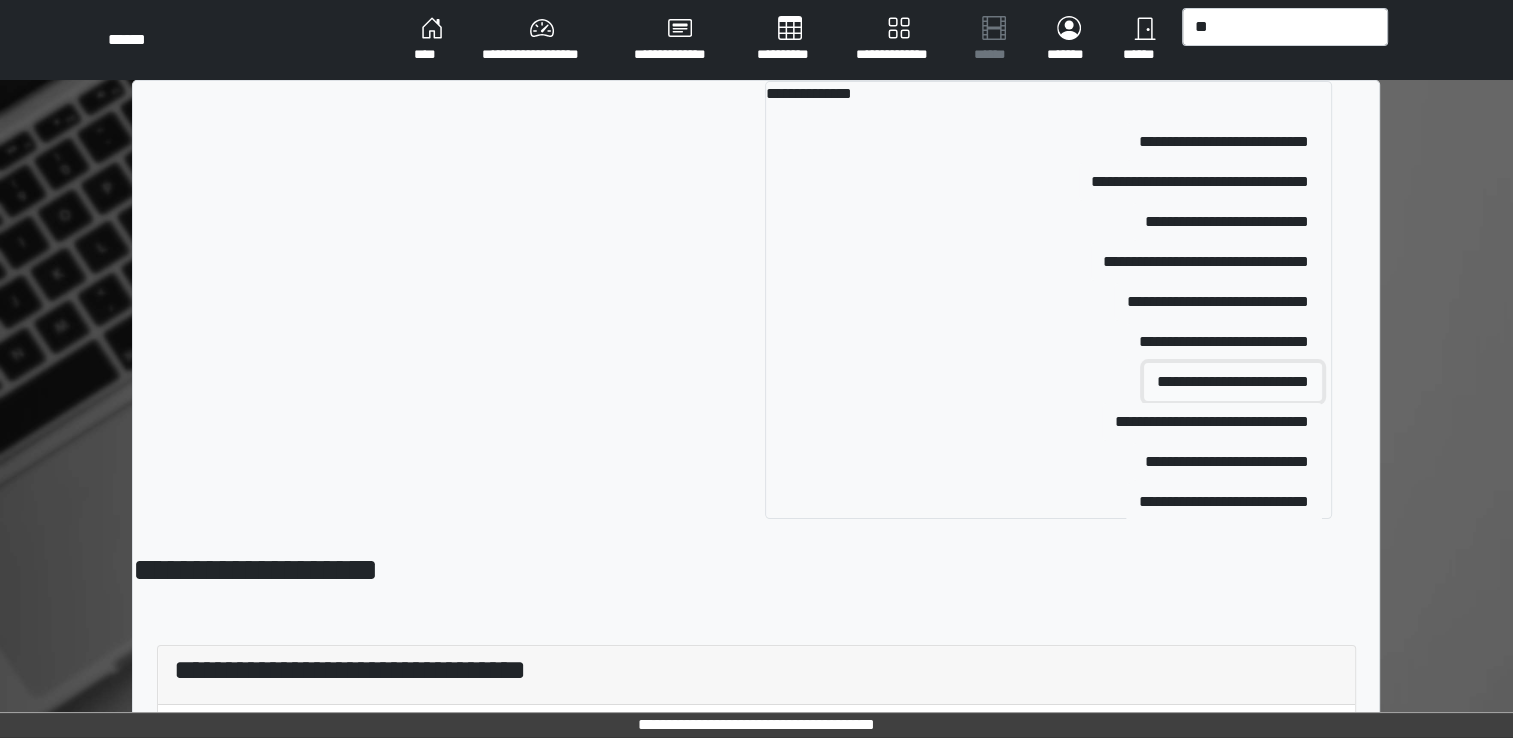 click on "**********" at bounding box center [1233, 382] 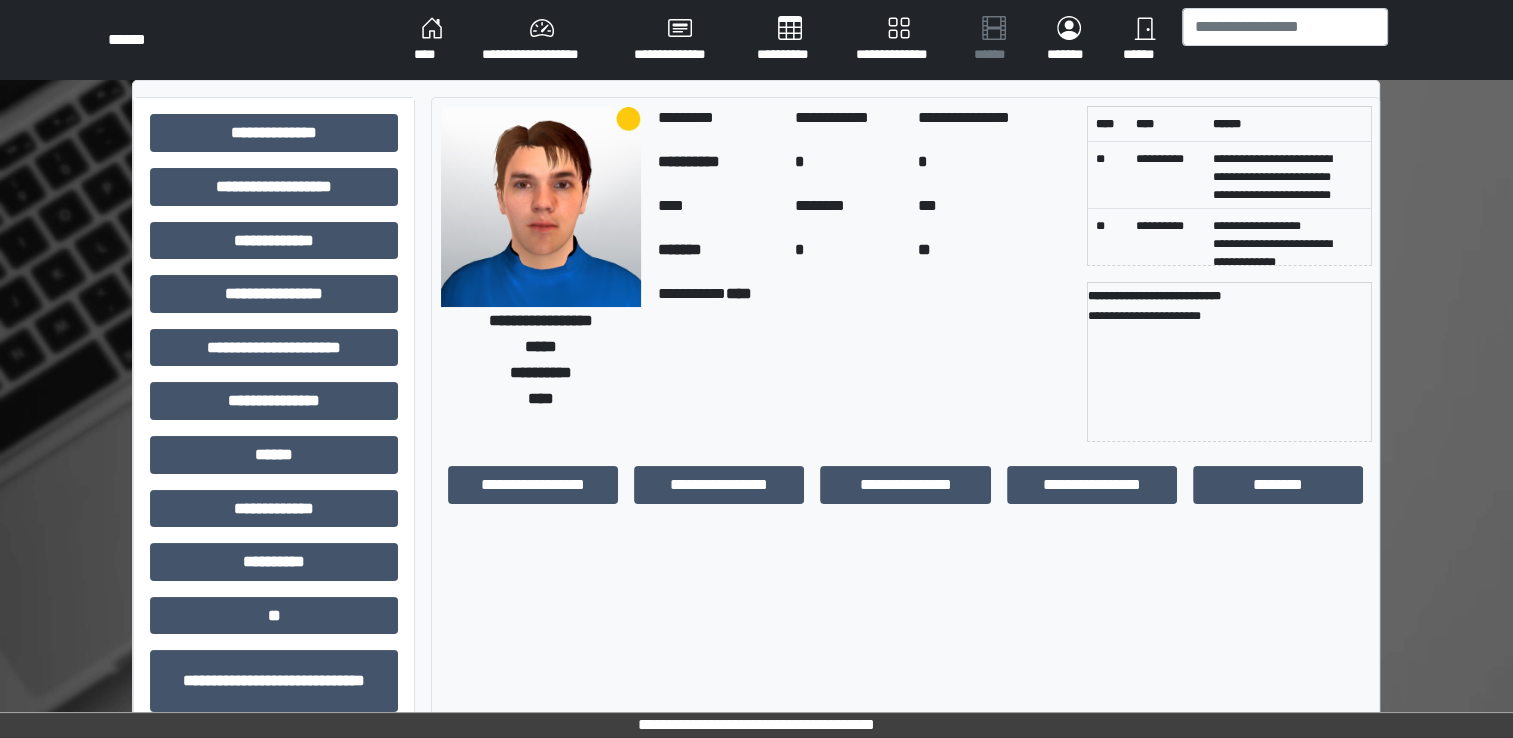 click on "**********" at bounding box center [274, 501] 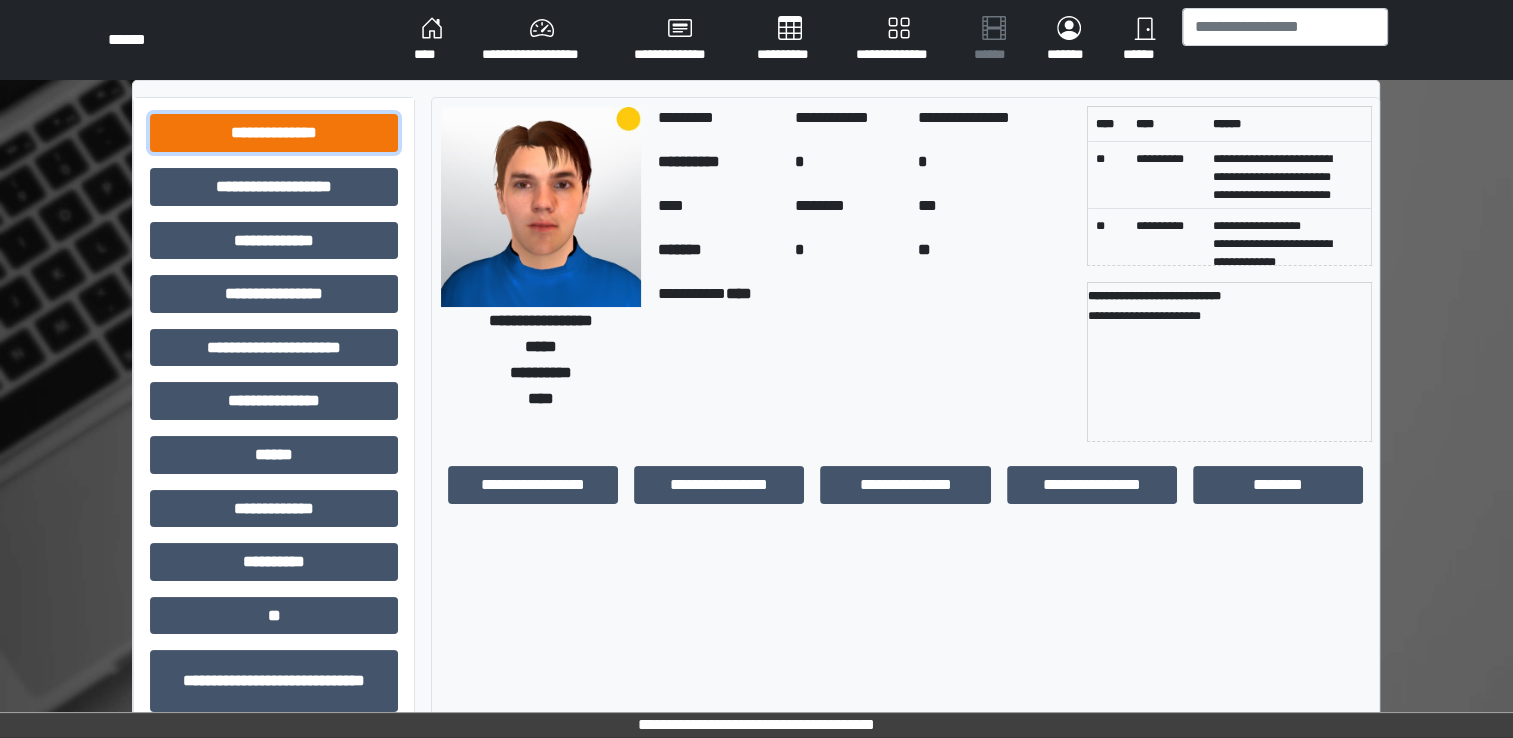 click on "**********" at bounding box center (274, 133) 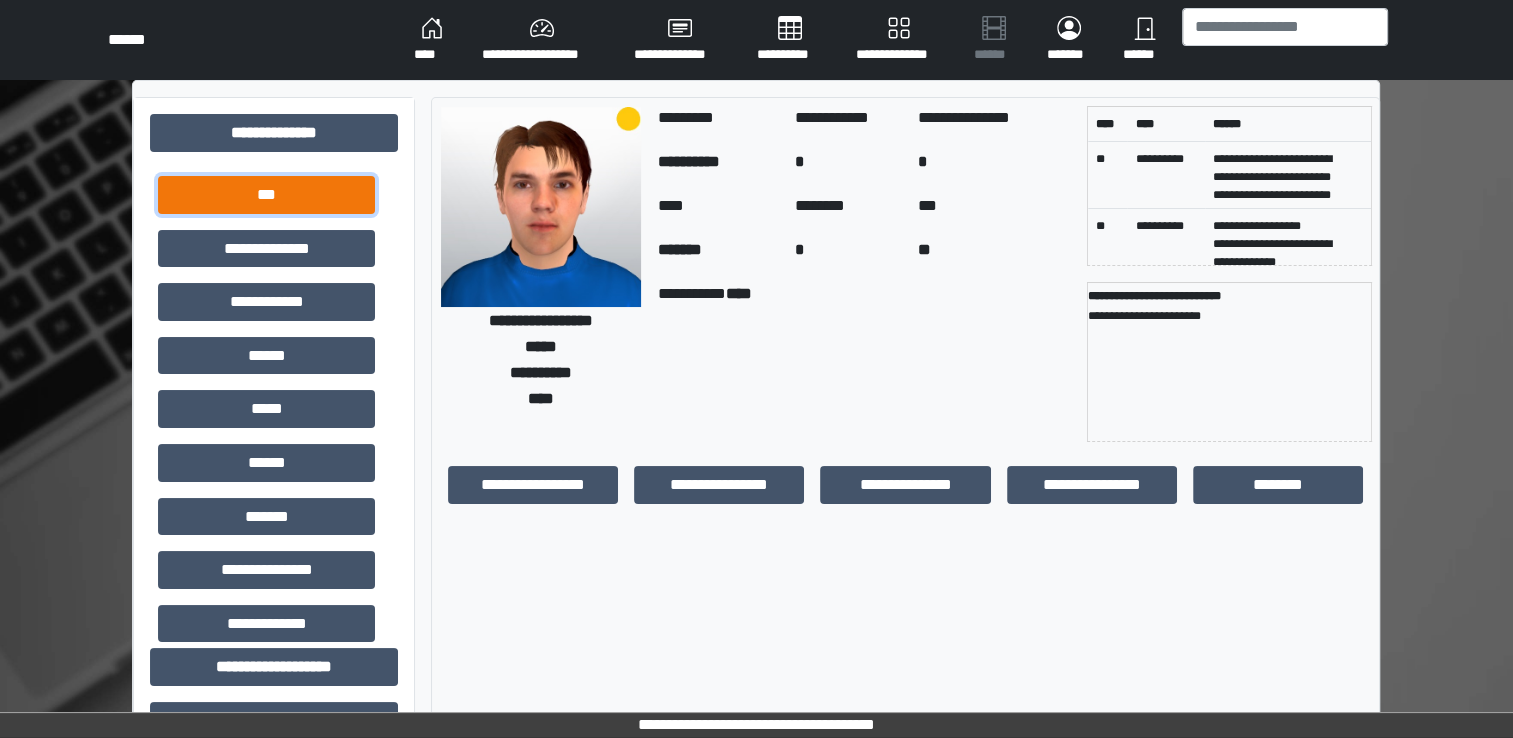 click on "***" at bounding box center (266, 195) 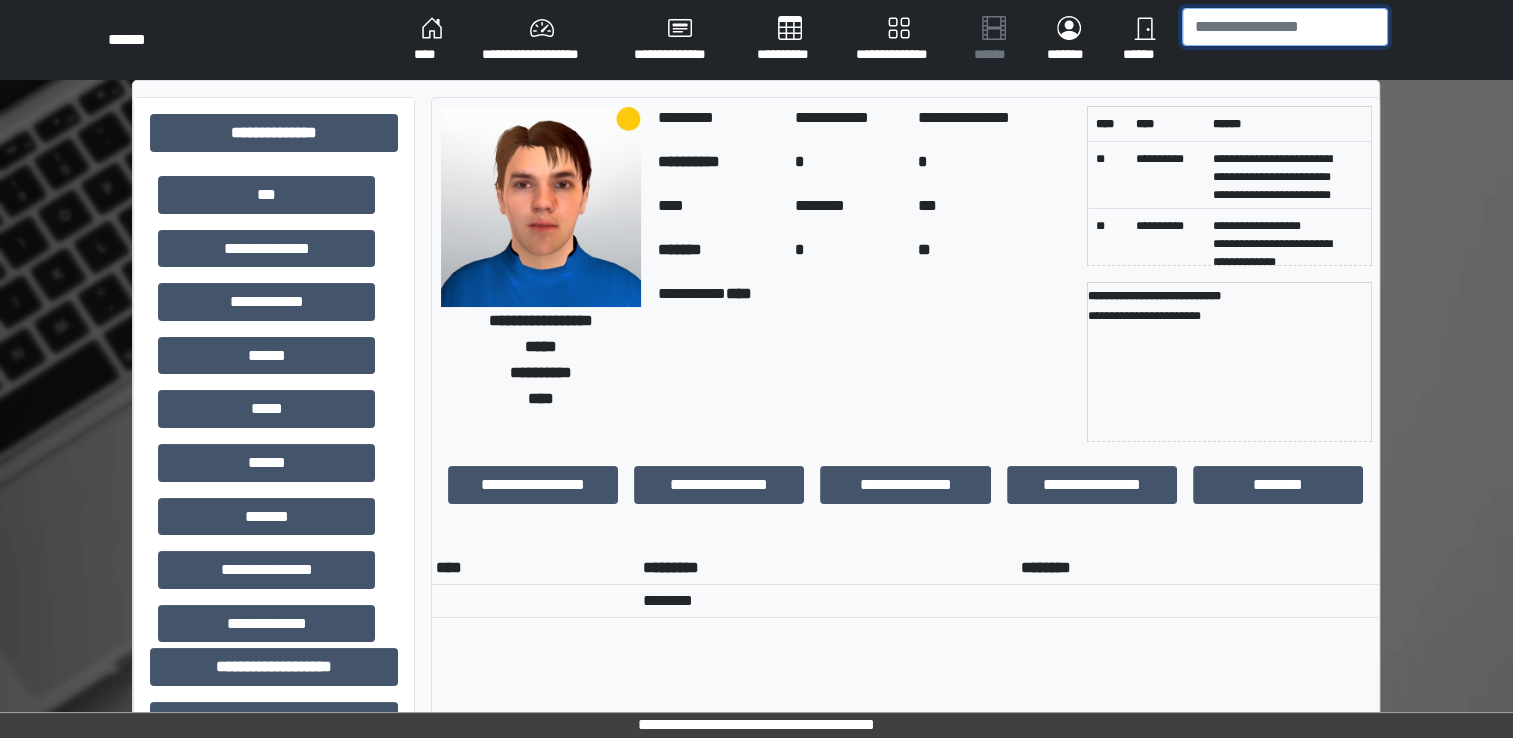 click at bounding box center (1285, 27) 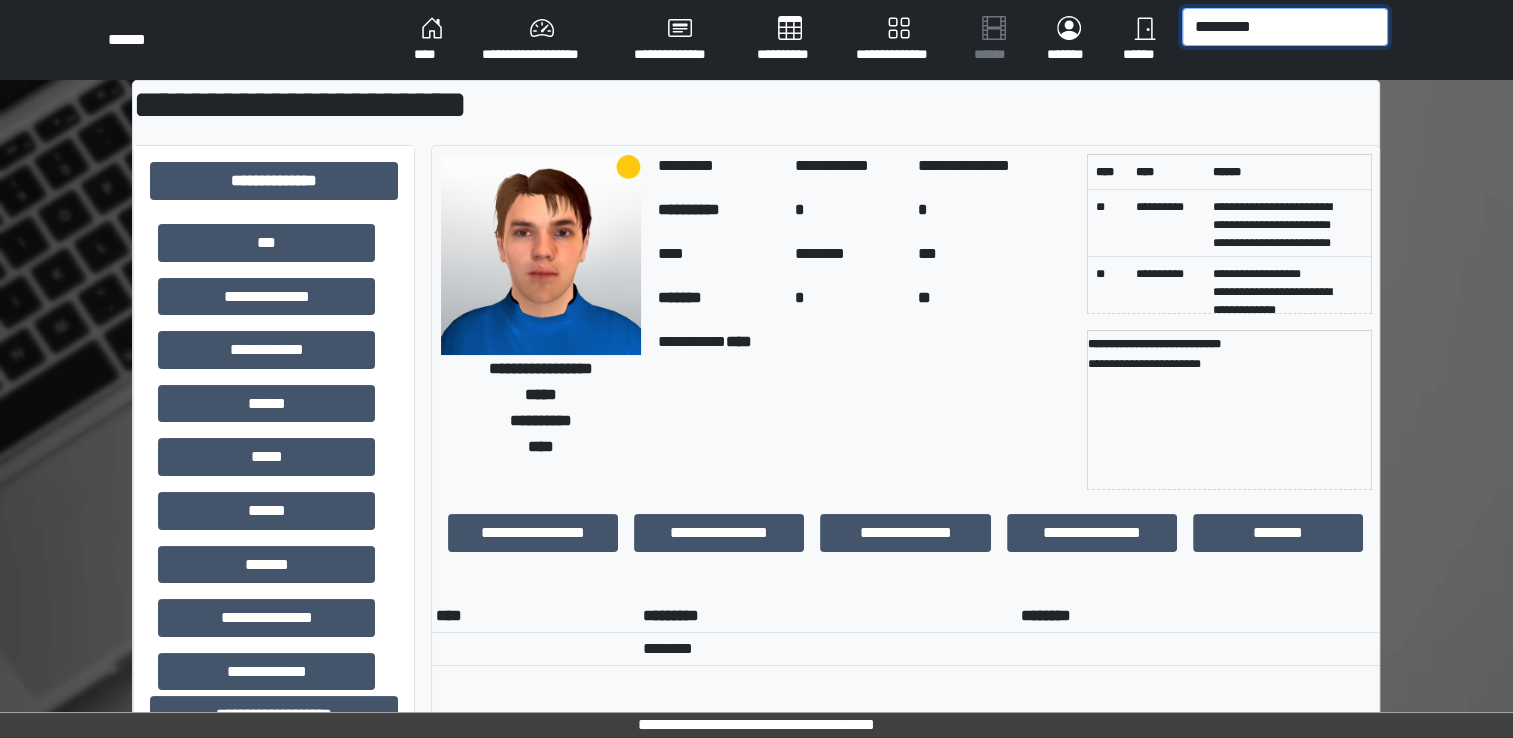 type on "*********" 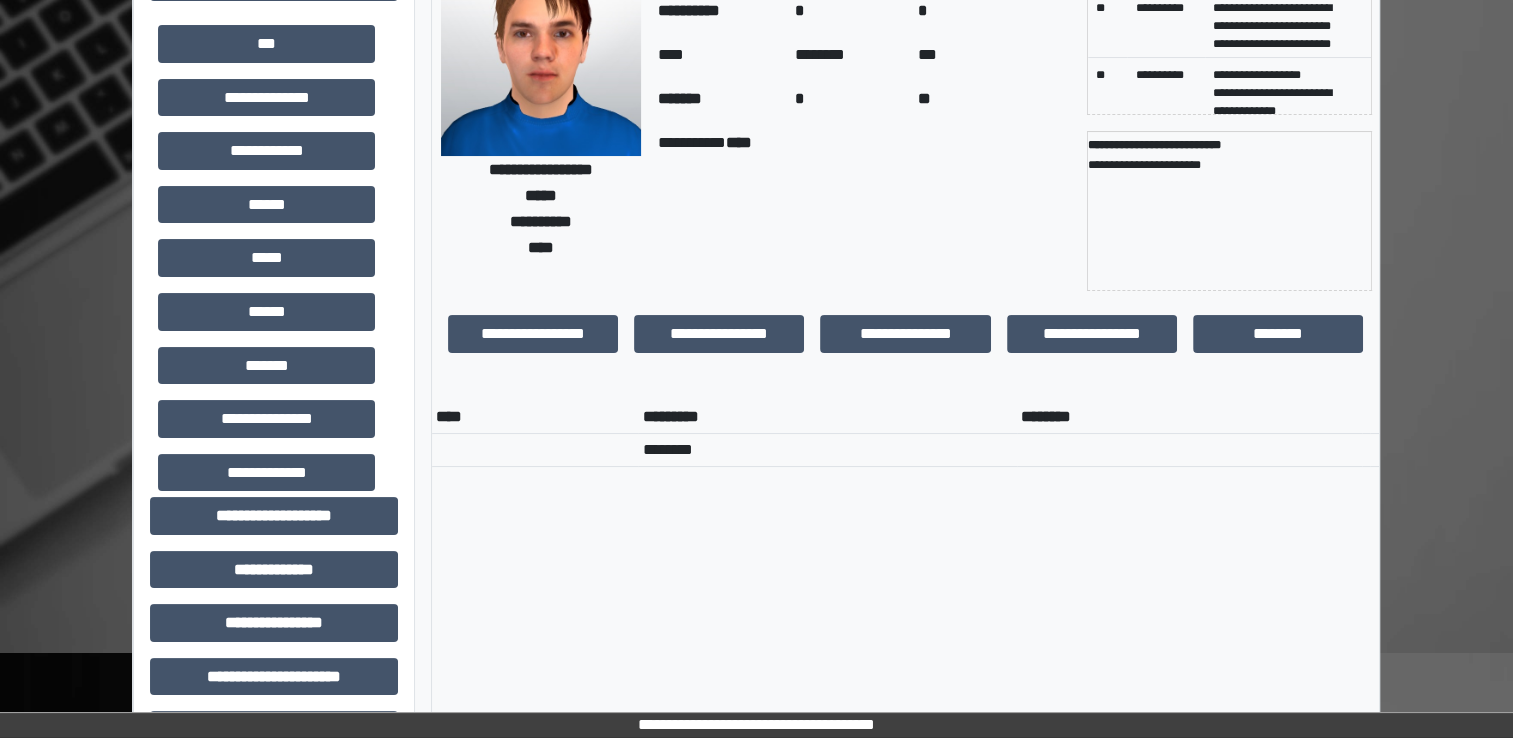 scroll, scrollTop: 99, scrollLeft: 0, axis: vertical 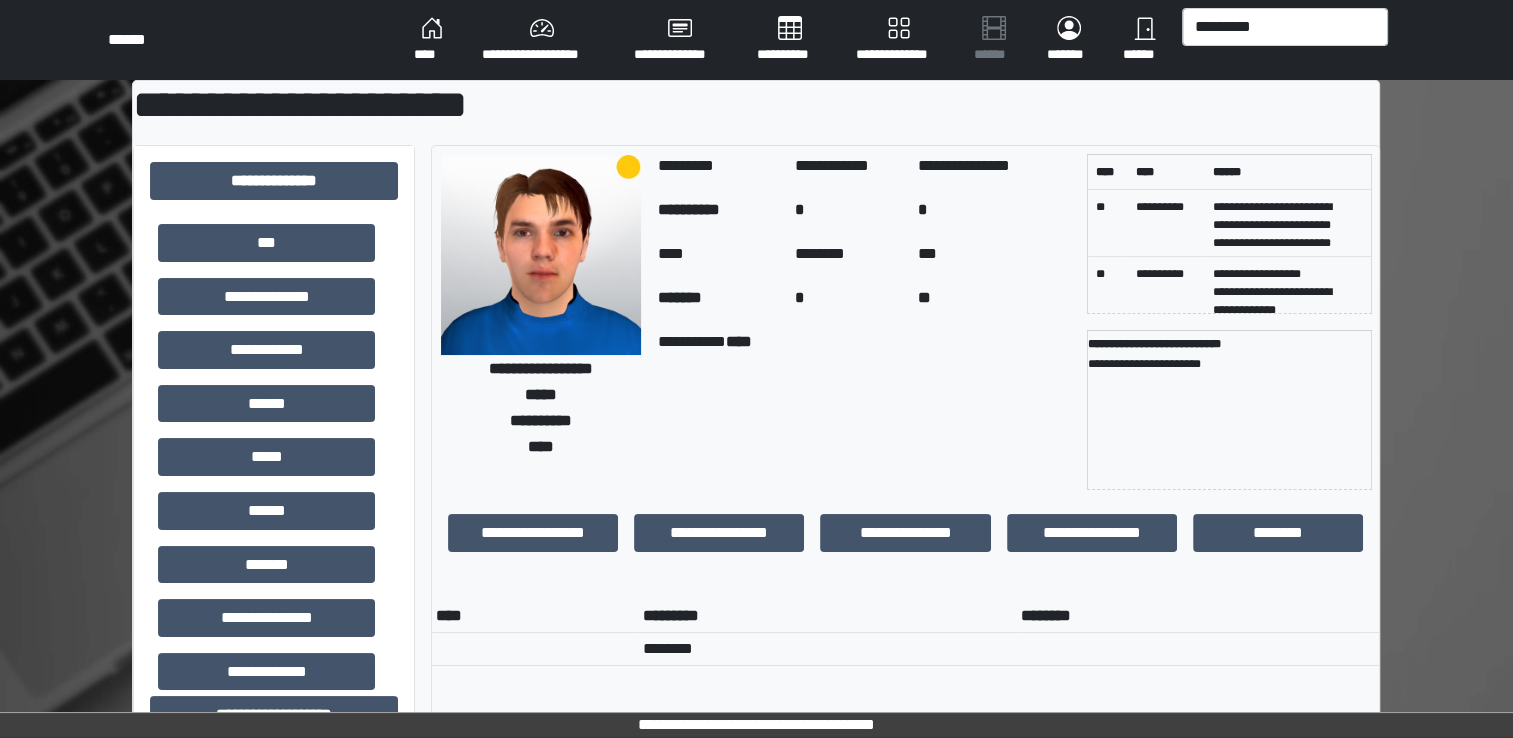 click on "**********" at bounding box center [542, 40] 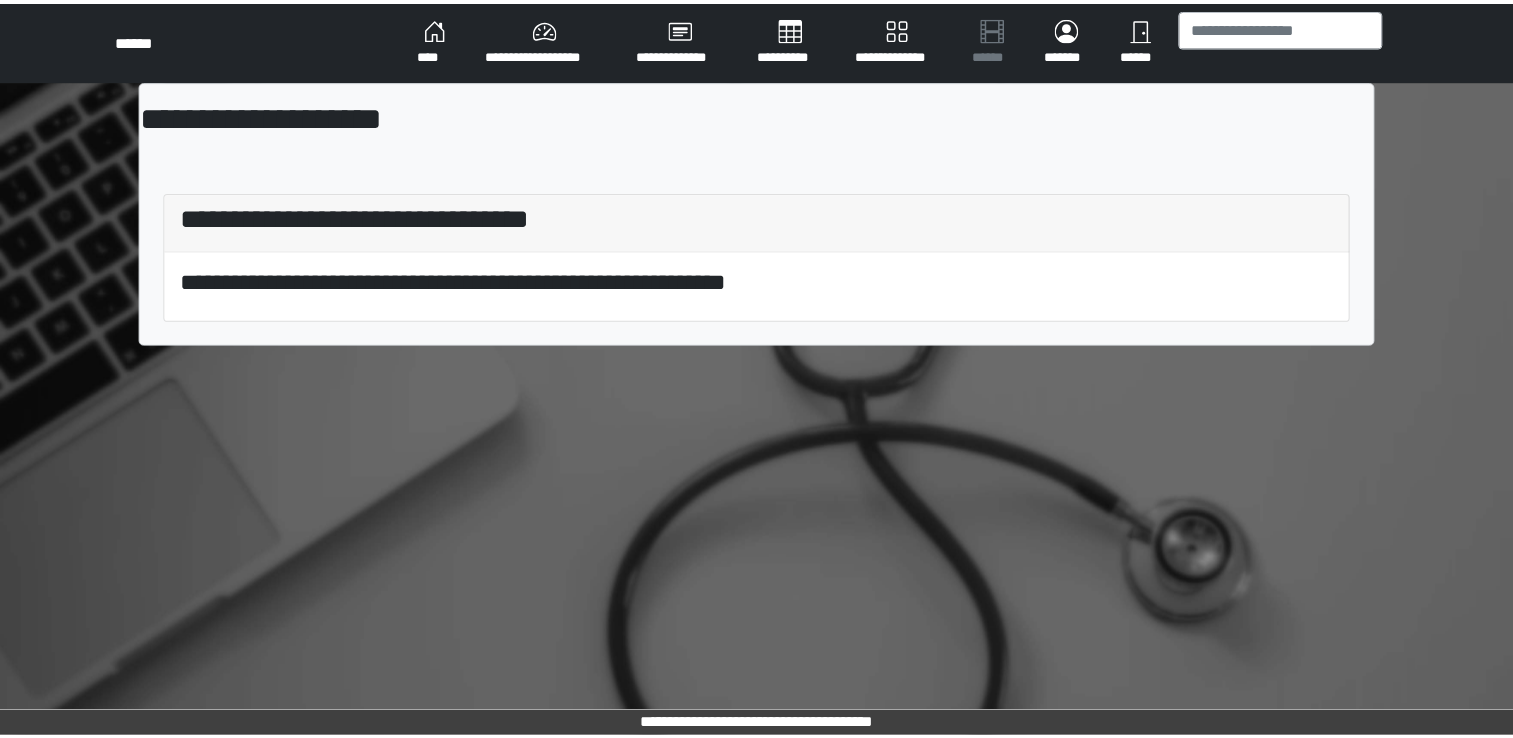 scroll, scrollTop: 0, scrollLeft: 0, axis: both 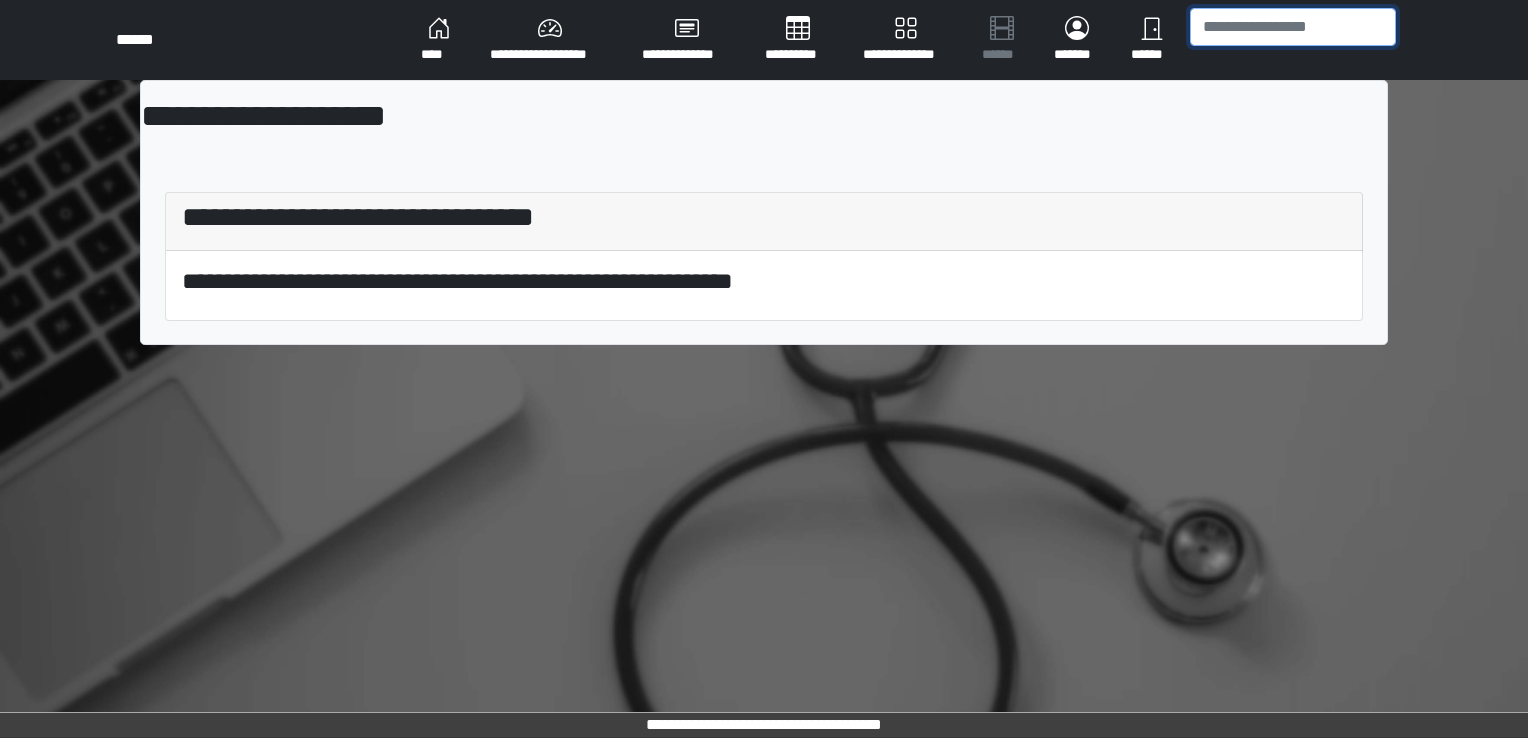 click at bounding box center (1293, 27) 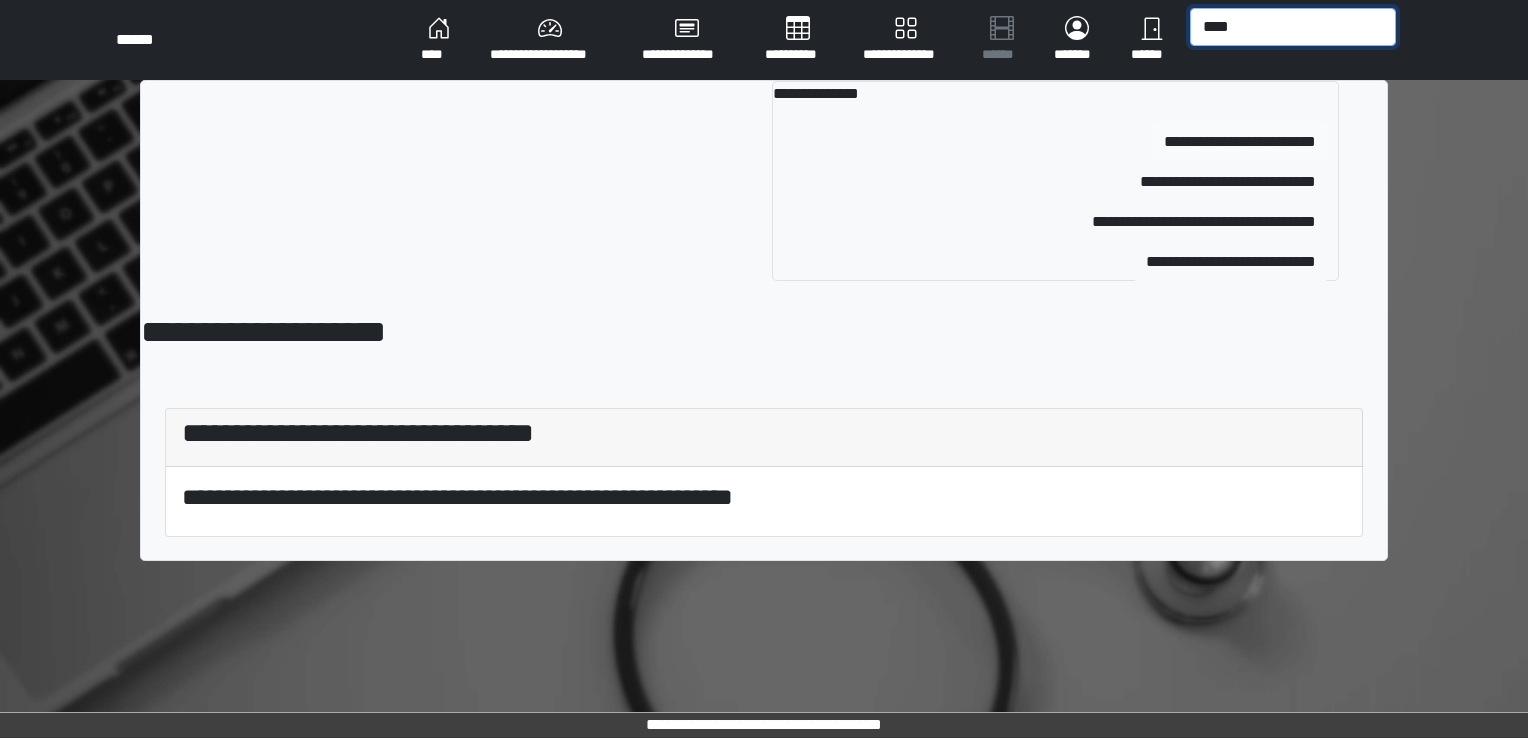 type on "****" 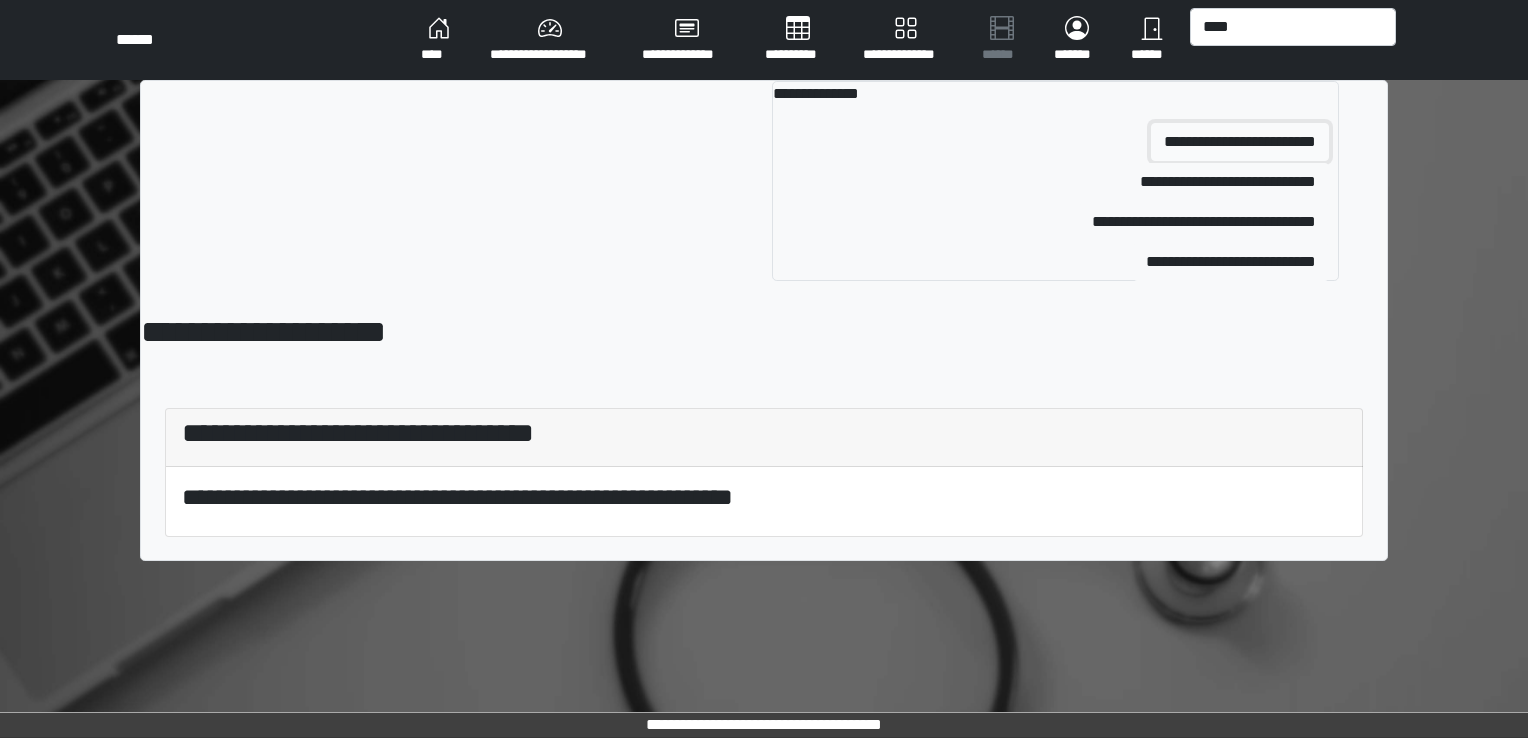 click on "**********" at bounding box center [1240, 142] 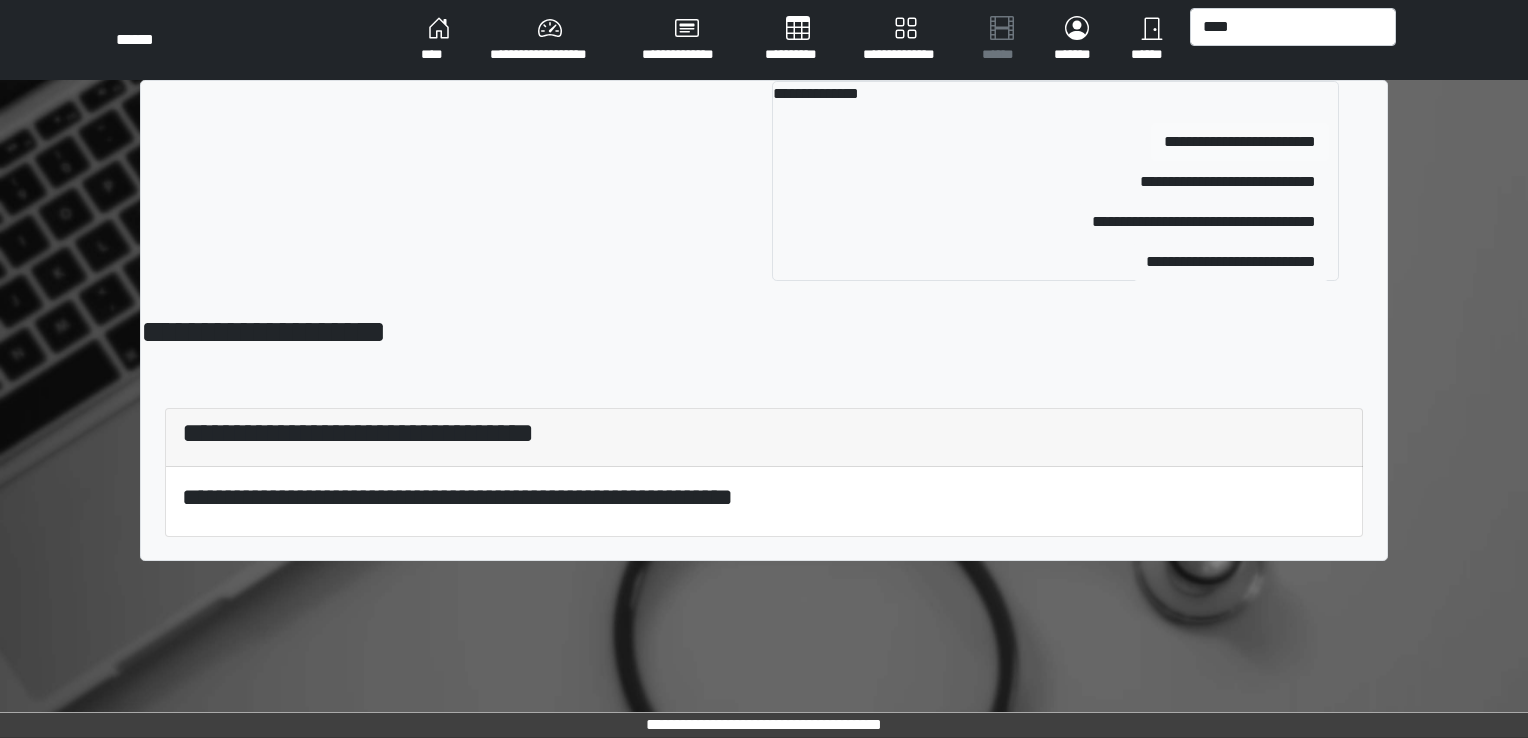 type 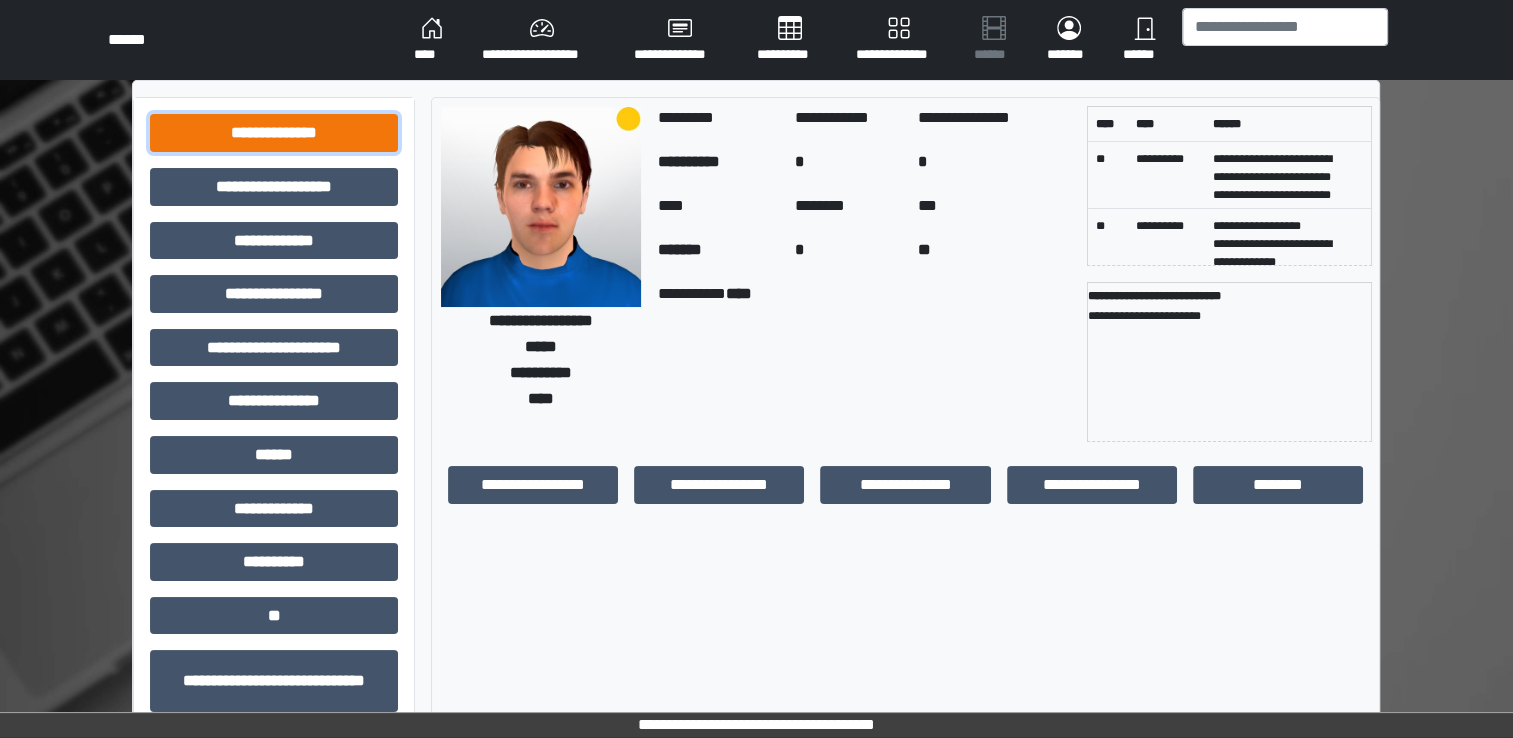 click on "**********" at bounding box center (274, 133) 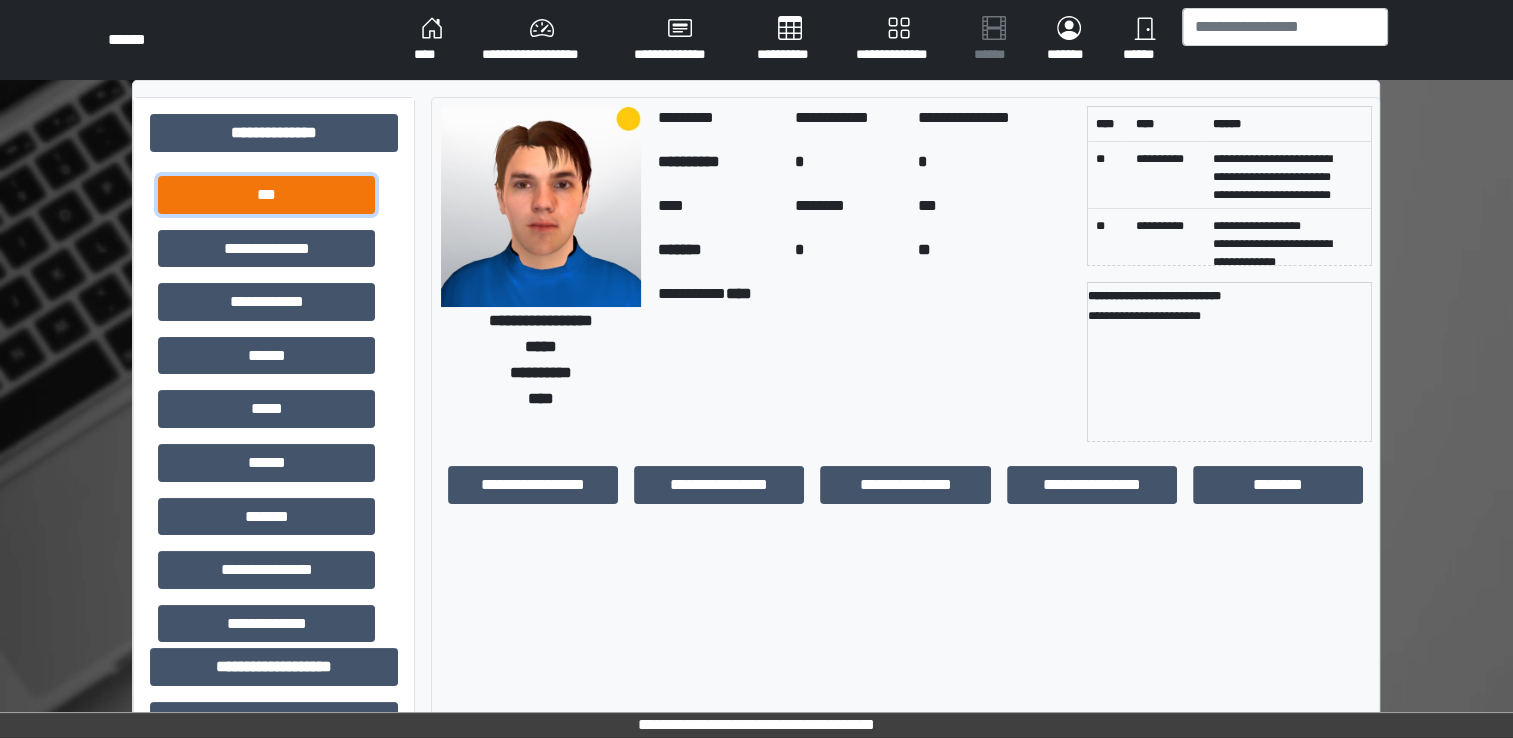 click on "***" at bounding box center (266, 195) 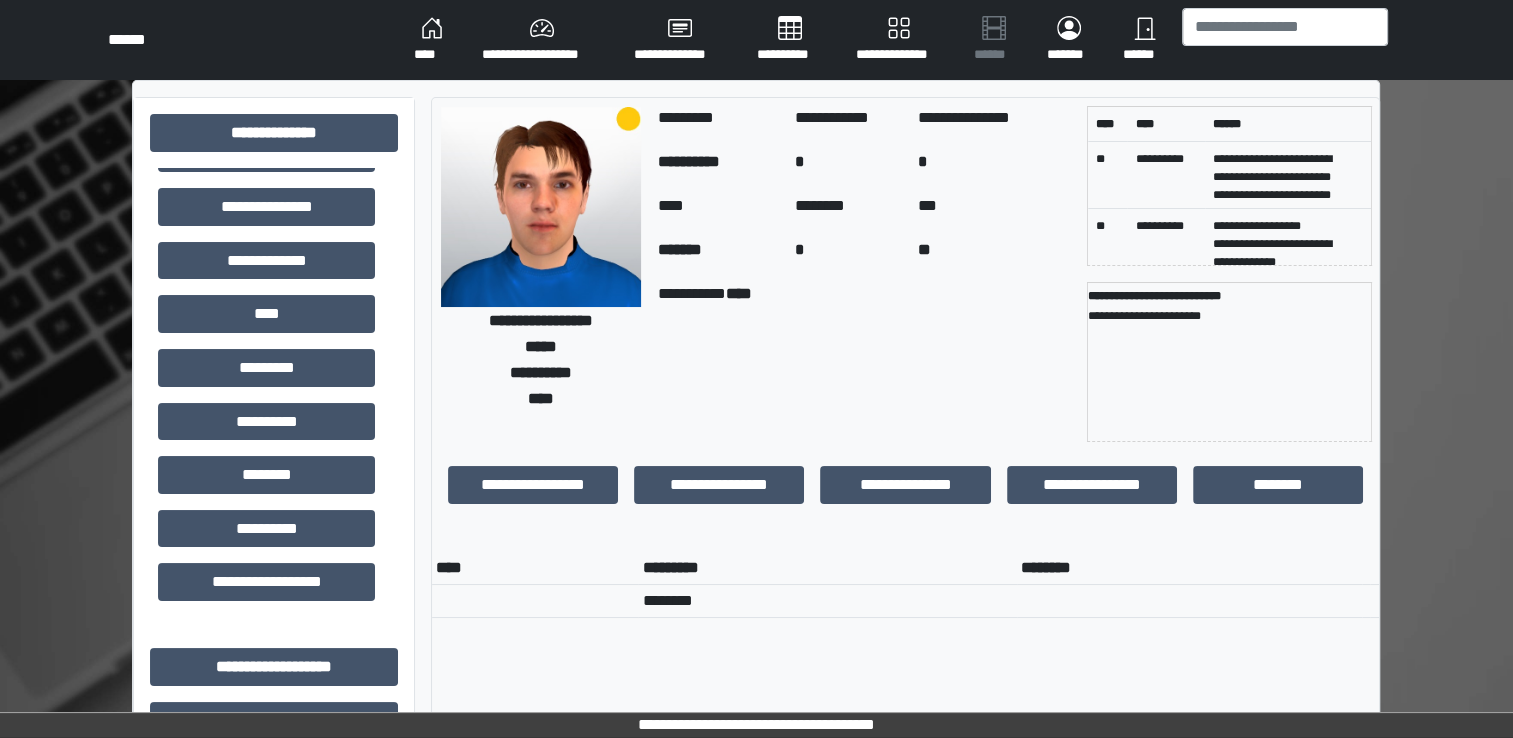scroll, scrollTop: 364, scrollLeft: 0, axis: vertical 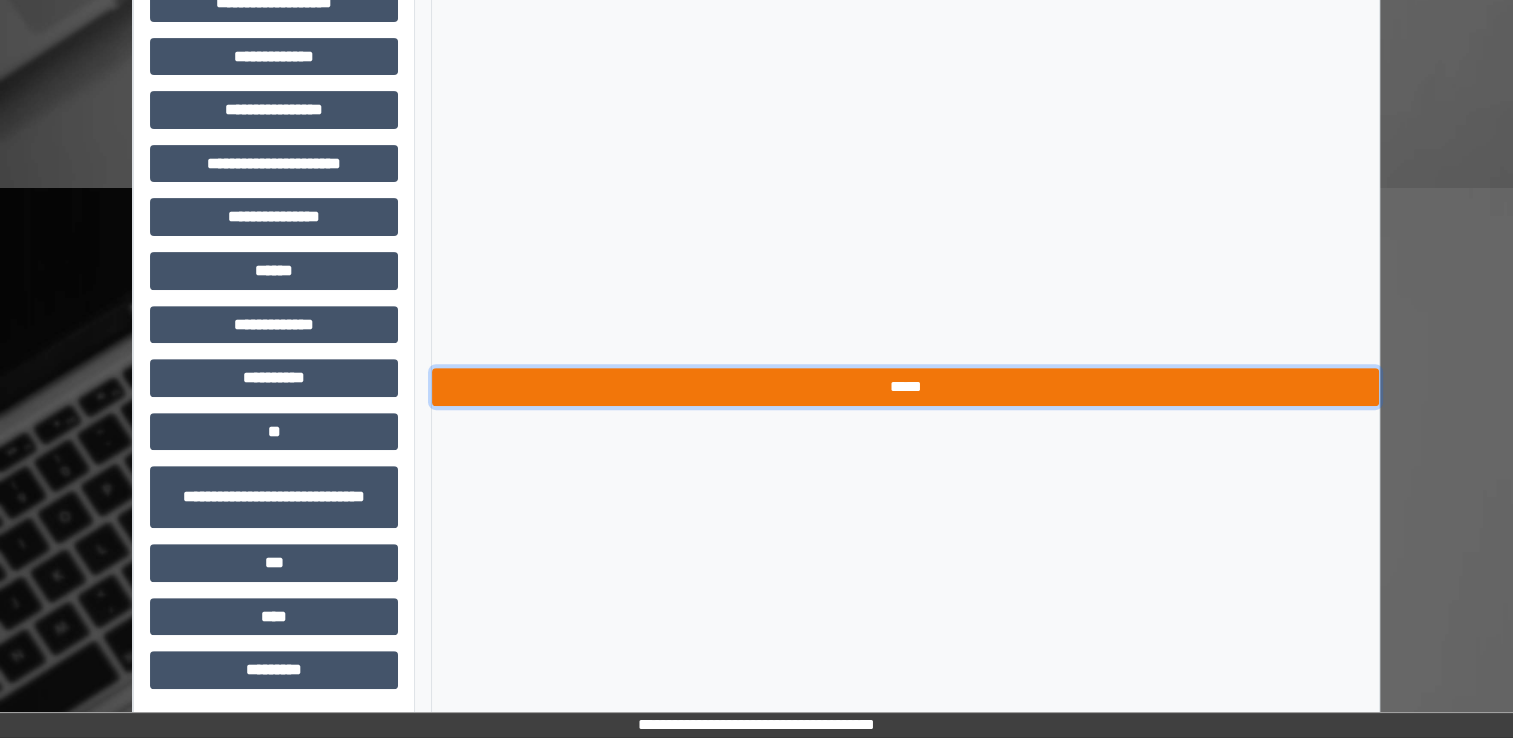 click on "*****" at bounding box center [905, 387] 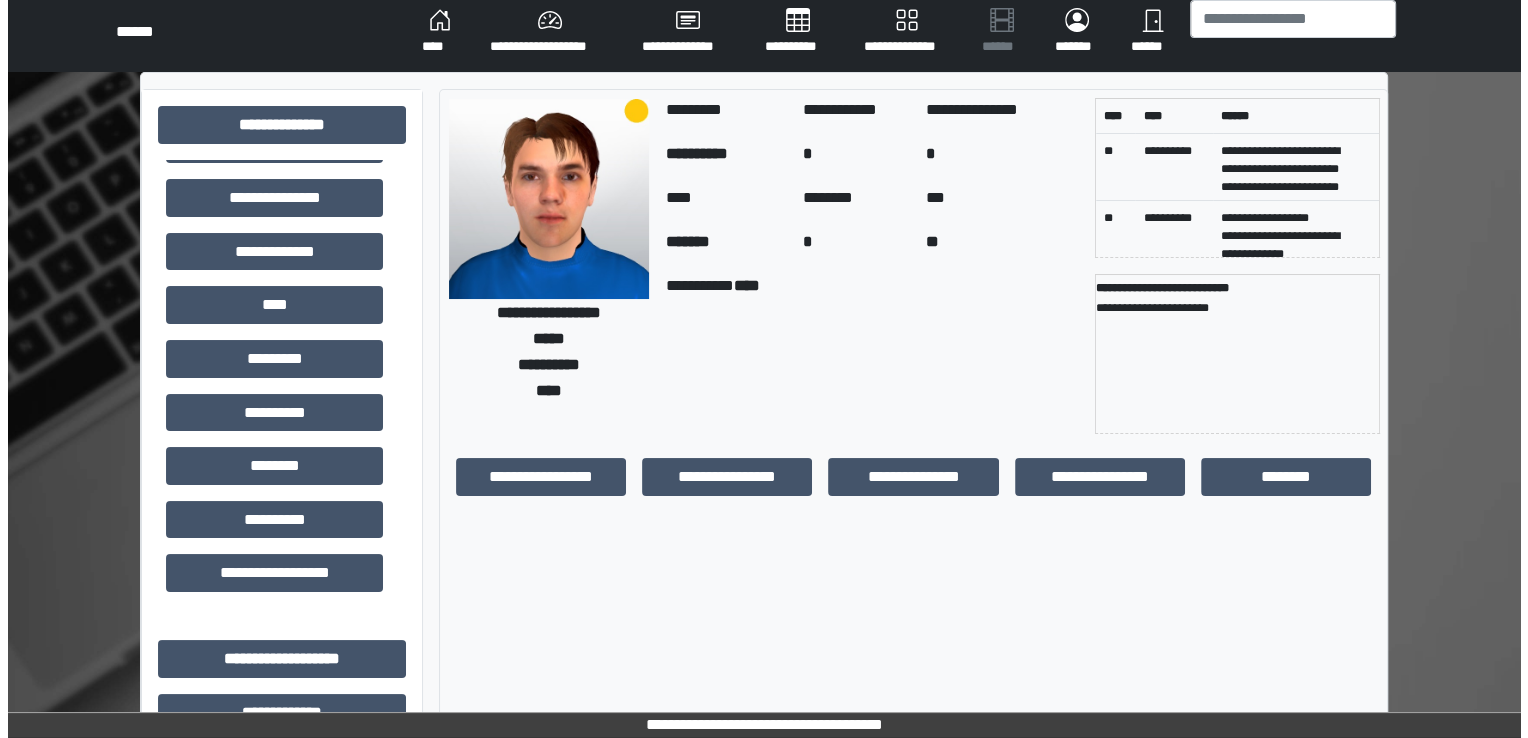 scroll, scrollTop: 0, scrollLeft: 0, axis: both 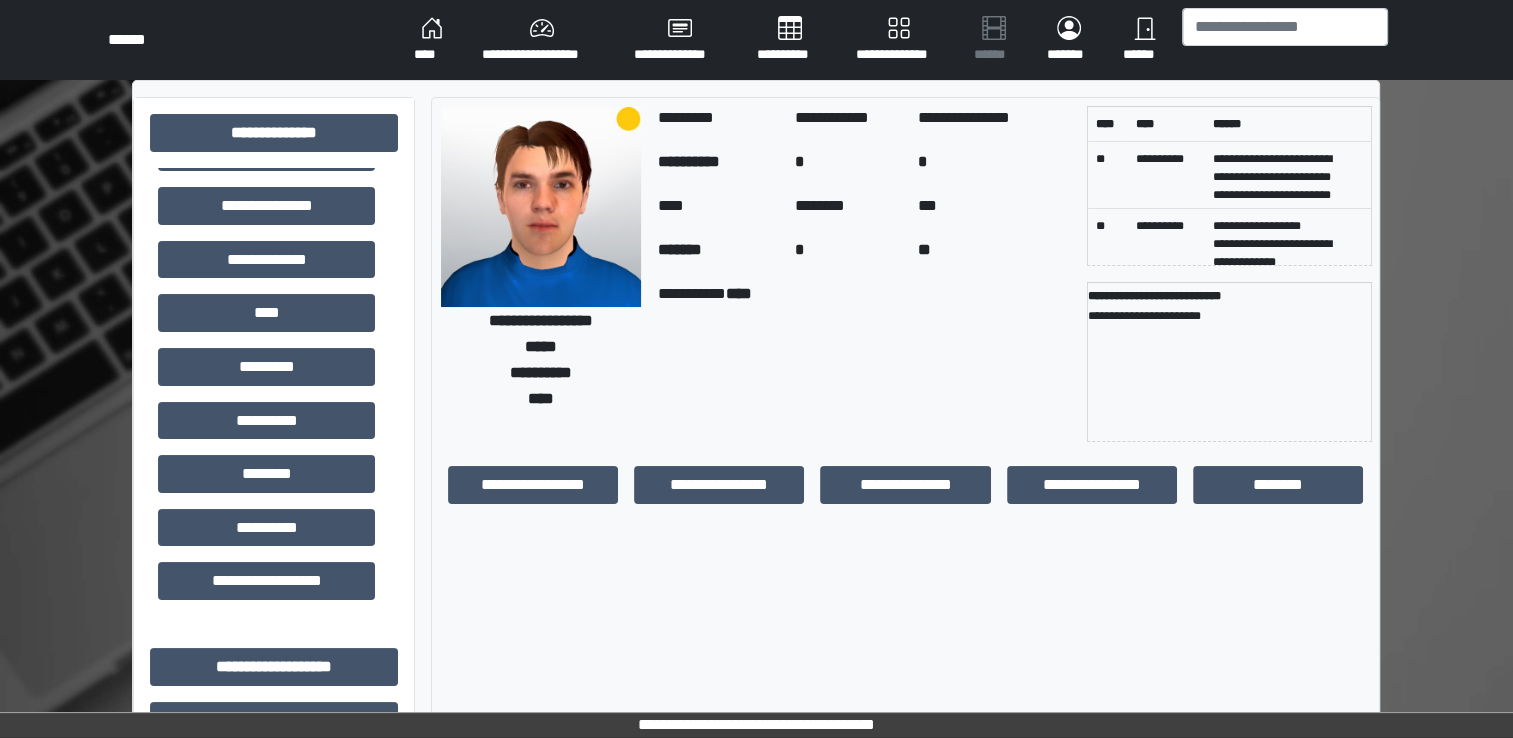 click on "**********" at bounding box center (542, 40) 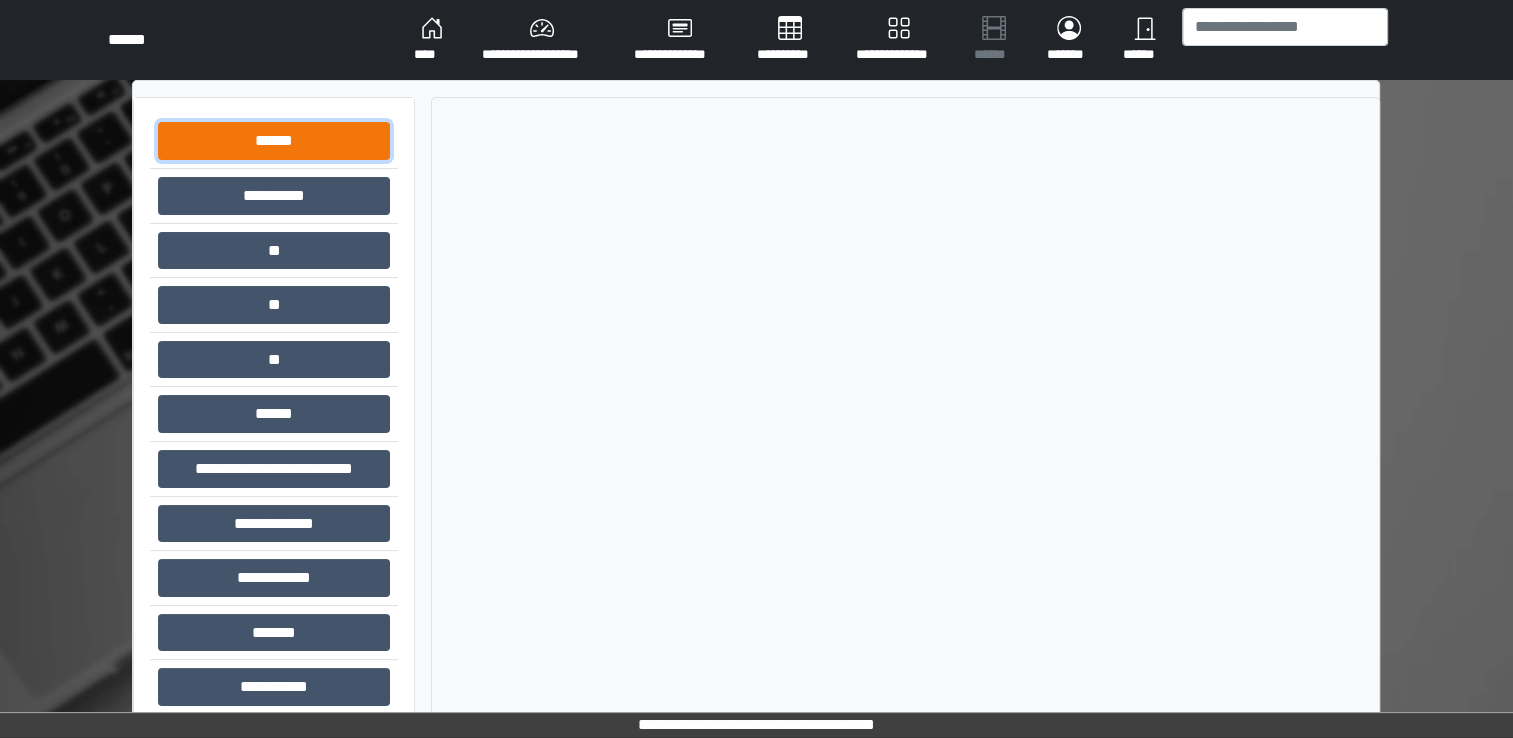 click on "******" at bounding box center [274, 141] 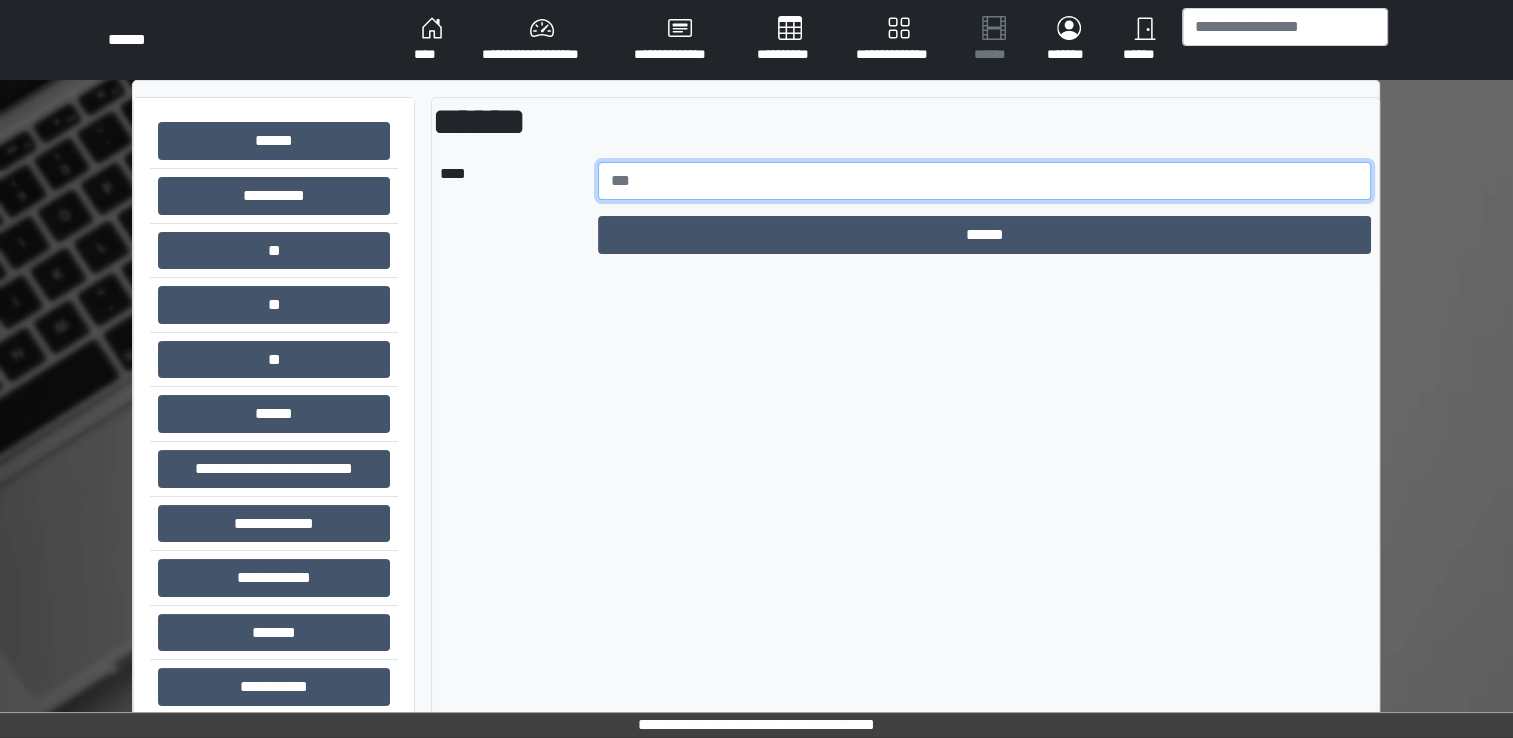 click at bounding box center (985, 181) 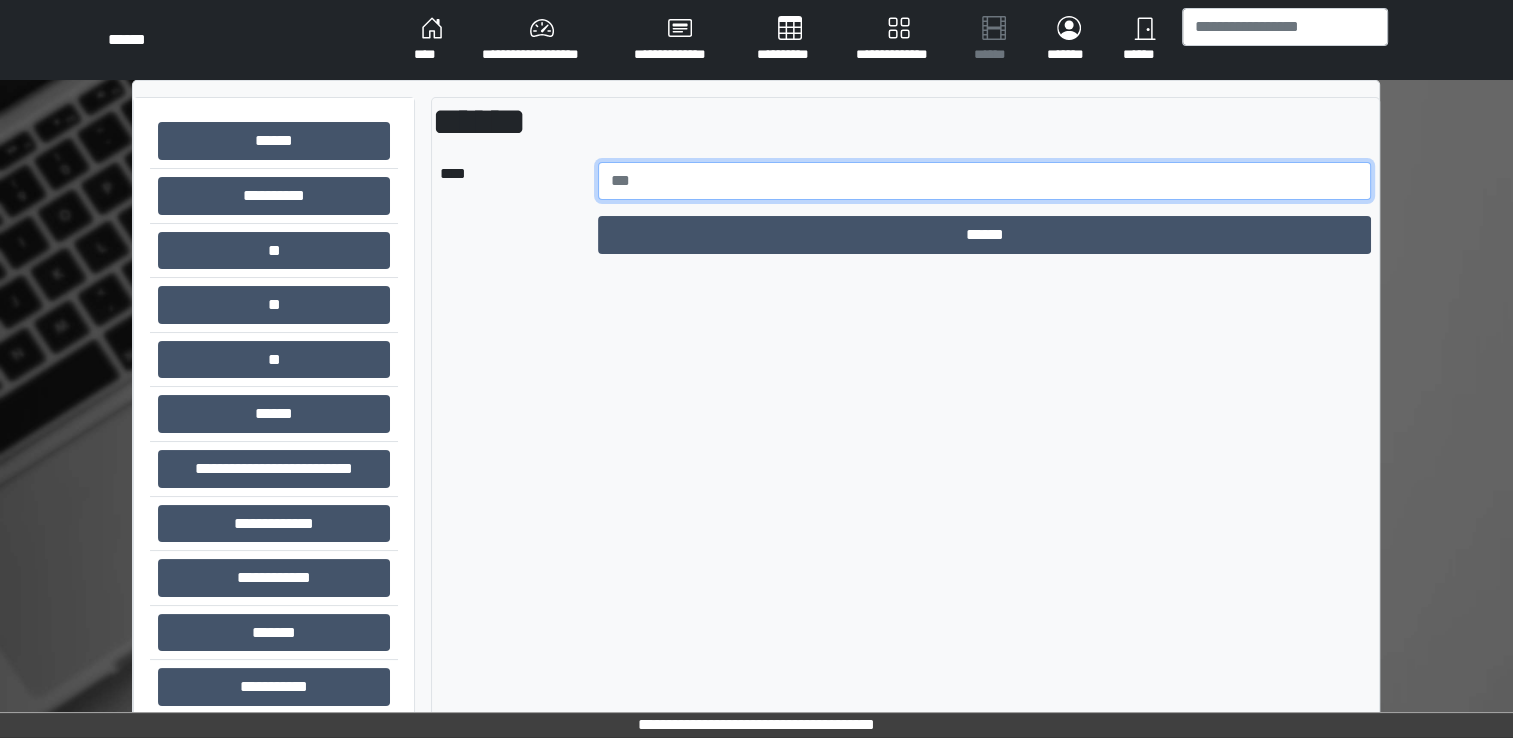 click at bounding box center (985, 181) 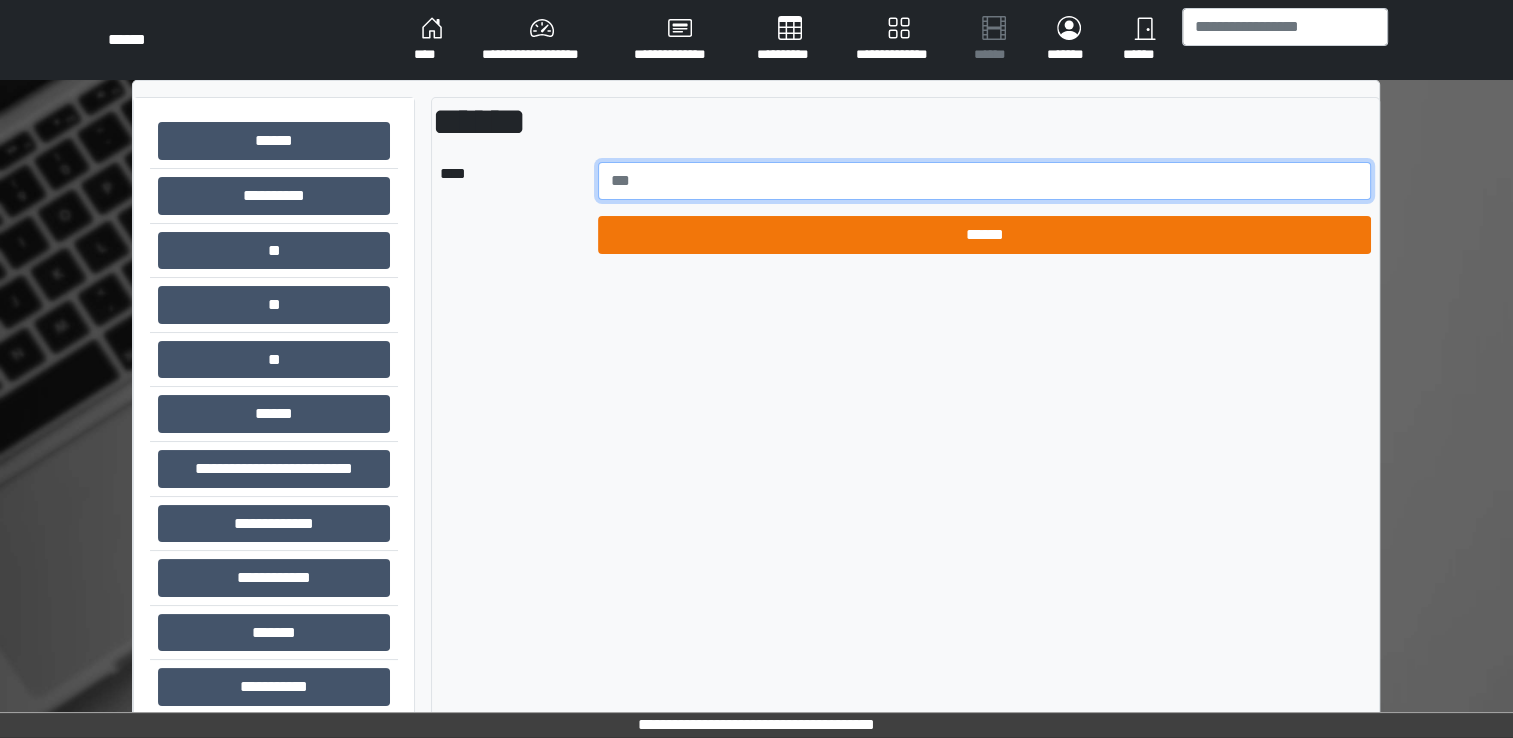 type on "*****" 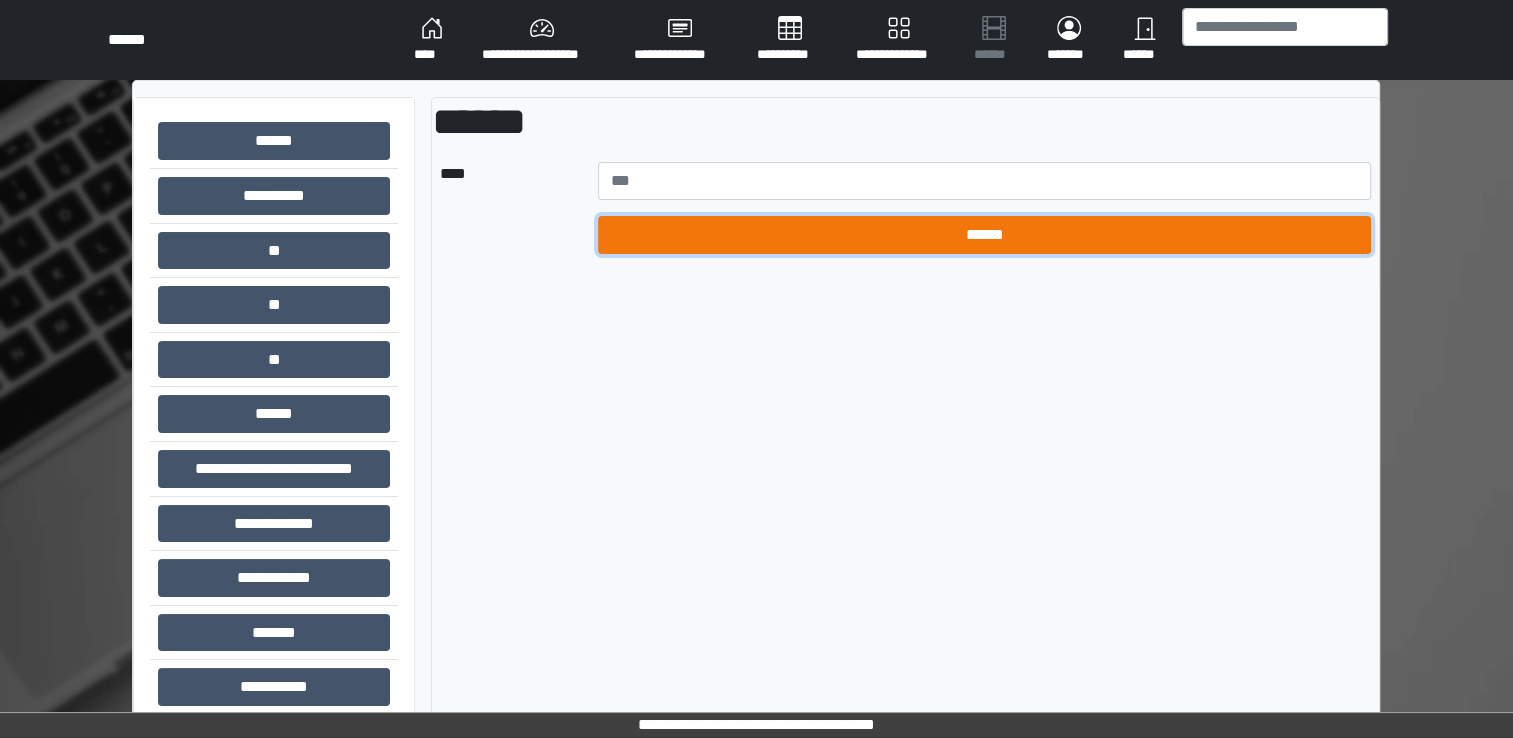 click on "******" at bounding box center (985, 235) 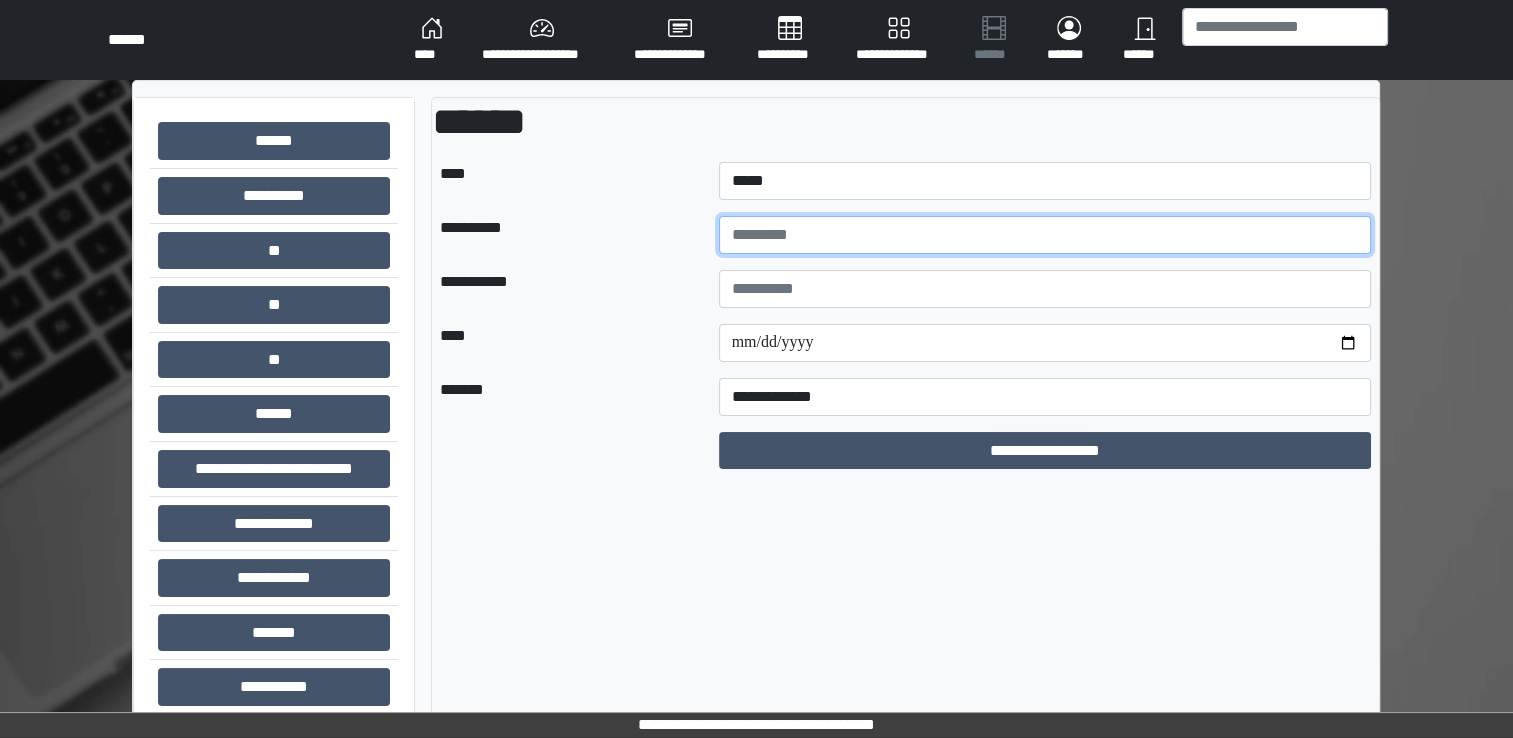 click at bounding box center (1045, 235) 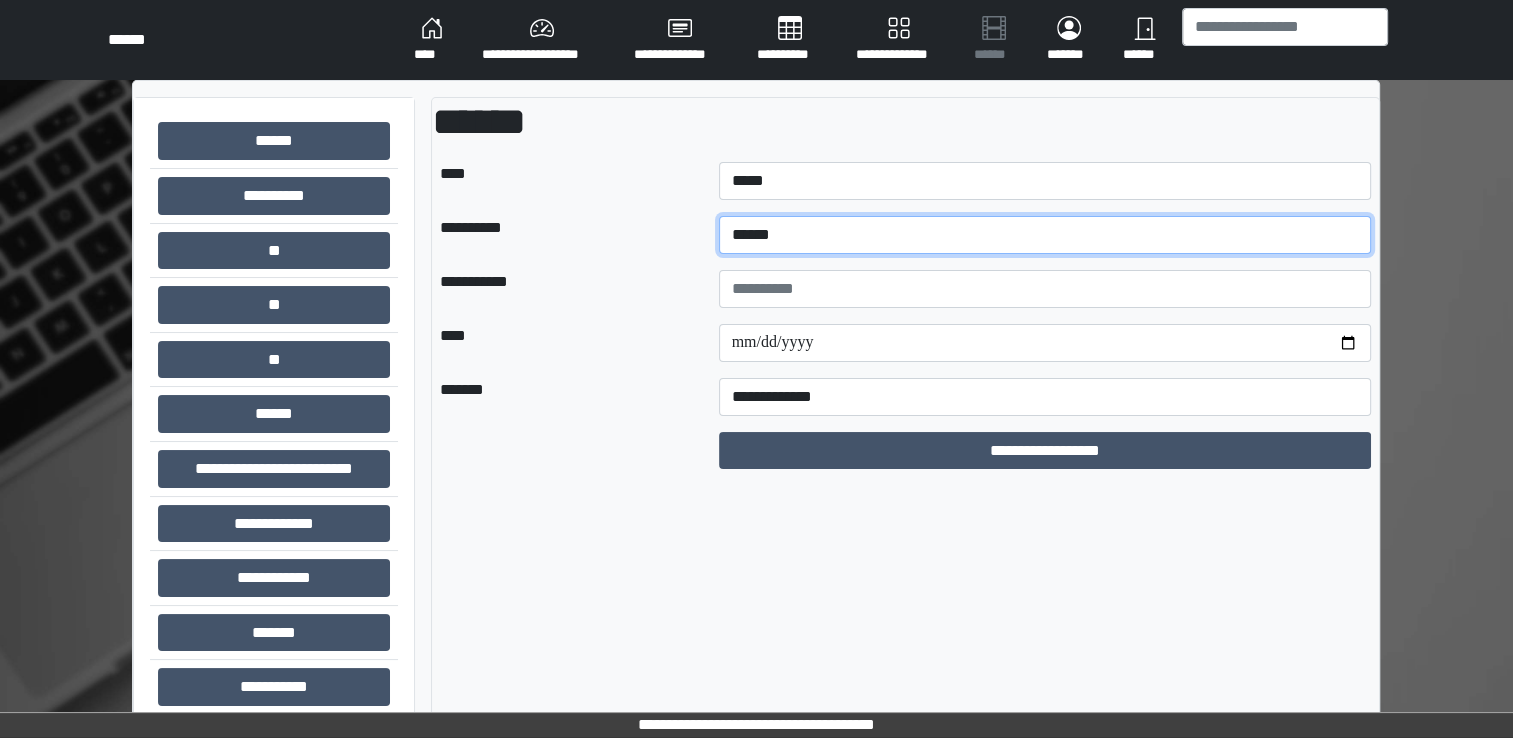 type on "******" 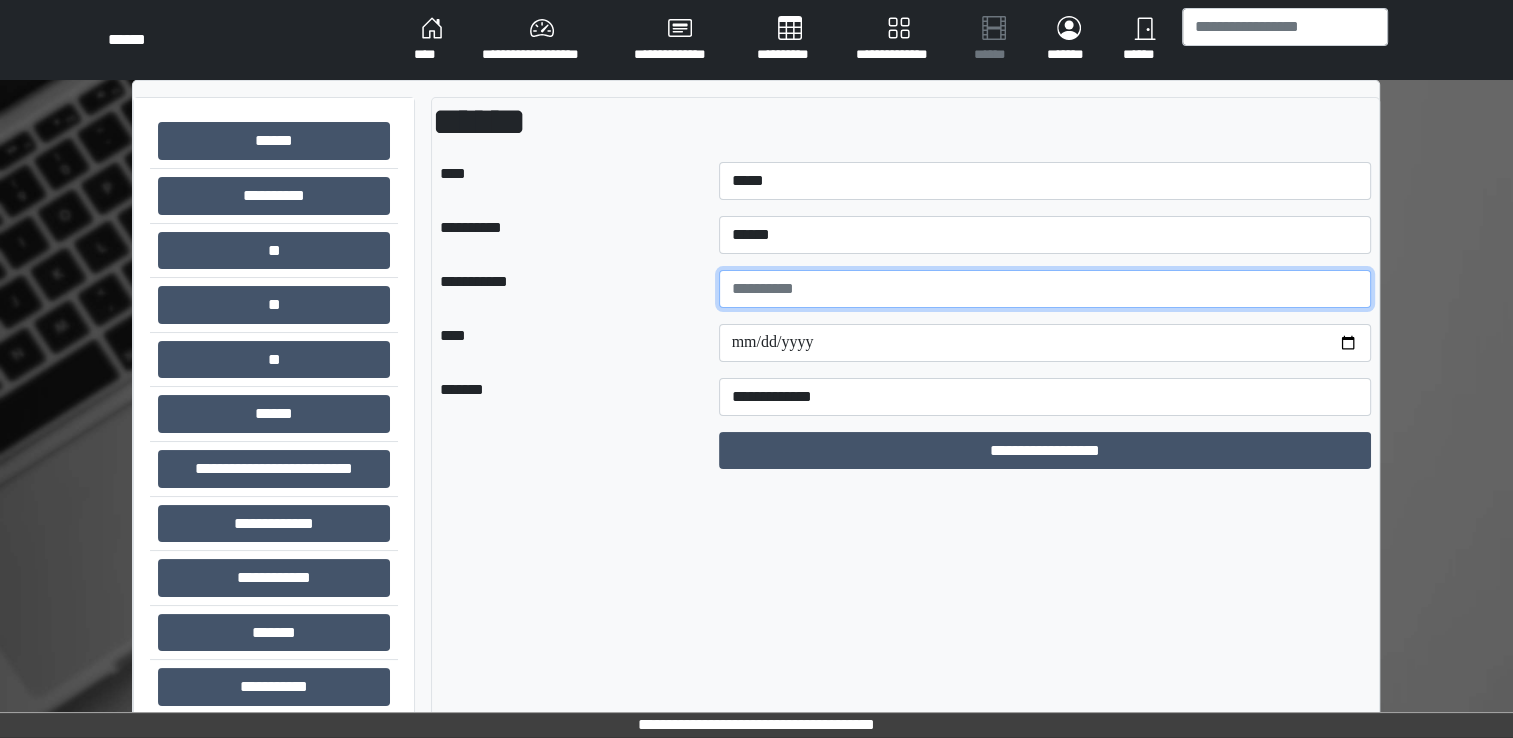 click at bounding box center (1045, 289) 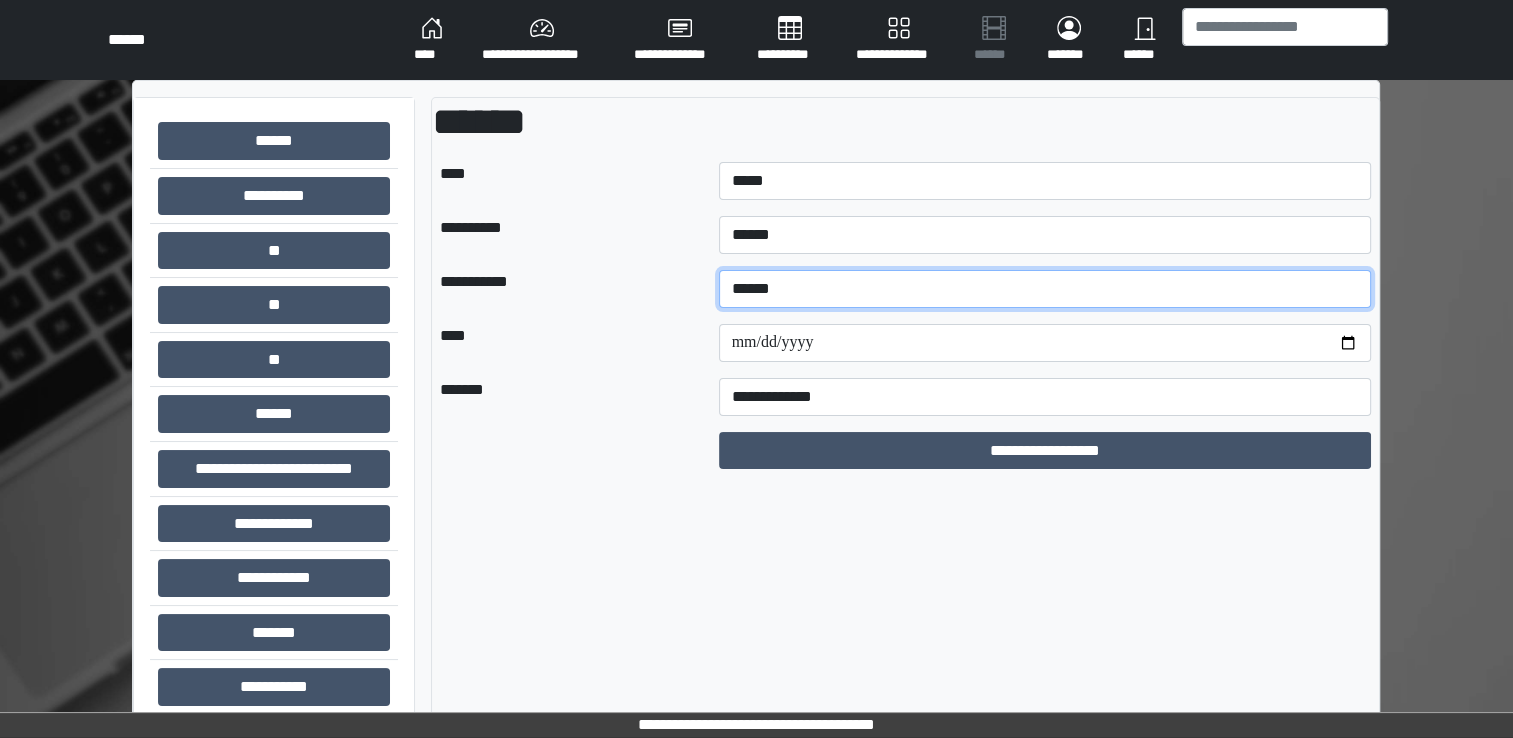 type on "******" 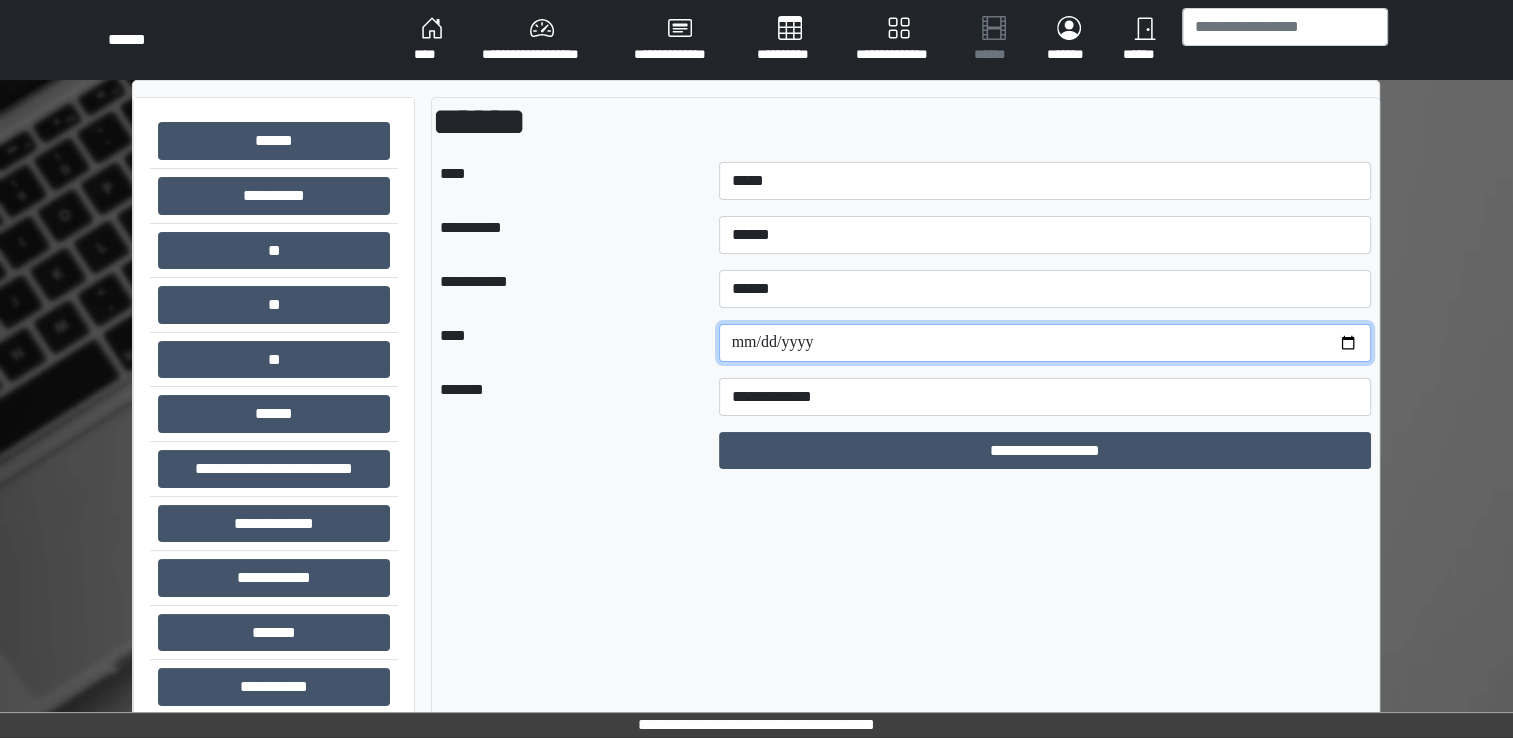click at bounding box center (1045, 343) 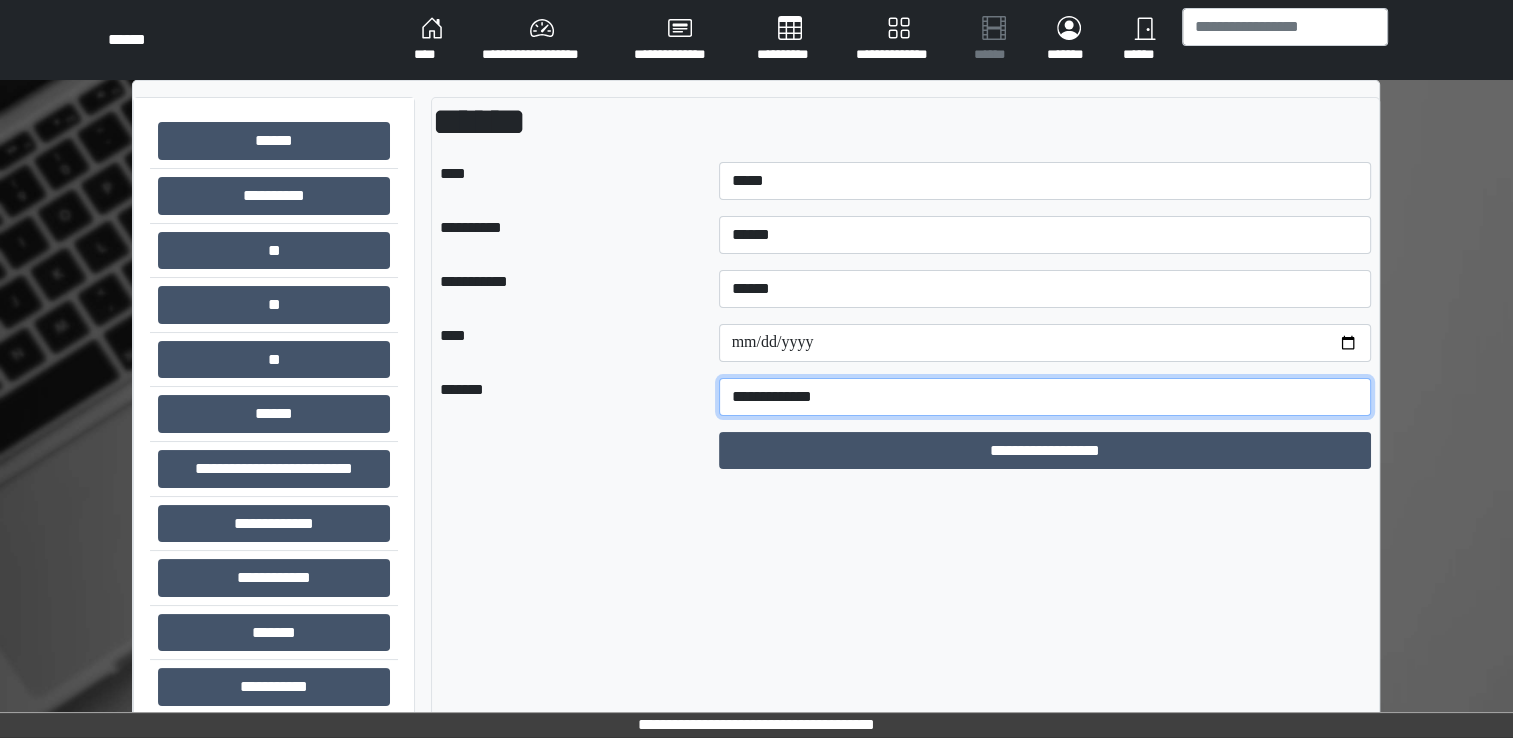 click on "**********" at bounding box center [1045, 397] 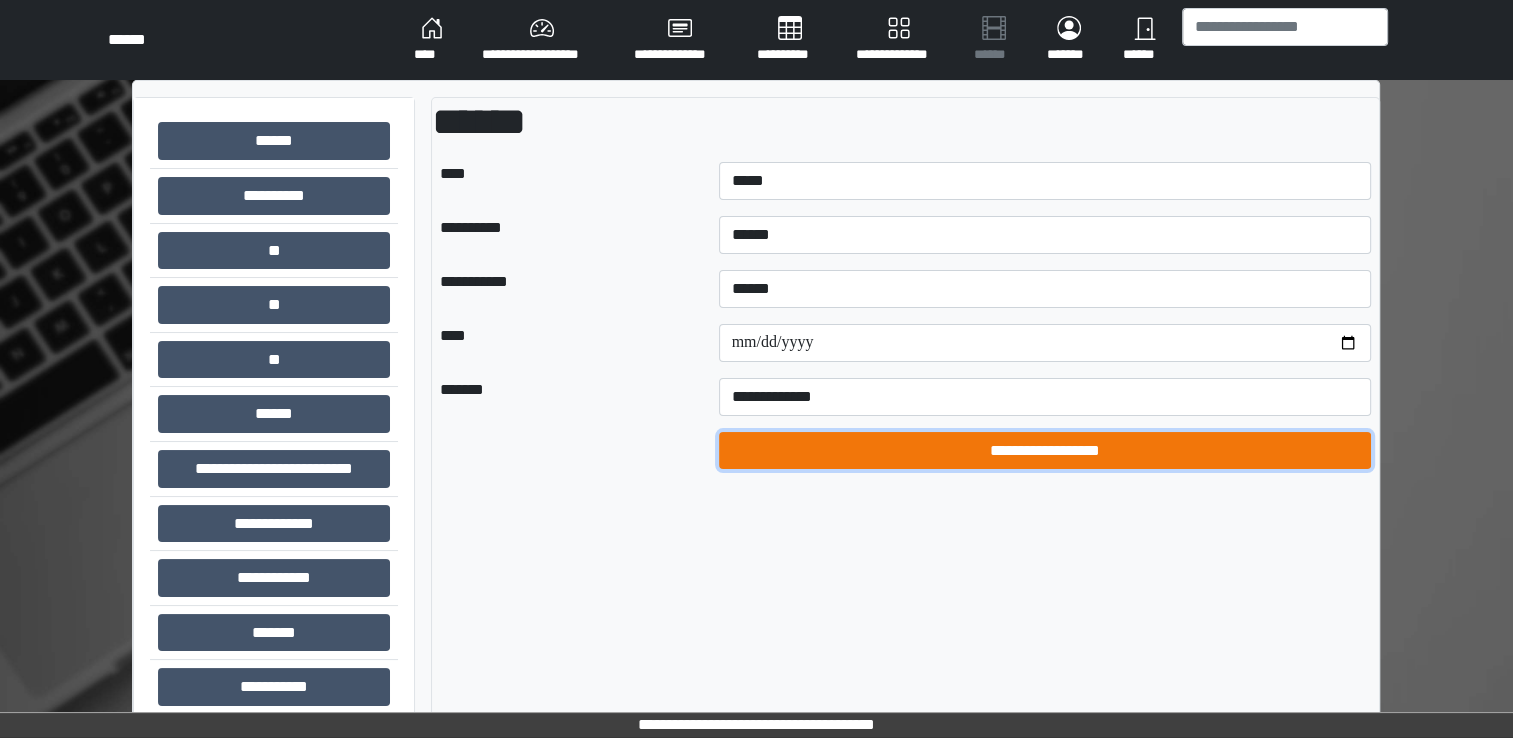 click on "**********" at bounding box center [1045, 451] 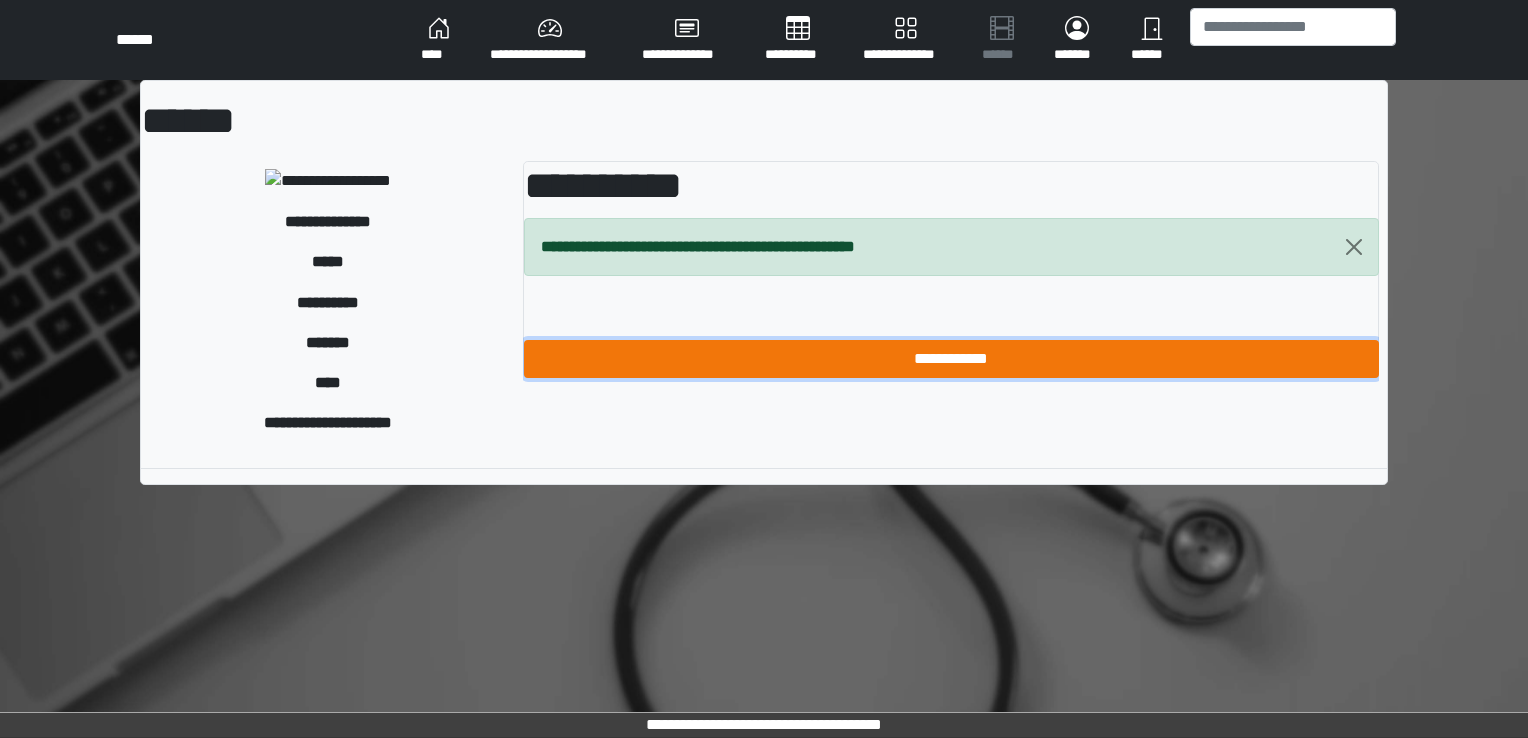 click on "**********" at bounding box center [951, 359] 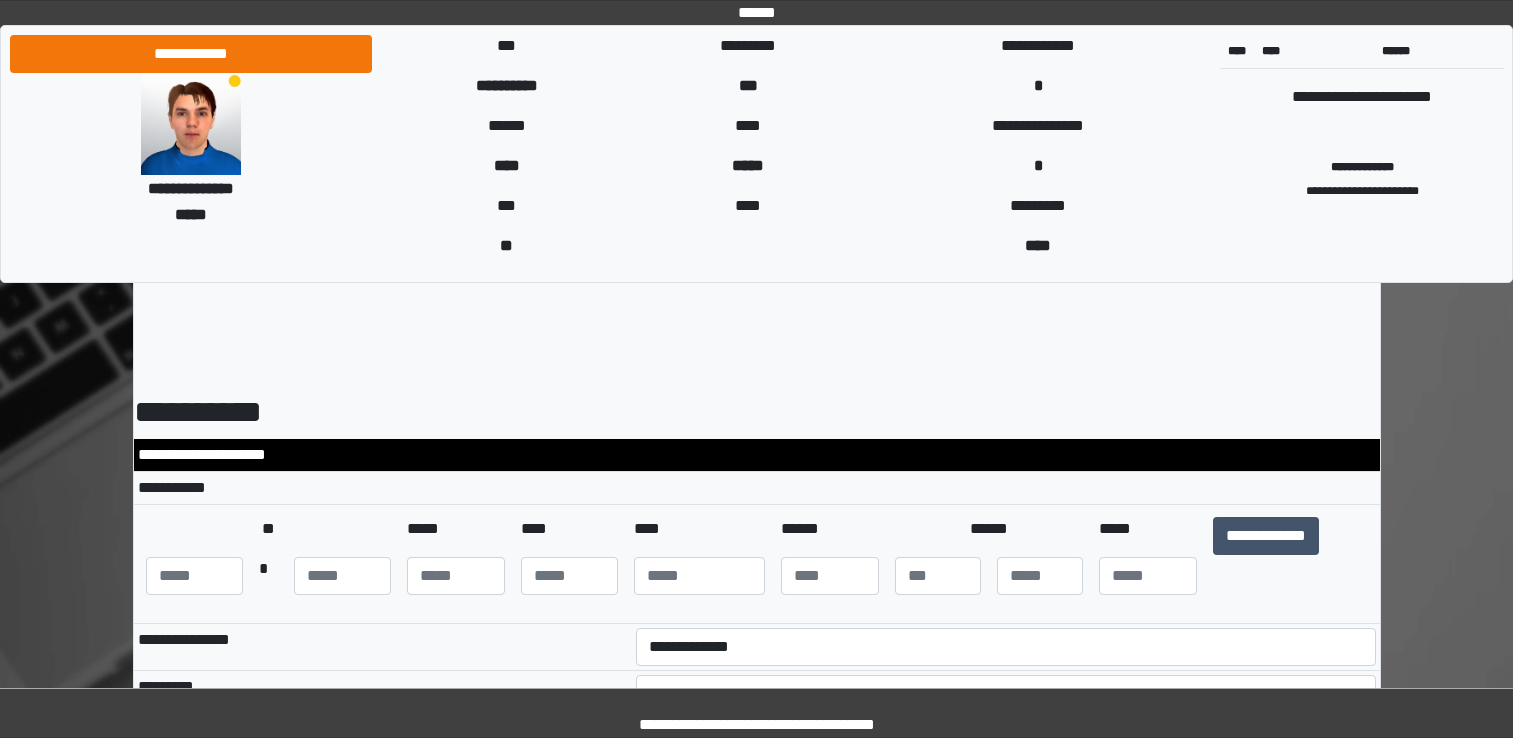 scroll, scrollTop: 0, scrollLeft: 0, axis: both 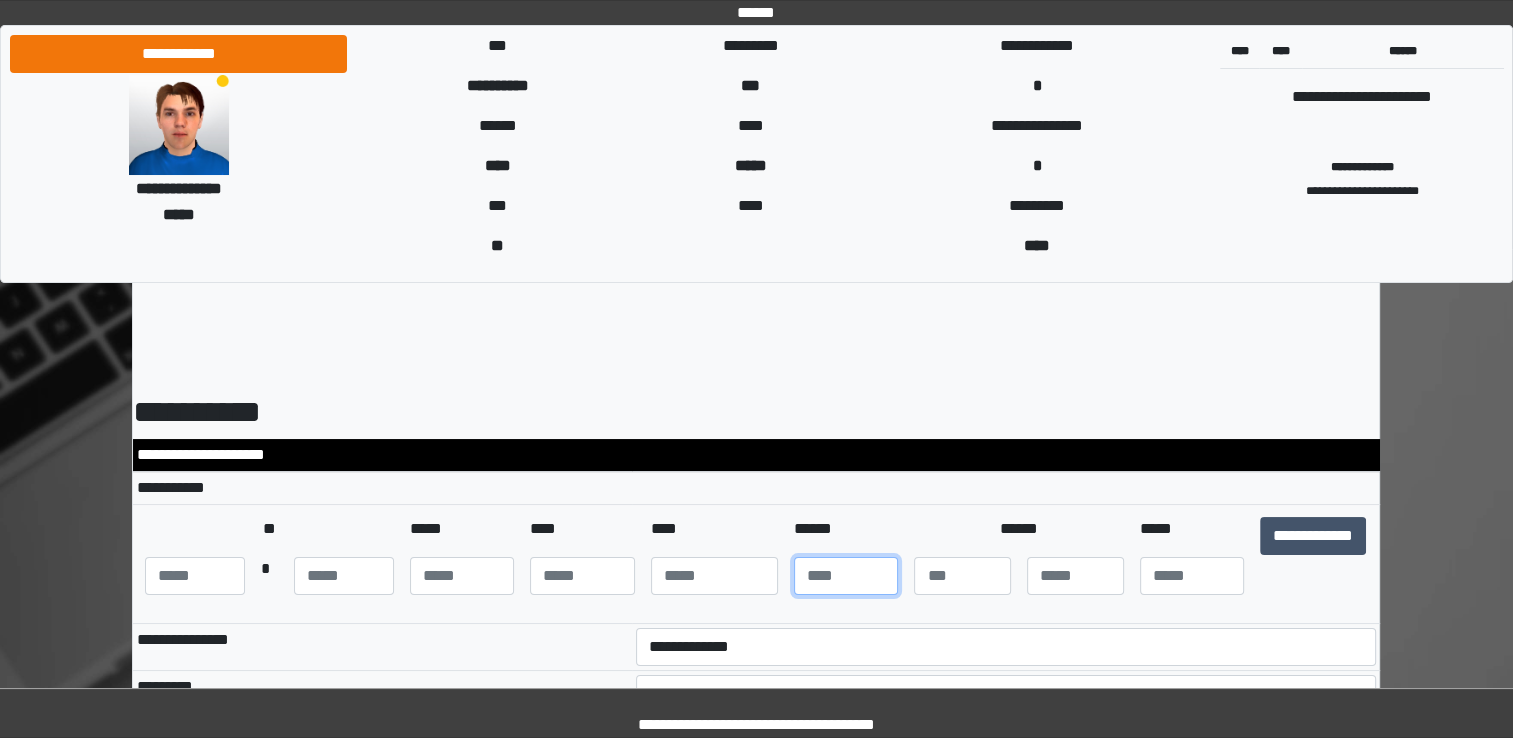 click at bounding box center [846, 576] 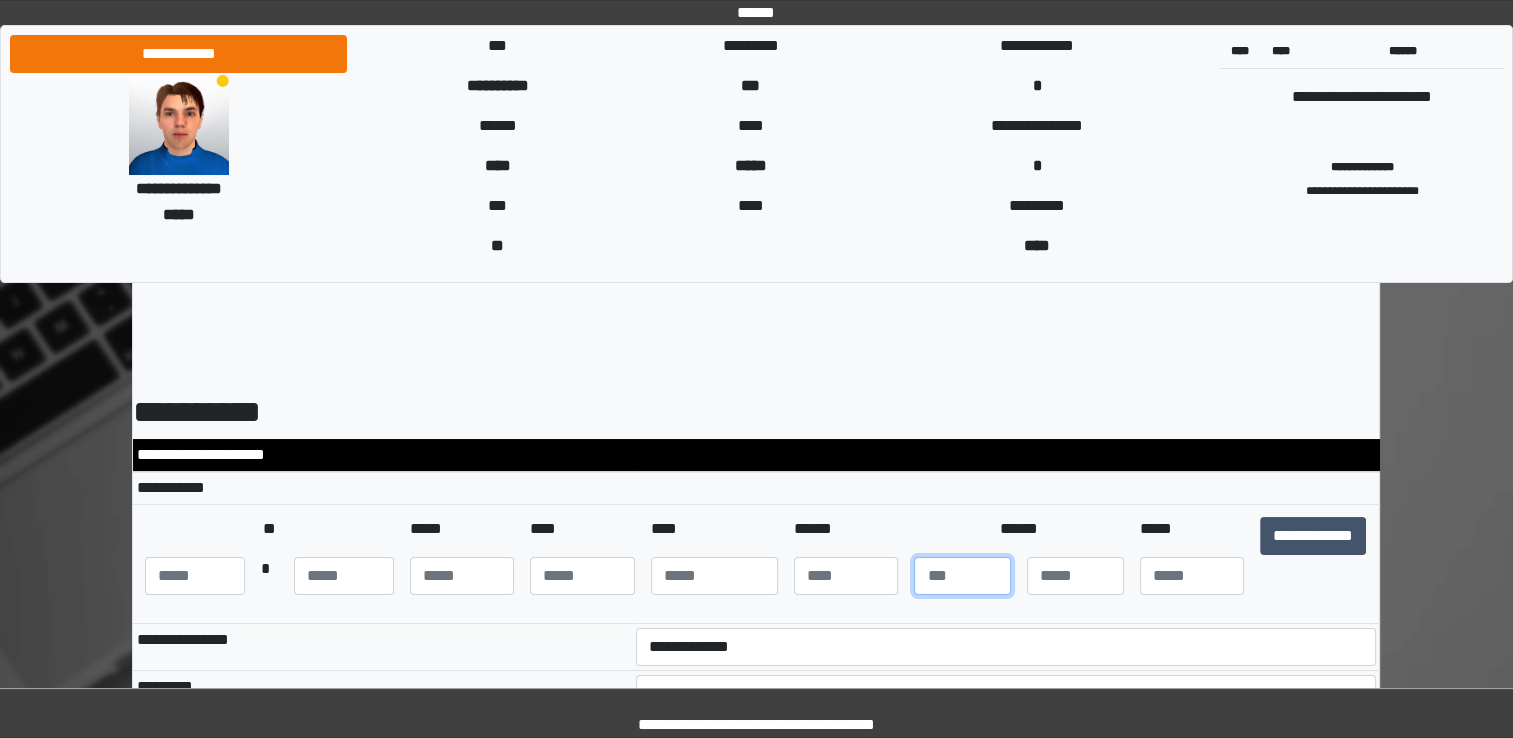 click at bounding box center [962, 576] 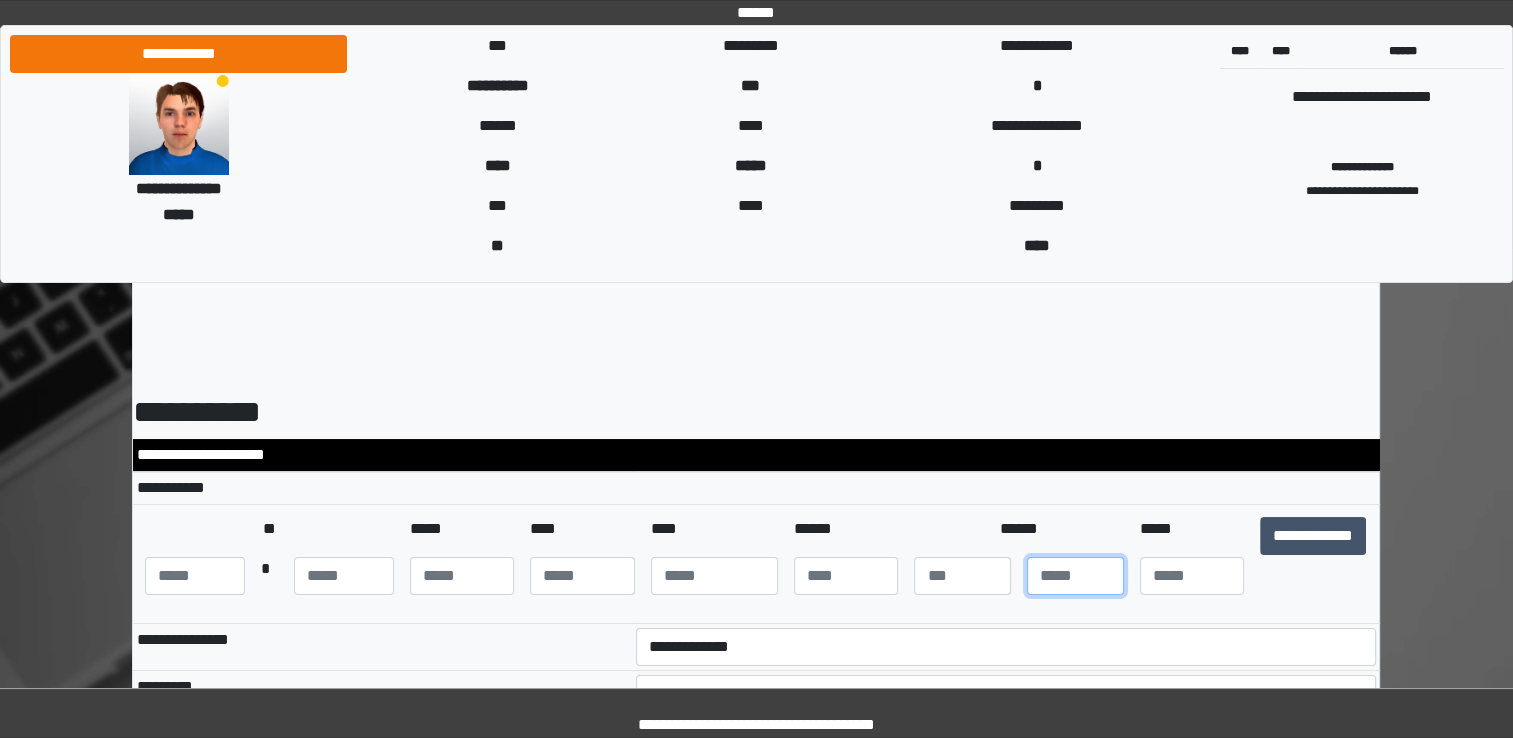 click at bounding box center (1075, 576) 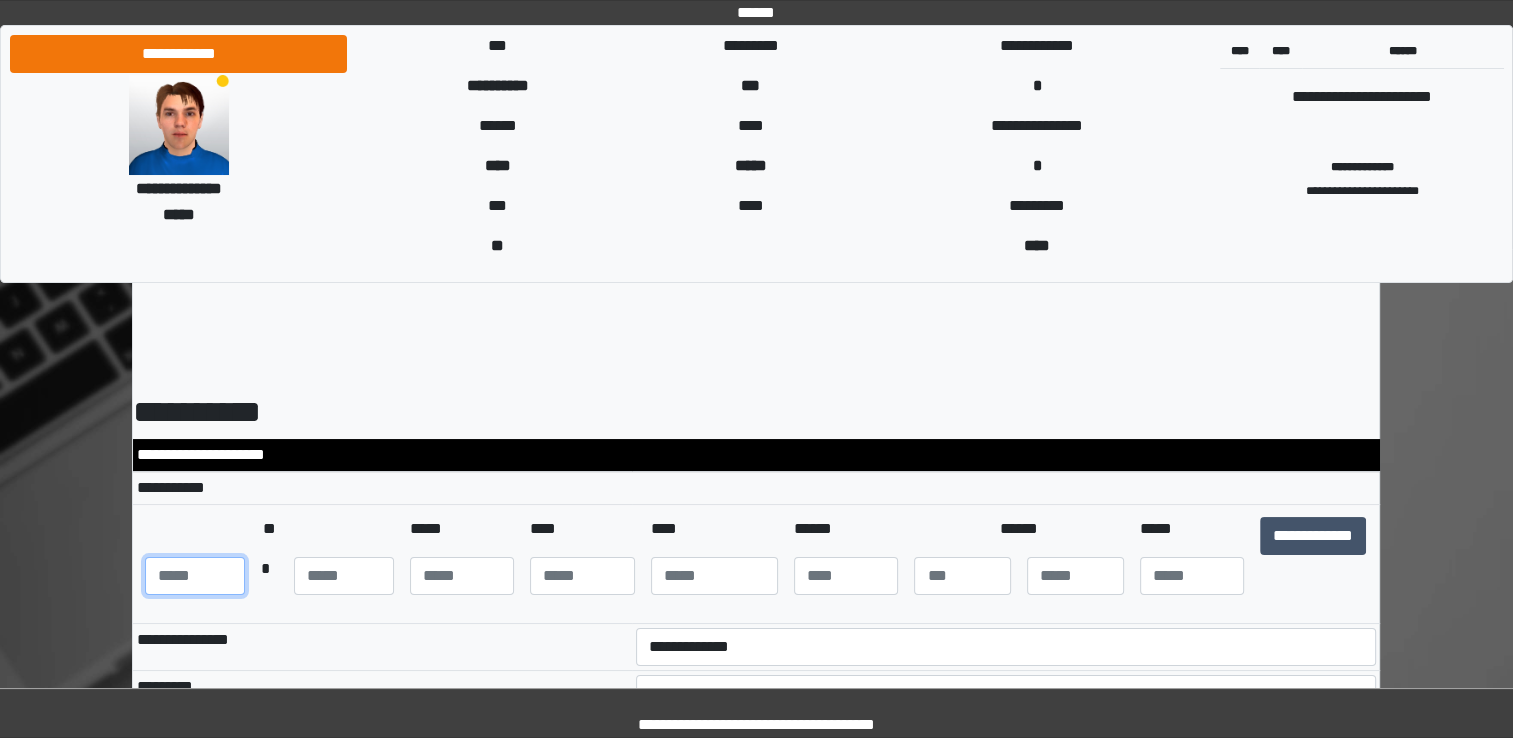 click at bounding box center [195, 576] 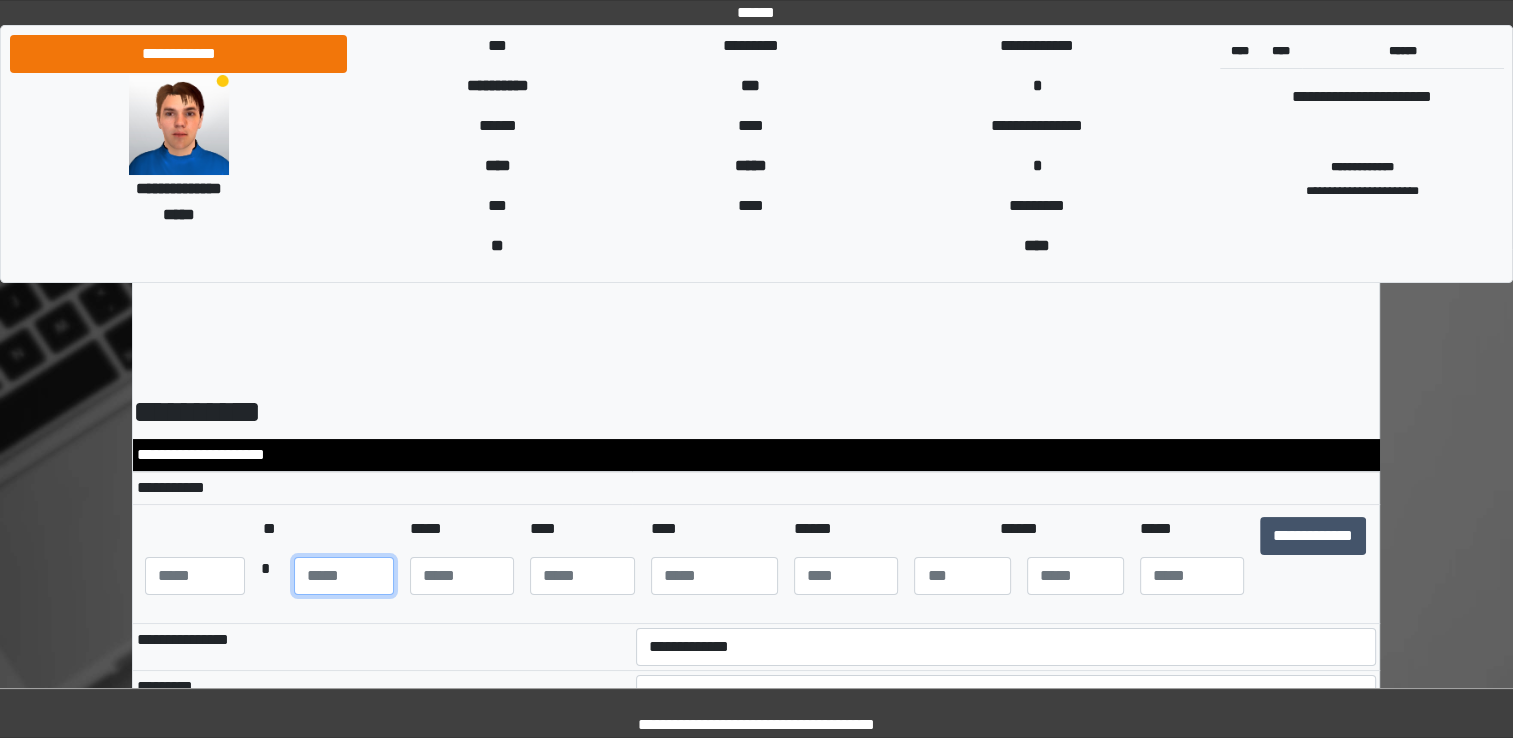 type on "**" 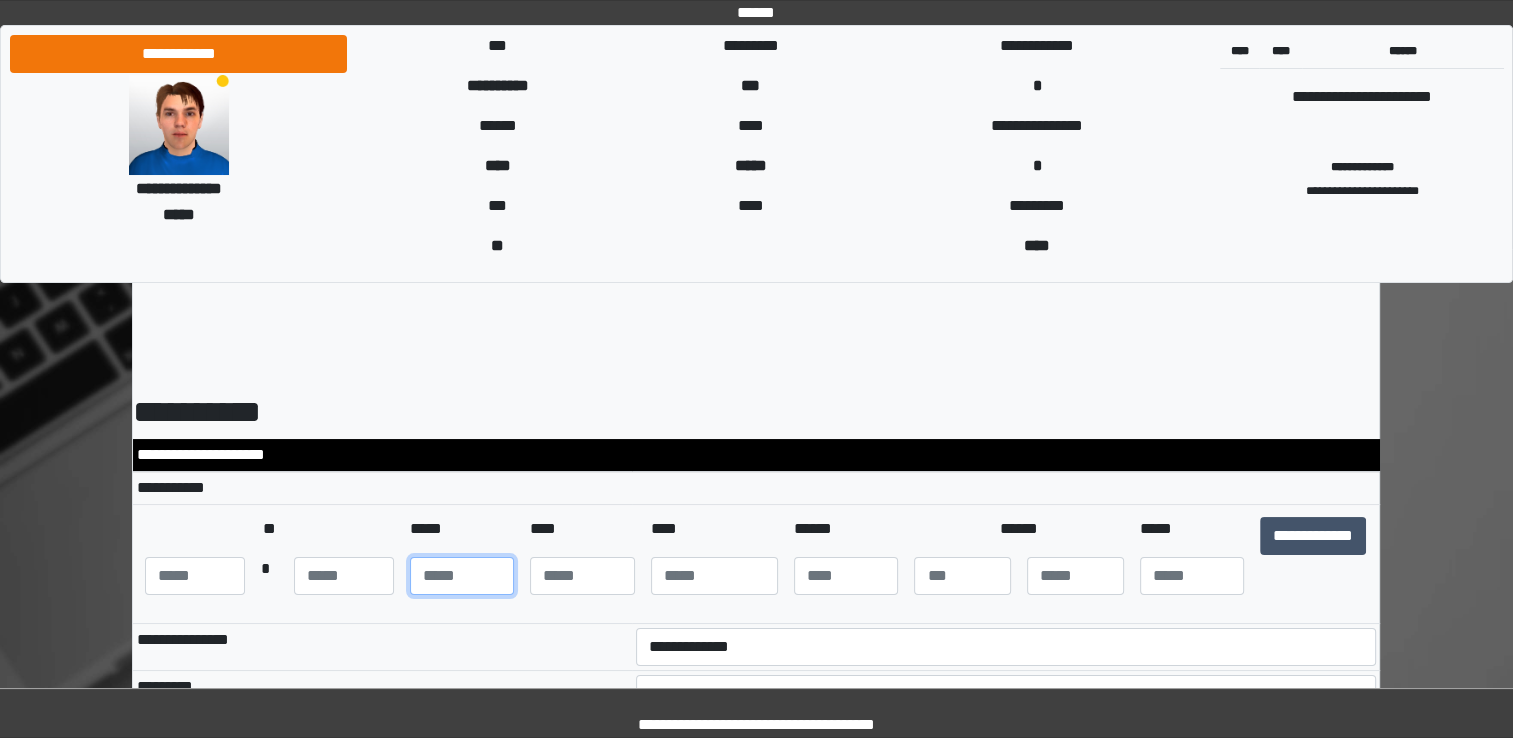 click at bounding box center [462, 576] 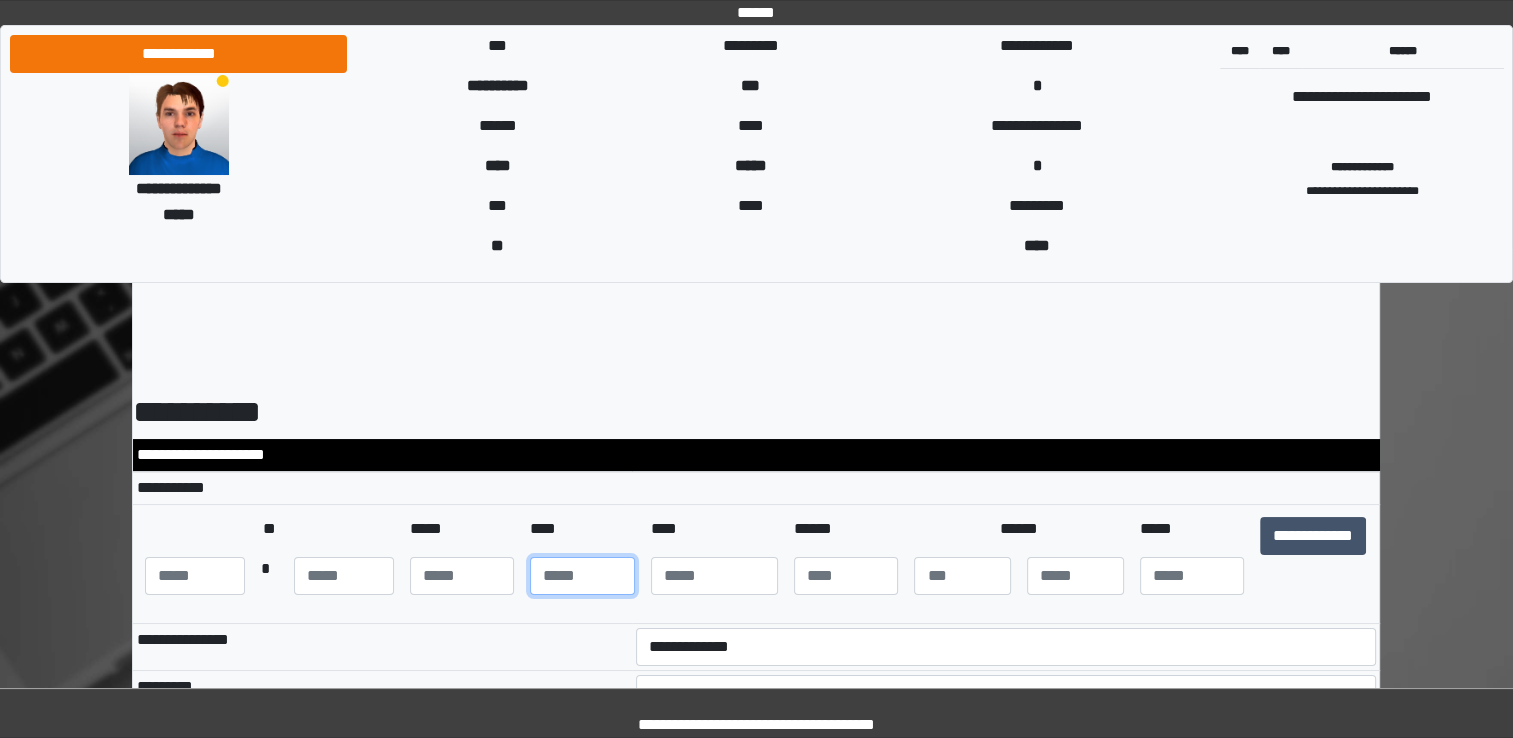 click at bounding box center (582, 576) 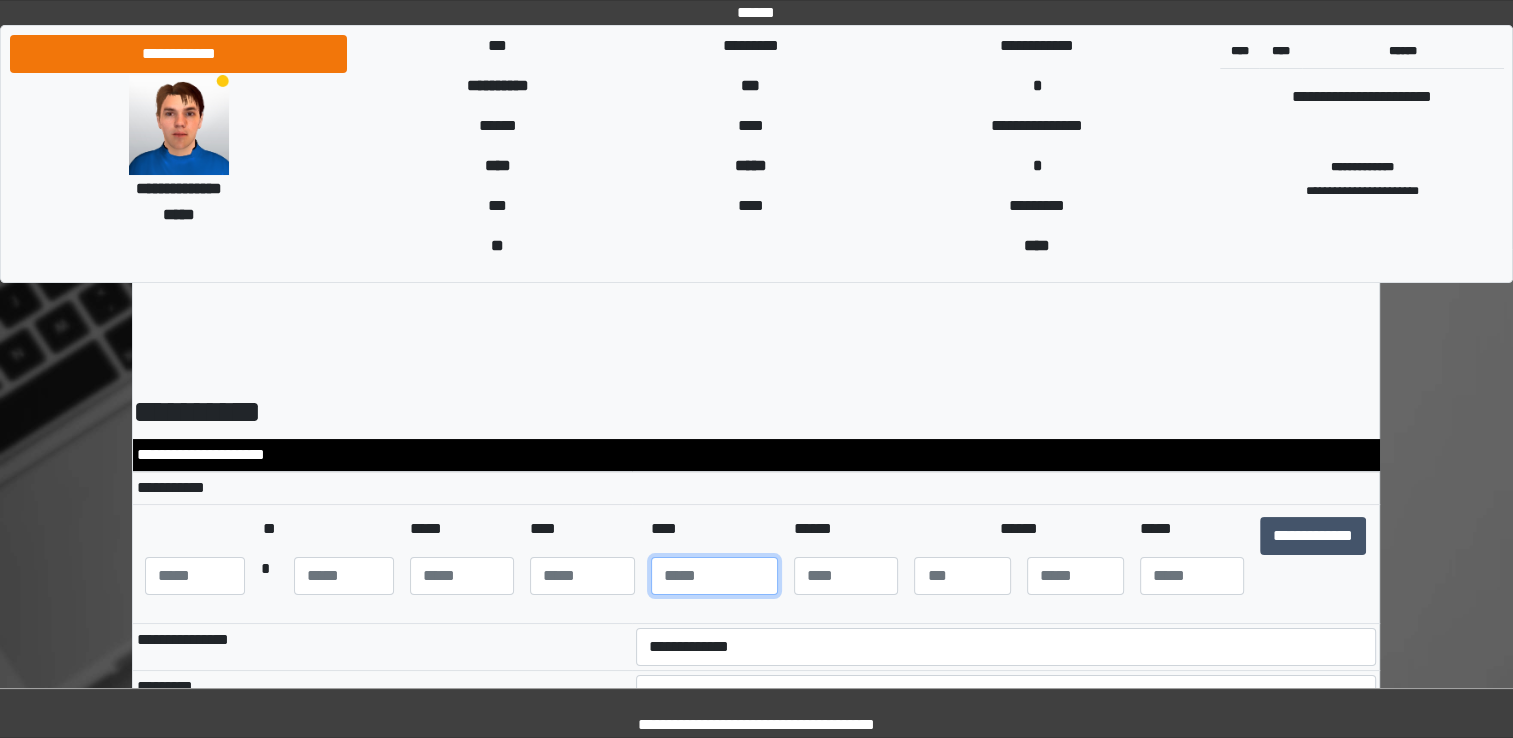 click at bounding box center (714, 576) 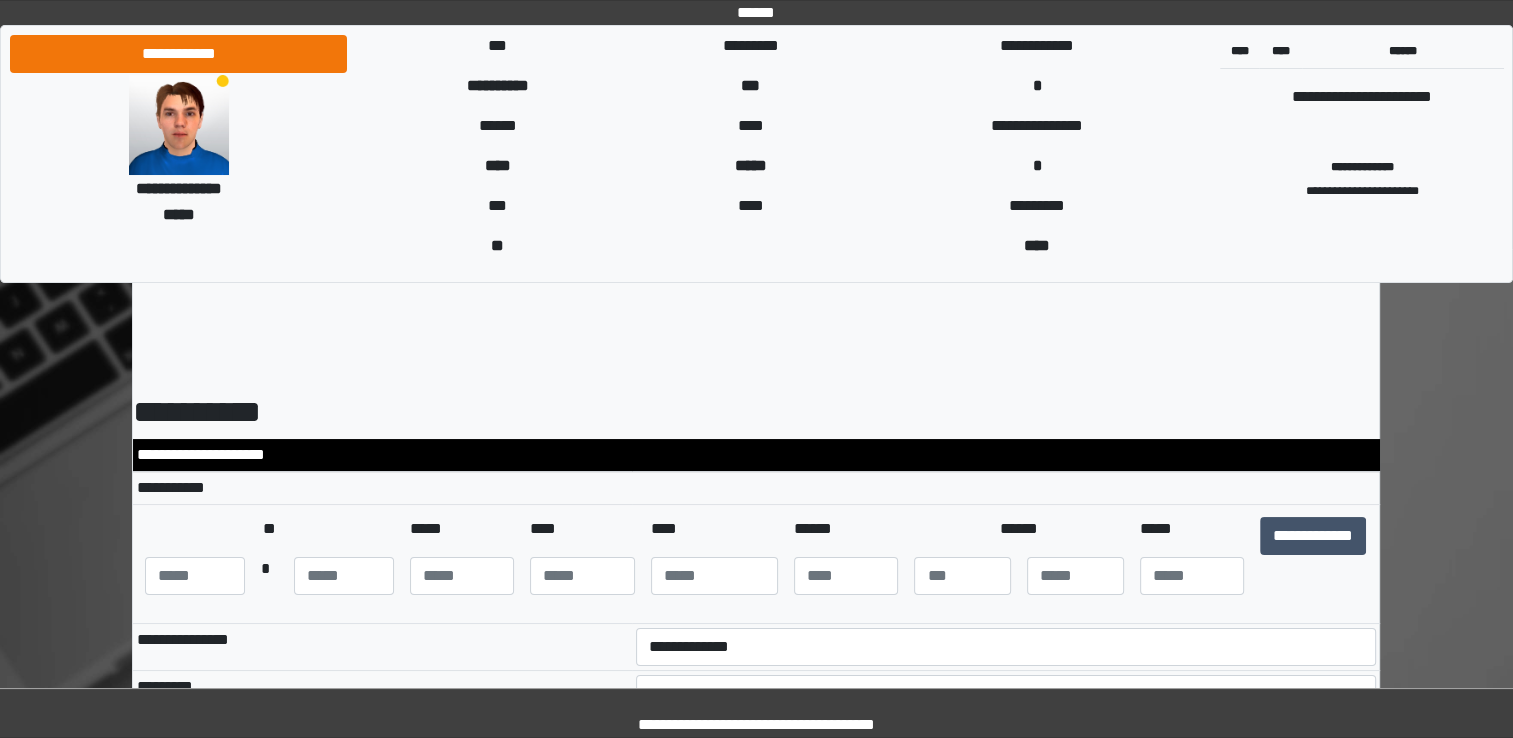 click on "**********" at bounding box center [382, 647] 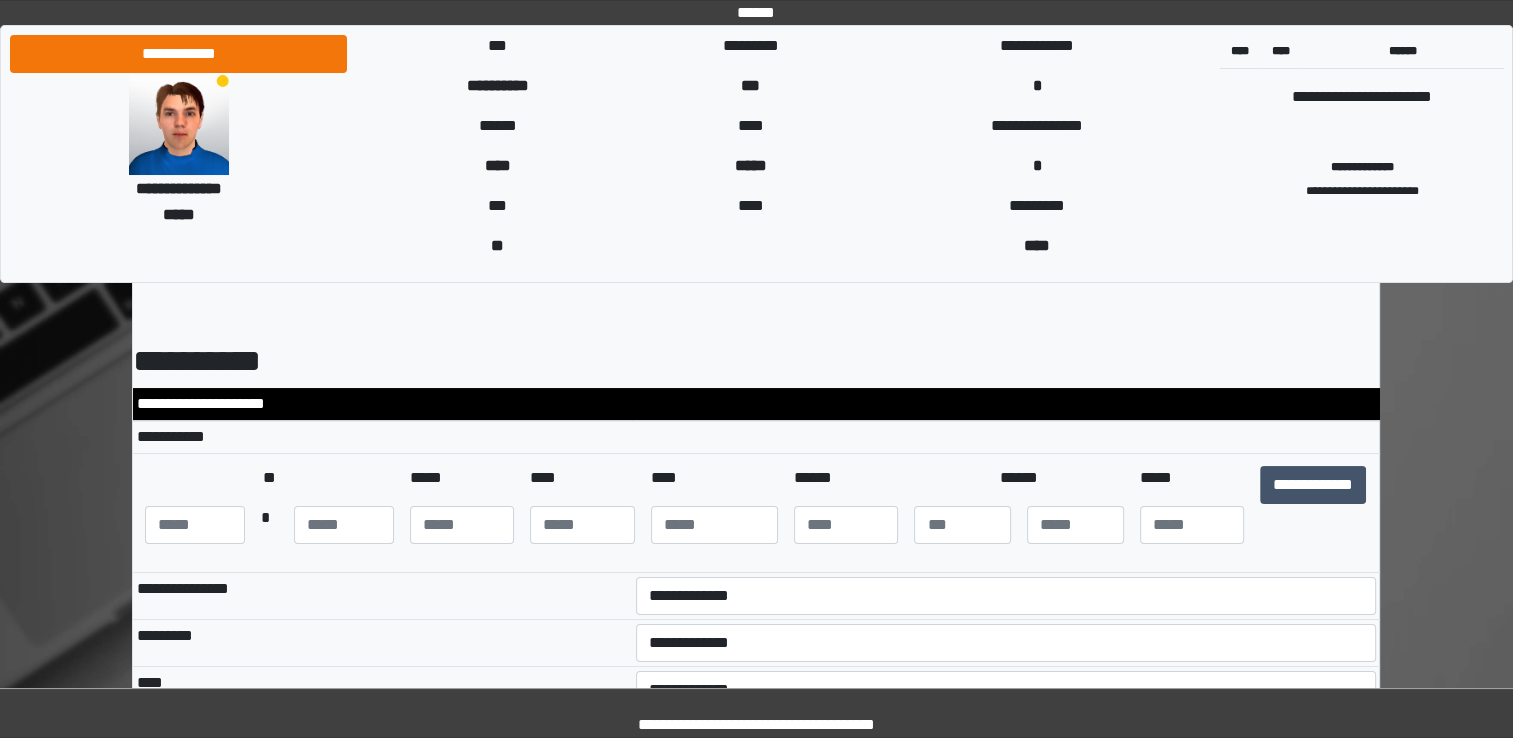 scroll, scrollTop: 100, scrollLeft: 0, axis: vertical 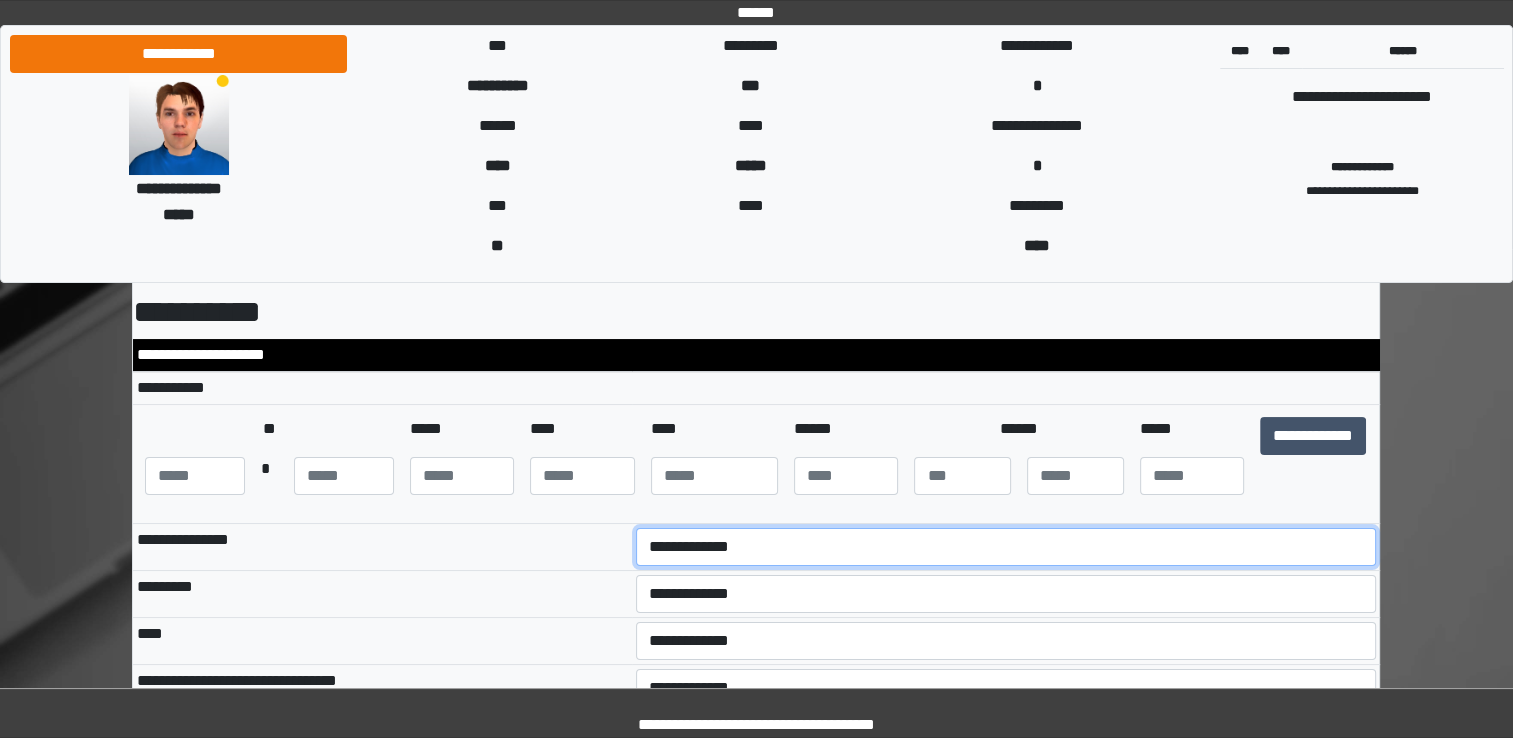 click on "**********" at bounding box center [1006, 547] 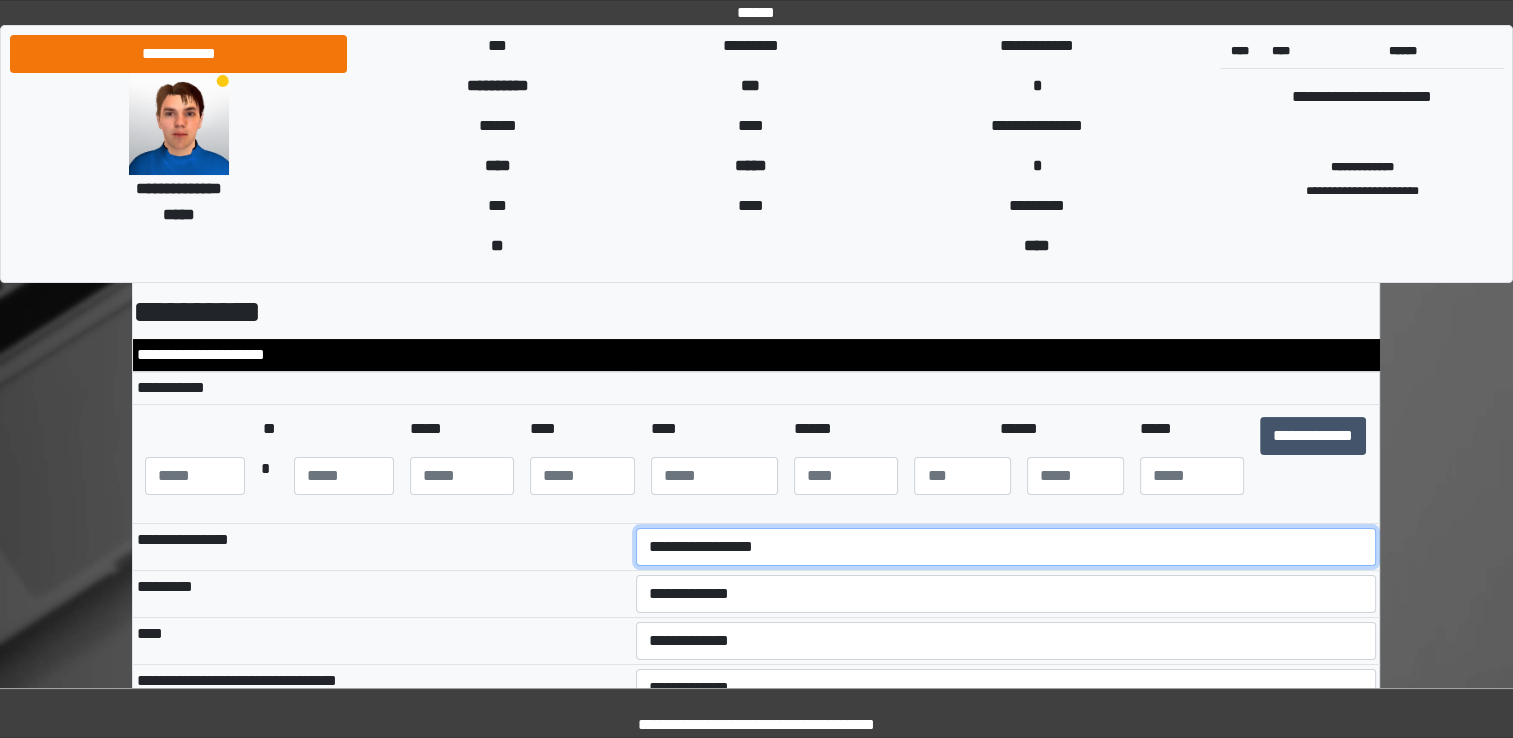 click on "**********" at bounding box center (1006, 547) 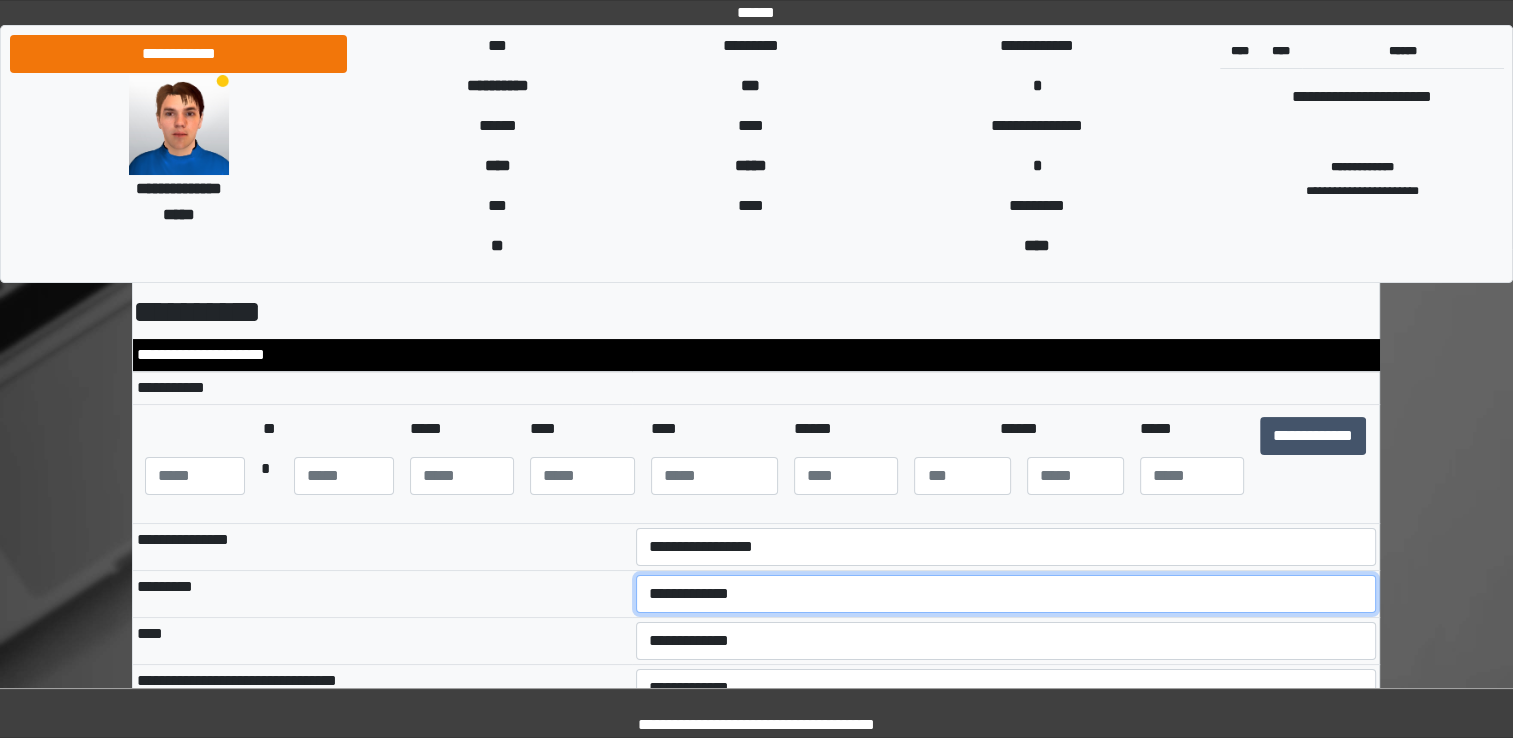 click on "**********" at bounding box center [1006, 594] 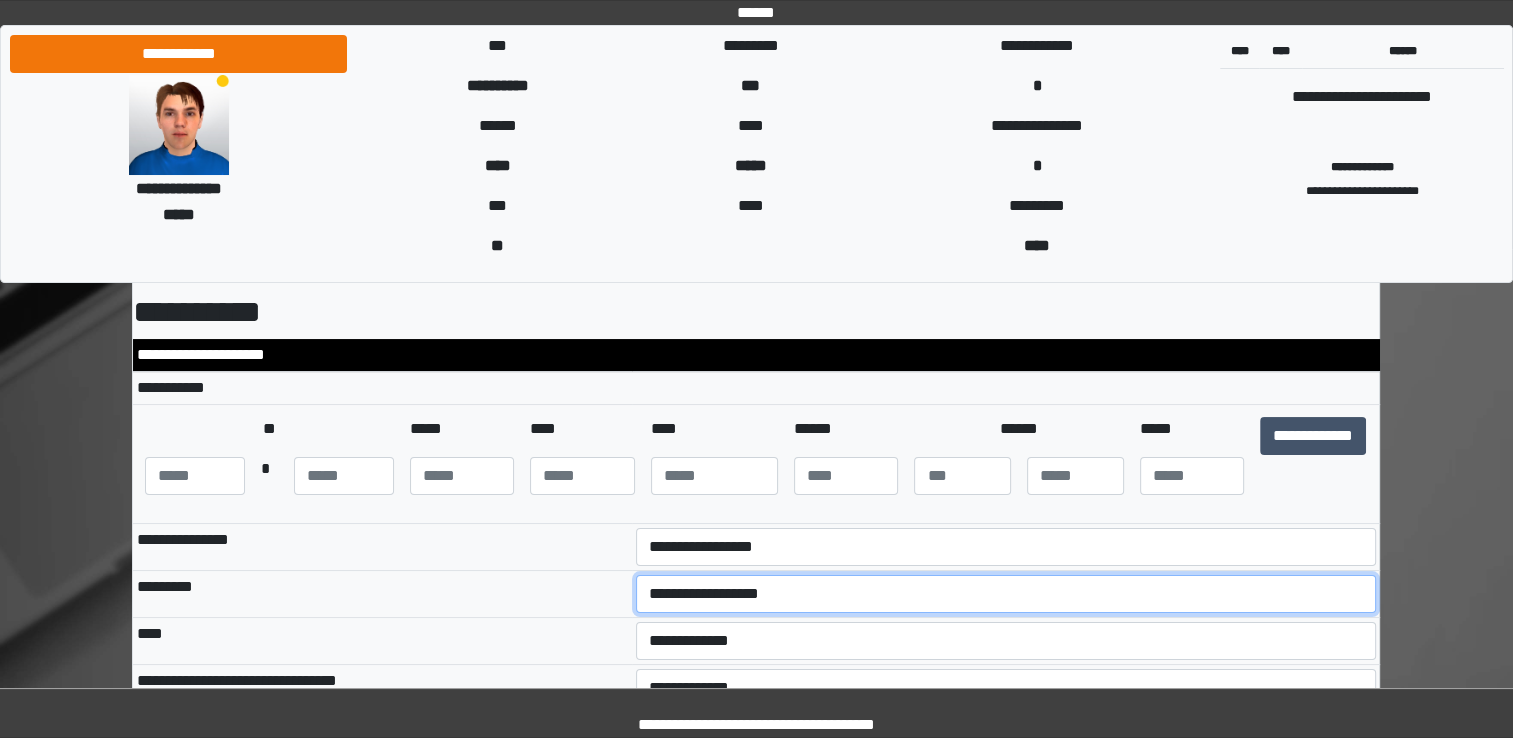 click on "**********" at bounding box center (1006, 594) 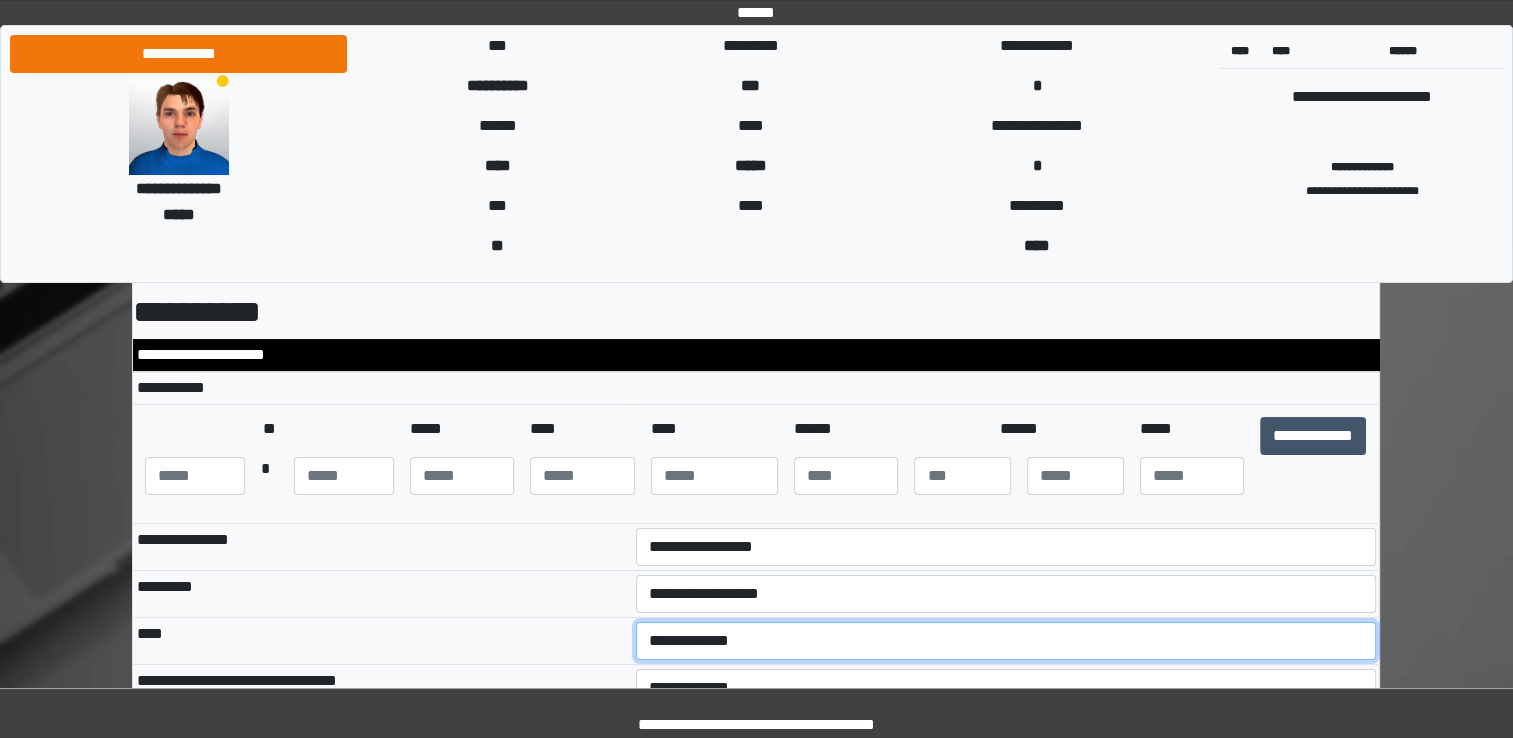 click on "**********" at bounding box center [1006, 641] 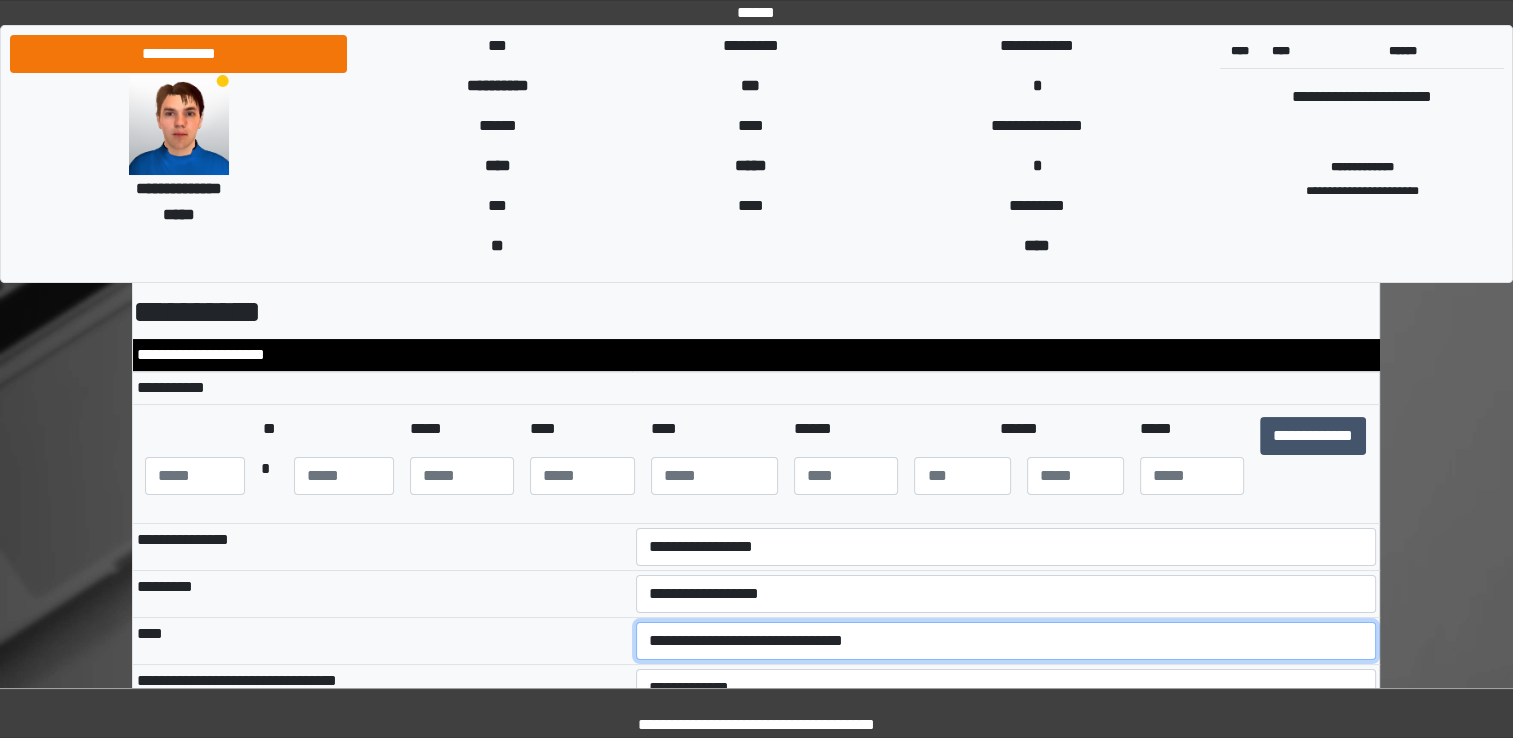 click on "**********" at bounding box center [1006, 641] 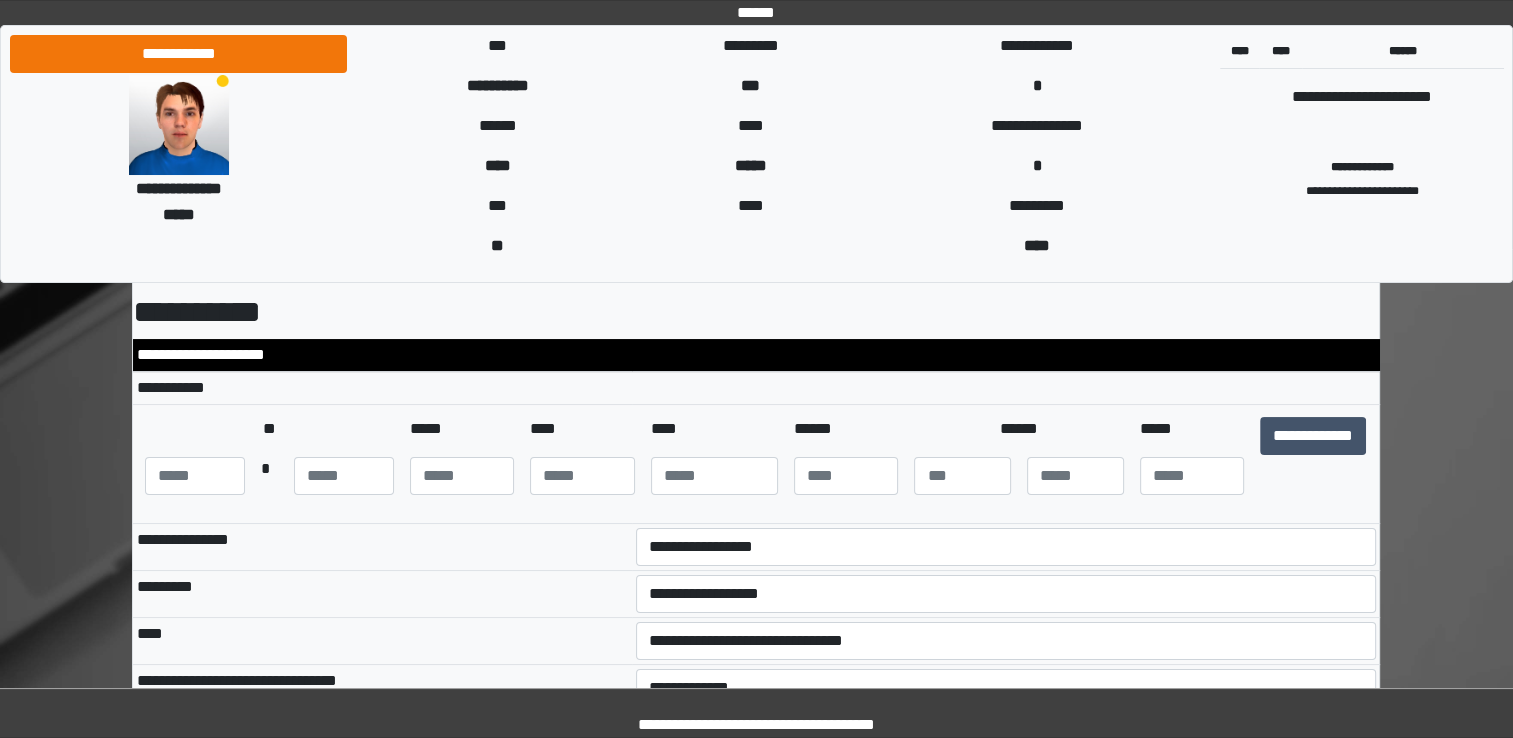 click on "*********" at bounding box center (382, 594) 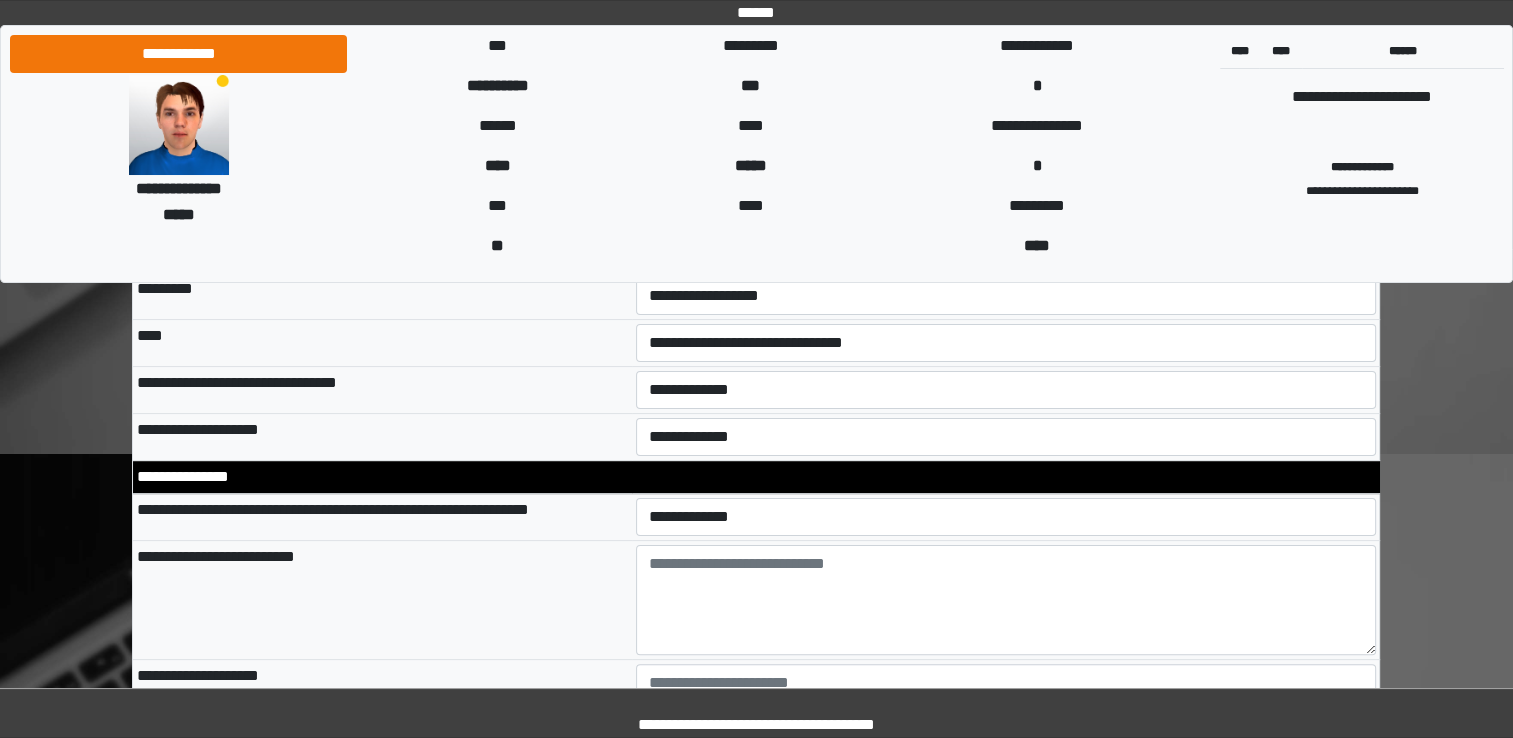 scroll, scrollTop: 400, scrollLeft: 0, axis: vertical 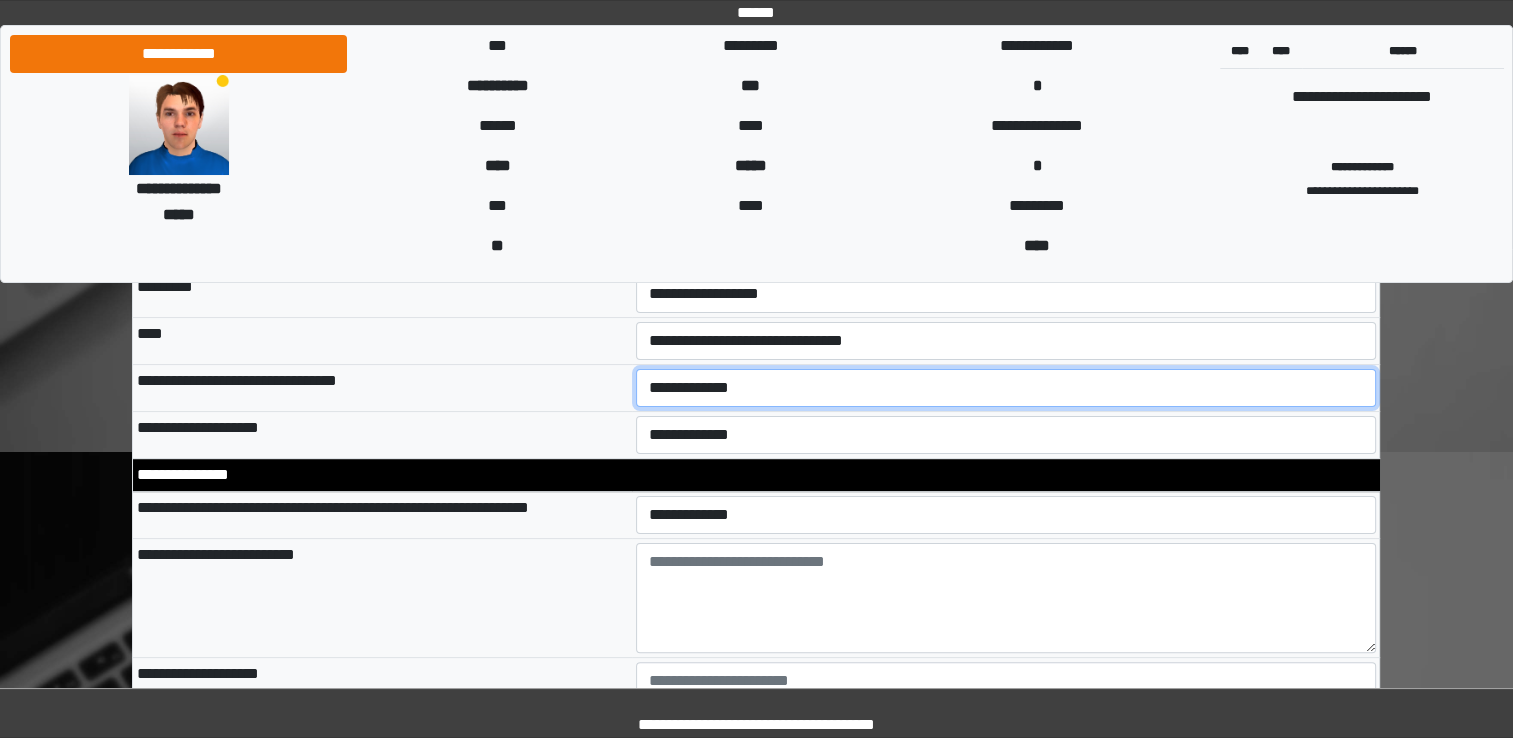click on "**********" at bounding box center (1006, 388) 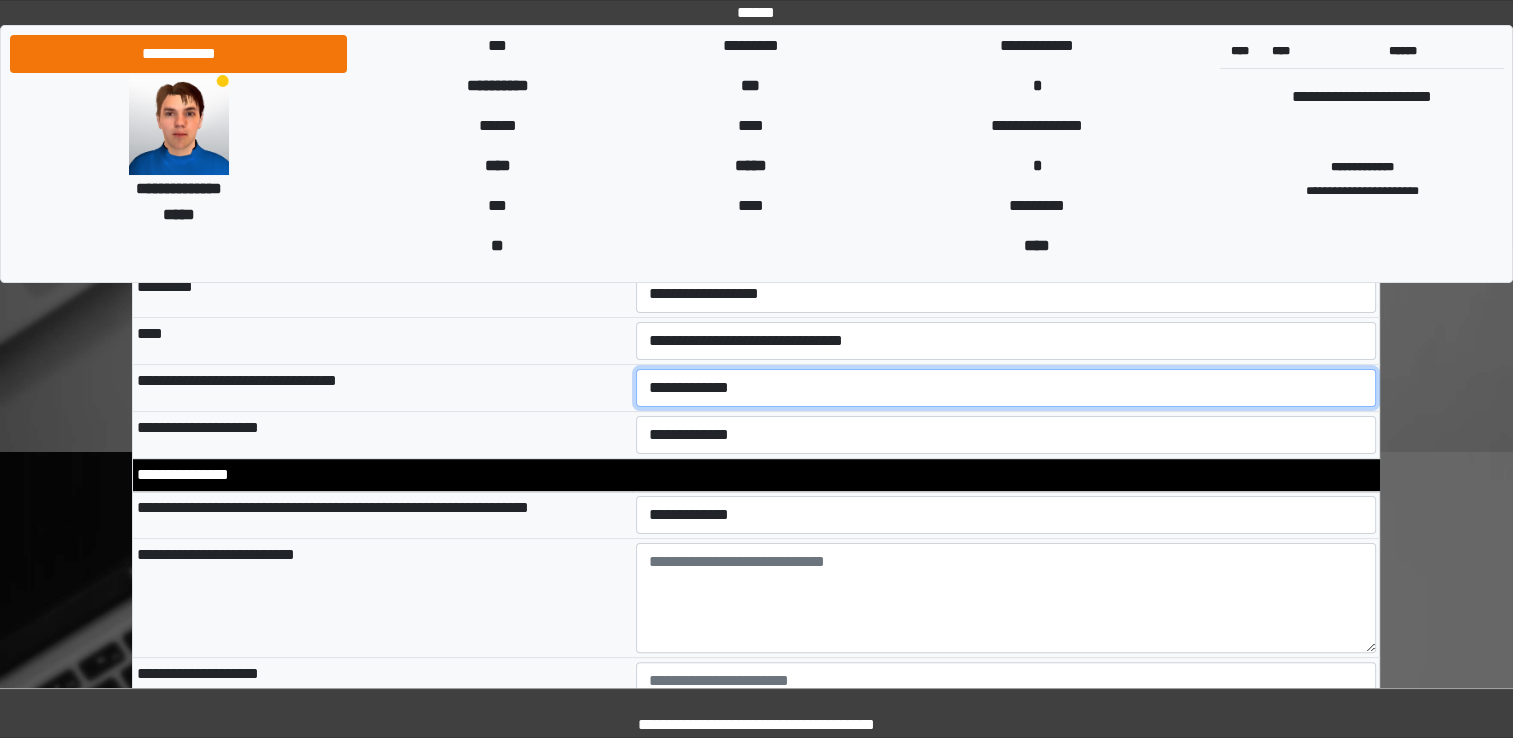 select on "*" 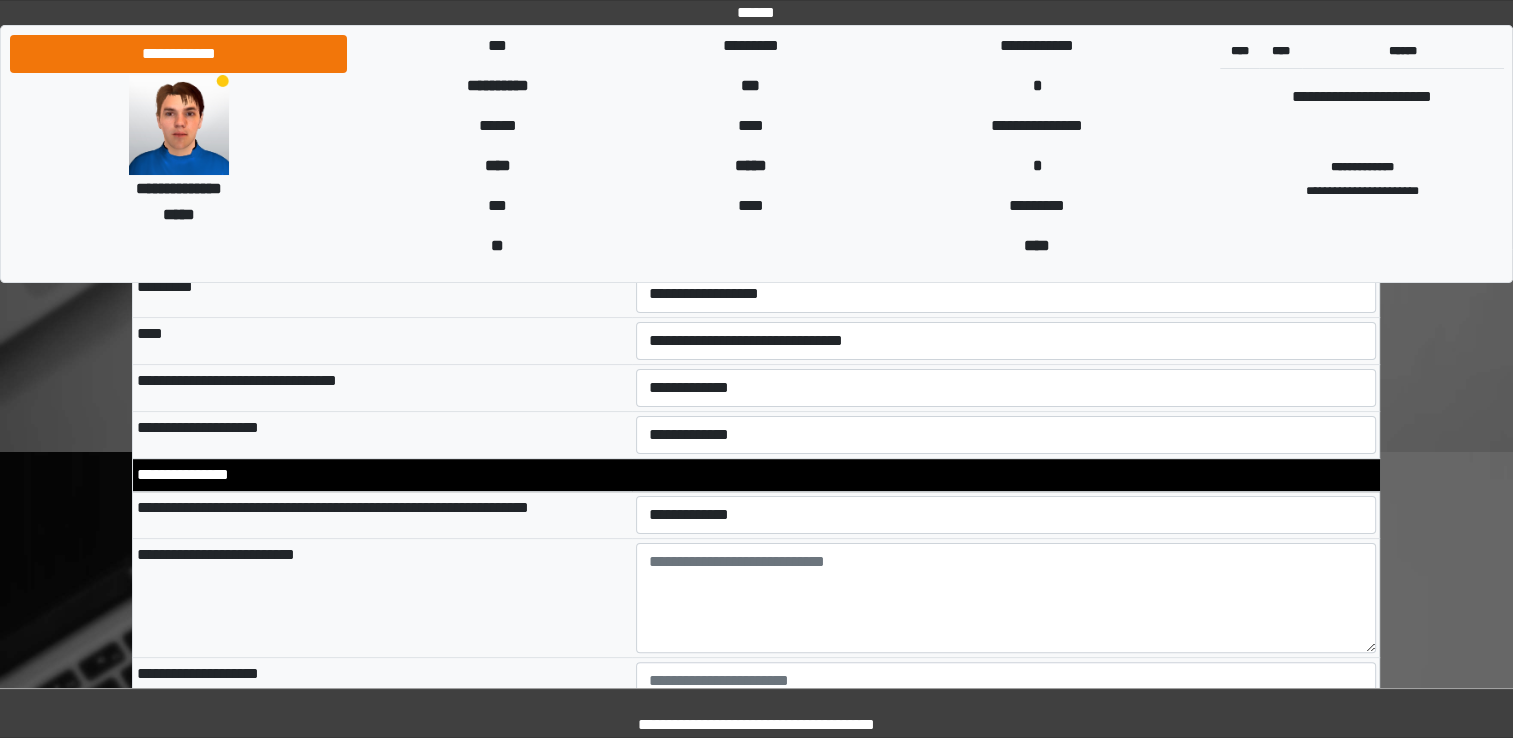 click on "**********" at bounding box center (756, 475) 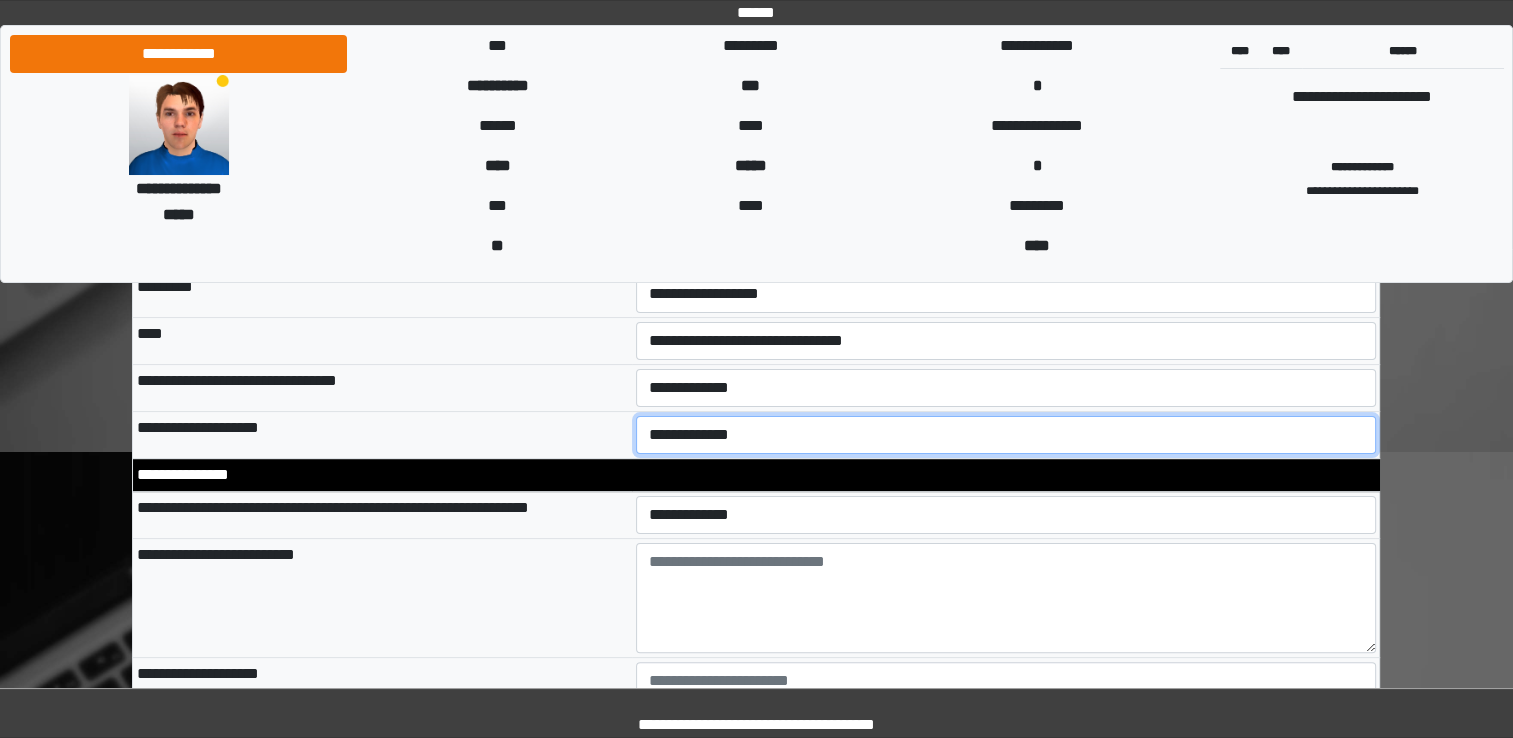 click on "**********" at bounding box center (1006, 435) 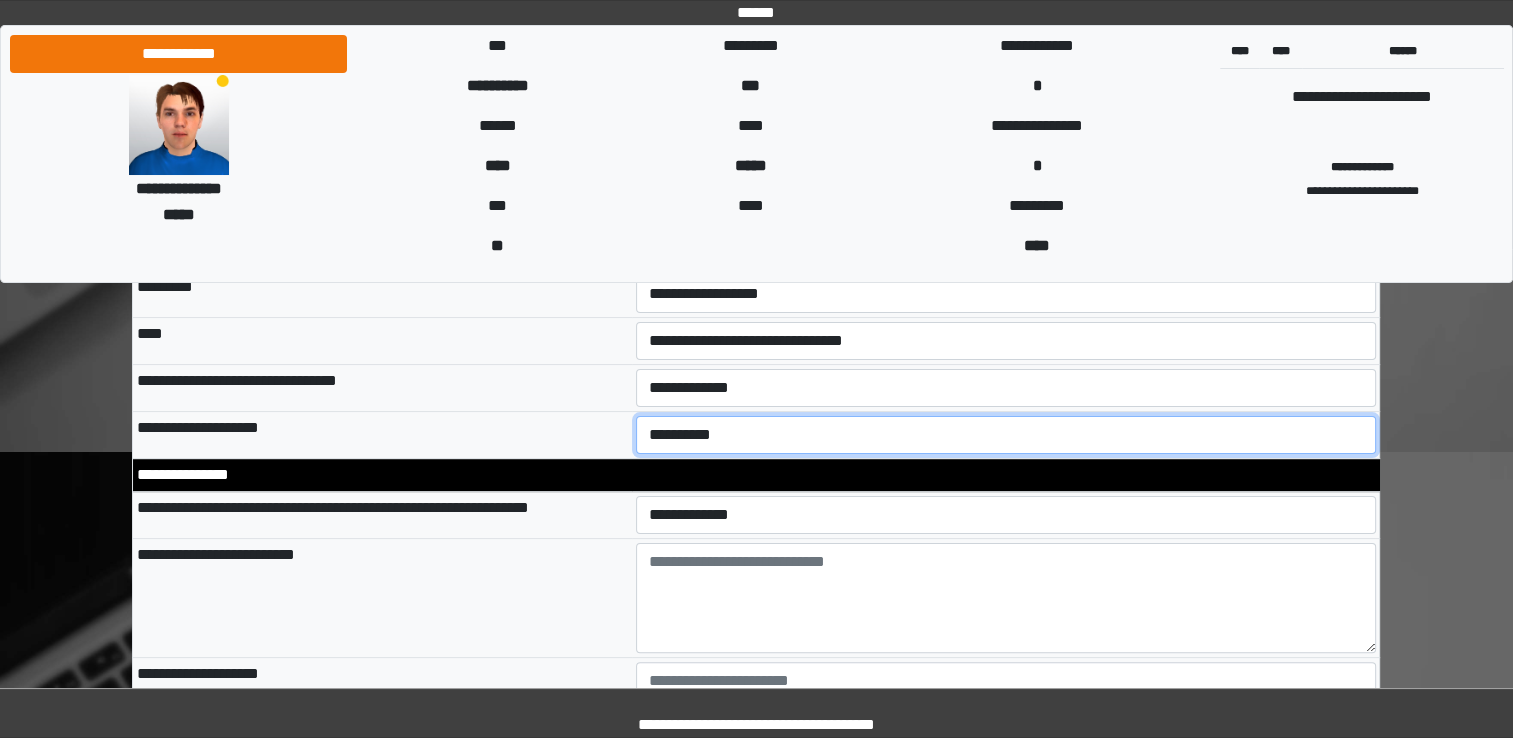 click on "**********" at bounding box center (1006, 435) 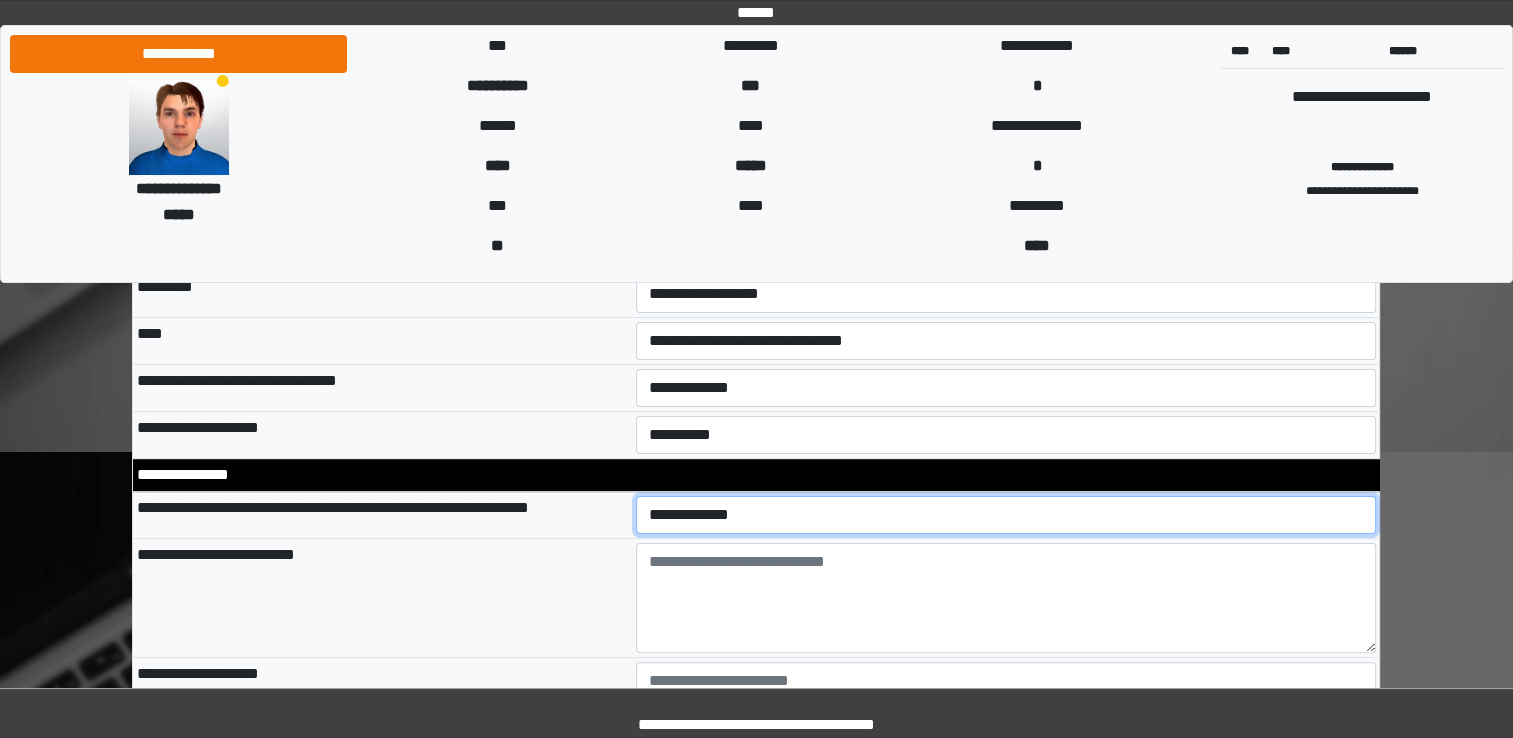click on "**********" at bounding box center (1006, 515) 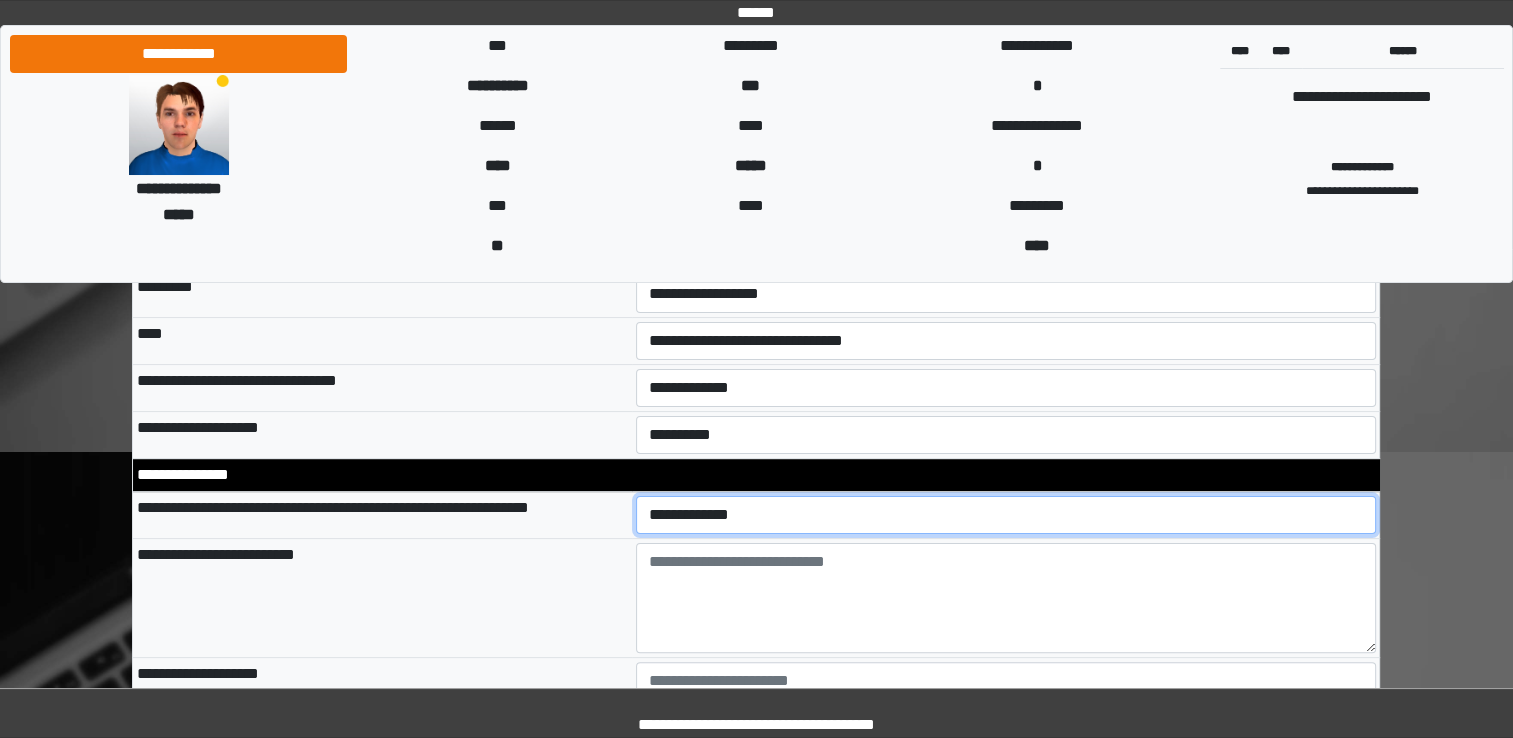 select on "*" 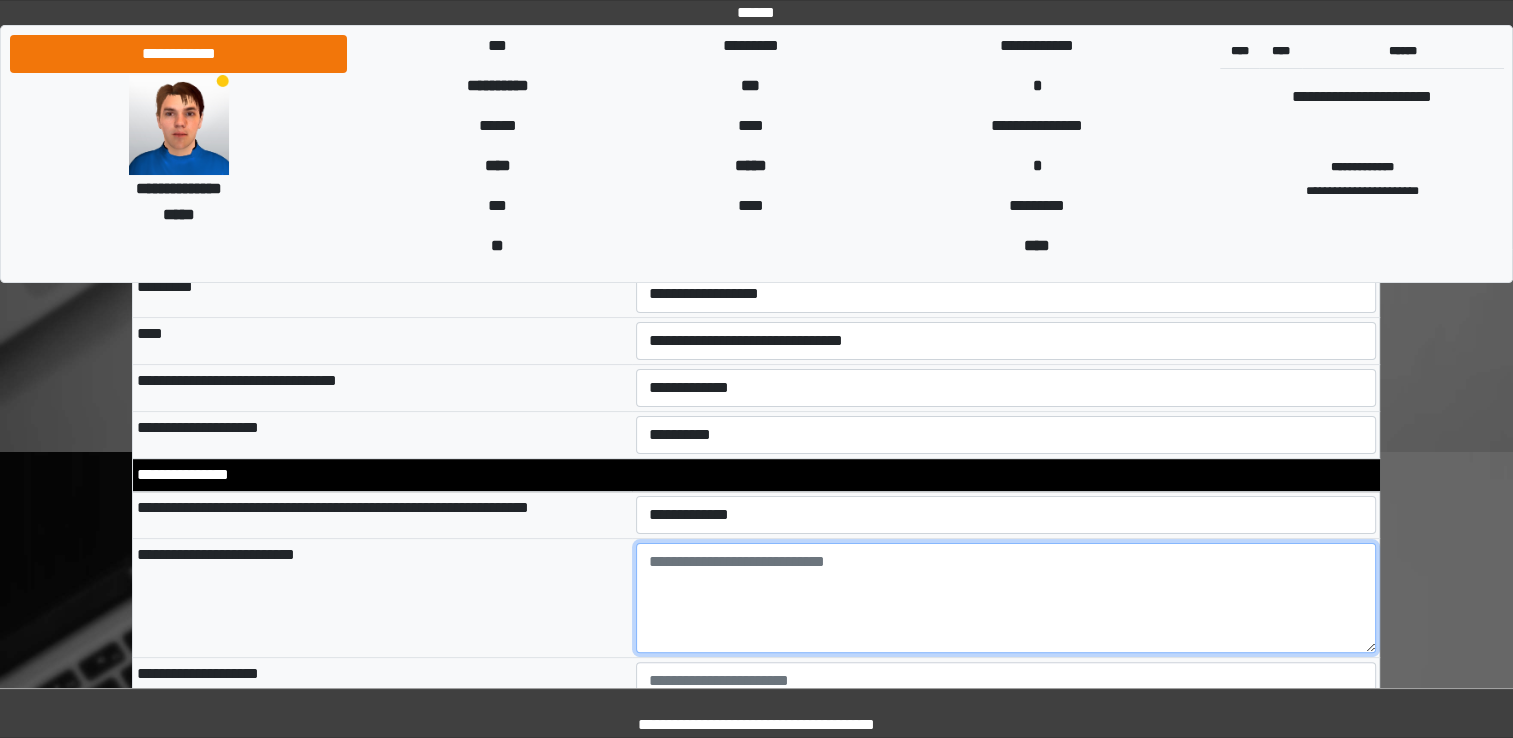 click at bounding box center [1006, 598] 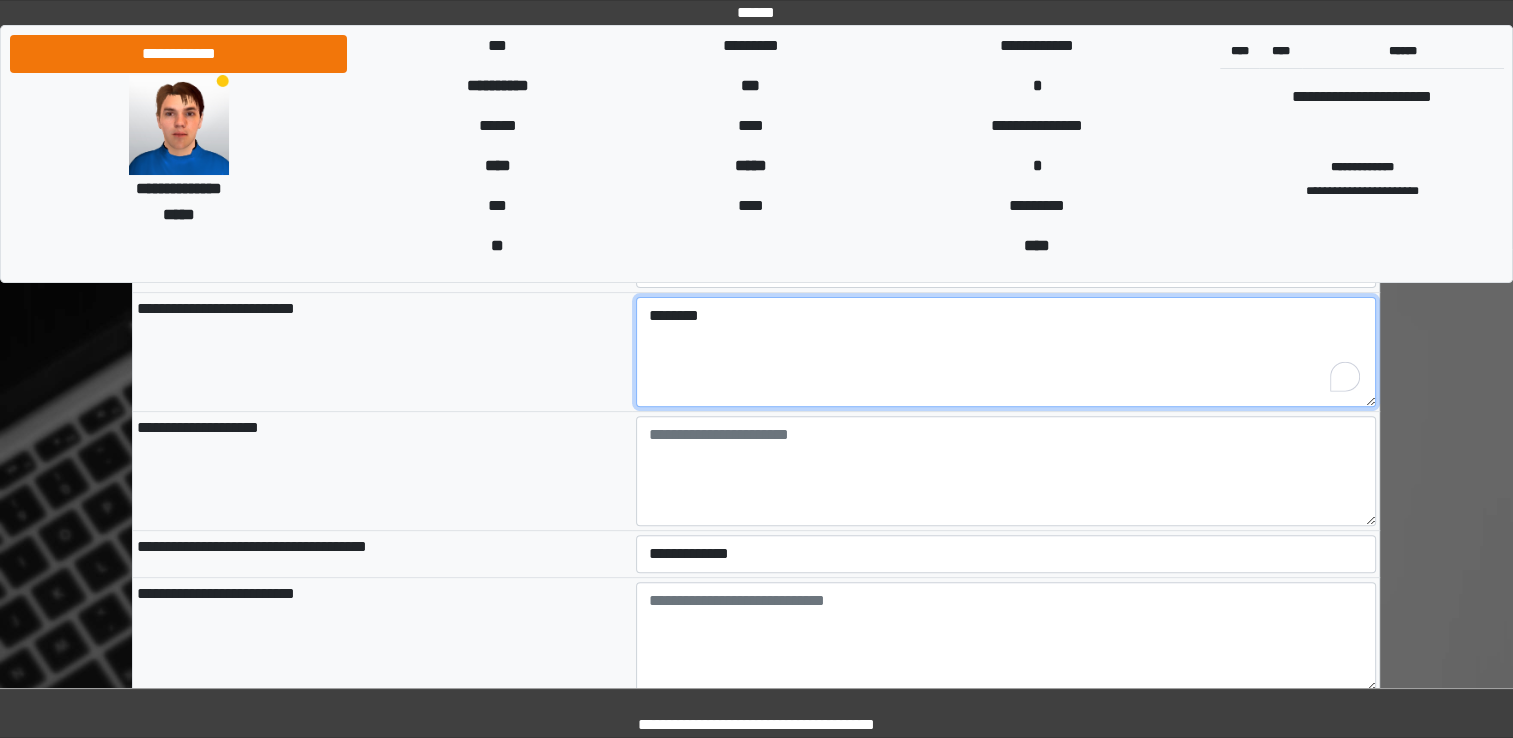 scroll, scrollTop: 700, scrollLeft: 0, axis: vertical 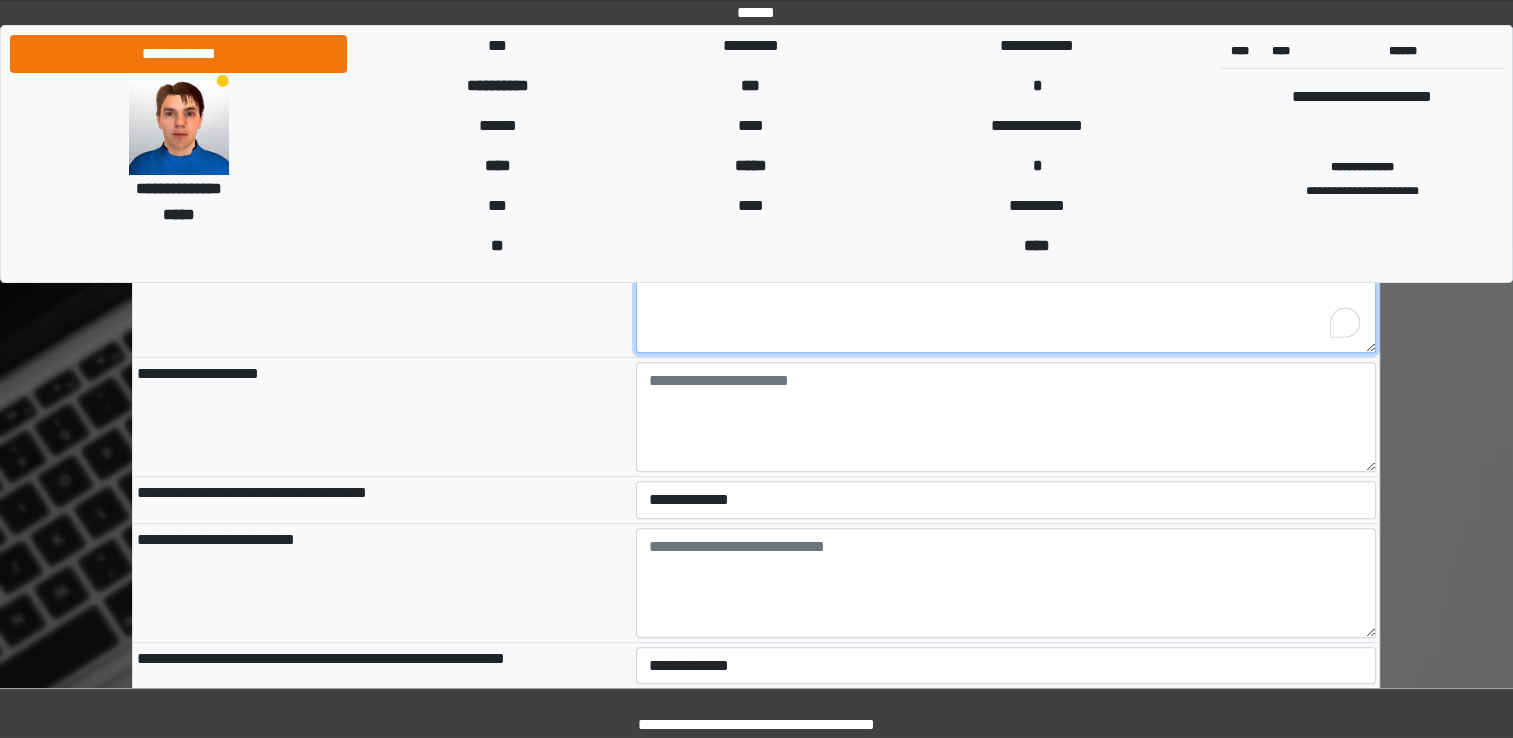type on "********" 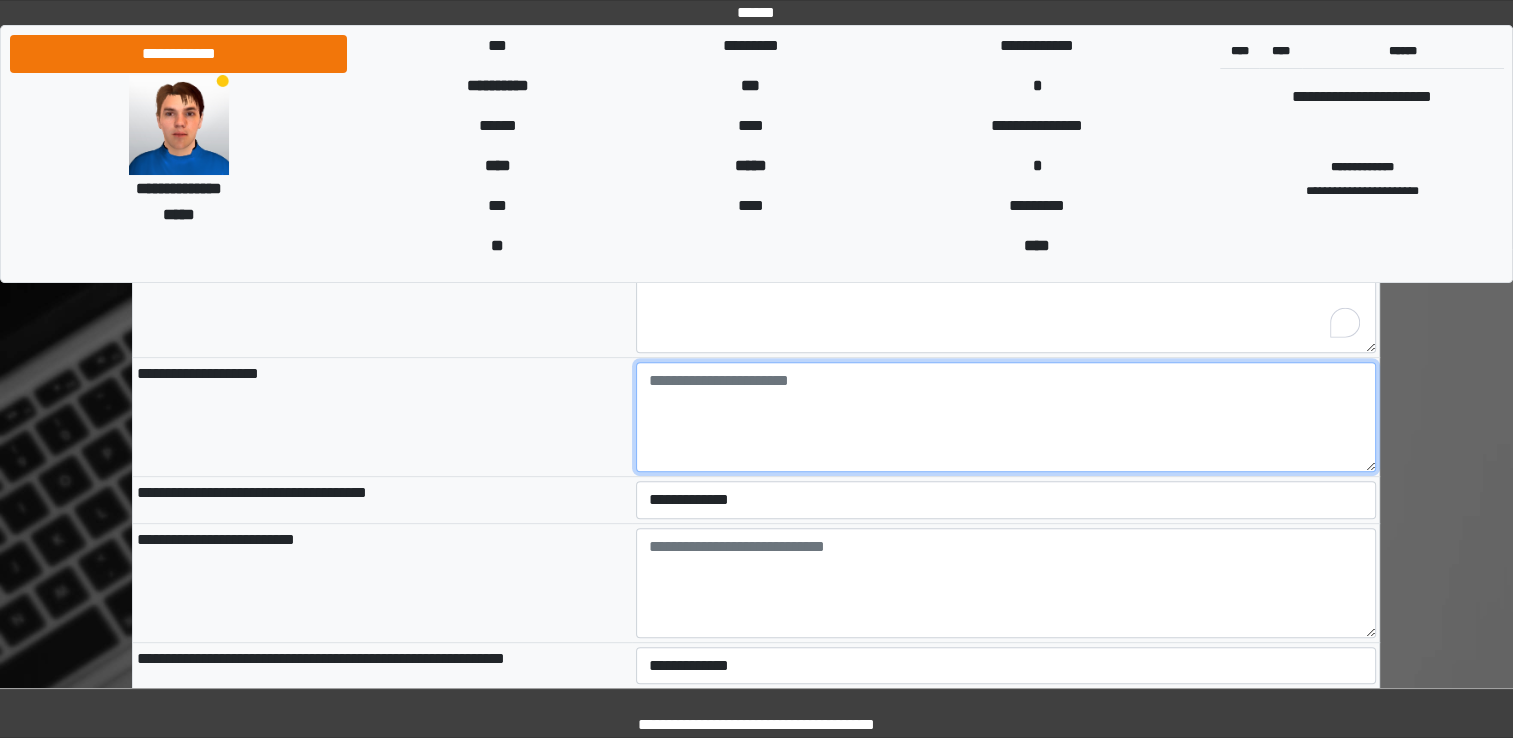 click at bounding box center [1006, 417] 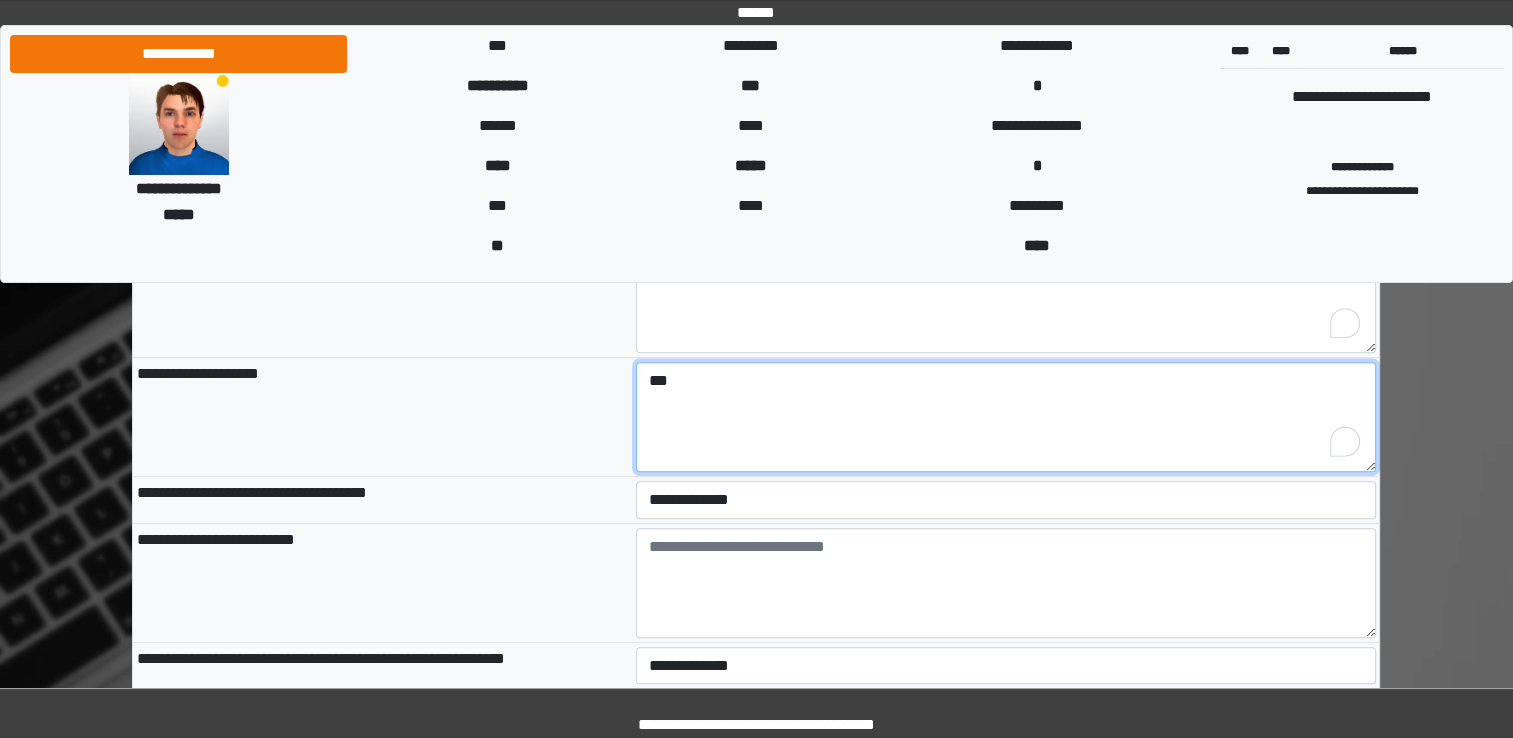 type on "***" 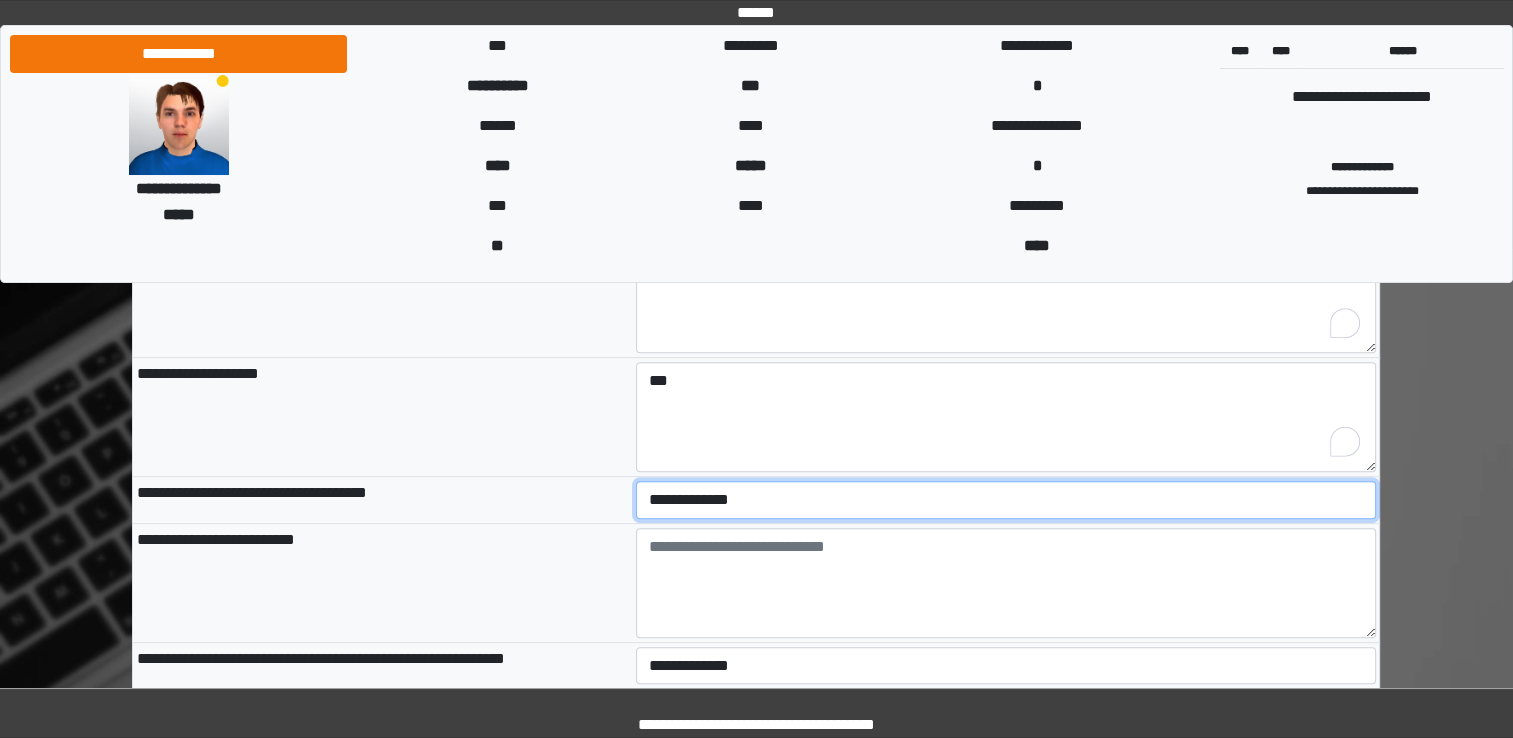 select on "*" 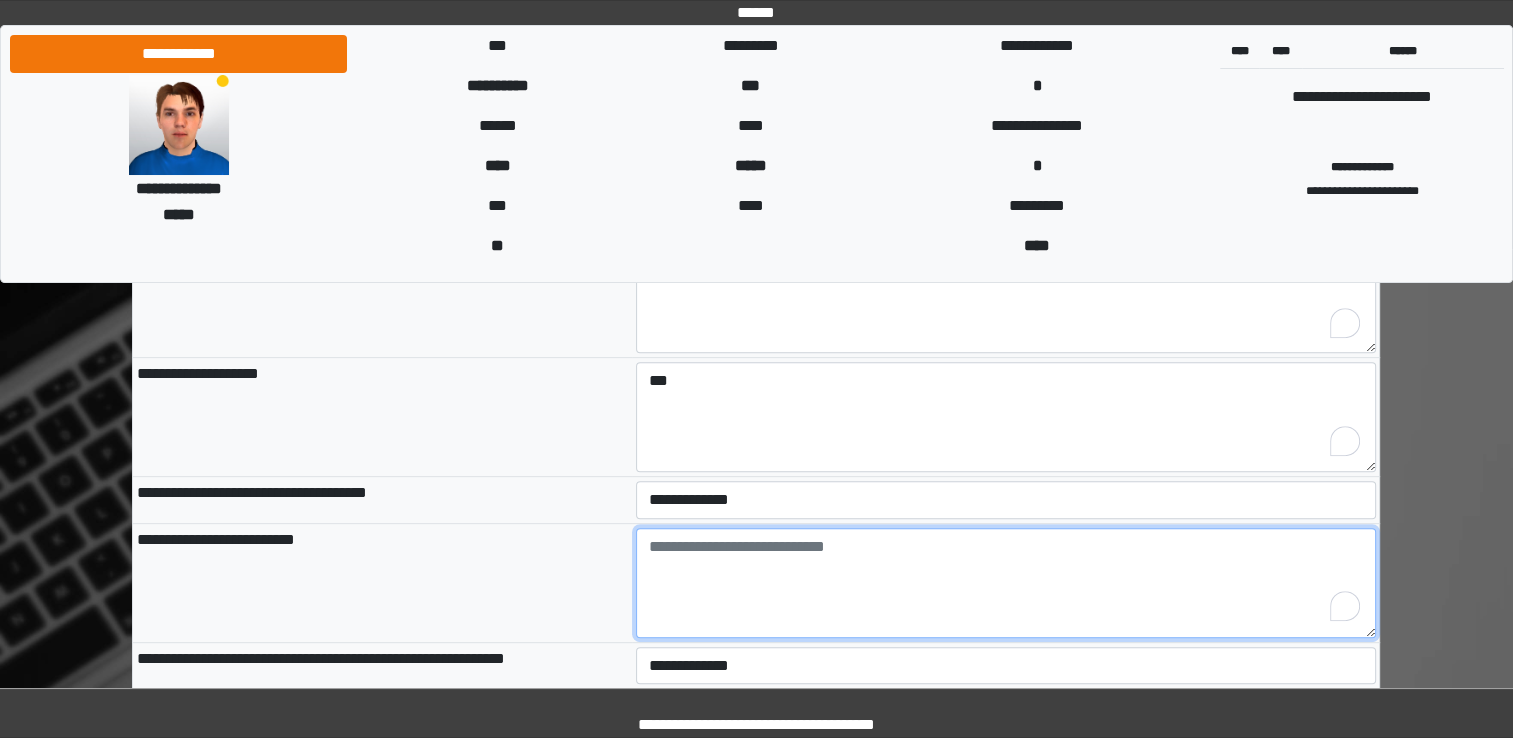 click at bounding box center [1006, 583] 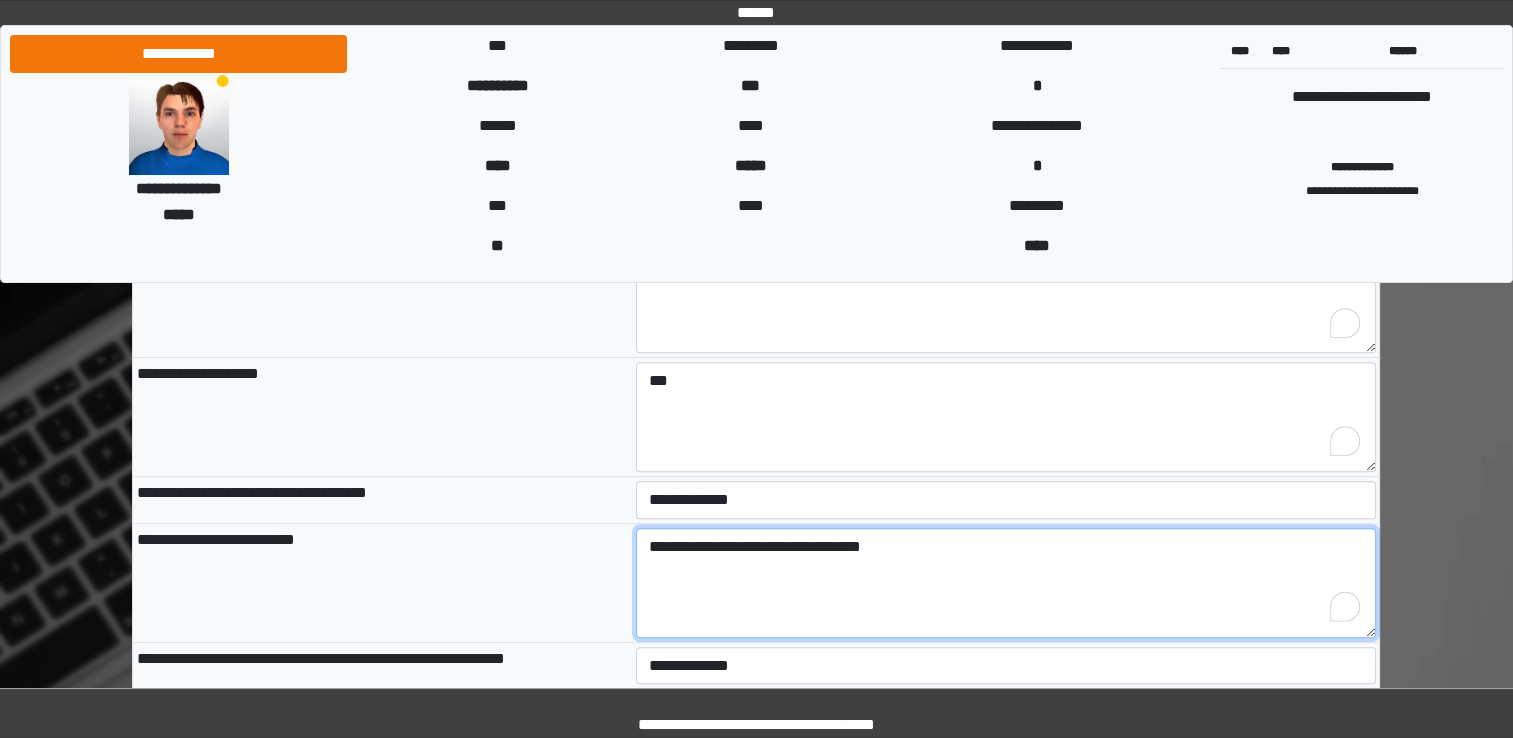 type on "**********" 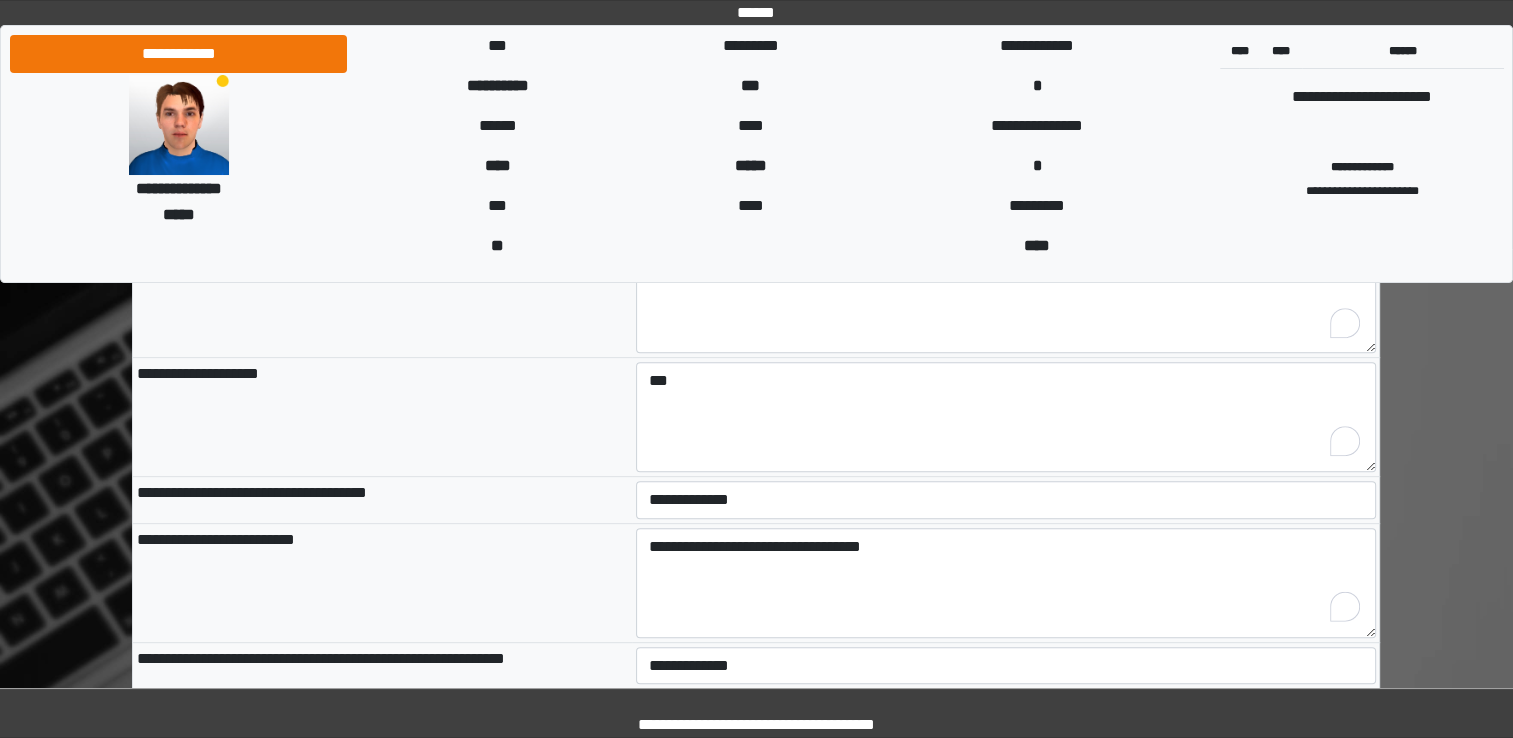 click on "**********" at bounding box center (382, 582) 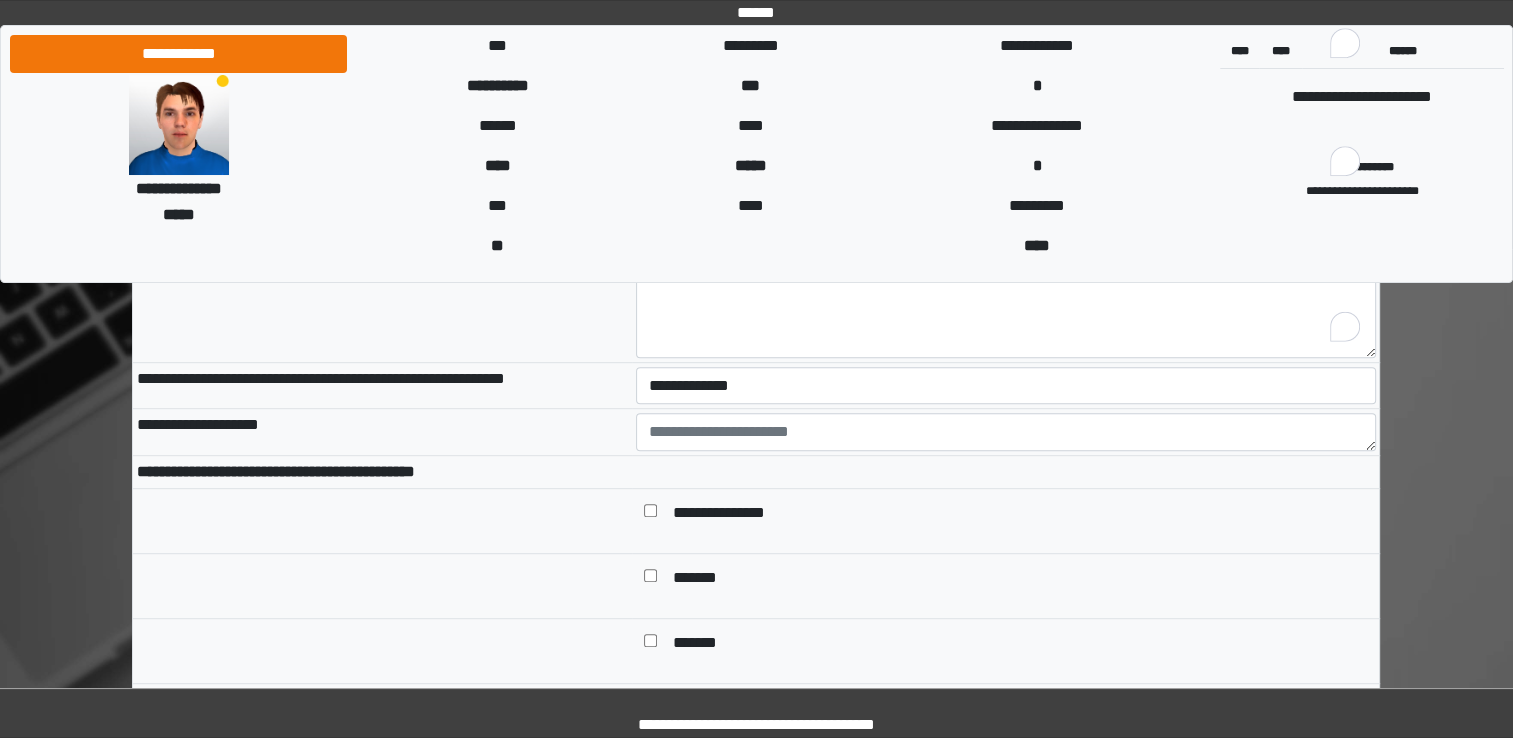 scroll, scrollTop: 1000, scrollLeft: 0, axis: vertical 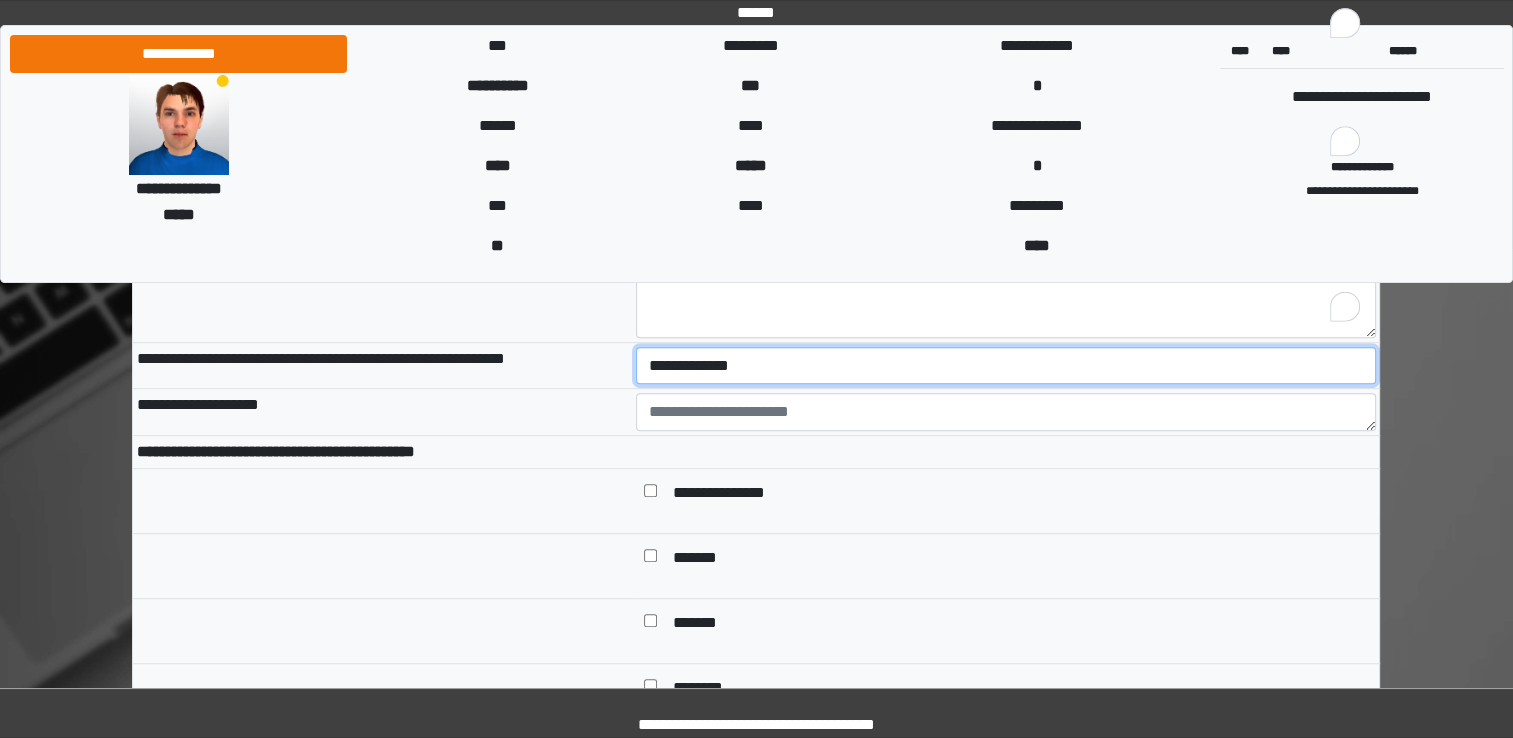 click on "**********" at bounding box center [1006, 366] 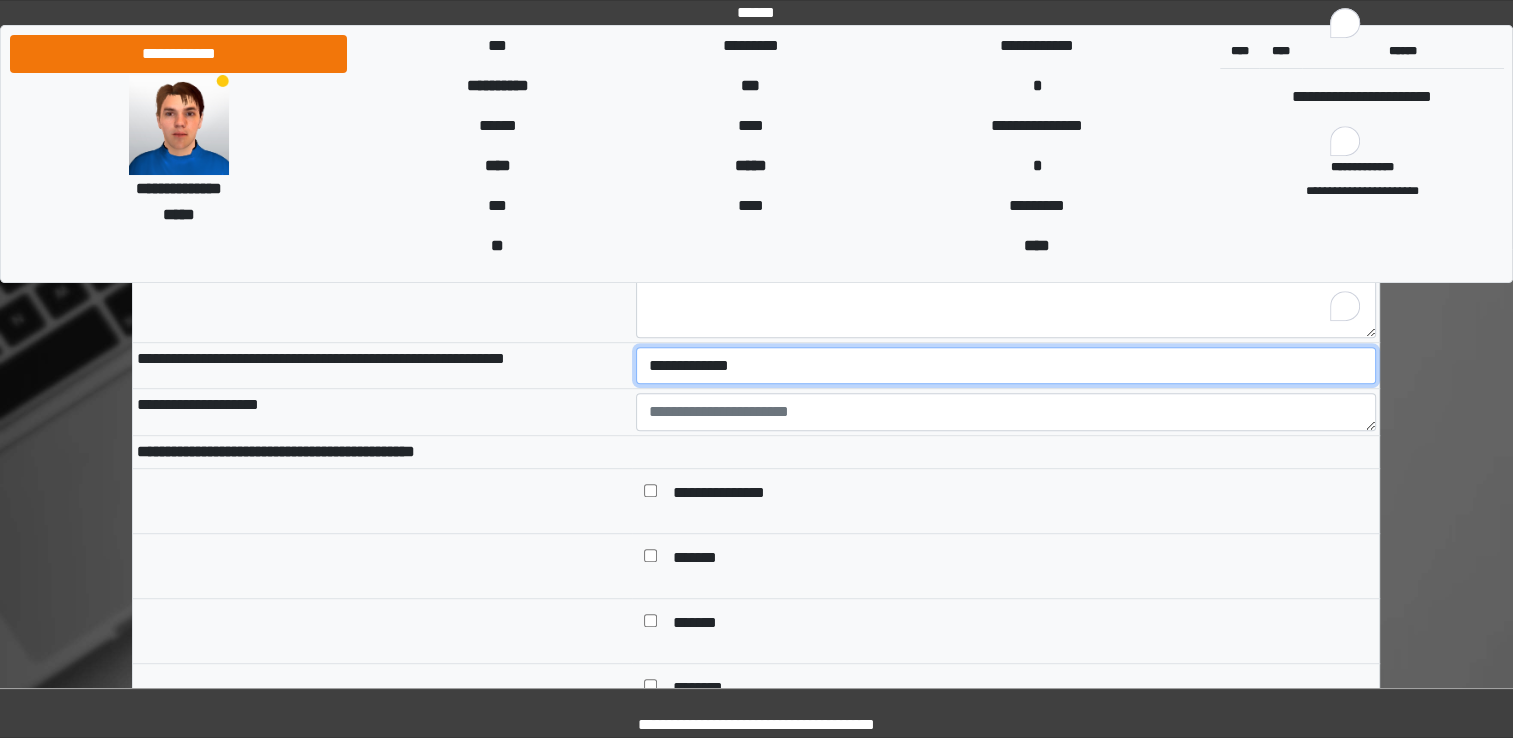 select on "*" 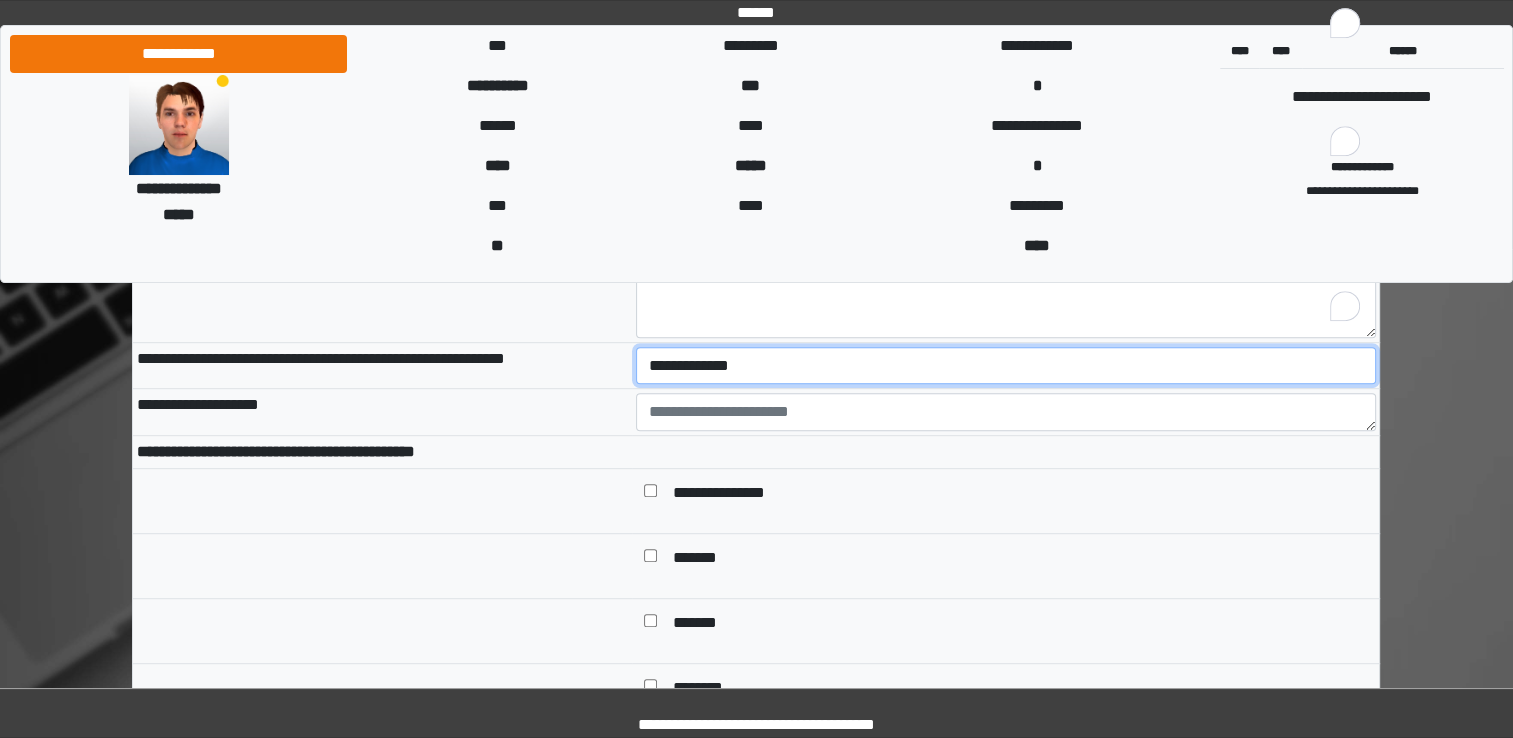 click on "**********" at bounding box center (1006, 366) 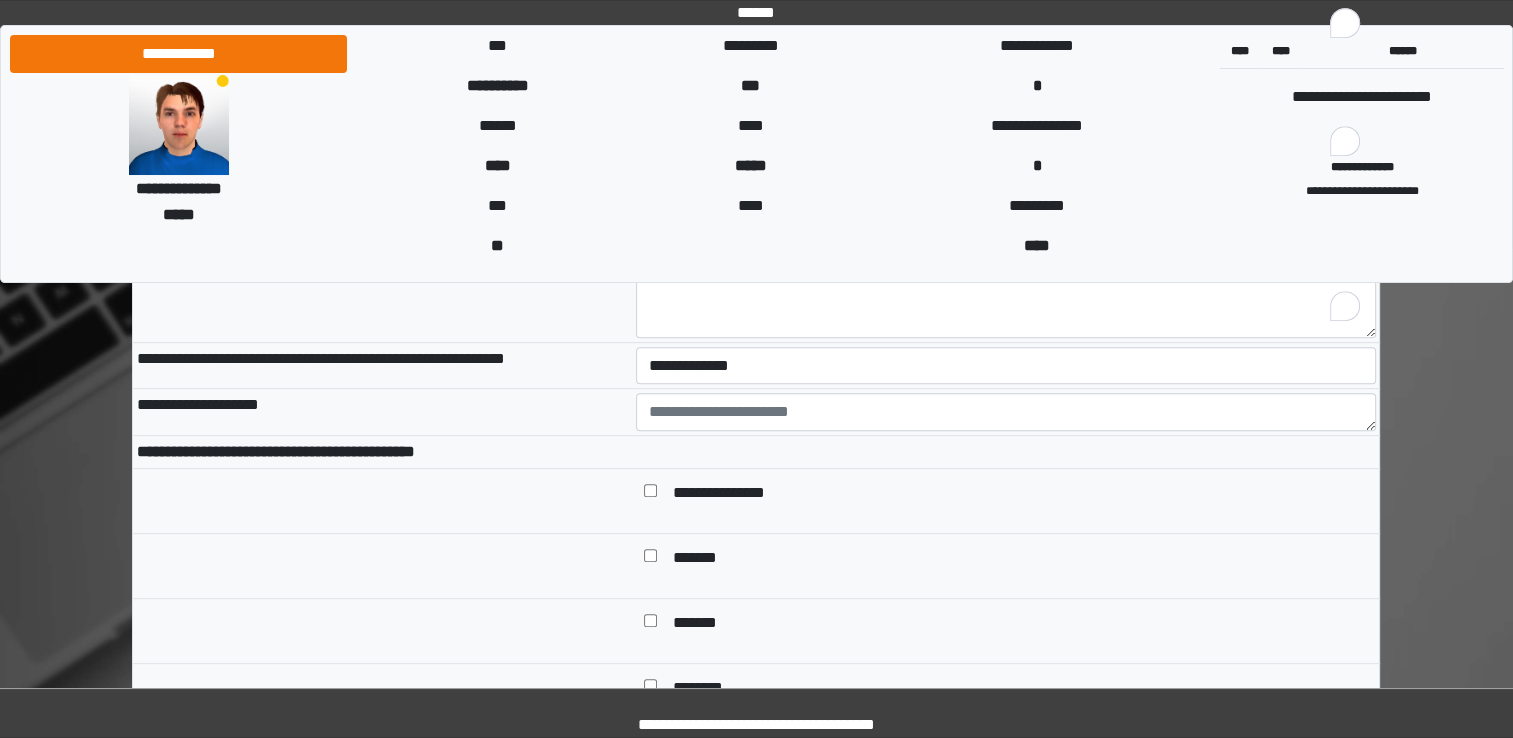 click at bounding box center (382, 501) 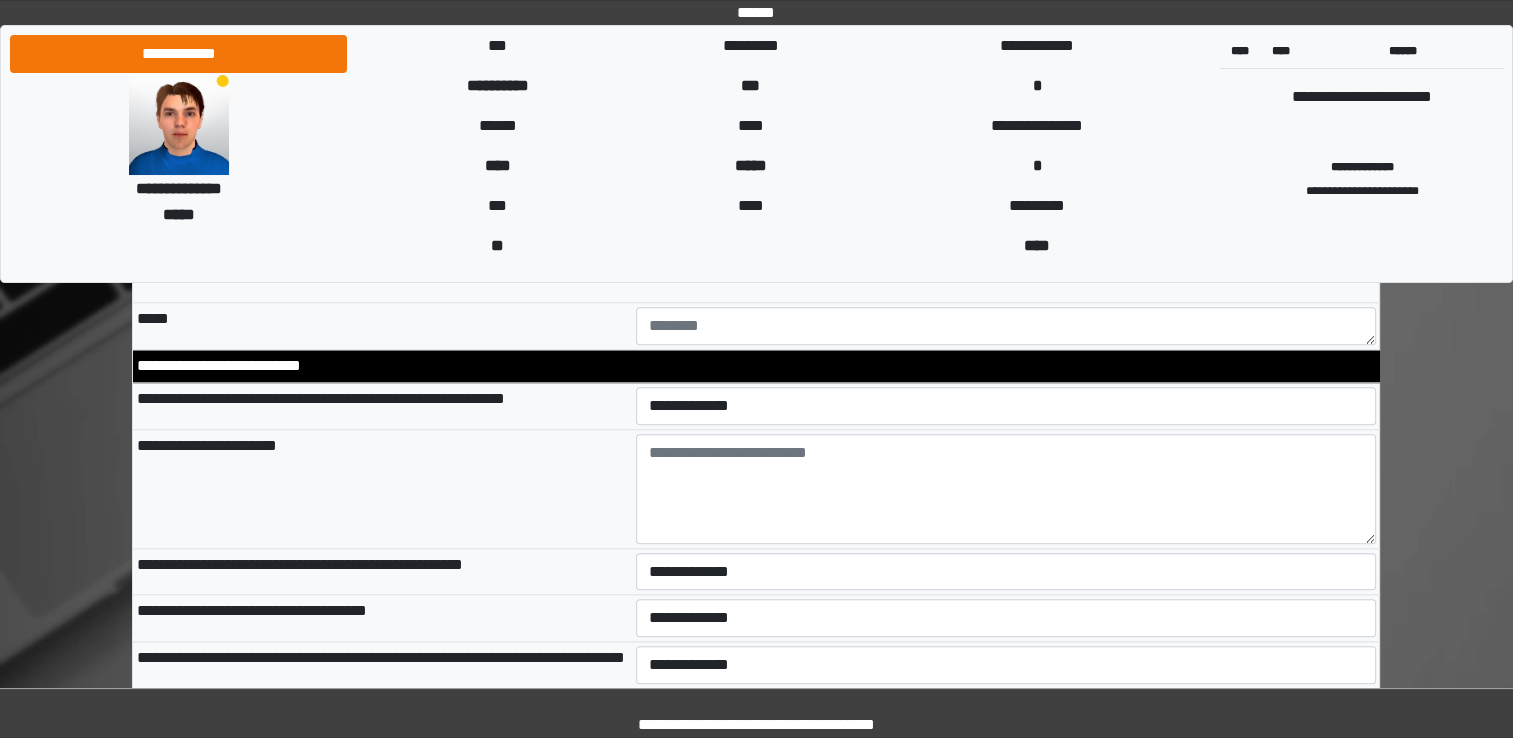 scroll, scrollTop: 2100, scrollLeft: 0, axis: vertical 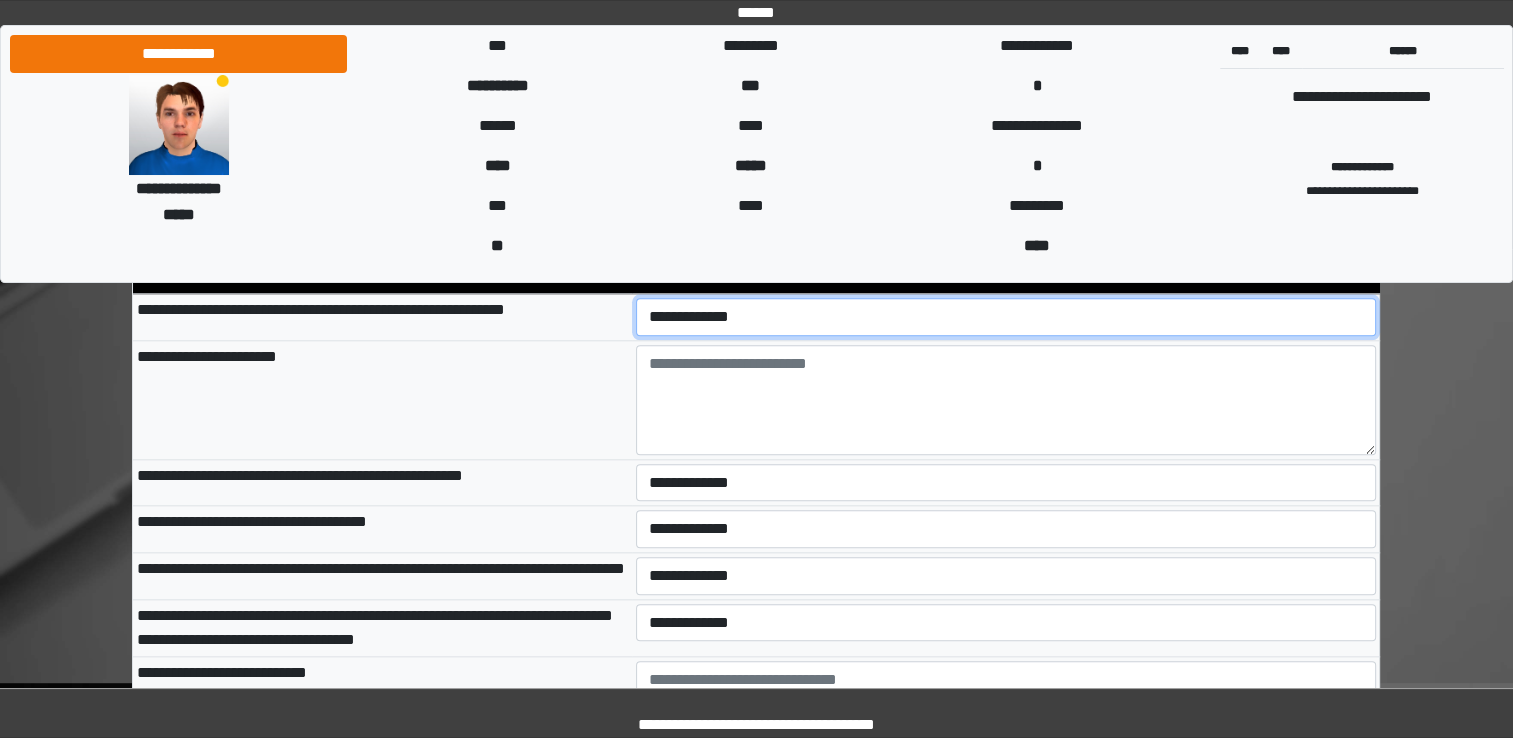 click on "**********" at bounding box center [1006, 317] 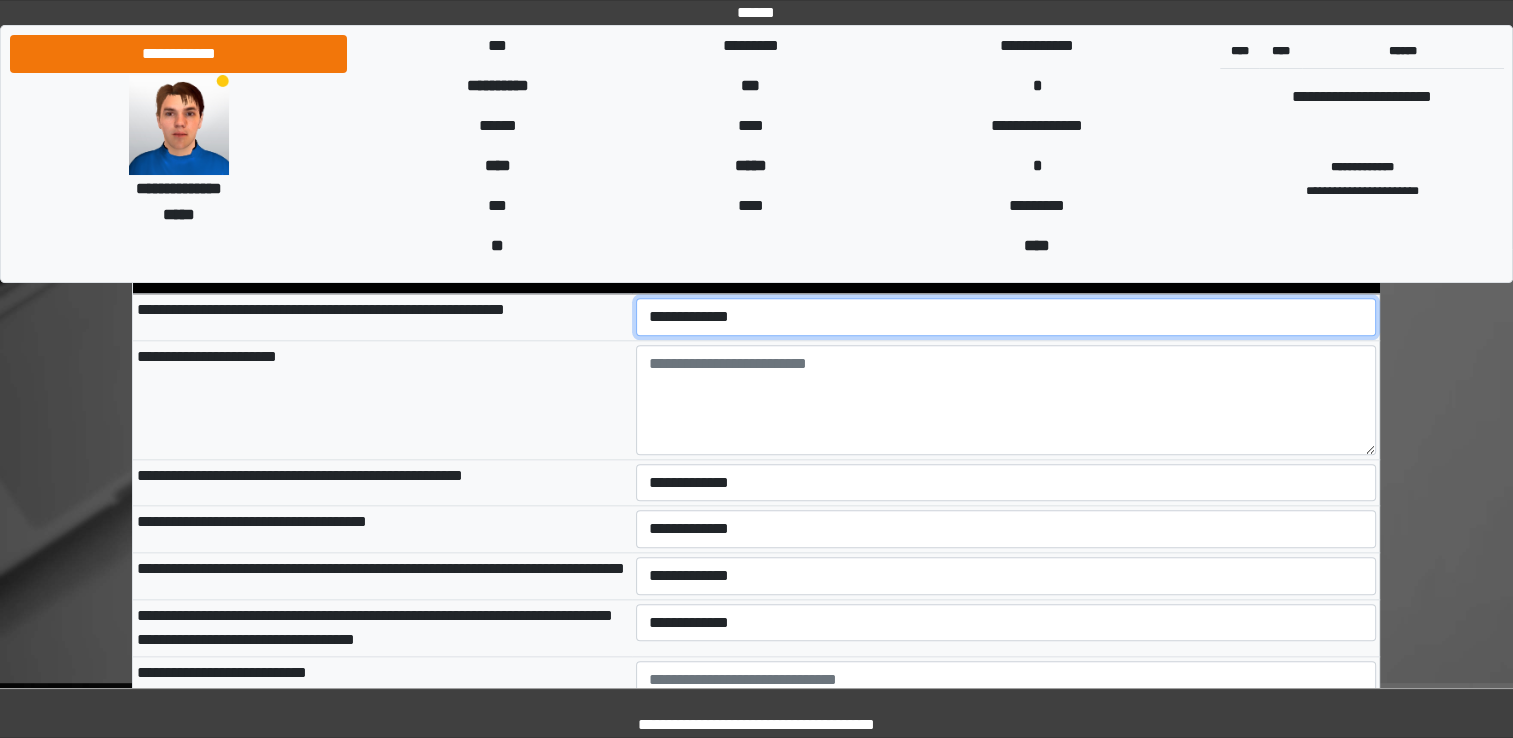 select on "*" 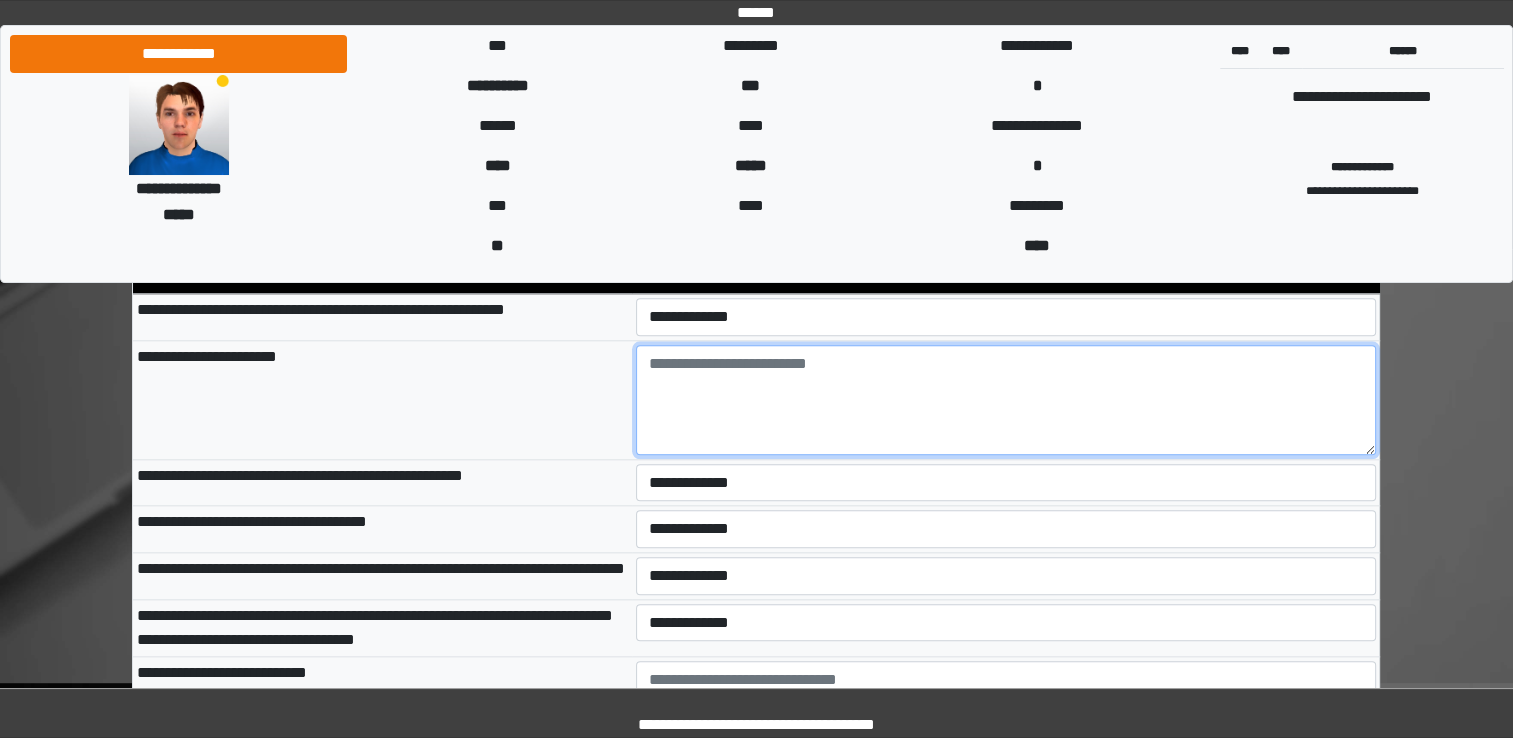 click at bounding box center [1006, 400] 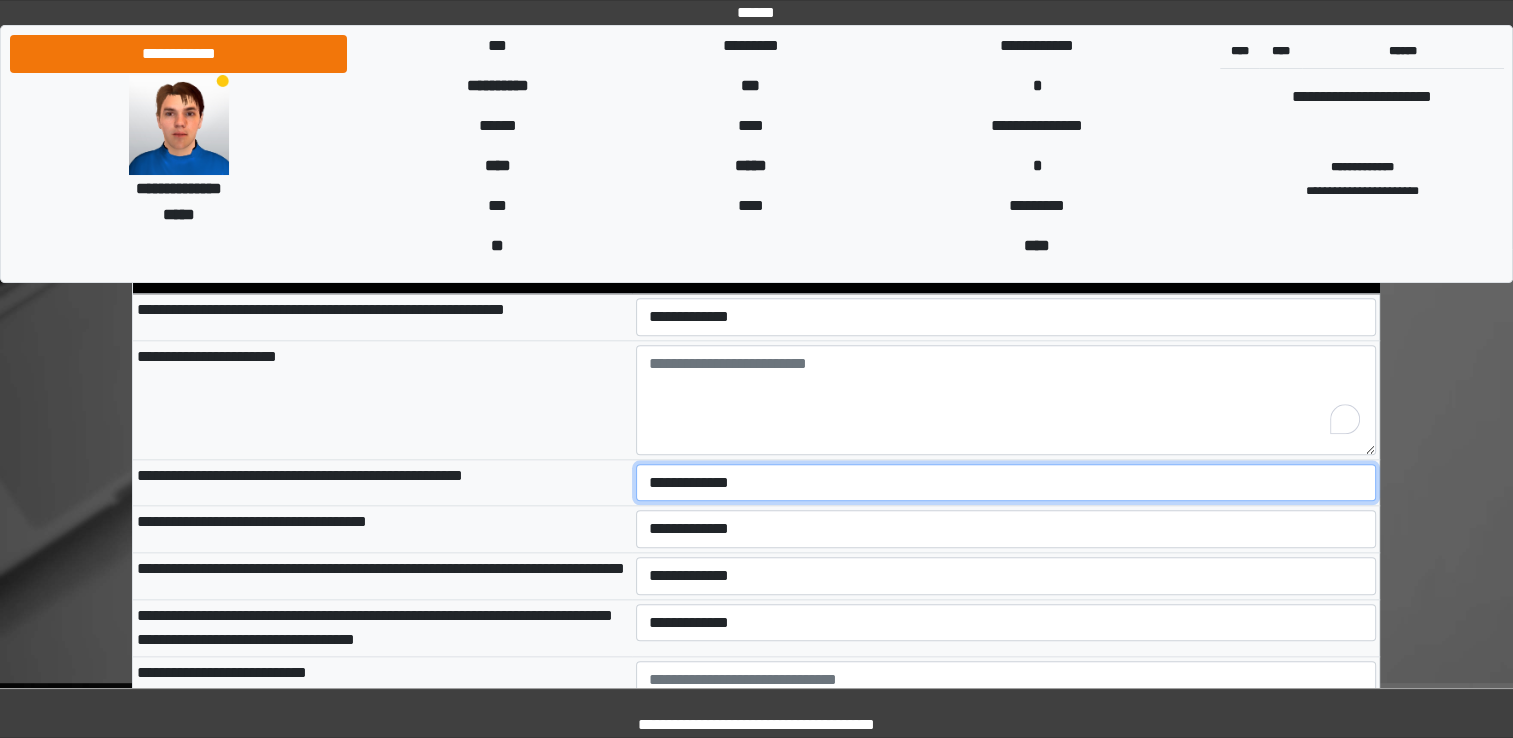 click on "**********" at bounding box center (1006, 483) 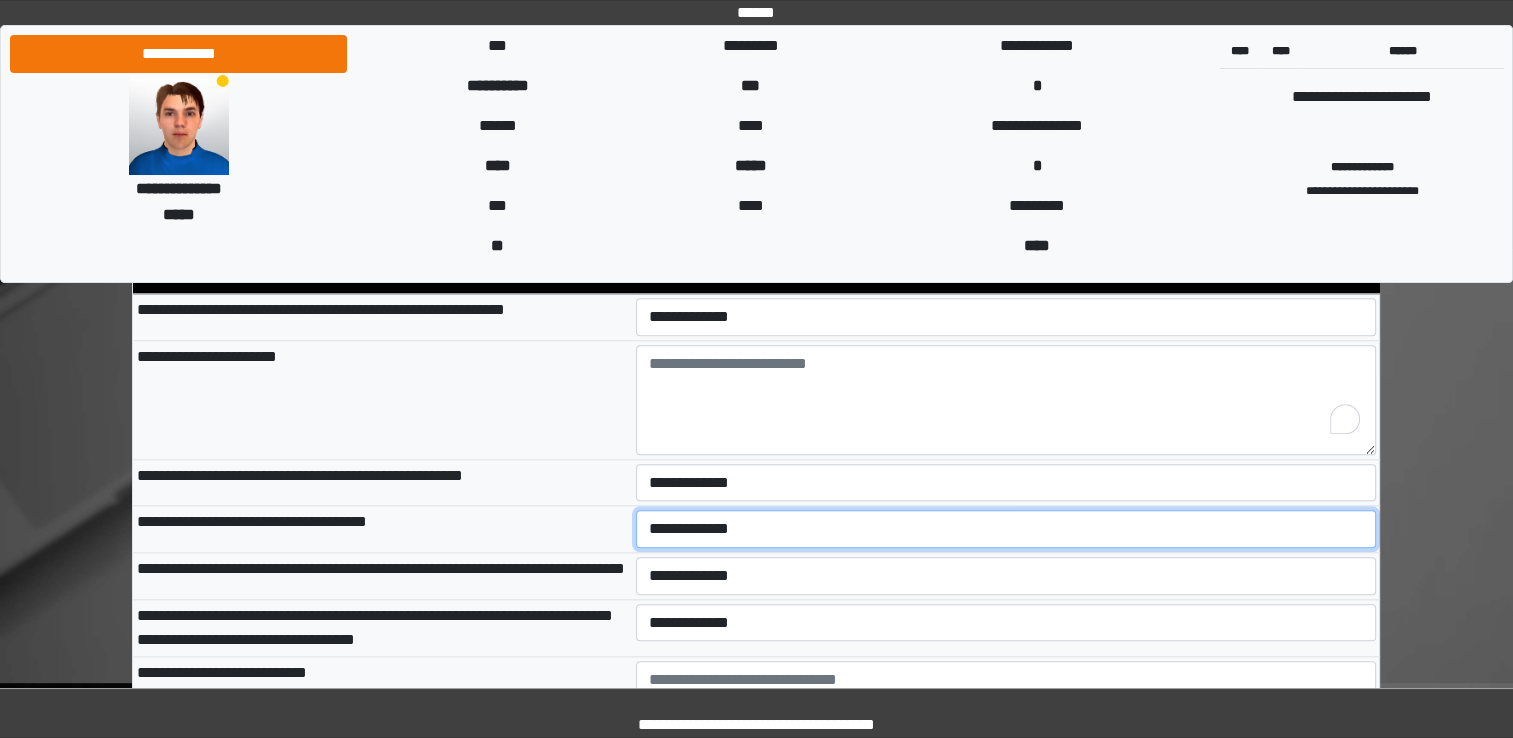 click on "**********" at bounding box center [1006, 529] 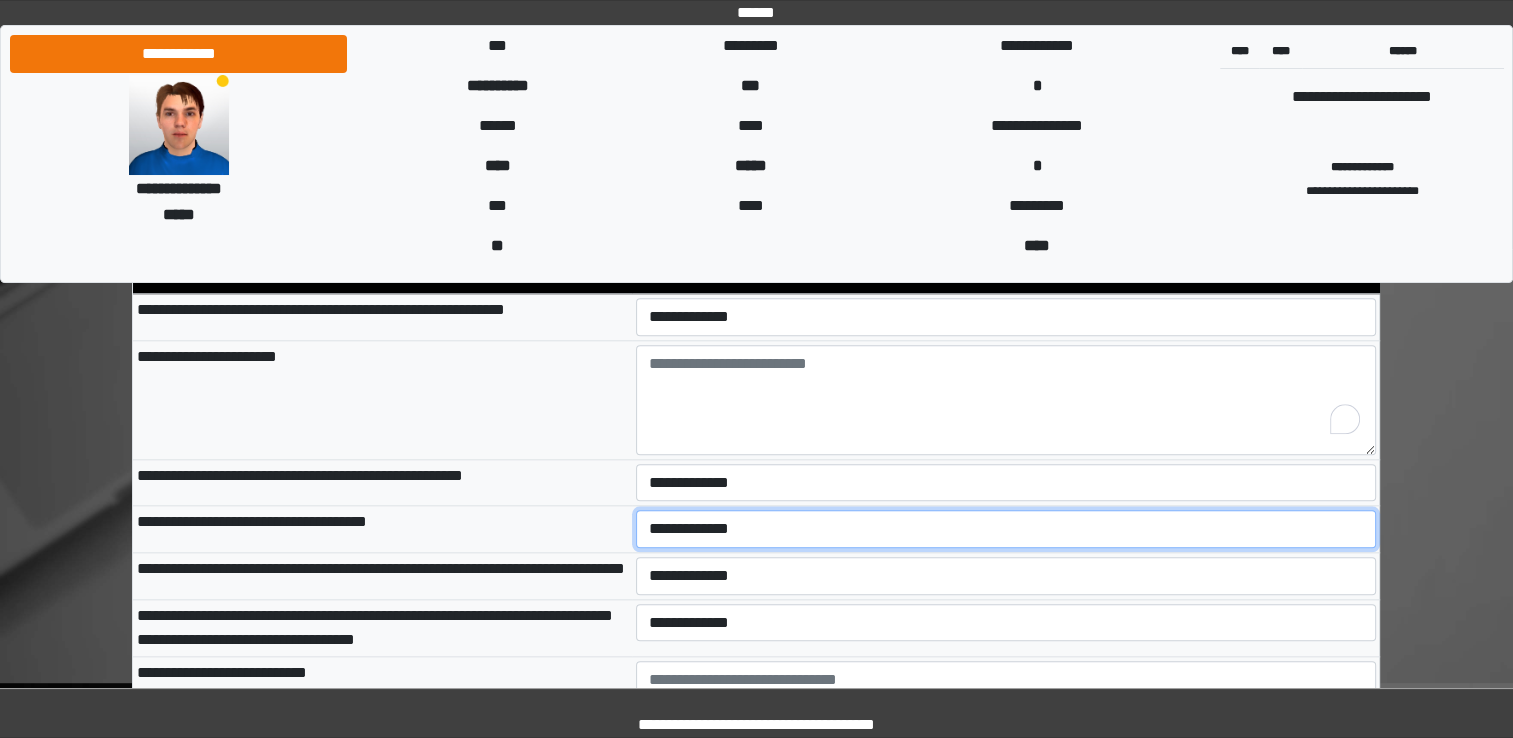 select on "*" 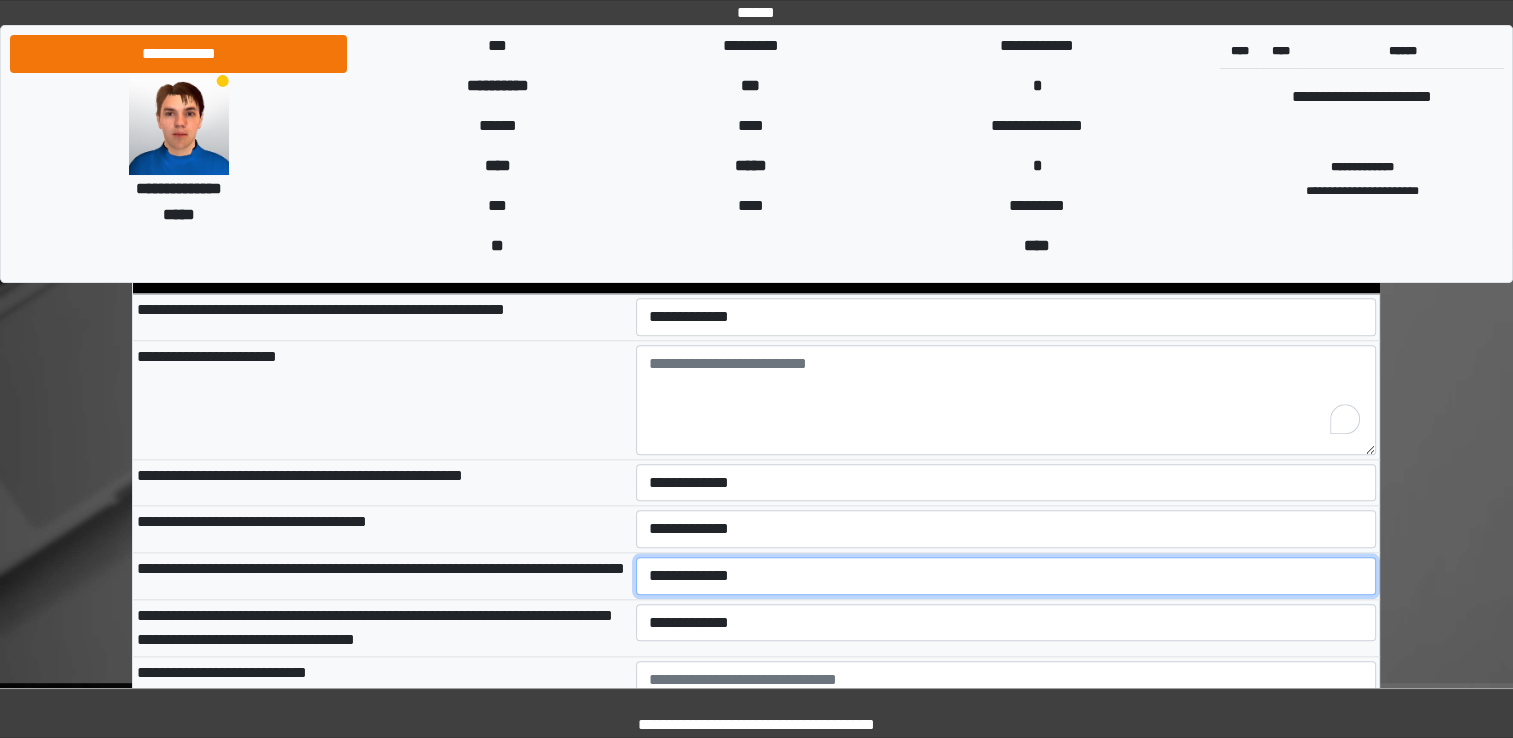 click on "**********" at bounding box center (1006, 576) 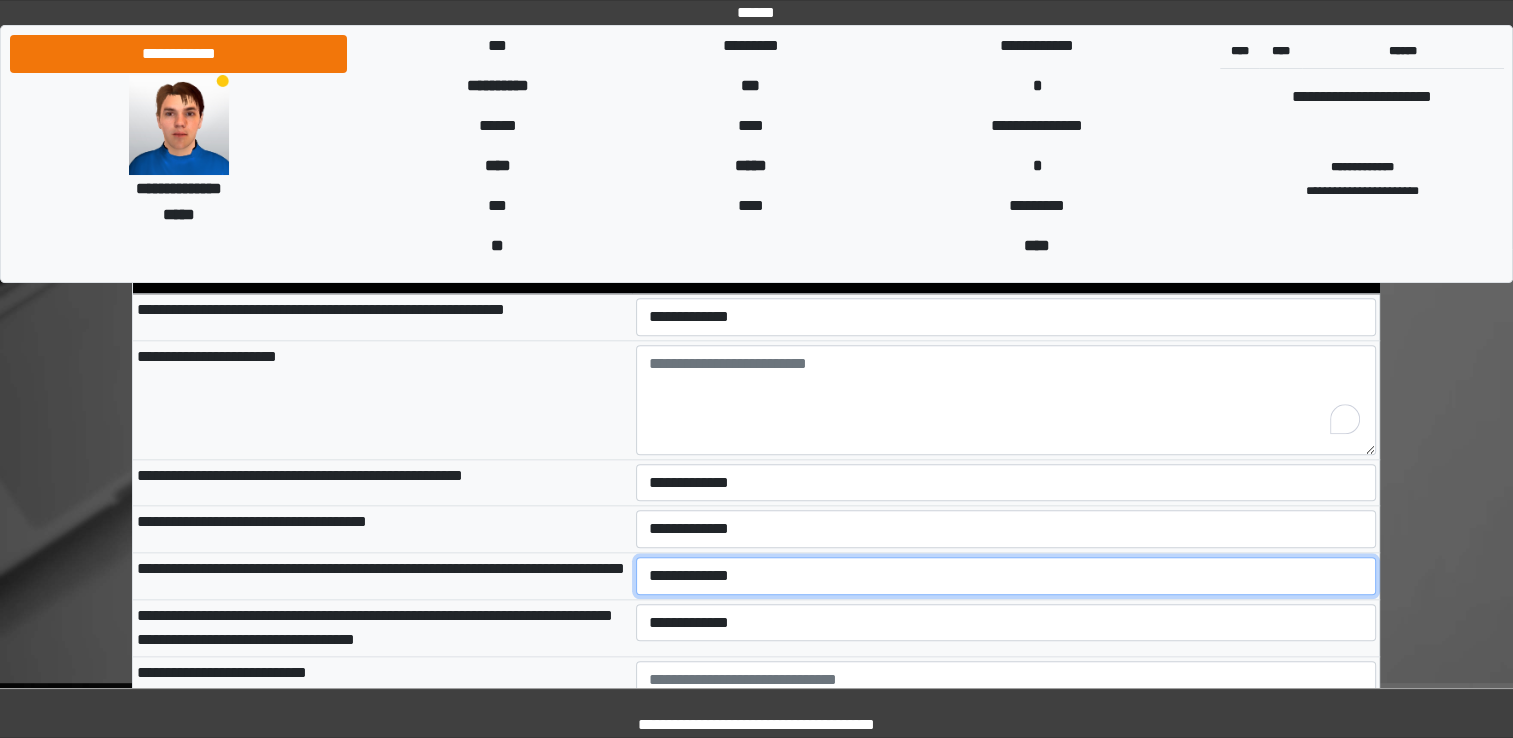 select on "*" 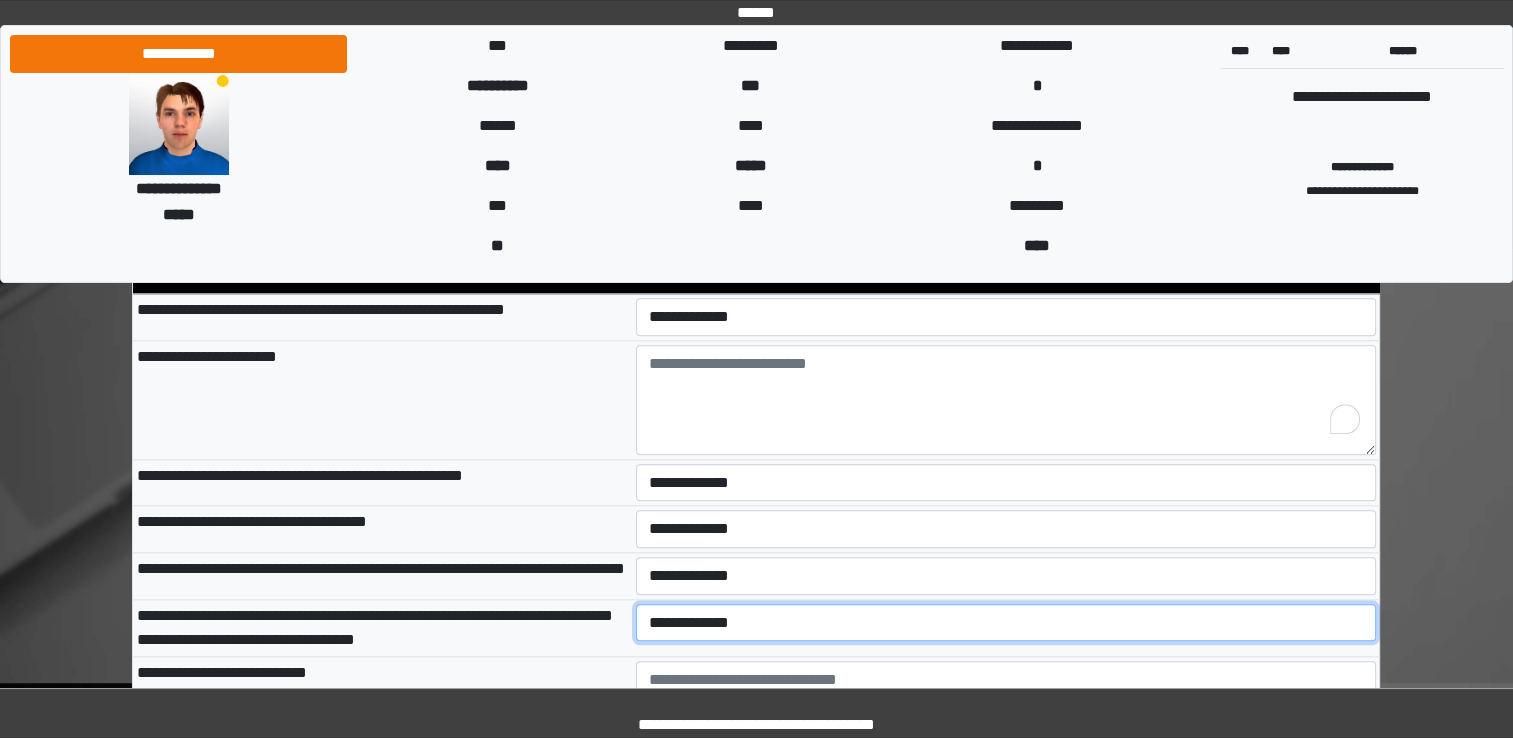 click on "**********" at bounding box center [1006, 623] 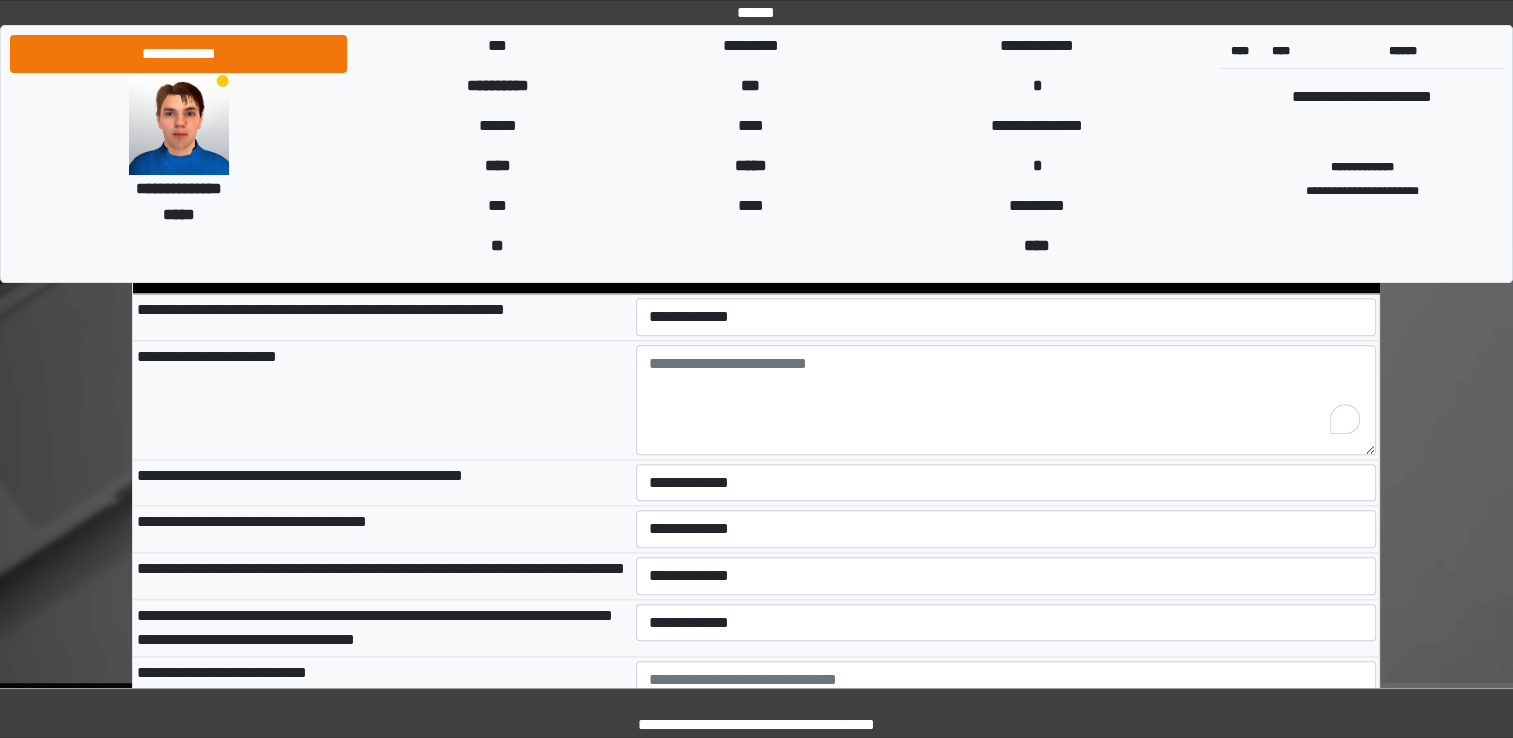 click on "**********" at bounding box center [382, 627] 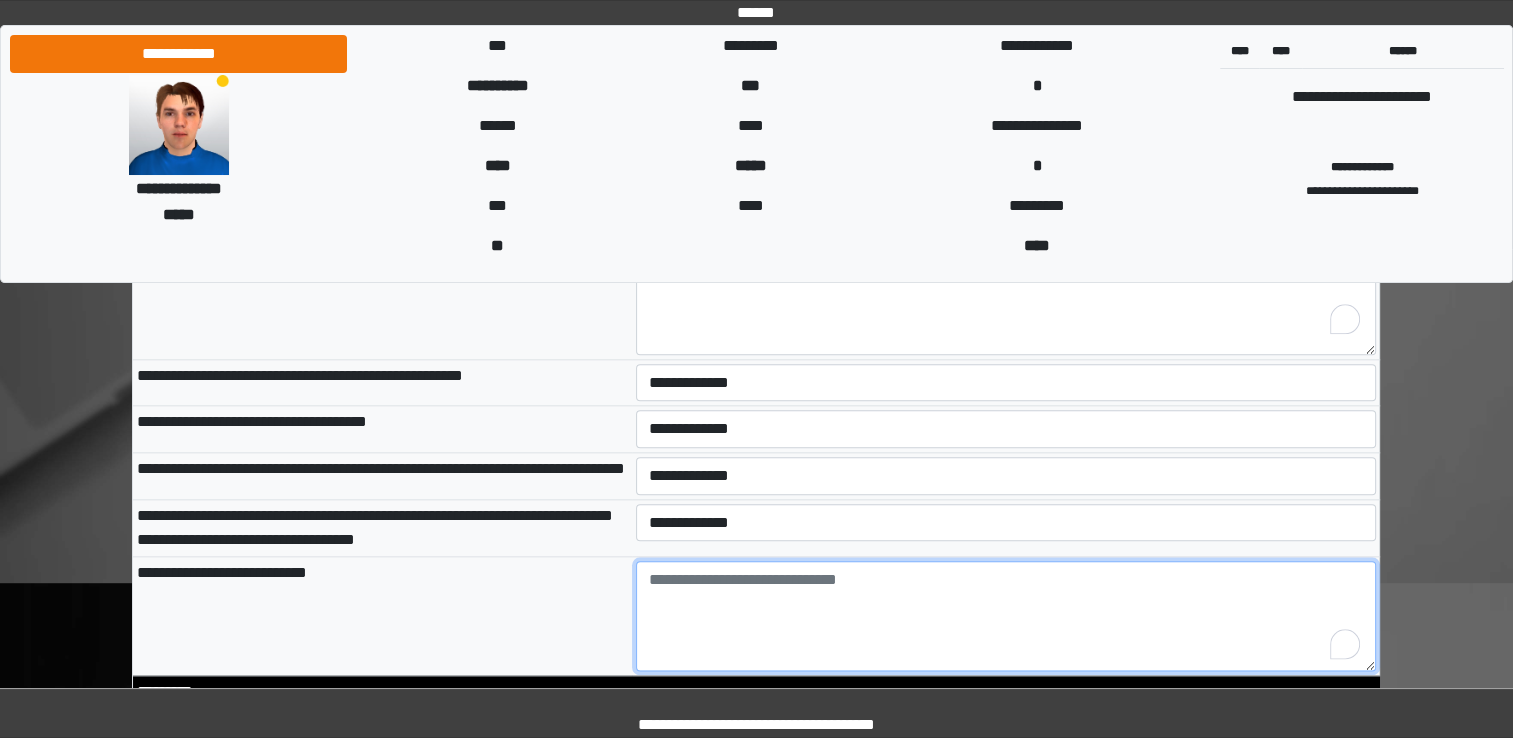 click at bounding box center (1006, 616) 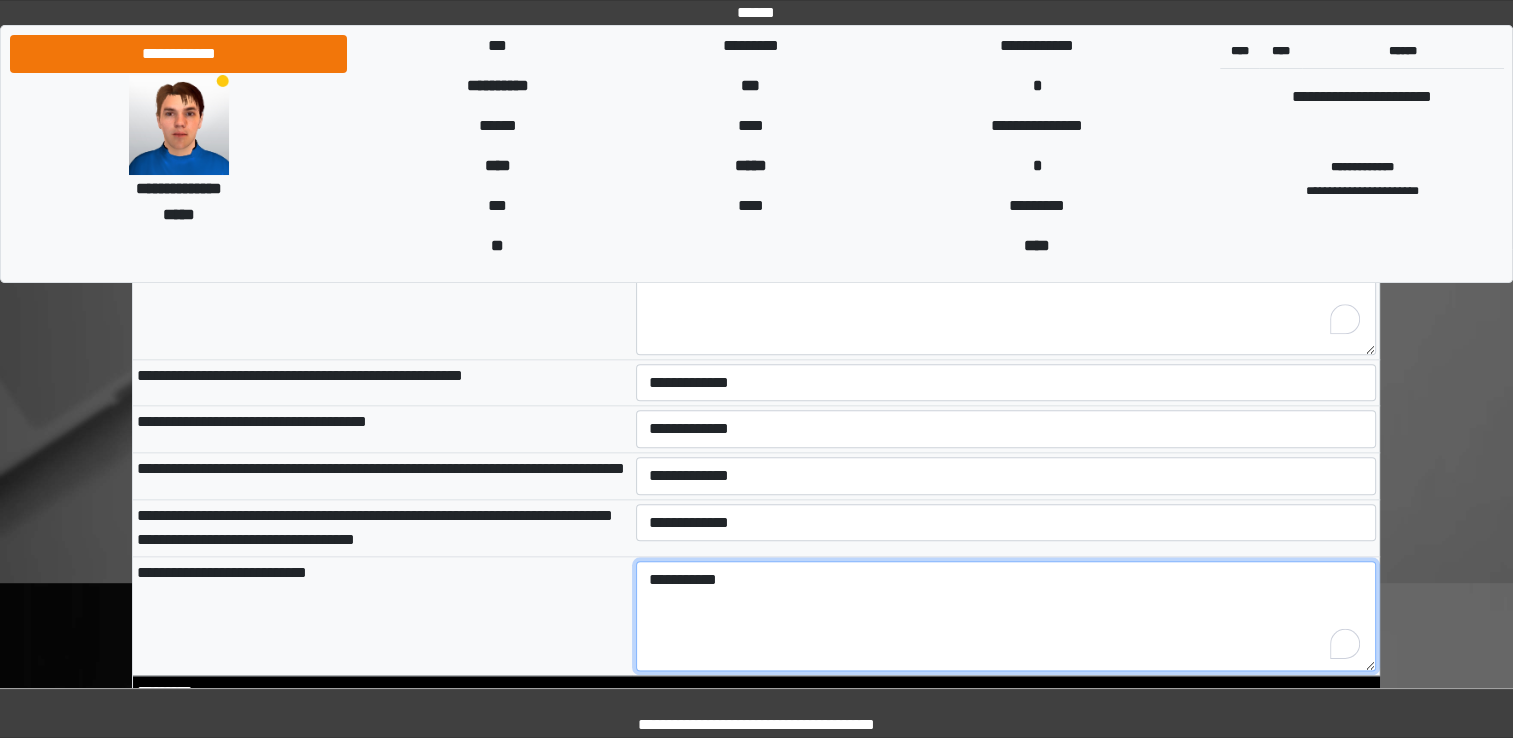 click on "**********" at bounding box center (1006, 616) 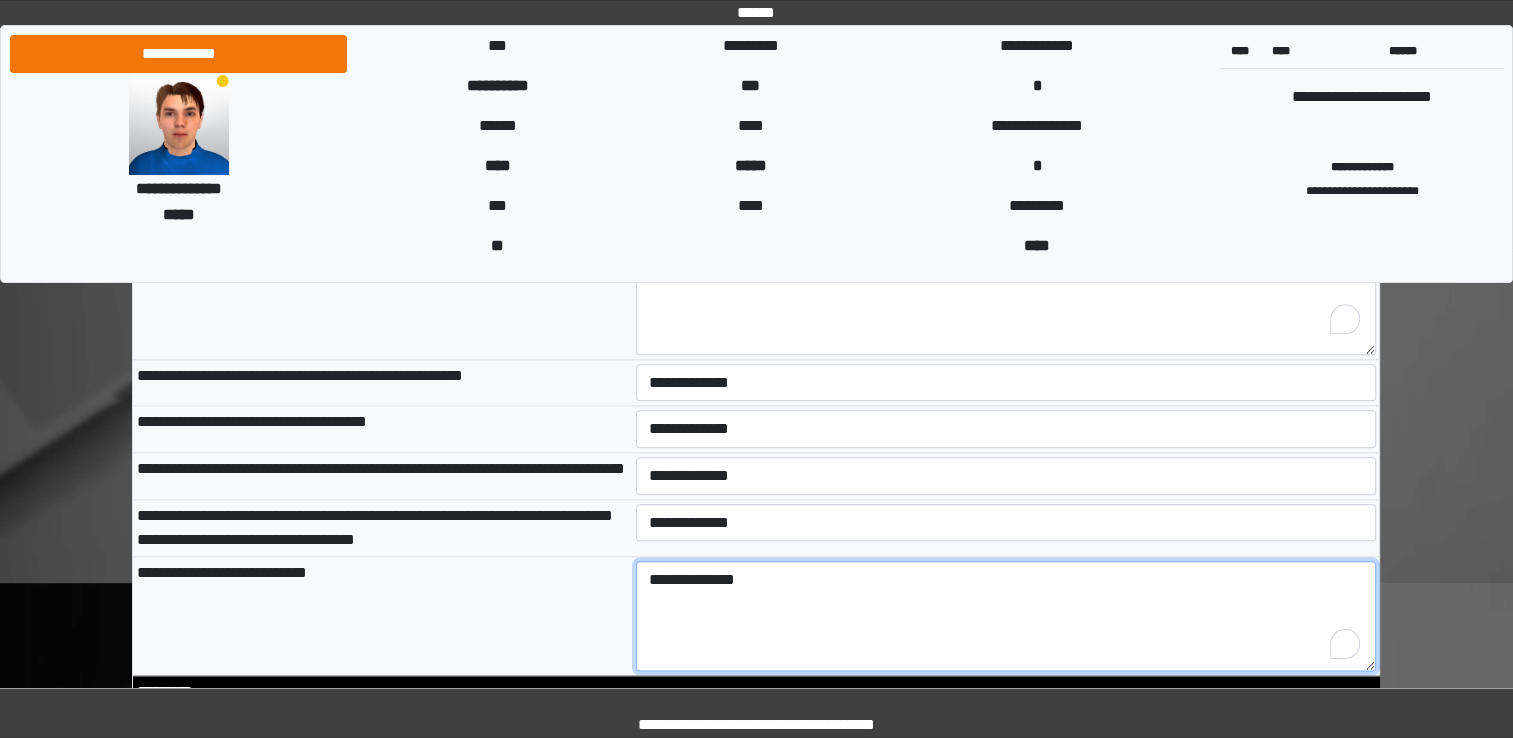 type on "**********" 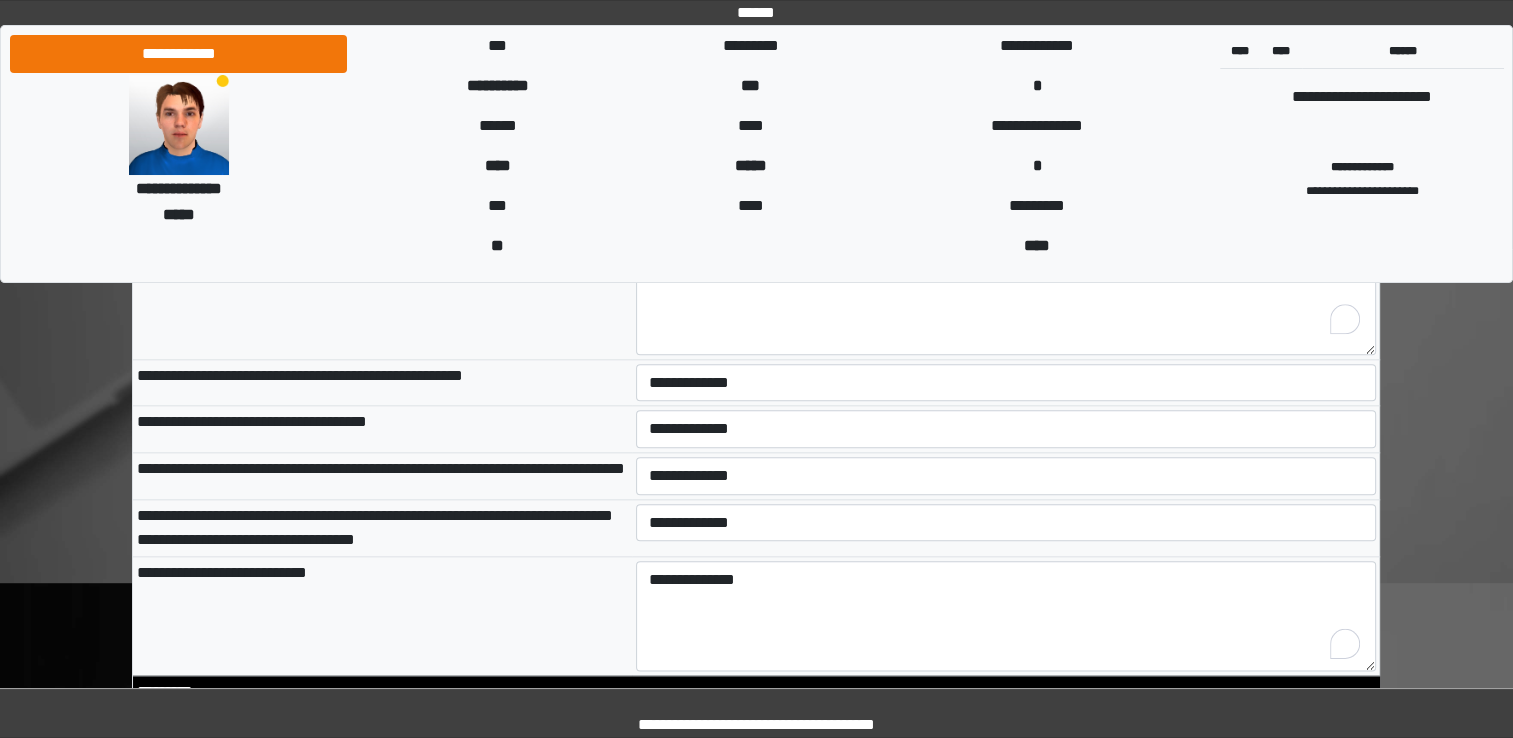 click on "**********" at bounding box center (382, 615) 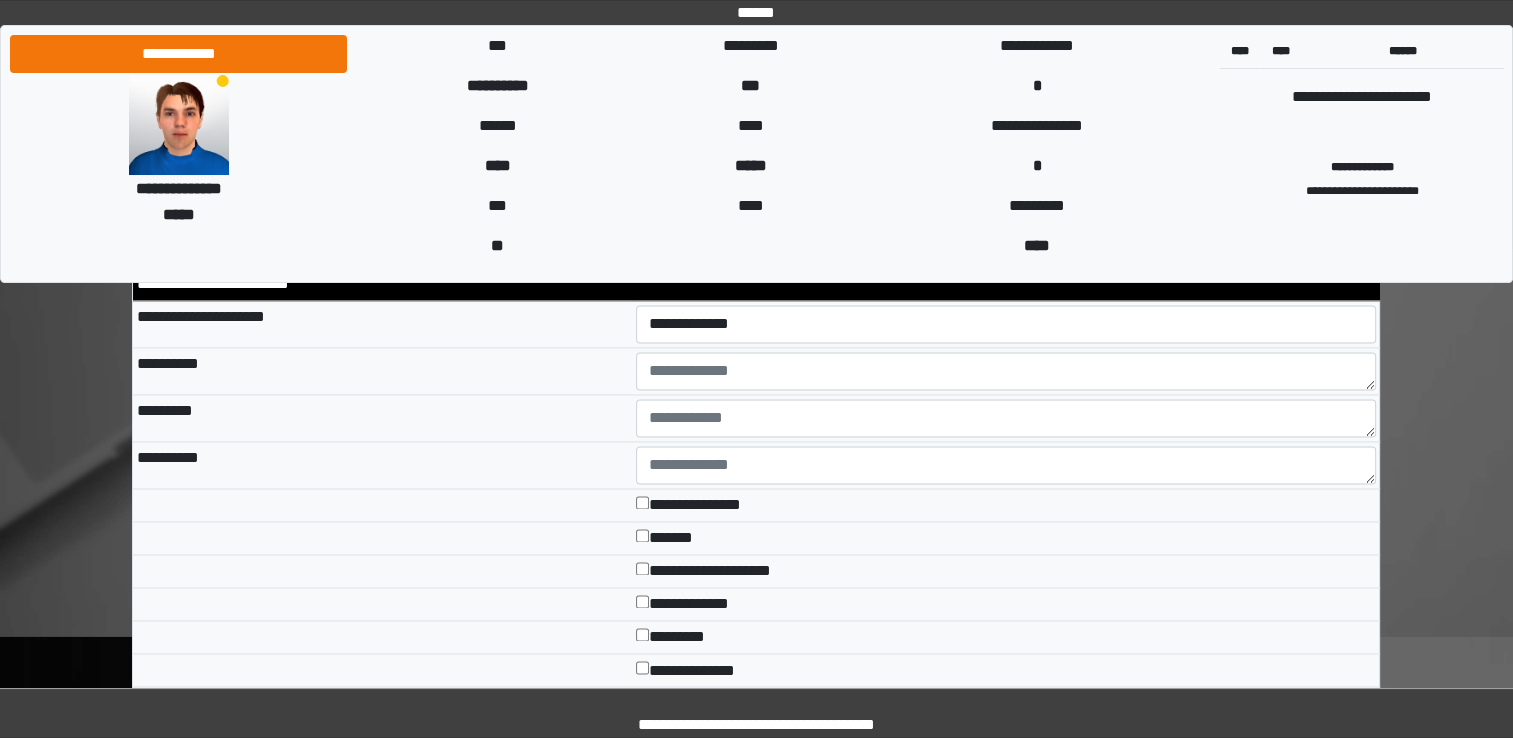 scroll, scrollTop: 2900, scrollLeft: 0, axis: vertical 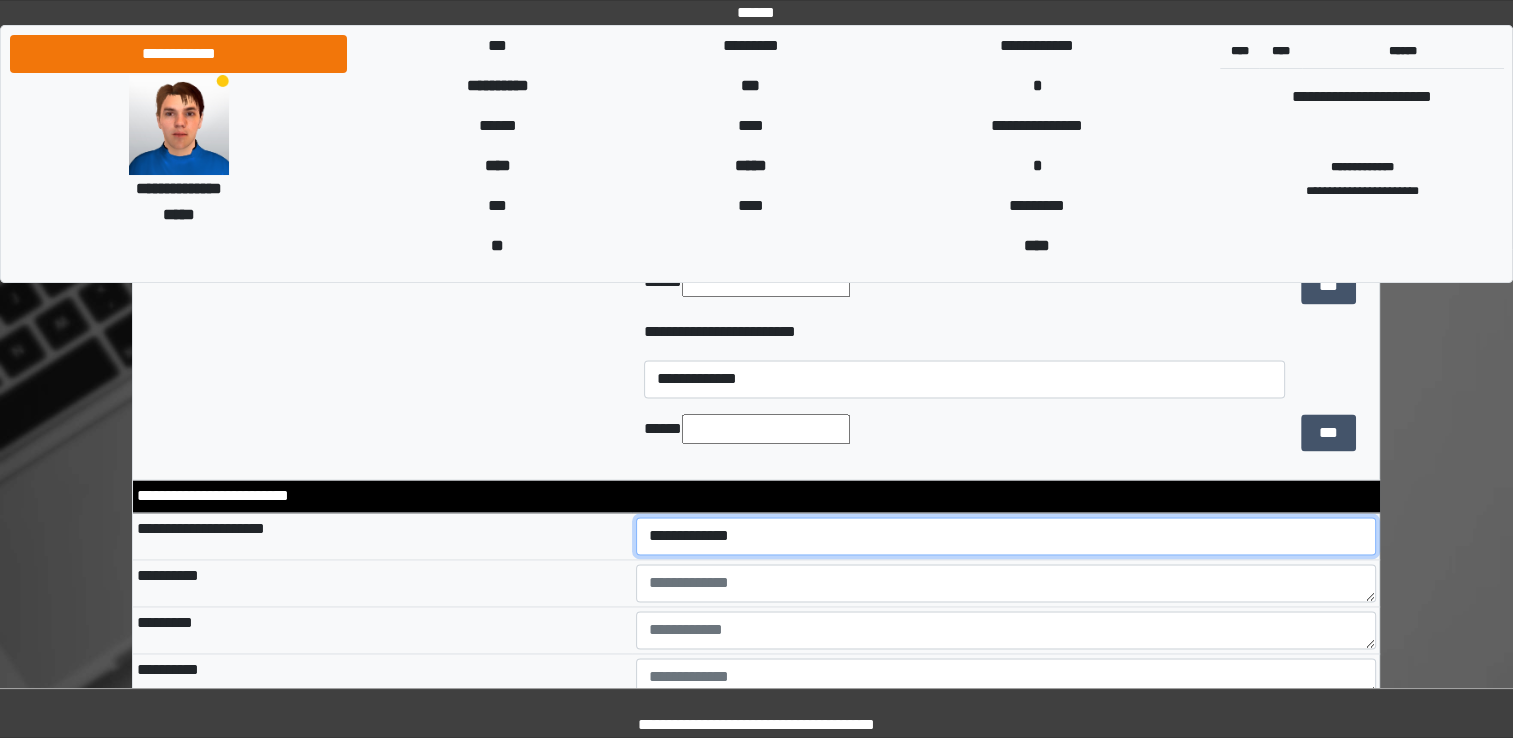 click on "**********" at bounding box center [1006, 536] 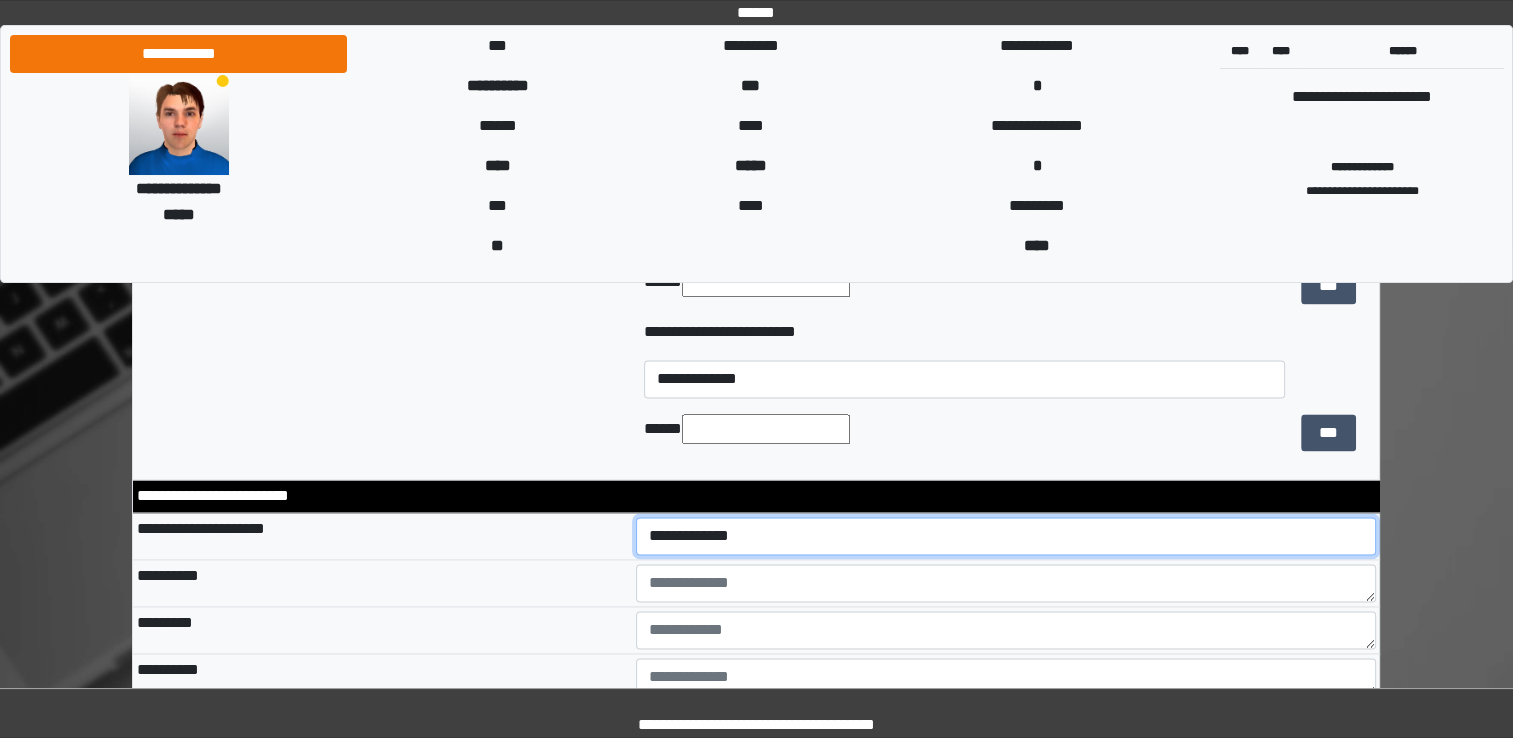 click on "**********" at bounding box center (1006, 536) 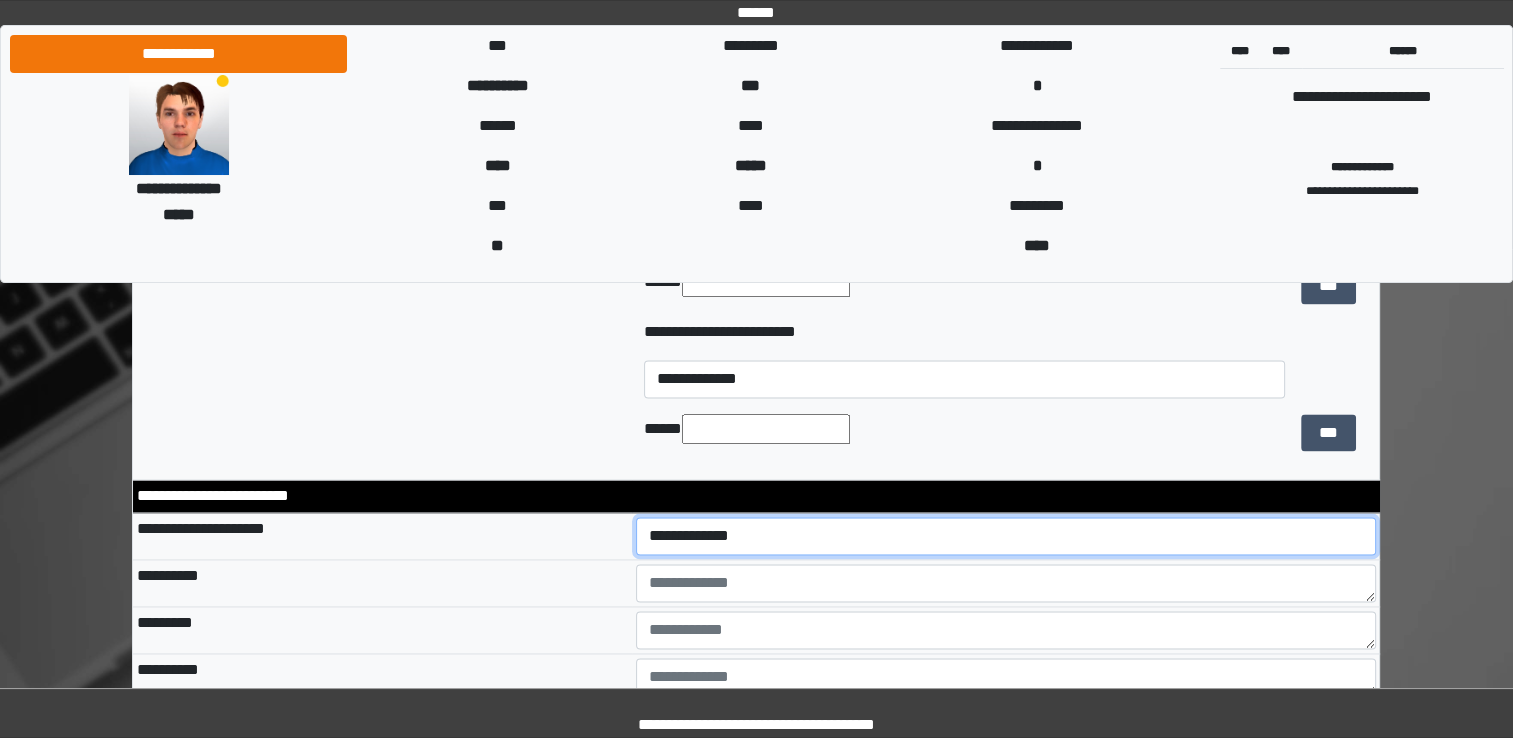 click on "**********" at bounding box center [1006, 536] 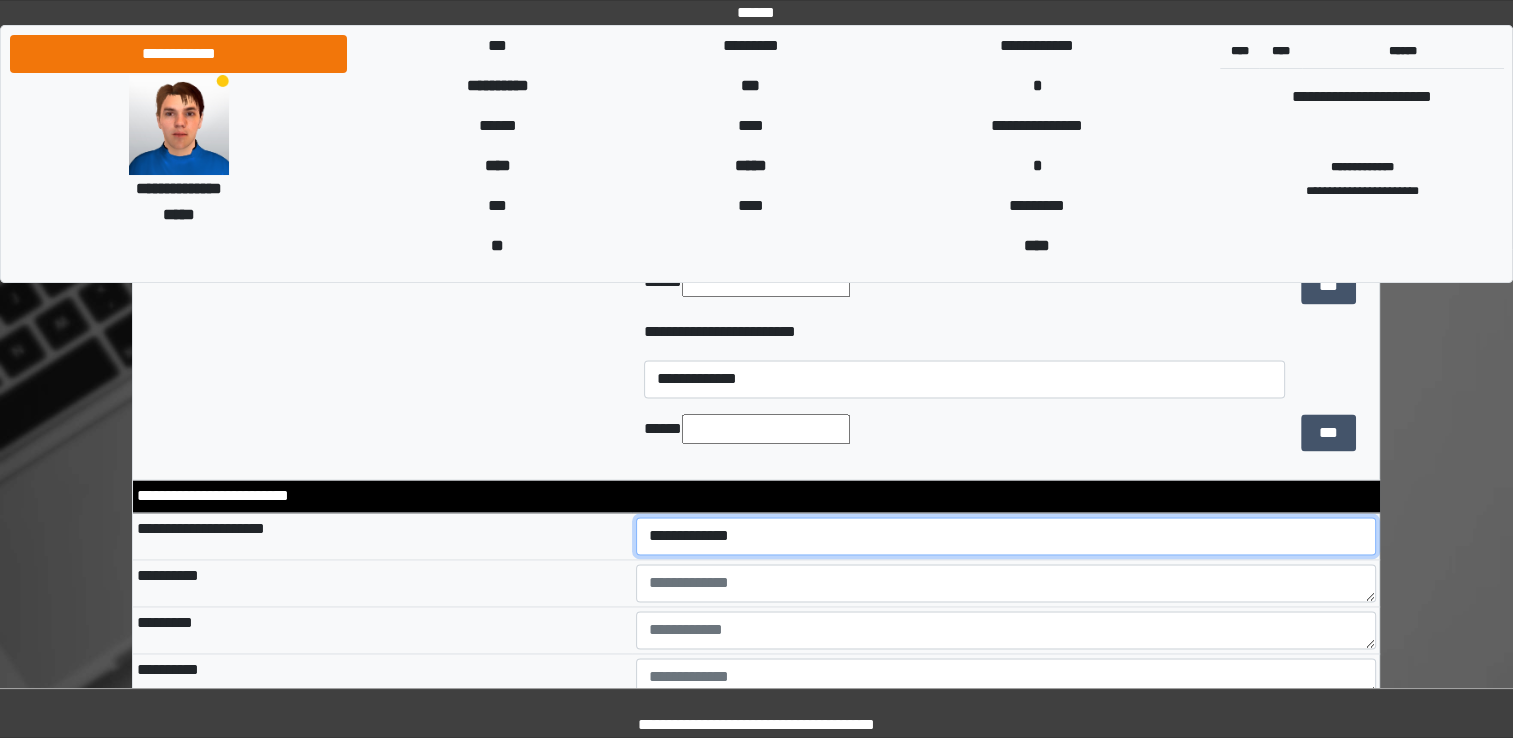 select on "*" 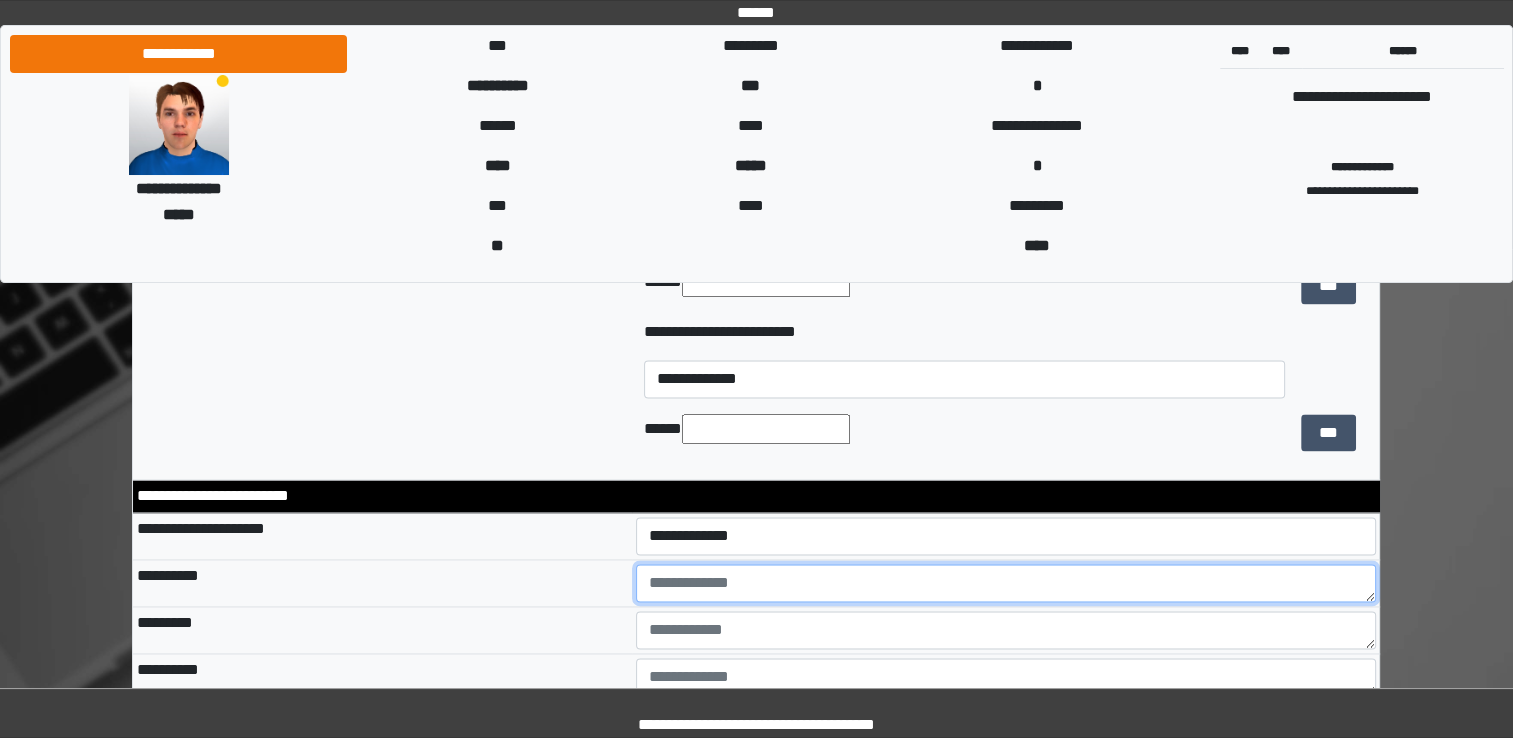 click at bounding box center [1006, 583] 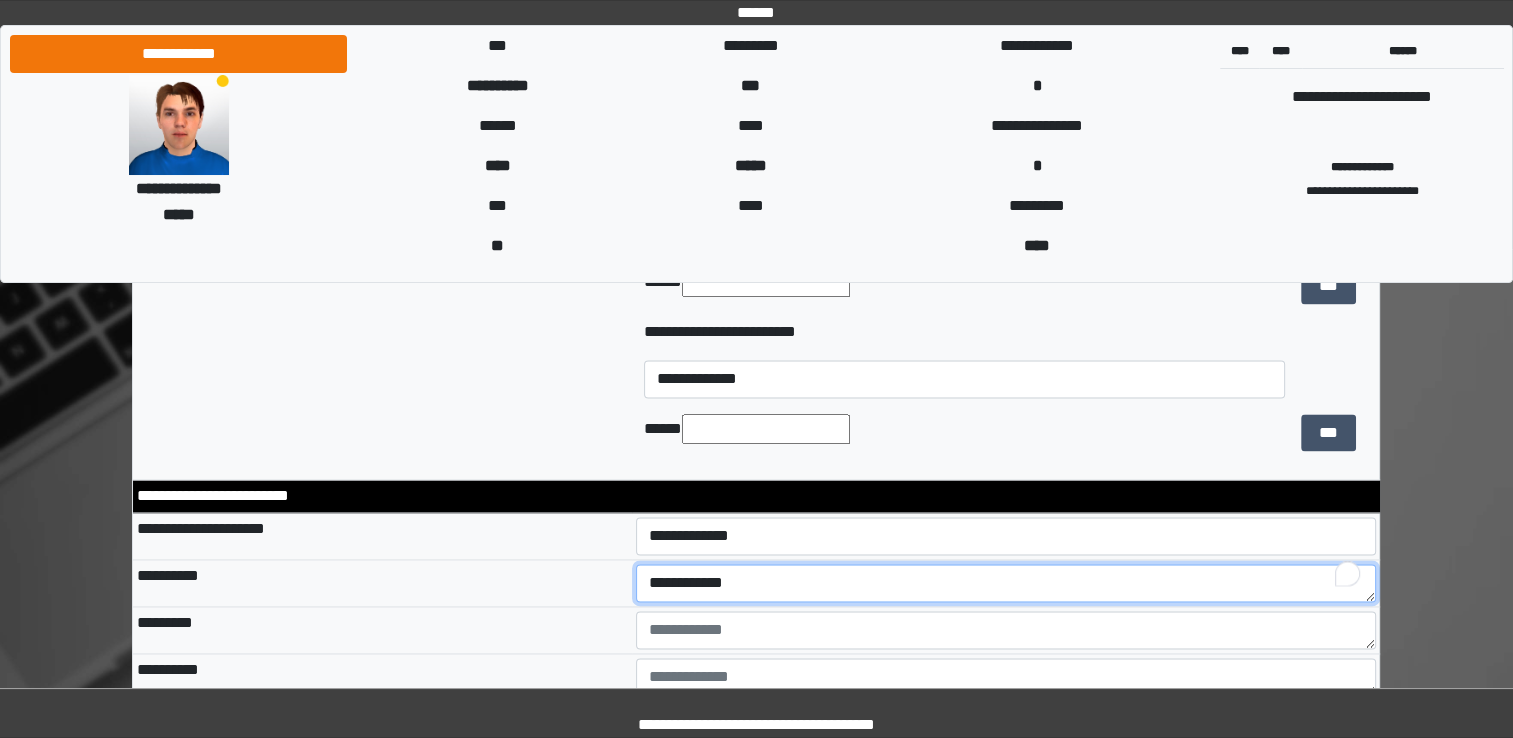 type on "**********" 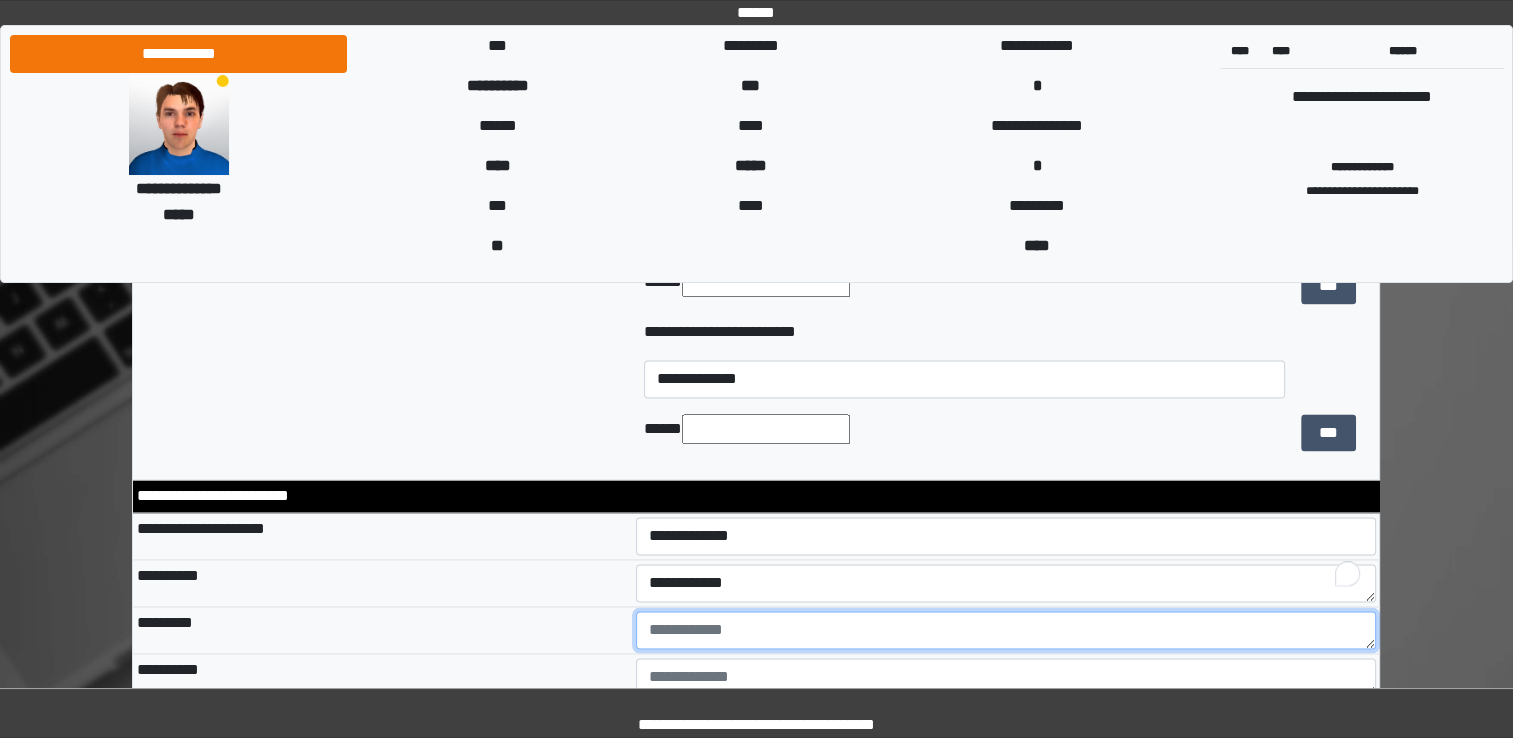 click at bounding box center [1006, 630] 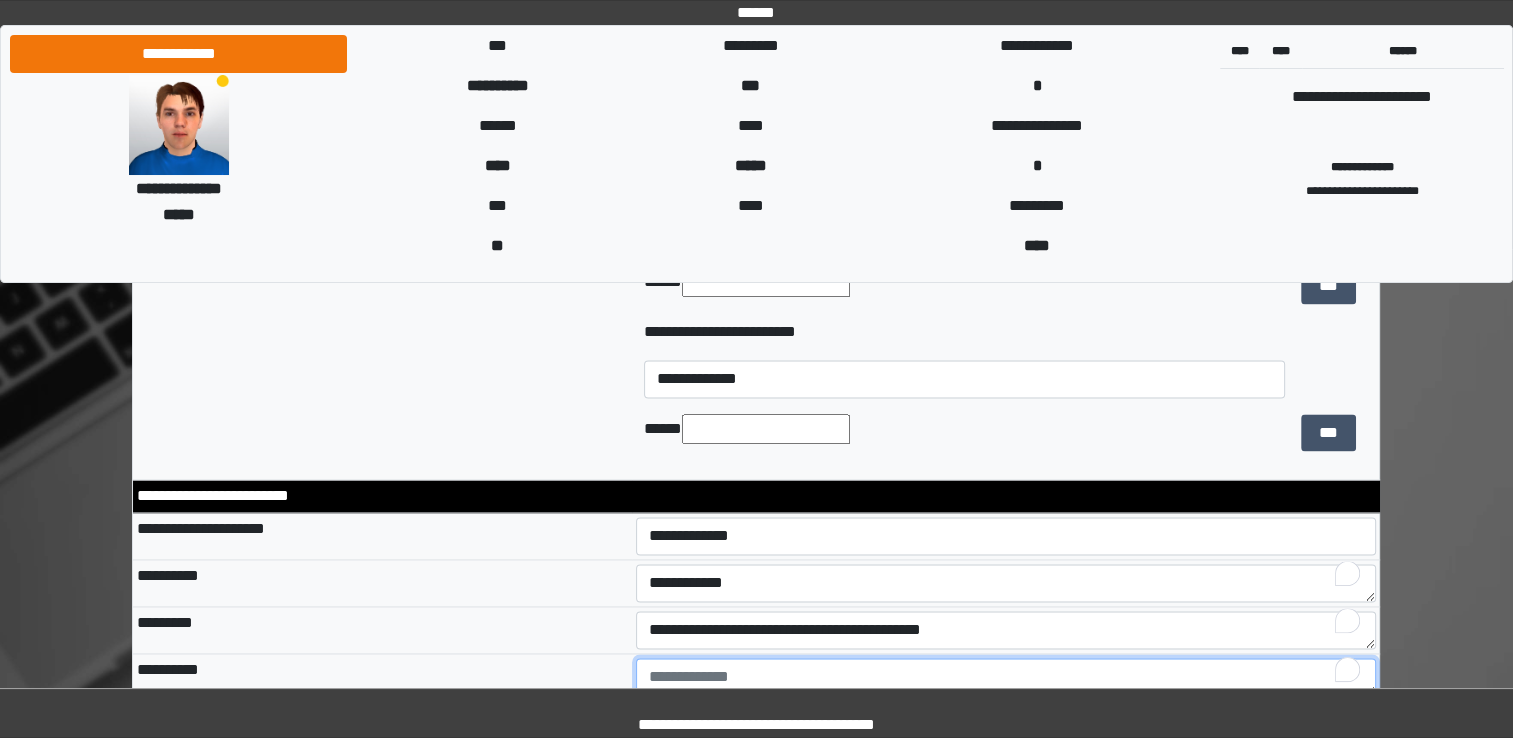 click at bounding box center (1006, 677) 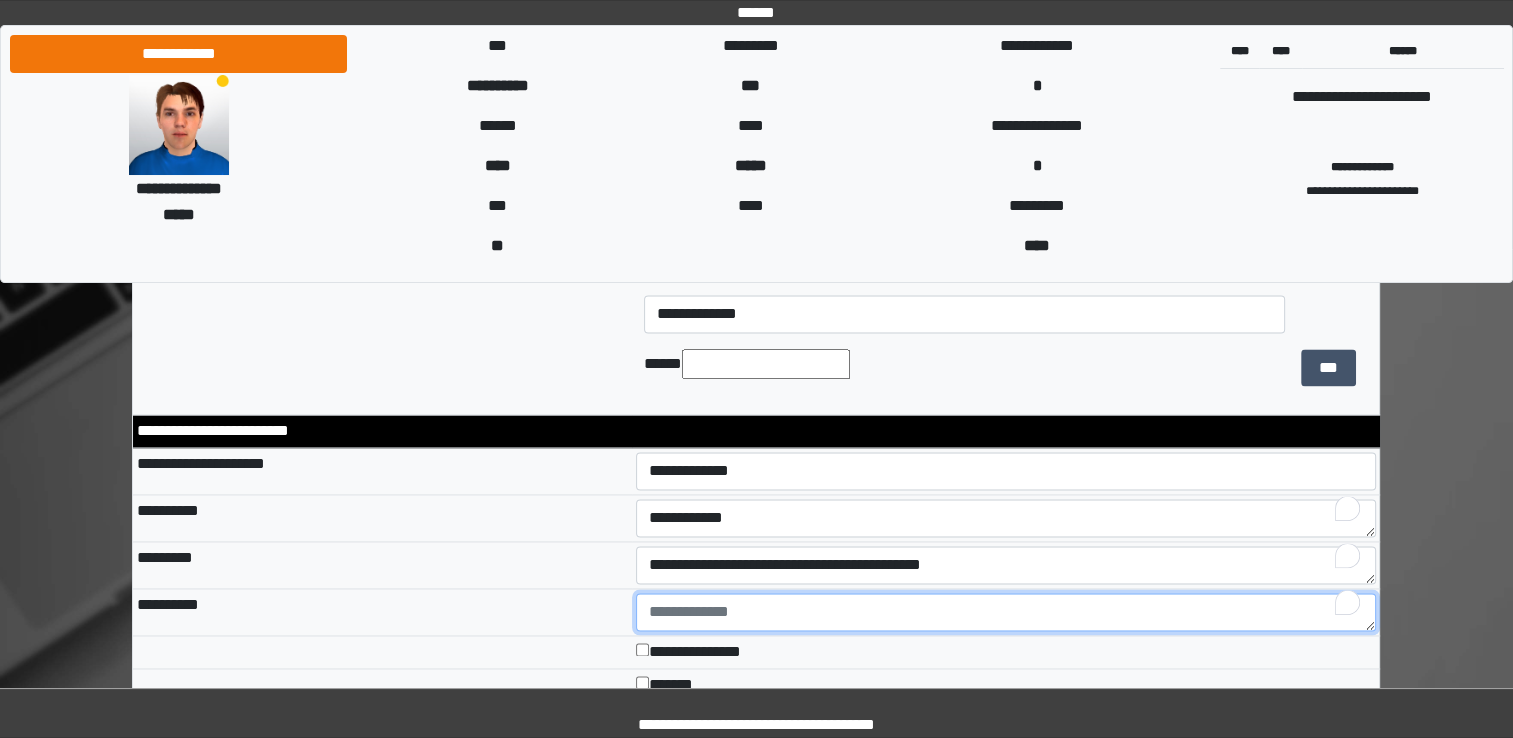 scroll, scrollTop: 3000, scrollLeft: 0, axis: vertical 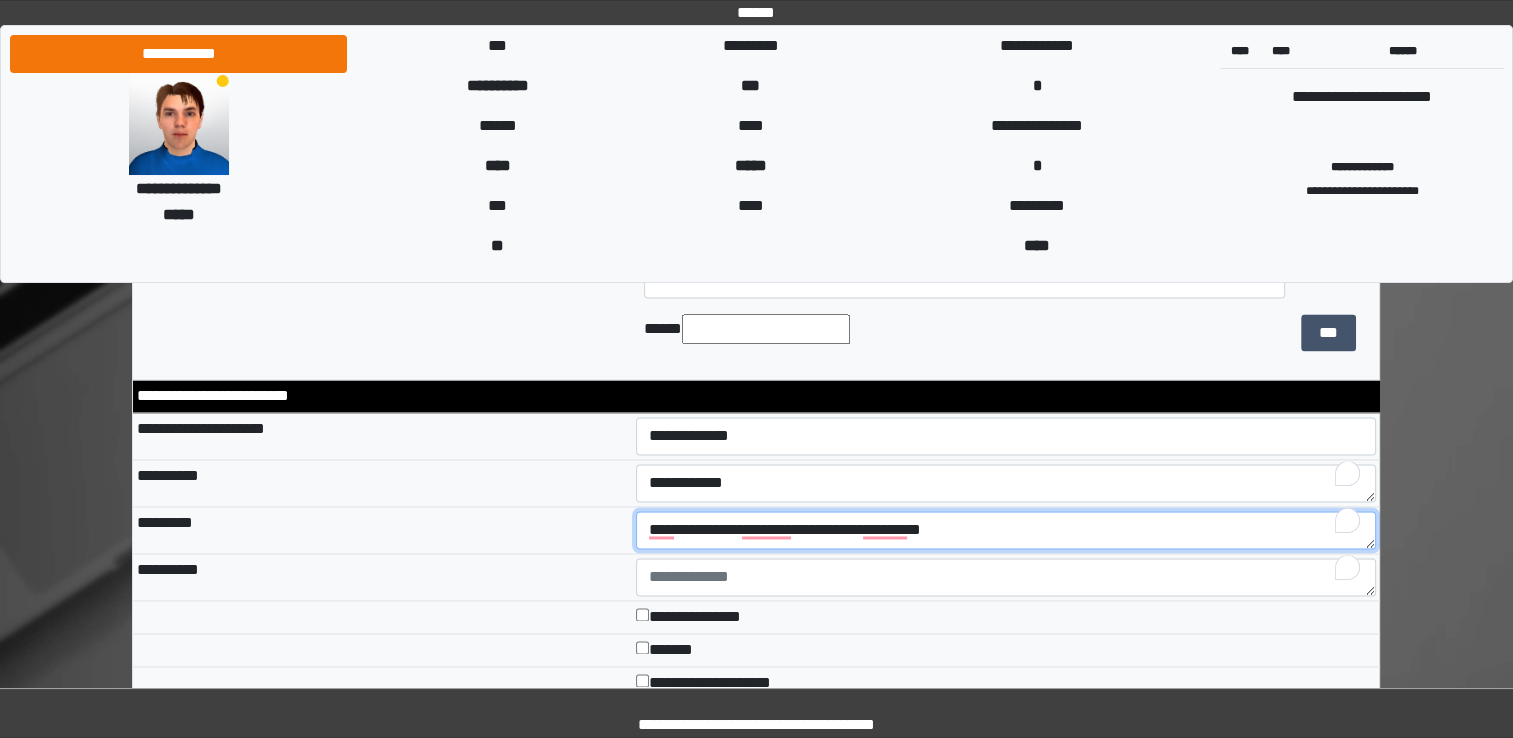 click on "**********" at bounding box center (1006, 530) 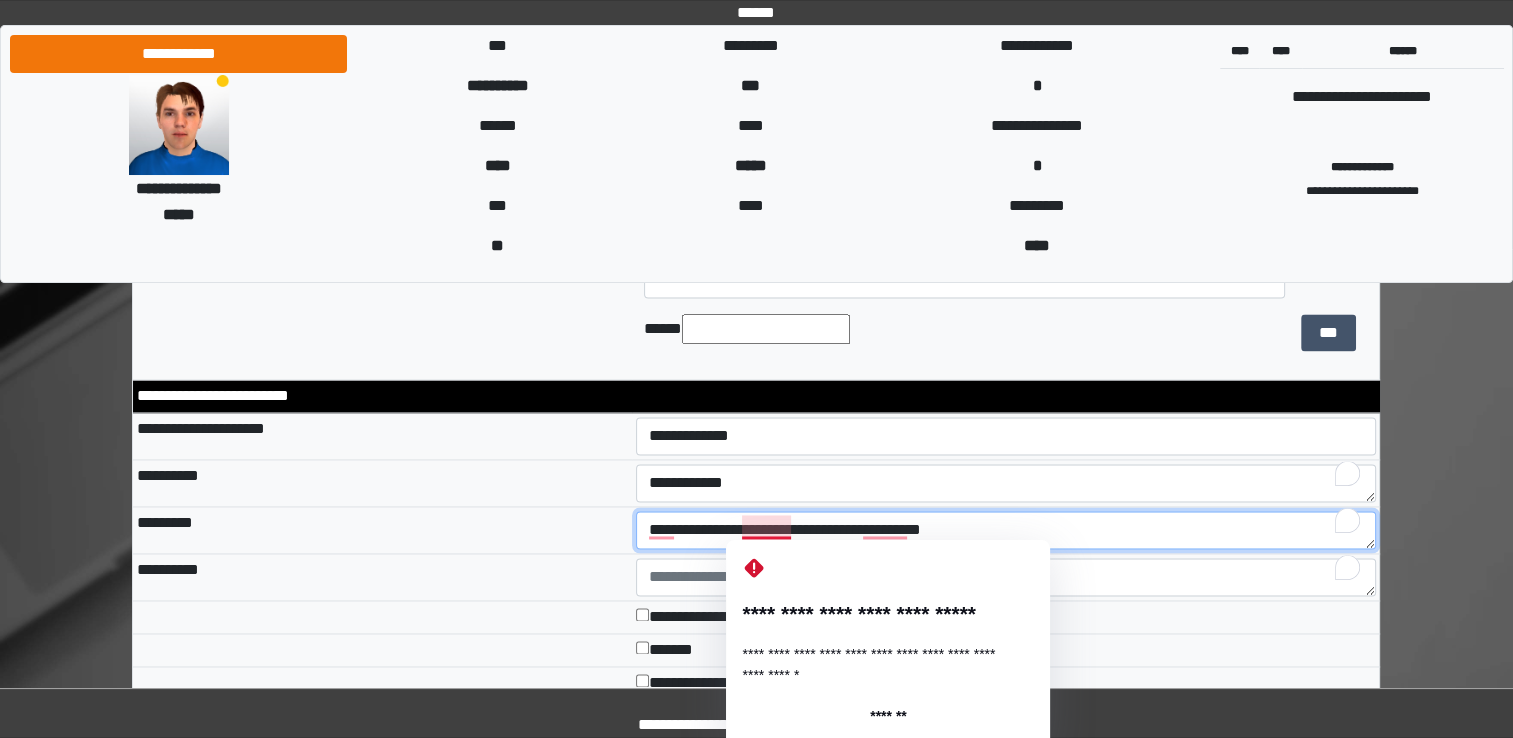 click on "**********" at bounding box center [1006, 530] 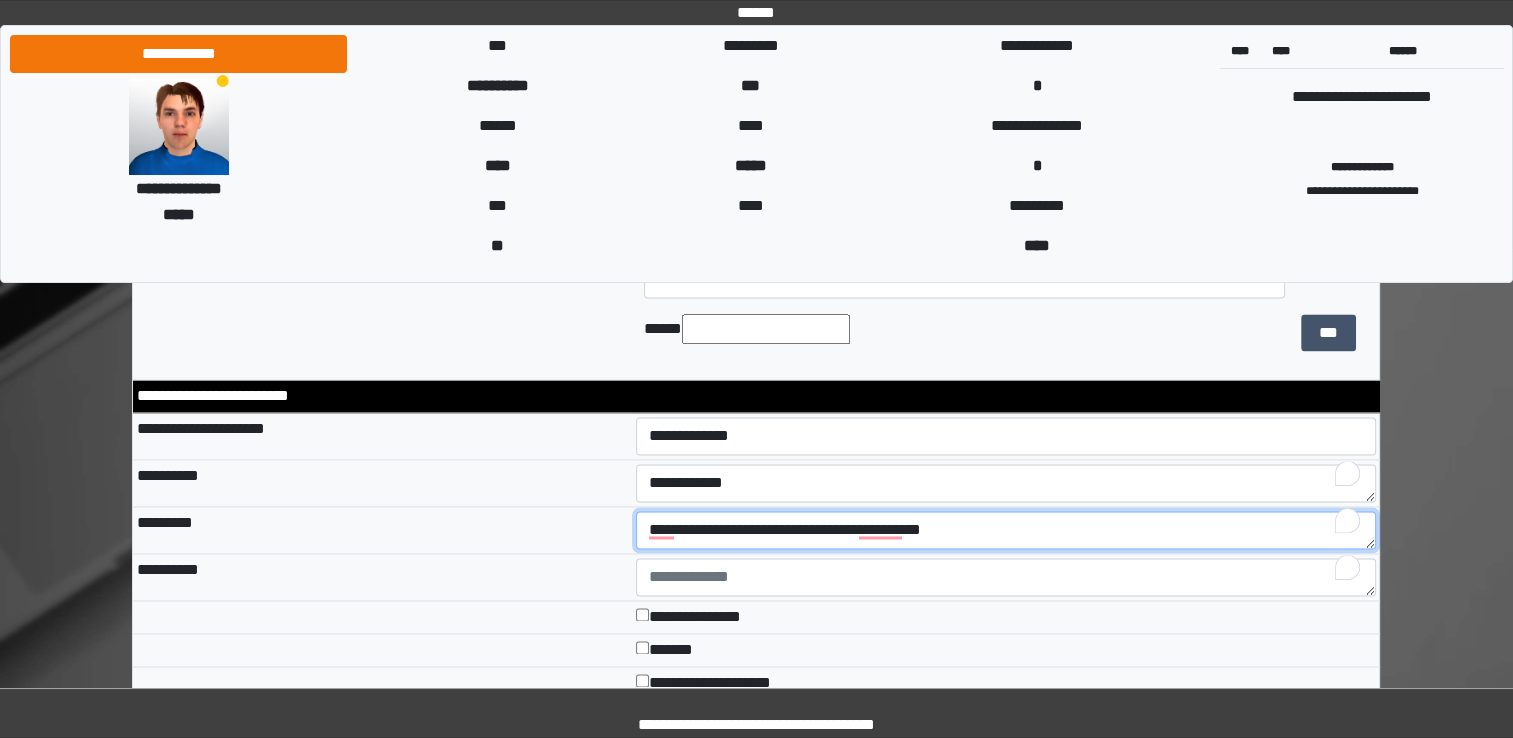 type on "**********" 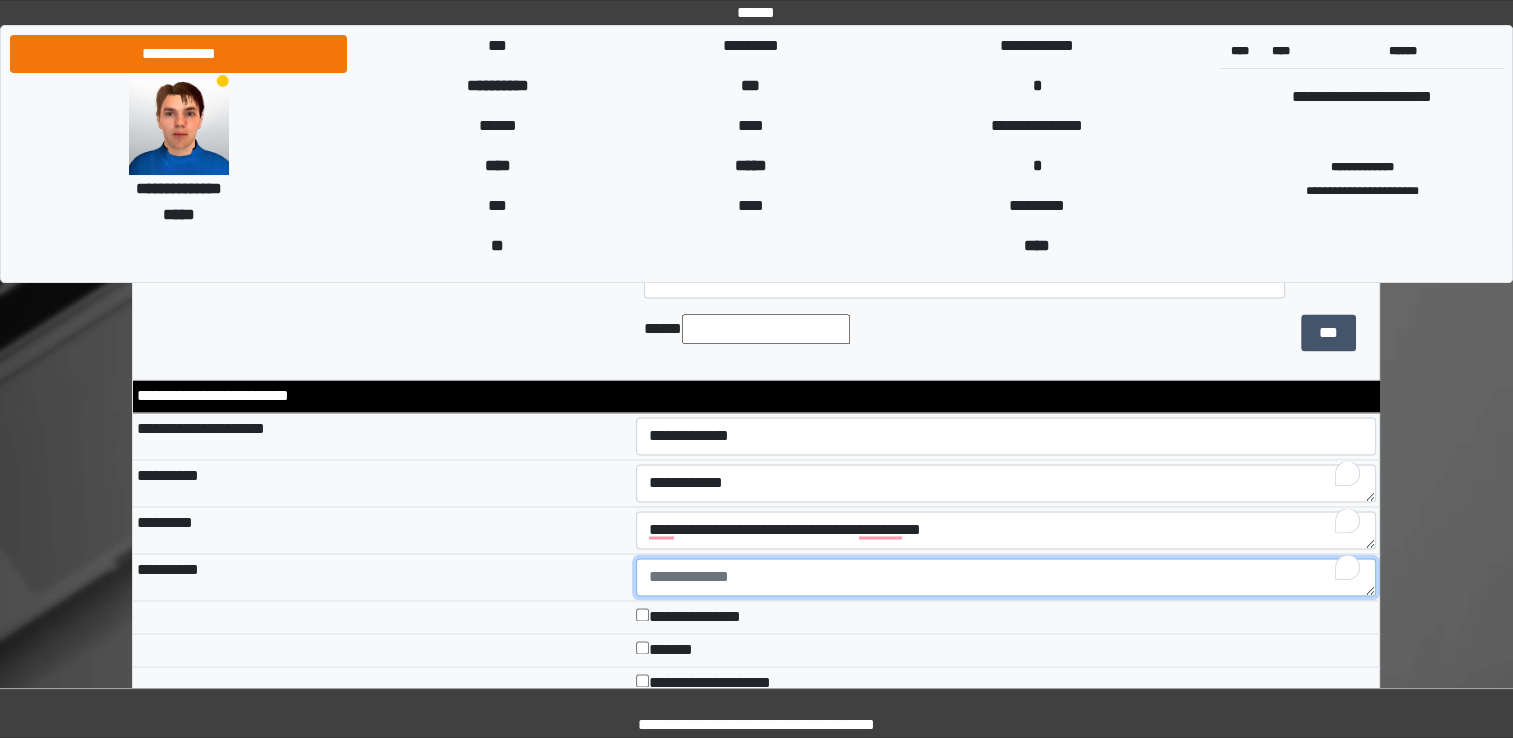 click at bounding box center (1006, 577) 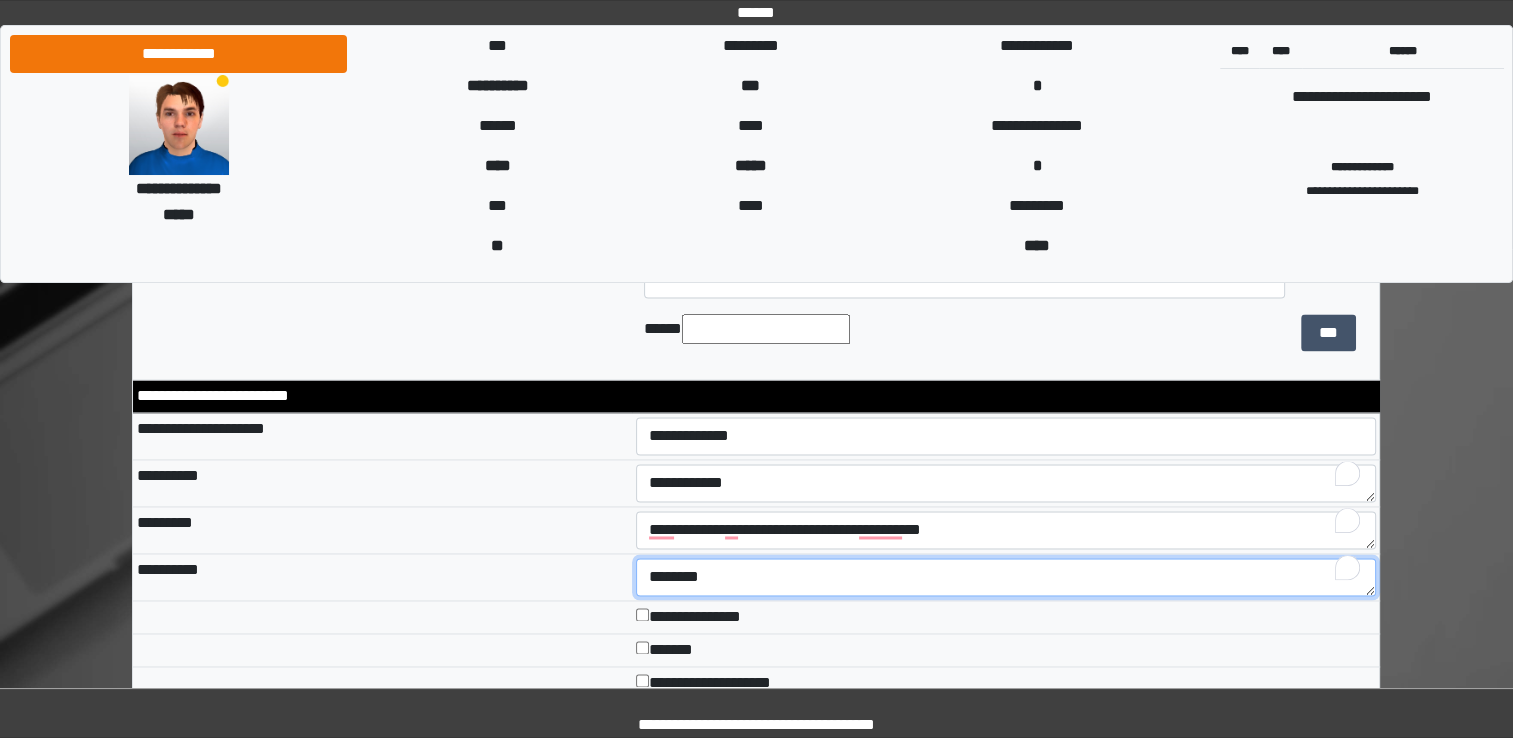 type on "********" 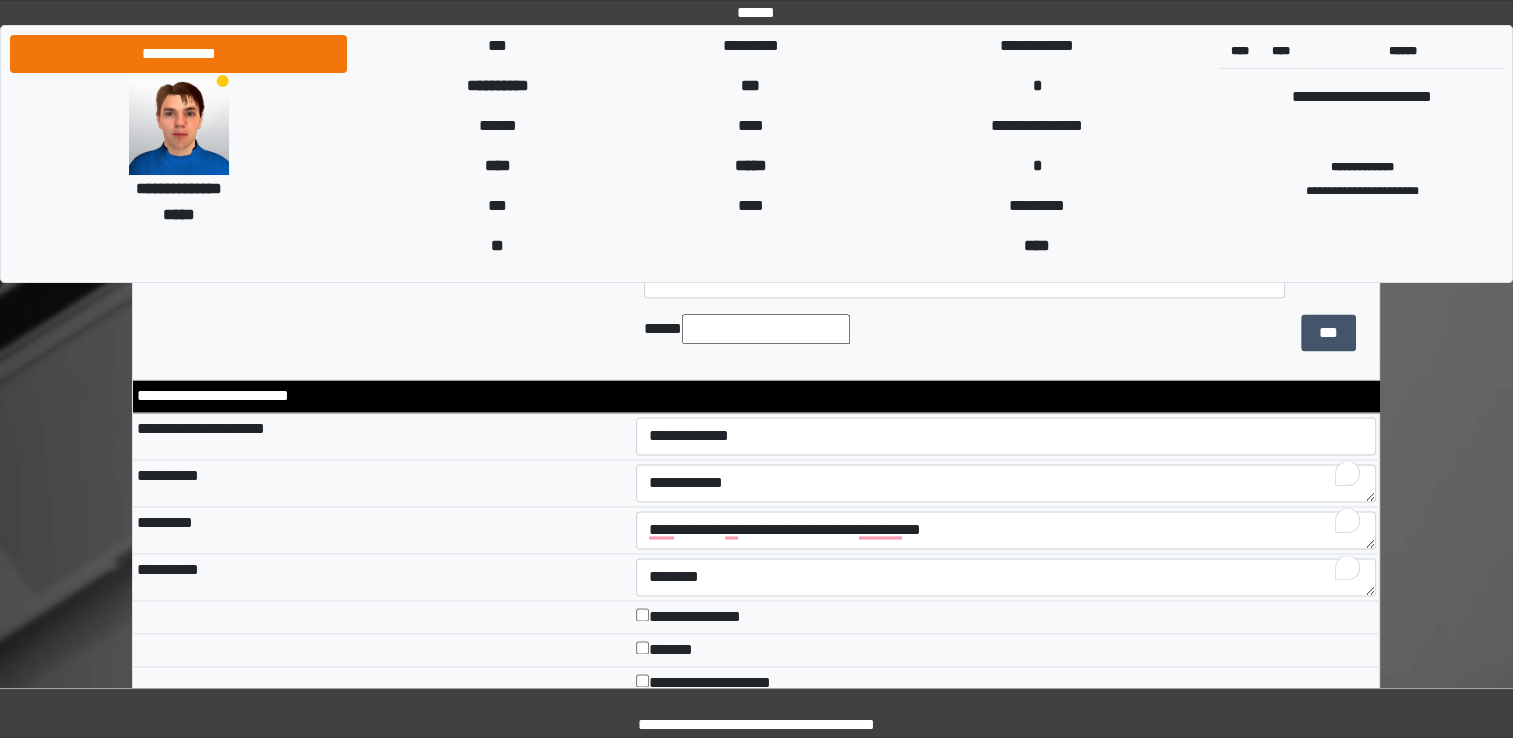 click on "**********" at bounding box center (382, 576) 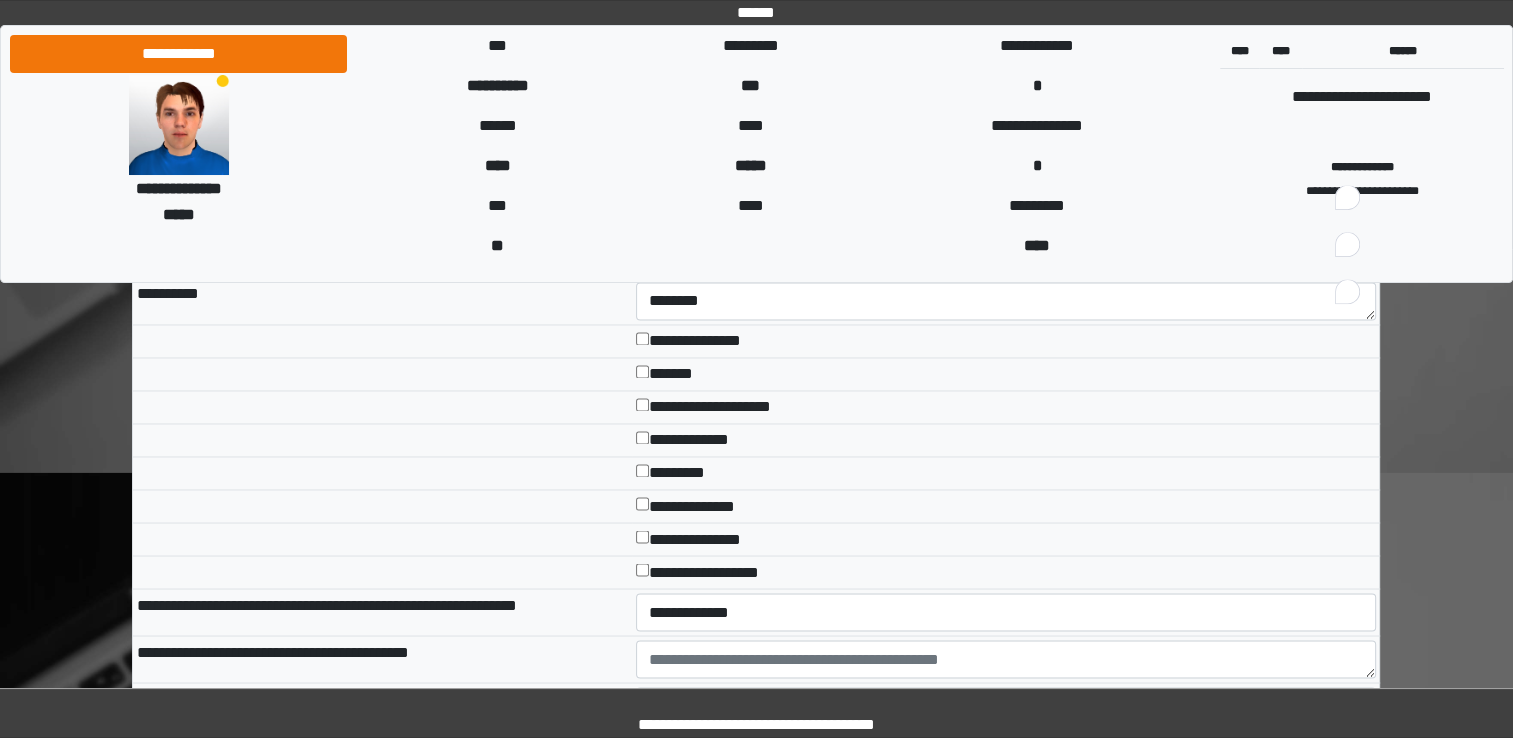 scroll, scrollTop: 3300, scrollLeft: 0, axis: vertical 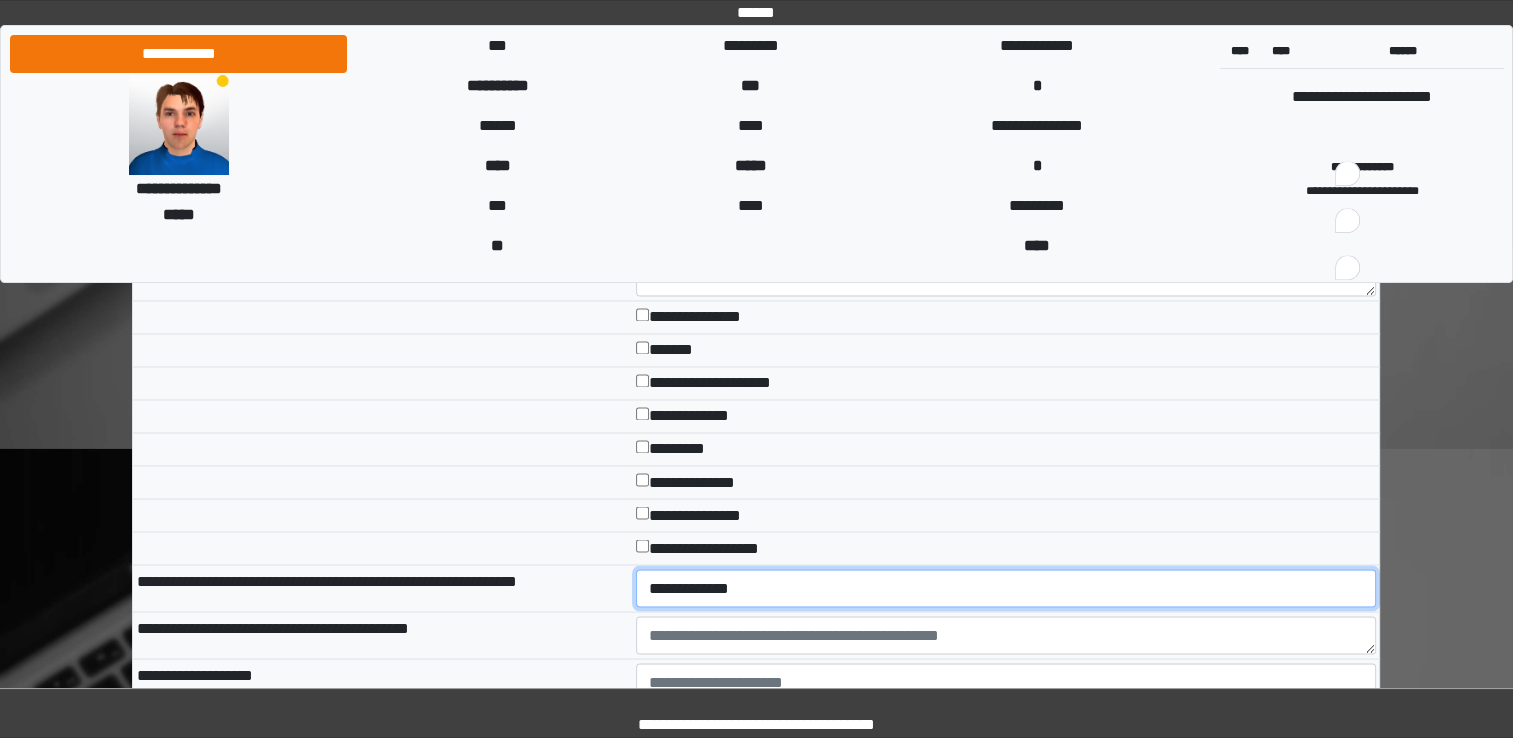 click on "**********" at bounding box center (1006, 588) 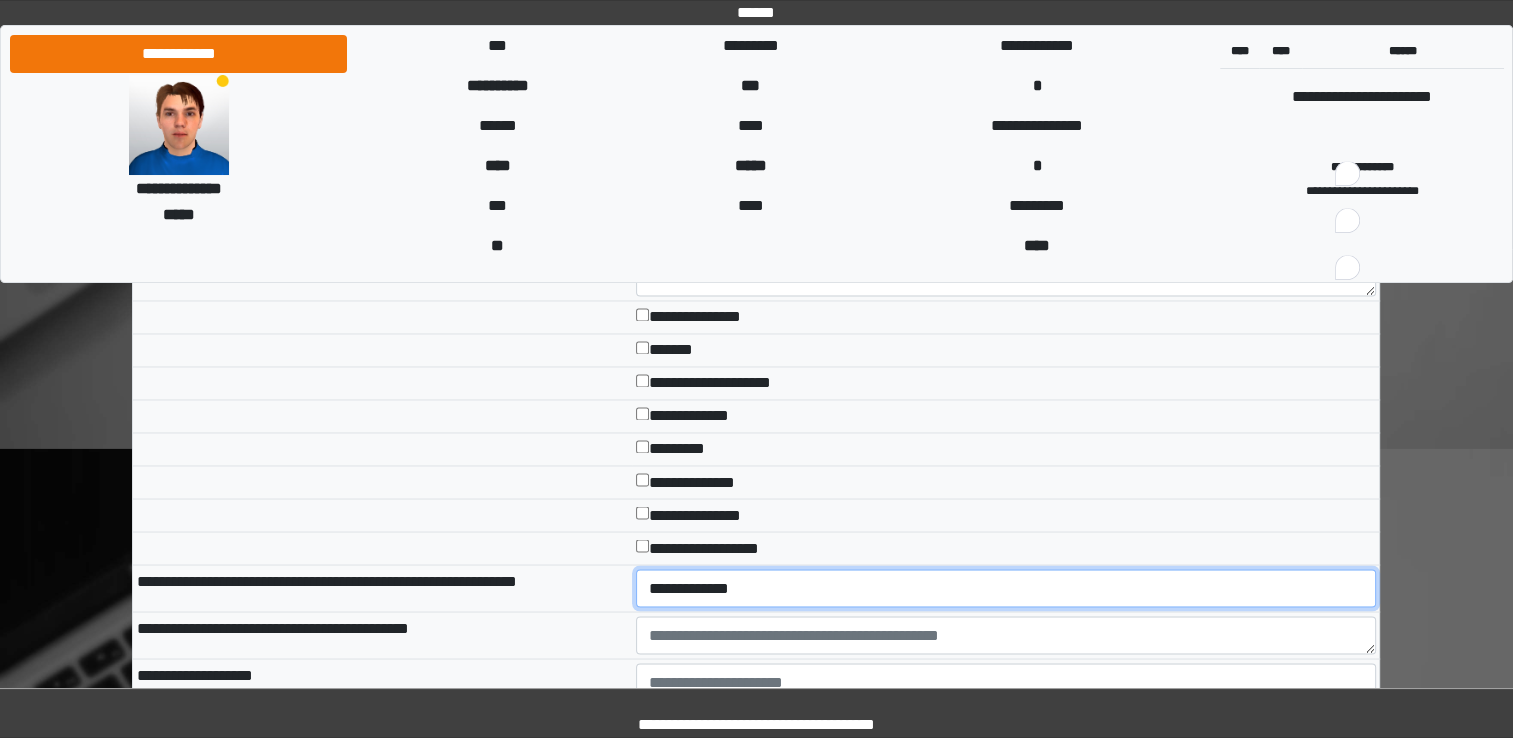 select on "*" 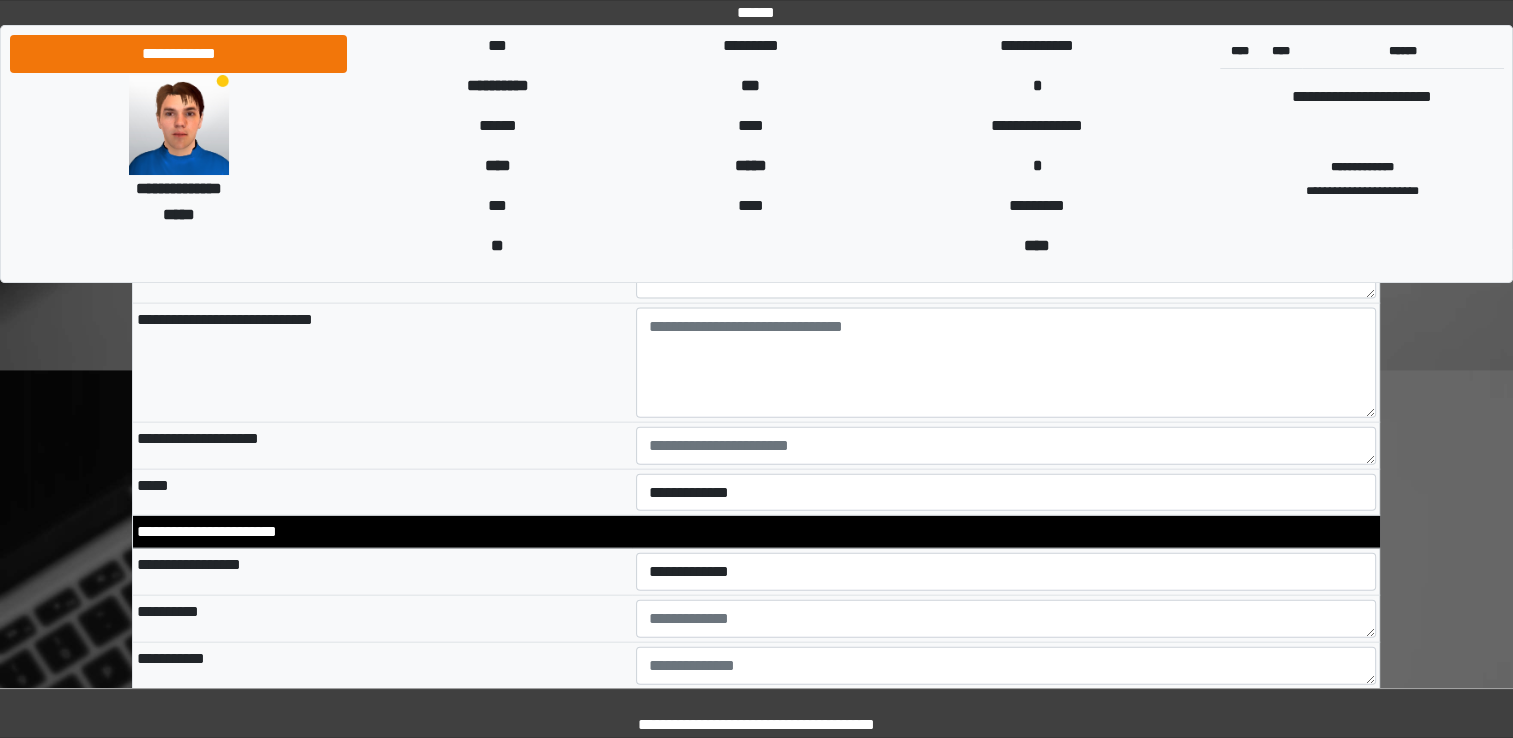scroll, scrollTop: 4400, scrollLeft: 0, axis: vertical 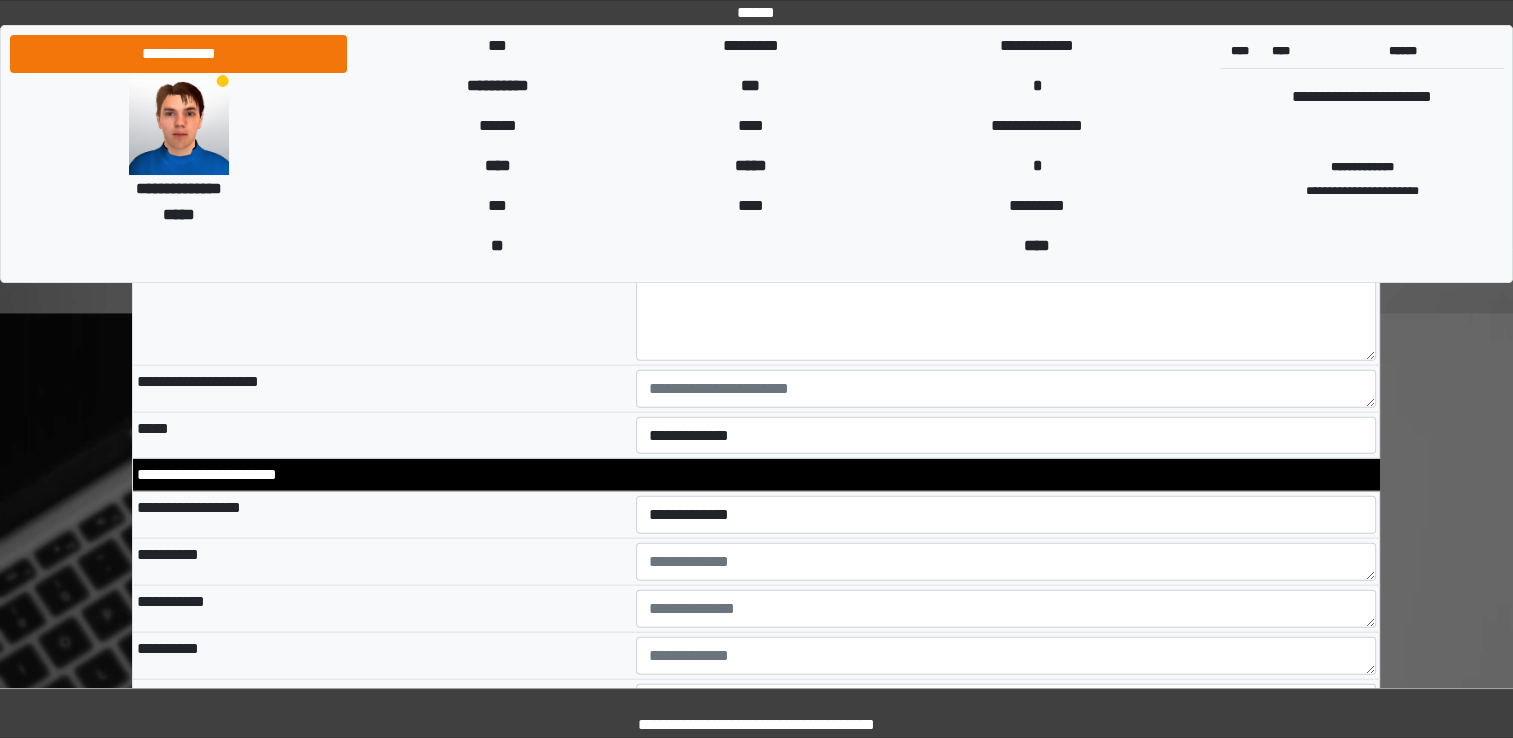 click on "**********" at bounding box center [382, 515] 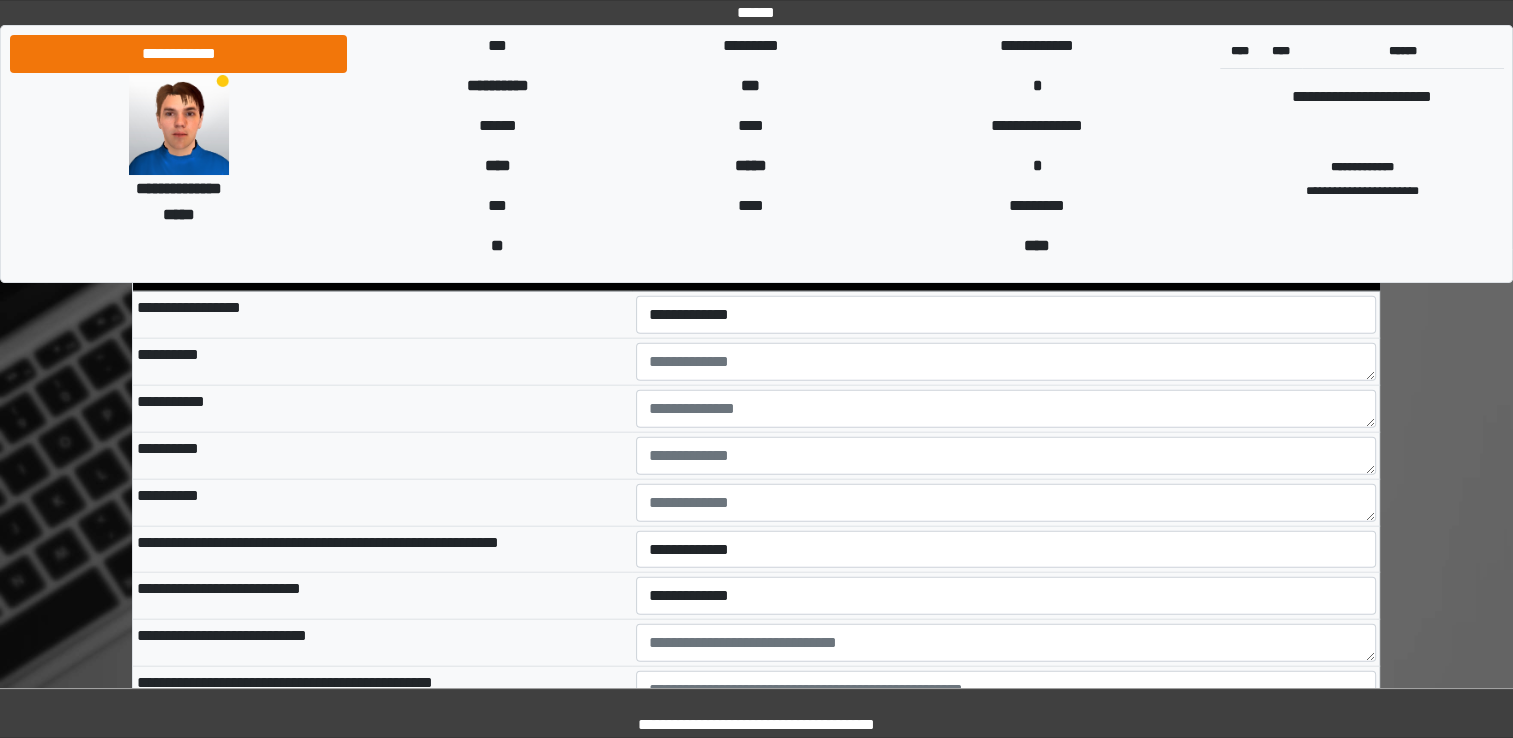 scroll, scrollTop: 4500, scrollLeft: 0, axis: vertical 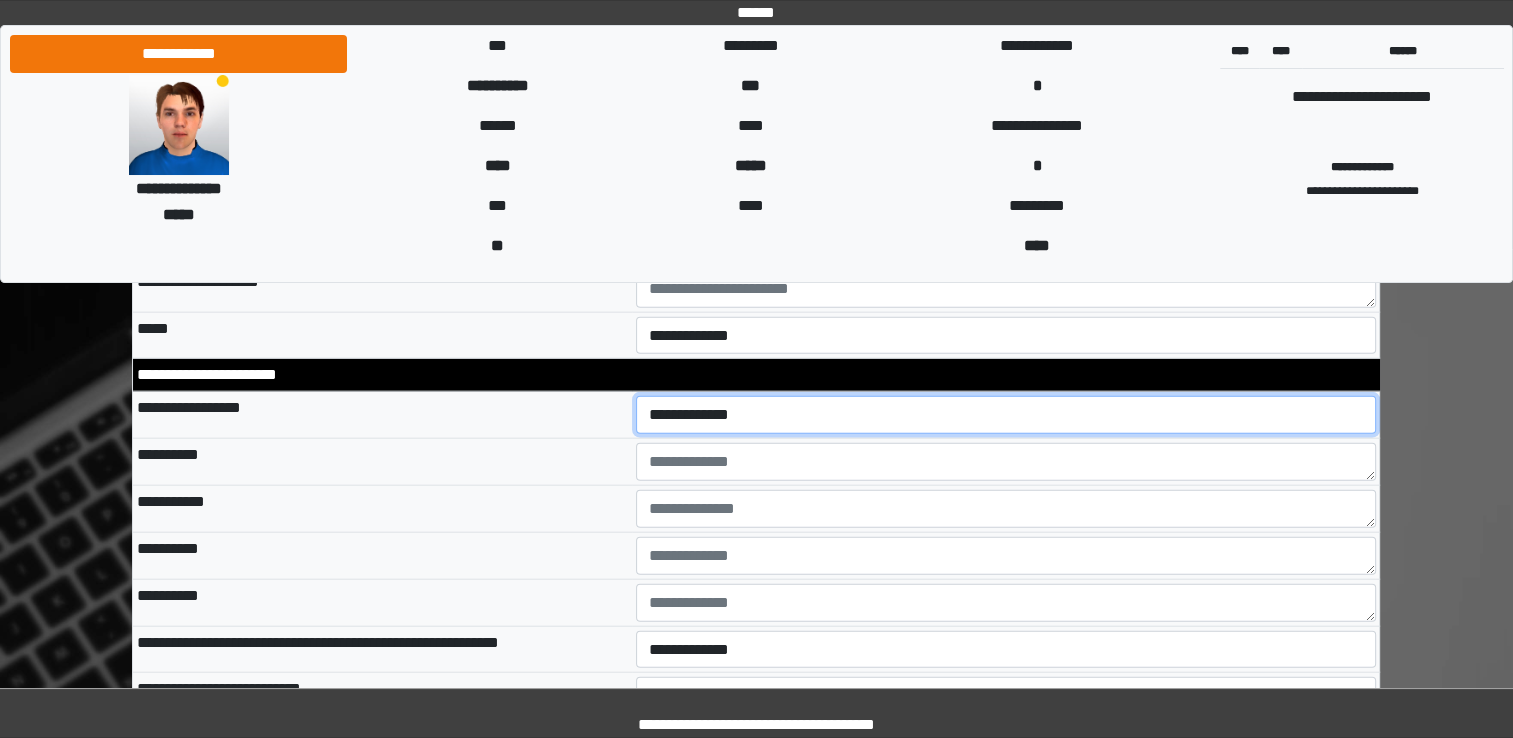 click on "**********" at bounding box center [1006, 415] 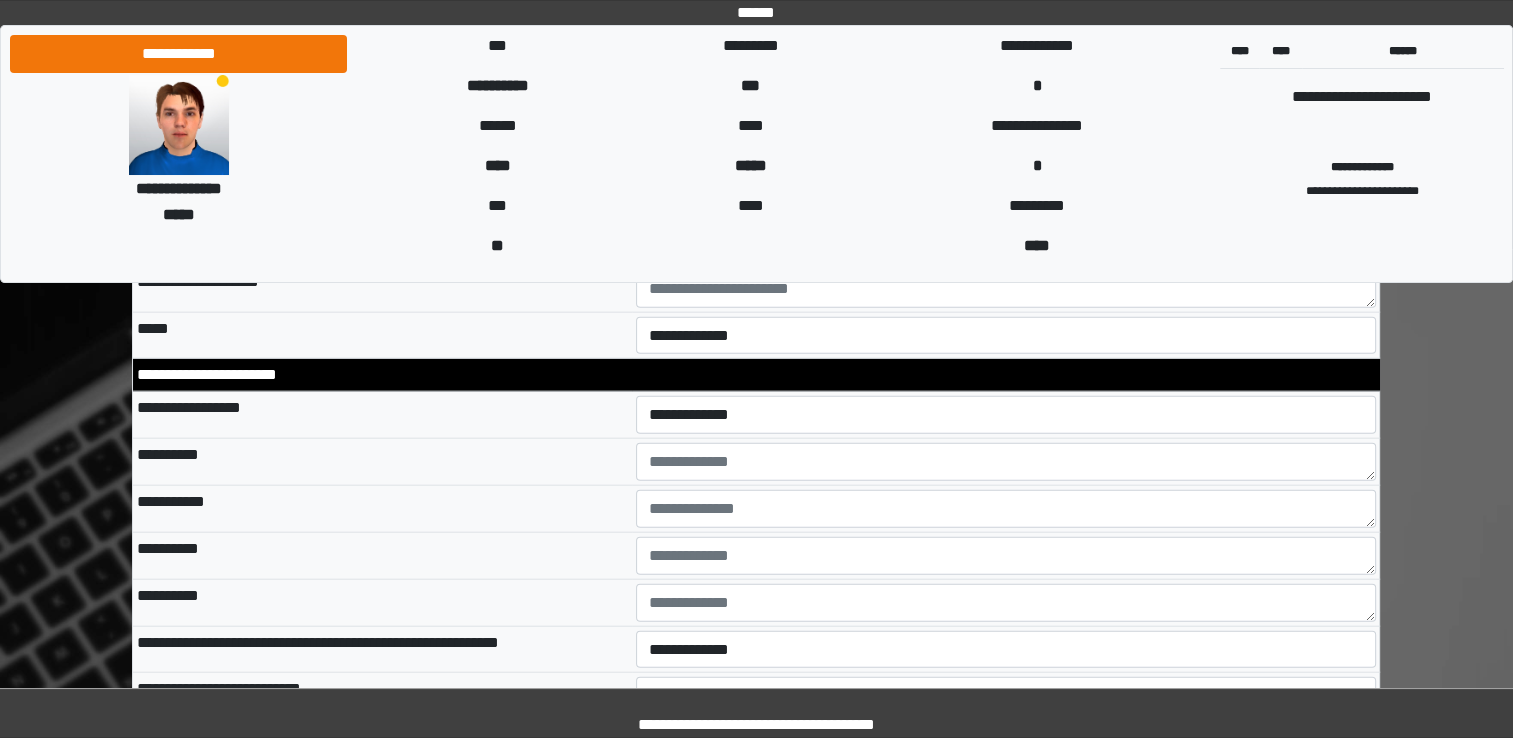 click on "**********" at bounding box center [382, 508] 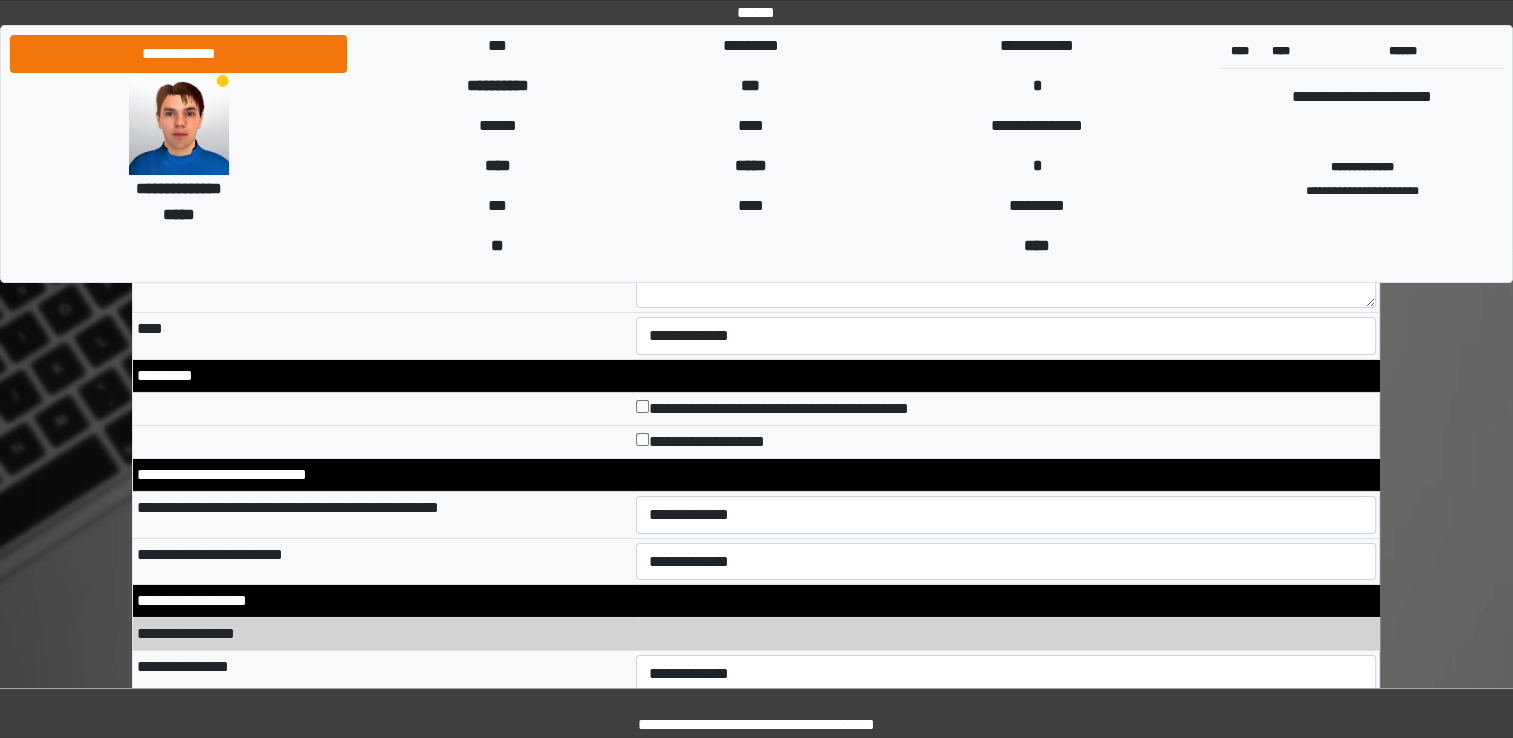 scroll, scrollTop: 6700, scrollLeft: 0, axis: vertical 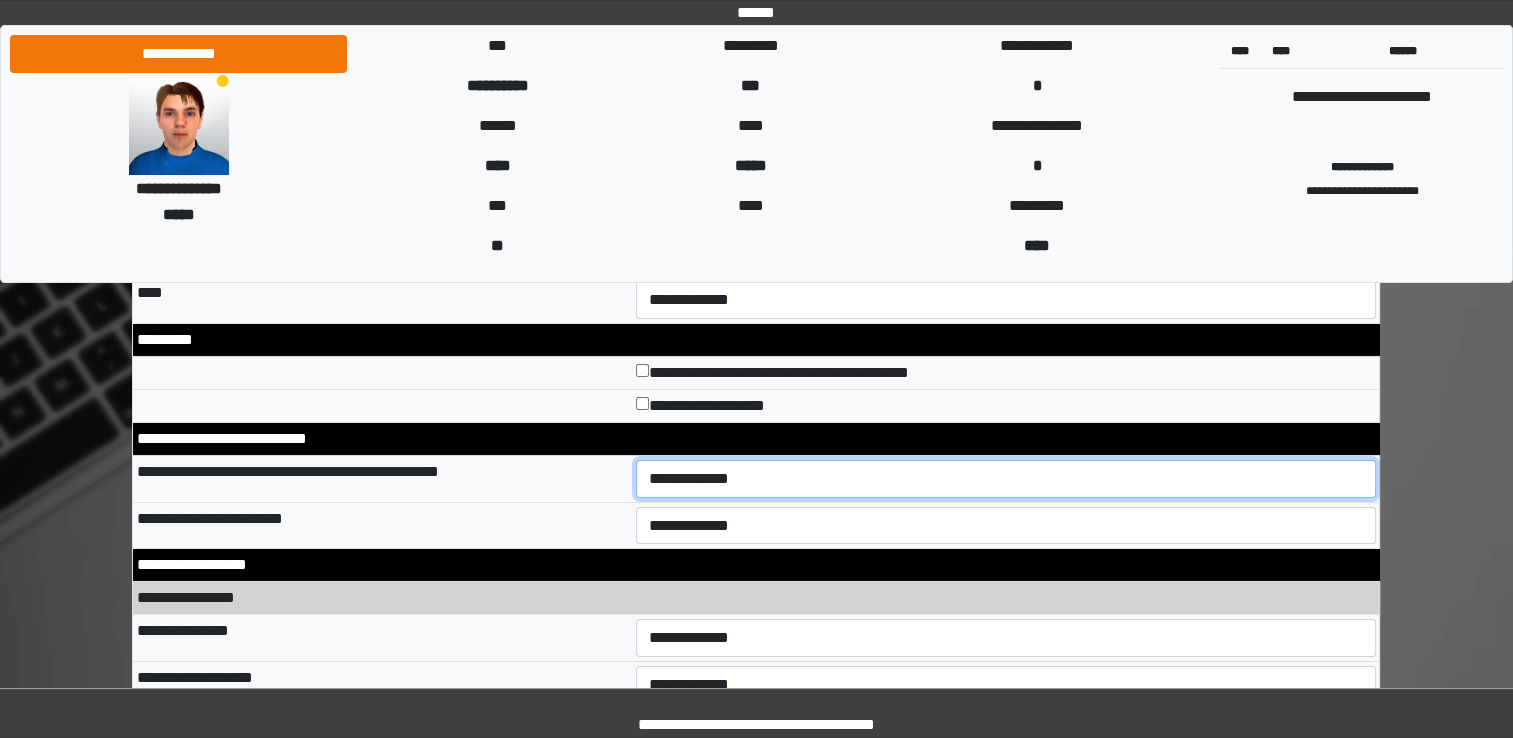 click on "**********" at bounding box center (1006, 479) 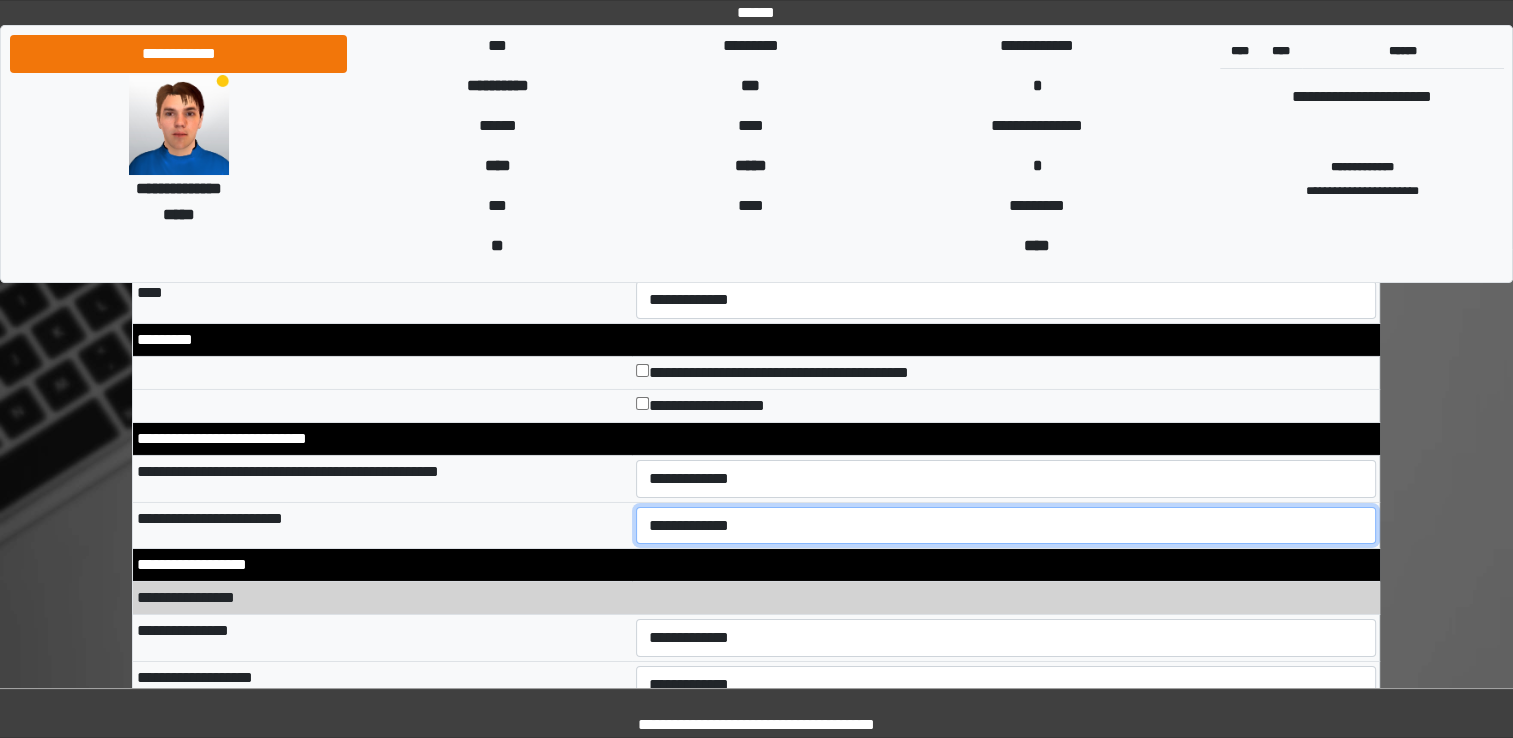click on "**********" at bounding box center (1006, 526) 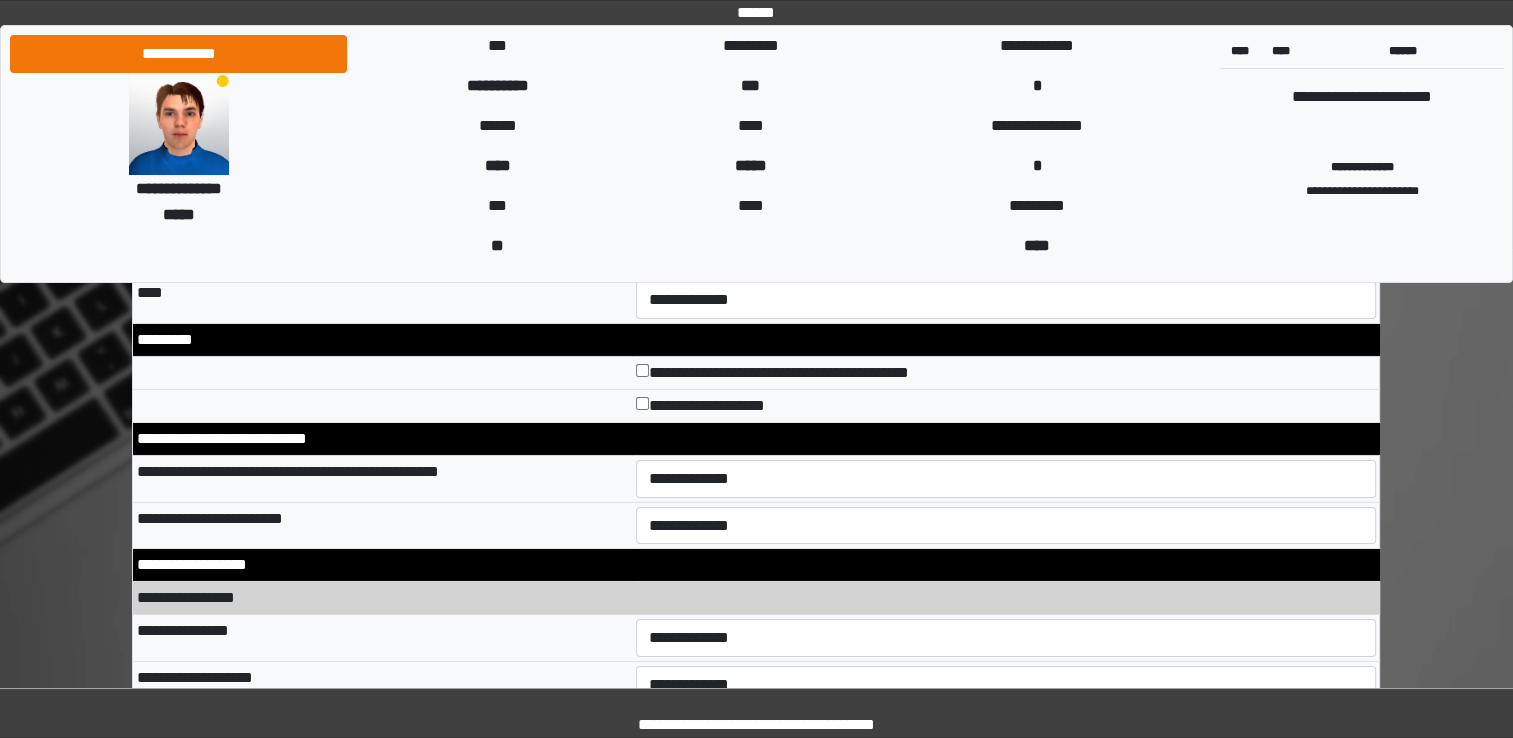 click on "**********" at bounding box center (756, 598) 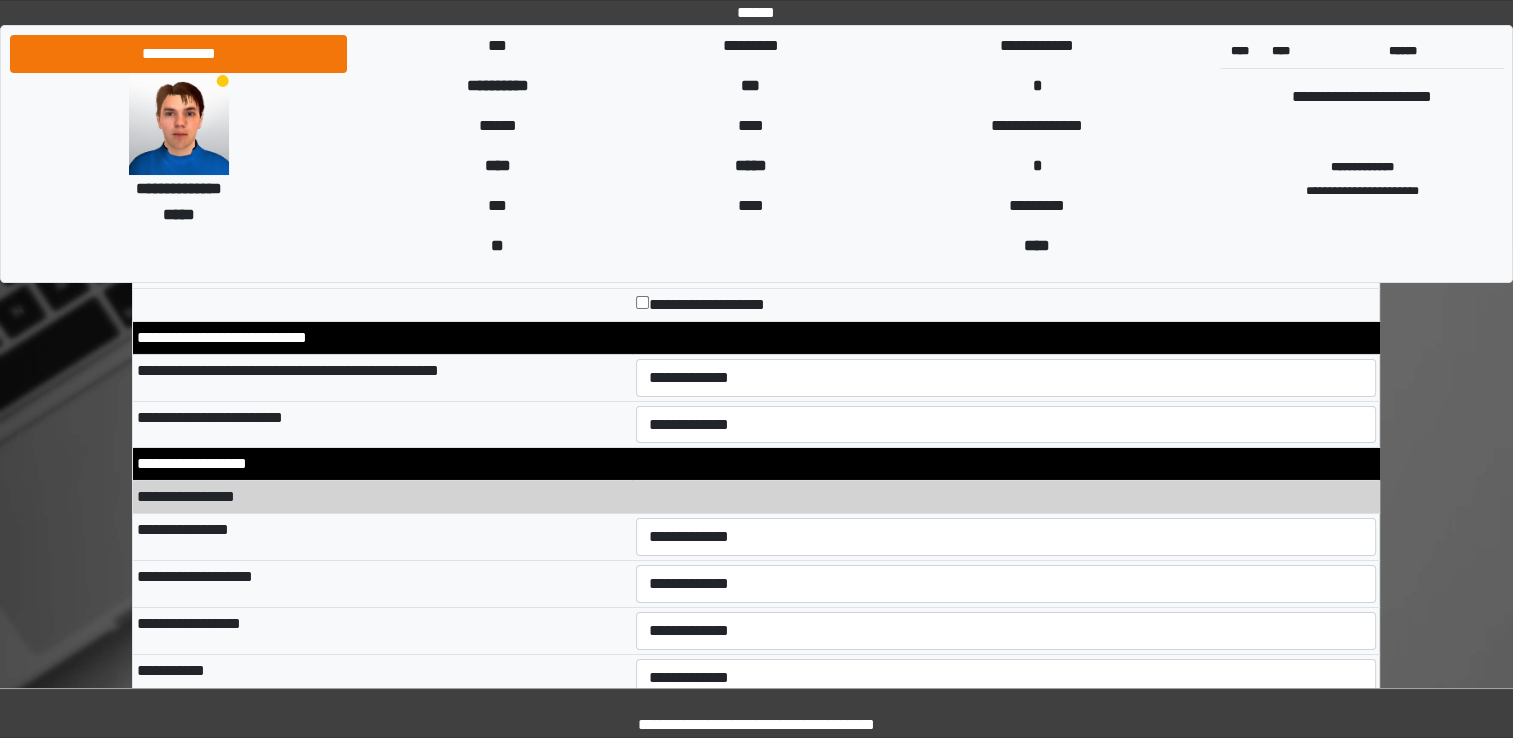 scroll, scrollTop: 6800, scrollLeft: 0, axis: vertical 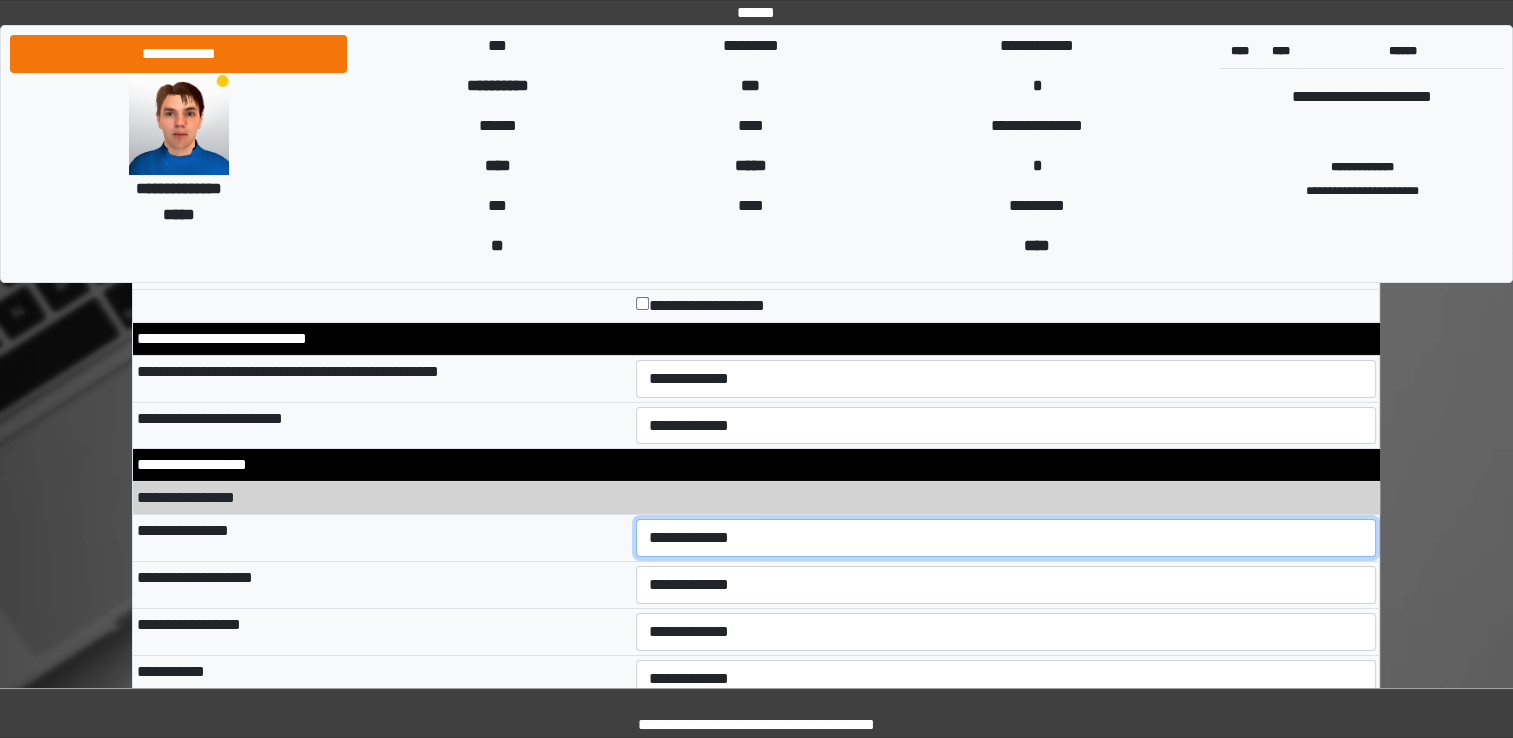 click on "**********" at bounding box center (1006, 538) 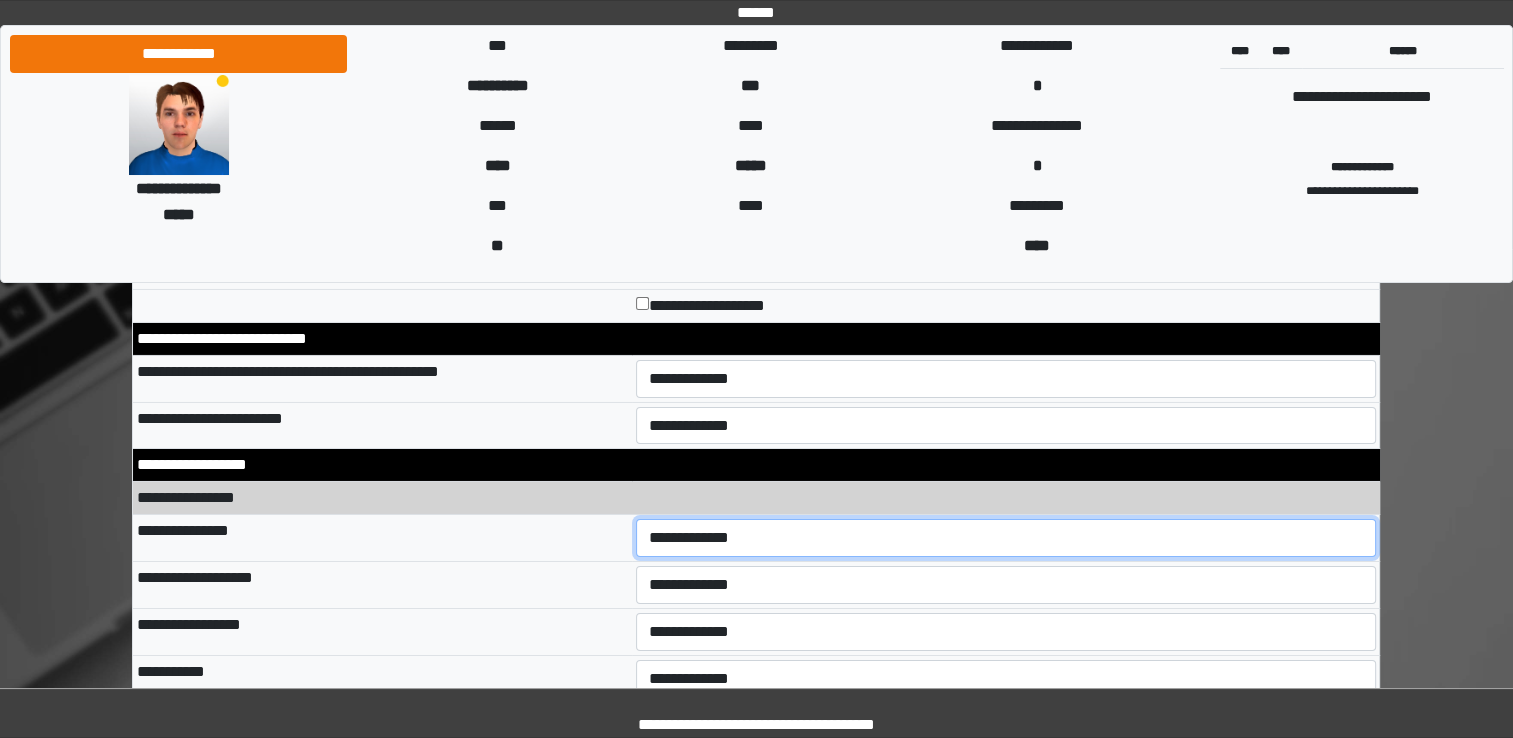 select on "*" 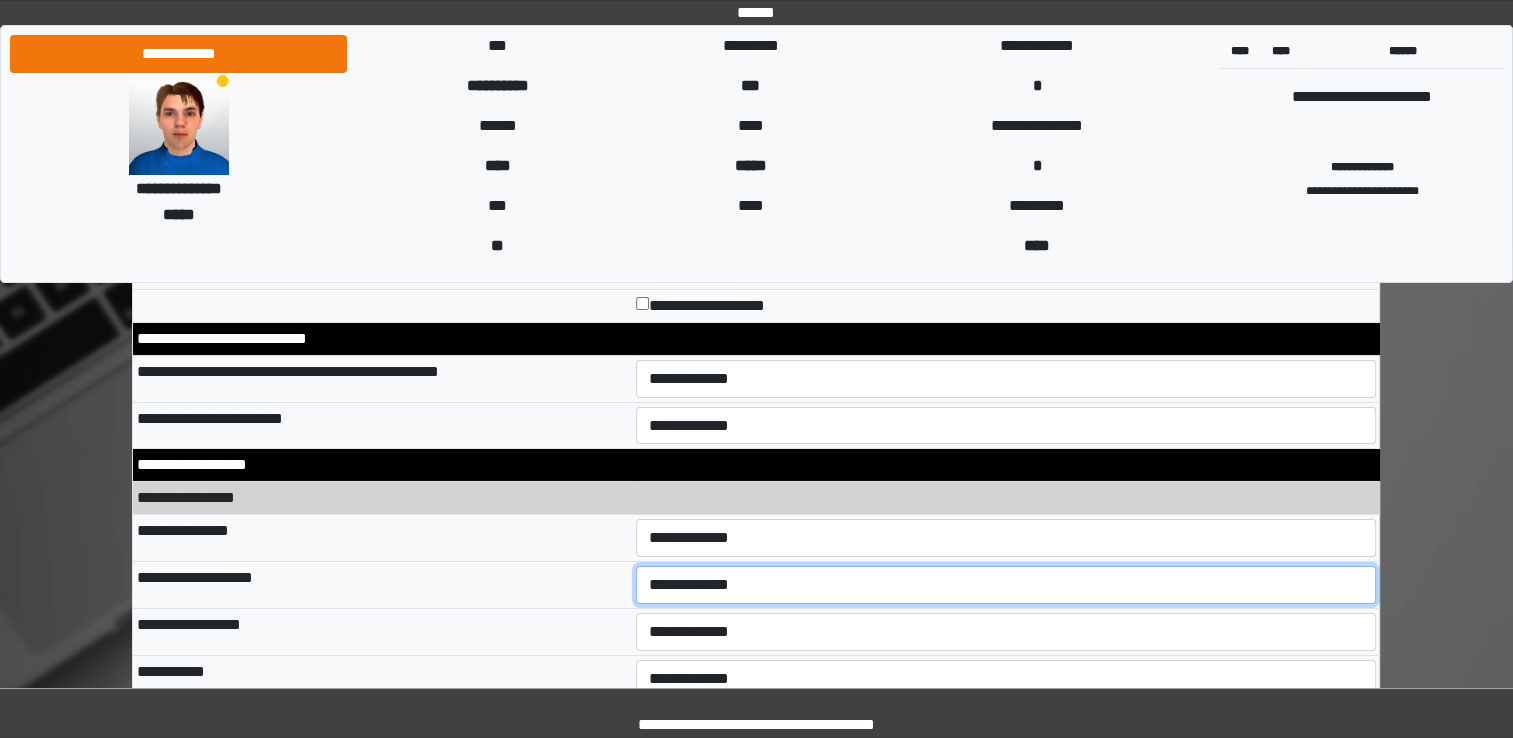click on "**********" at bounding box center (1006, 585) 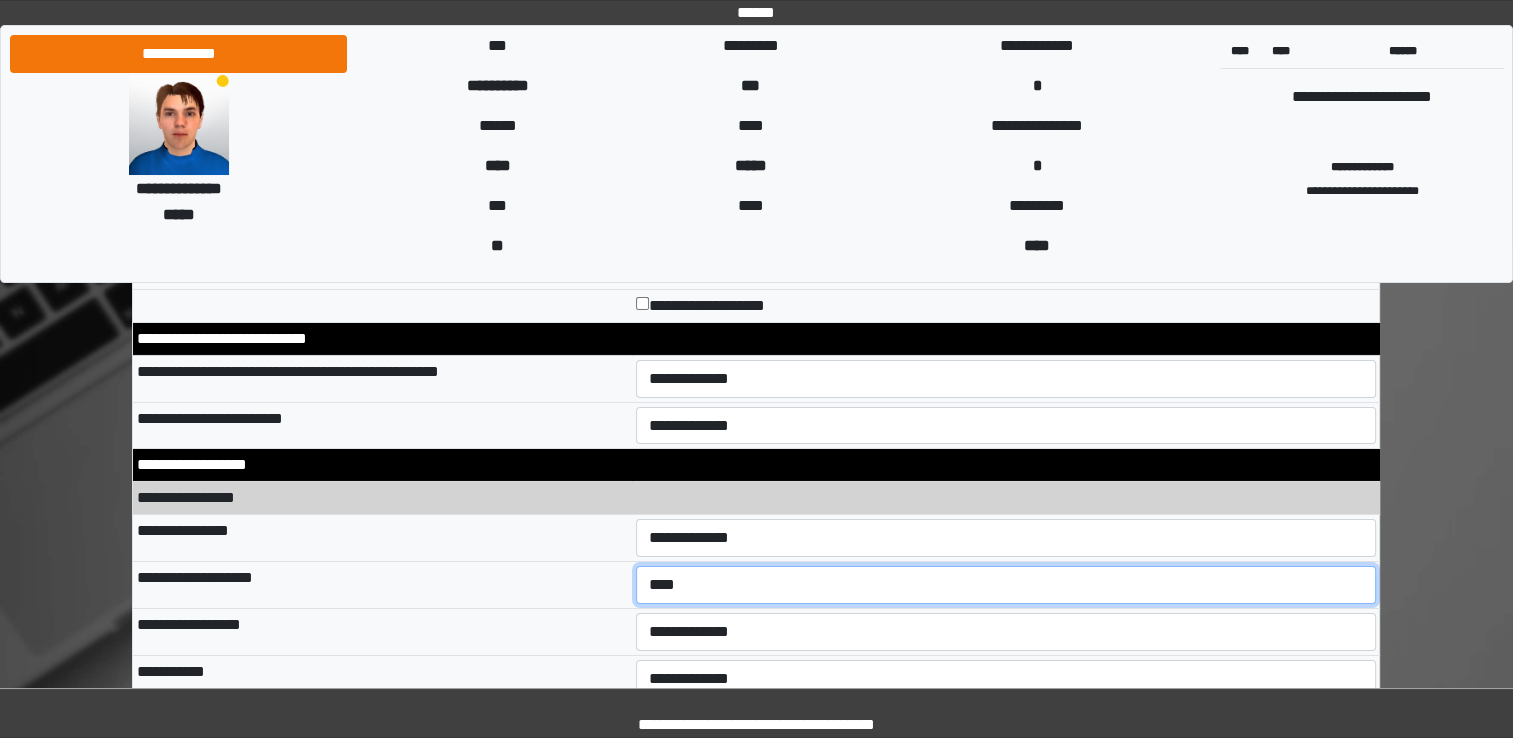 click on "**********" at bounding box center (1006, 585) 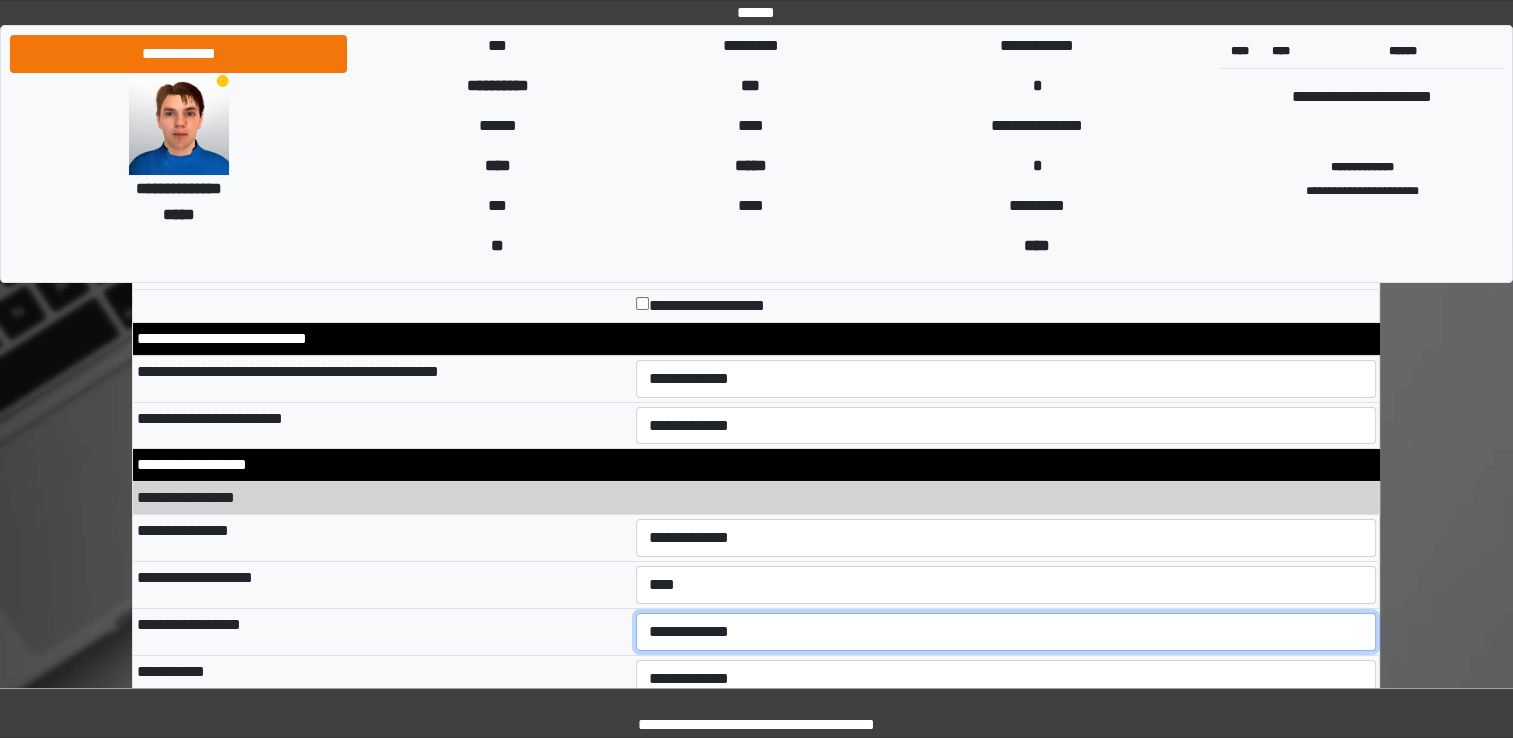 click on "**********" at bounding box center [1006, 632] 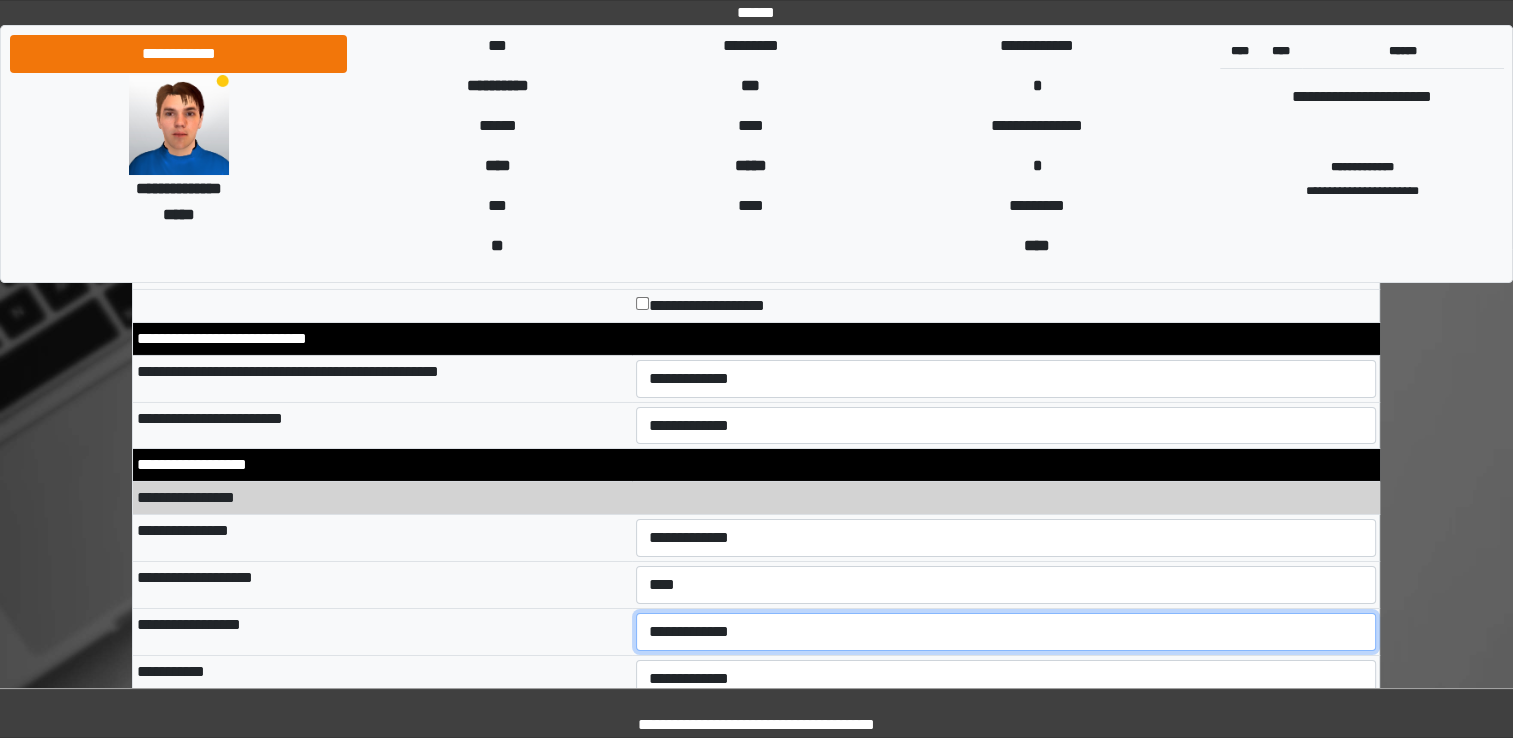 select on "**" 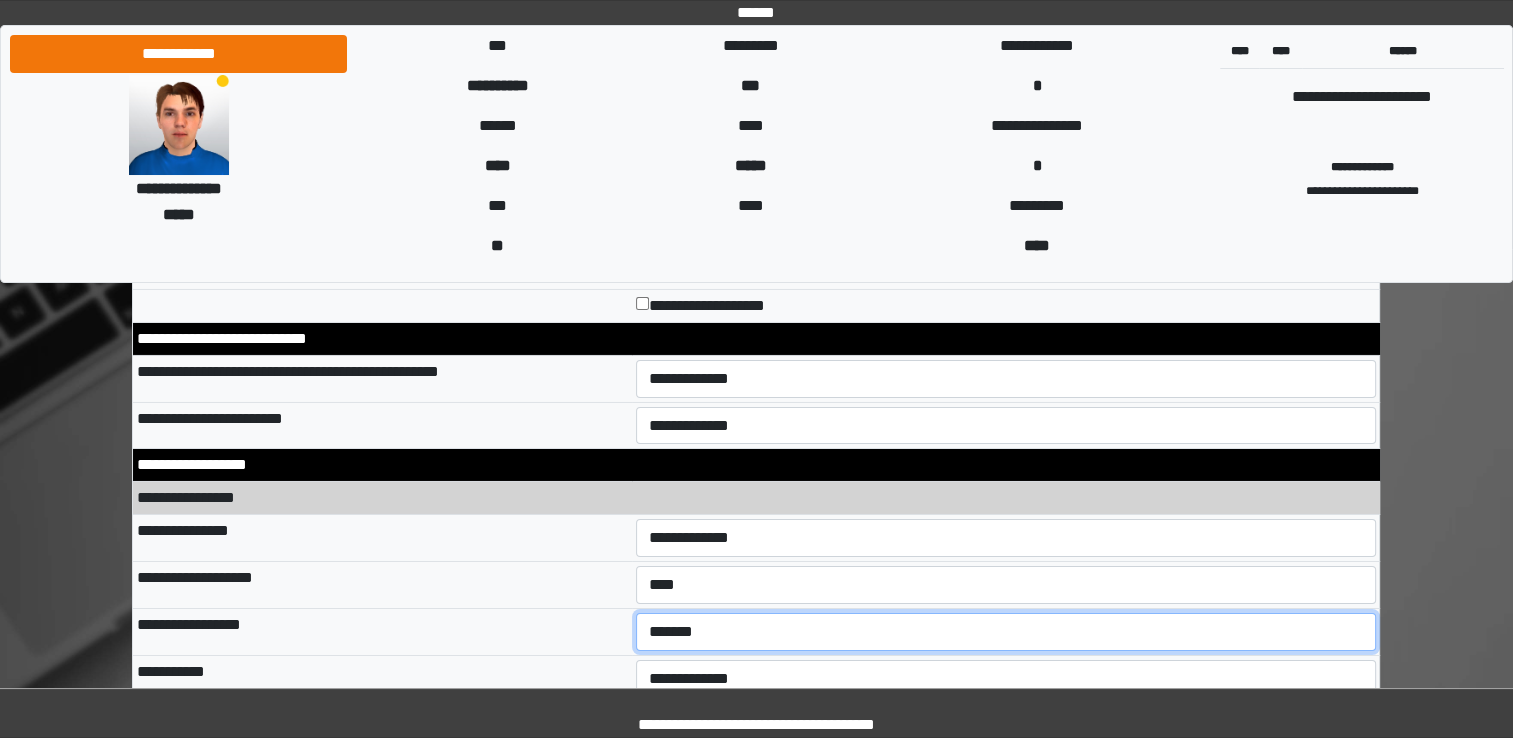 click on "**********" at bounding box center [1006, 632] 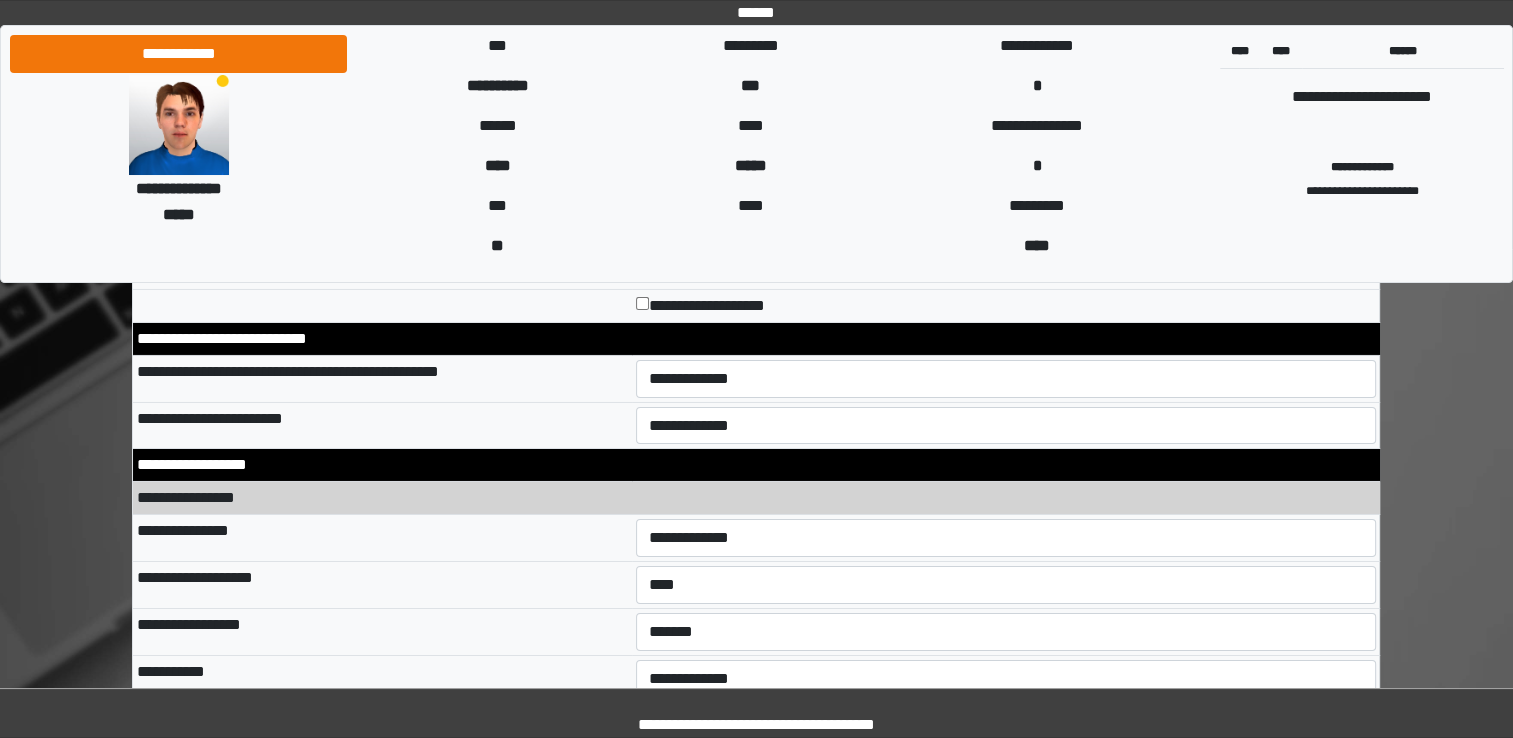 click on "**********" at bounding box center [382, 631] 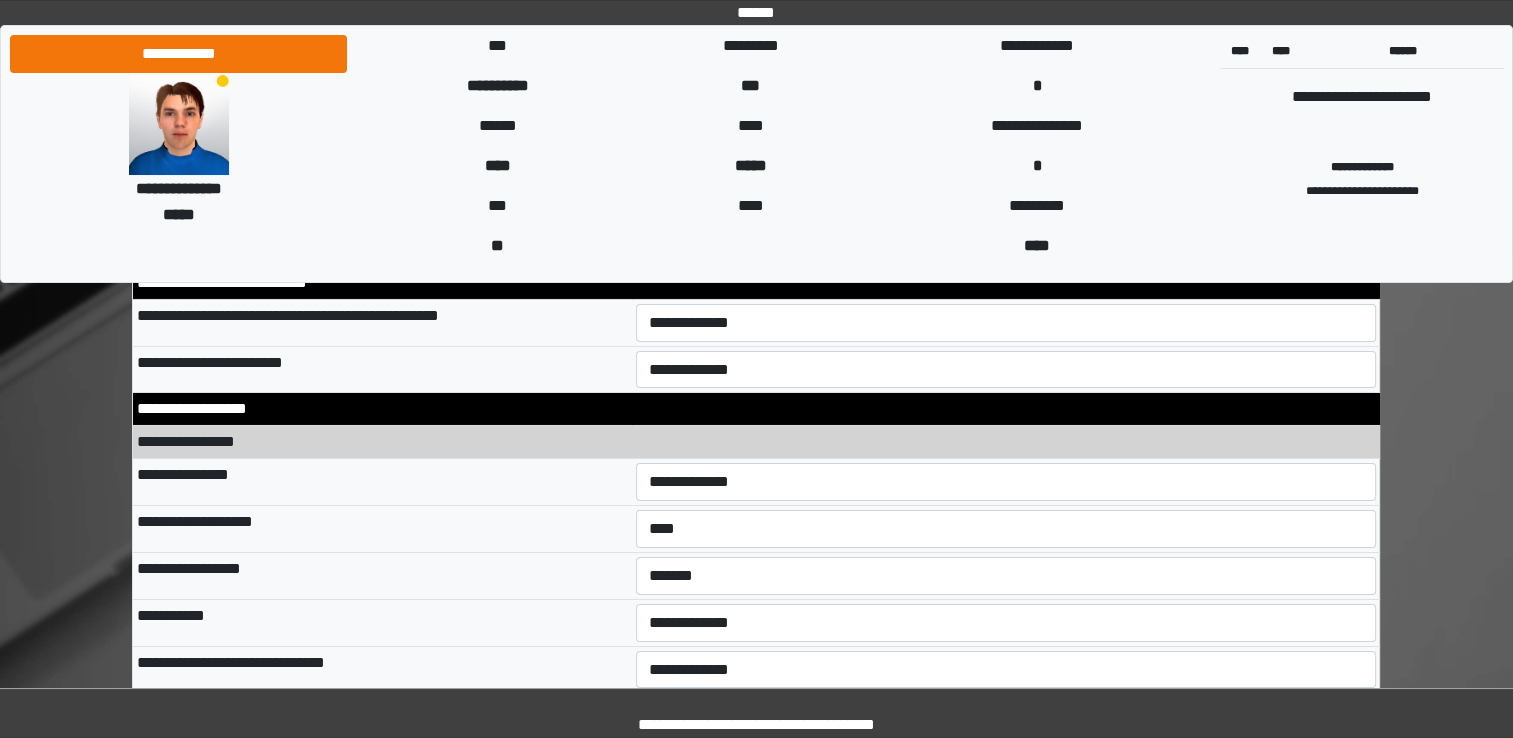 scroll, scrollTop: 6900, scrollLeft: 0, axis: vertical 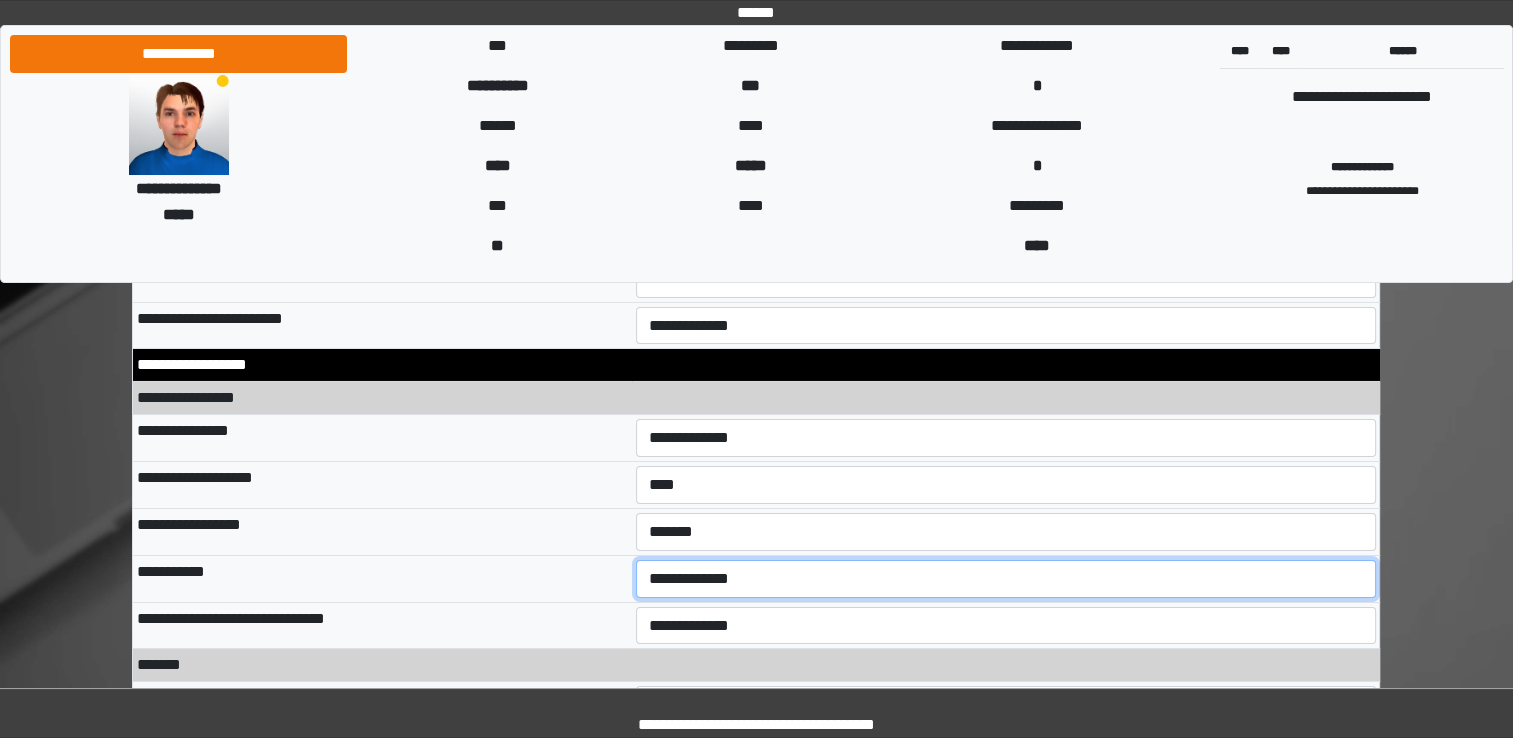 click on "**********" at bounding box center [1006, 579] 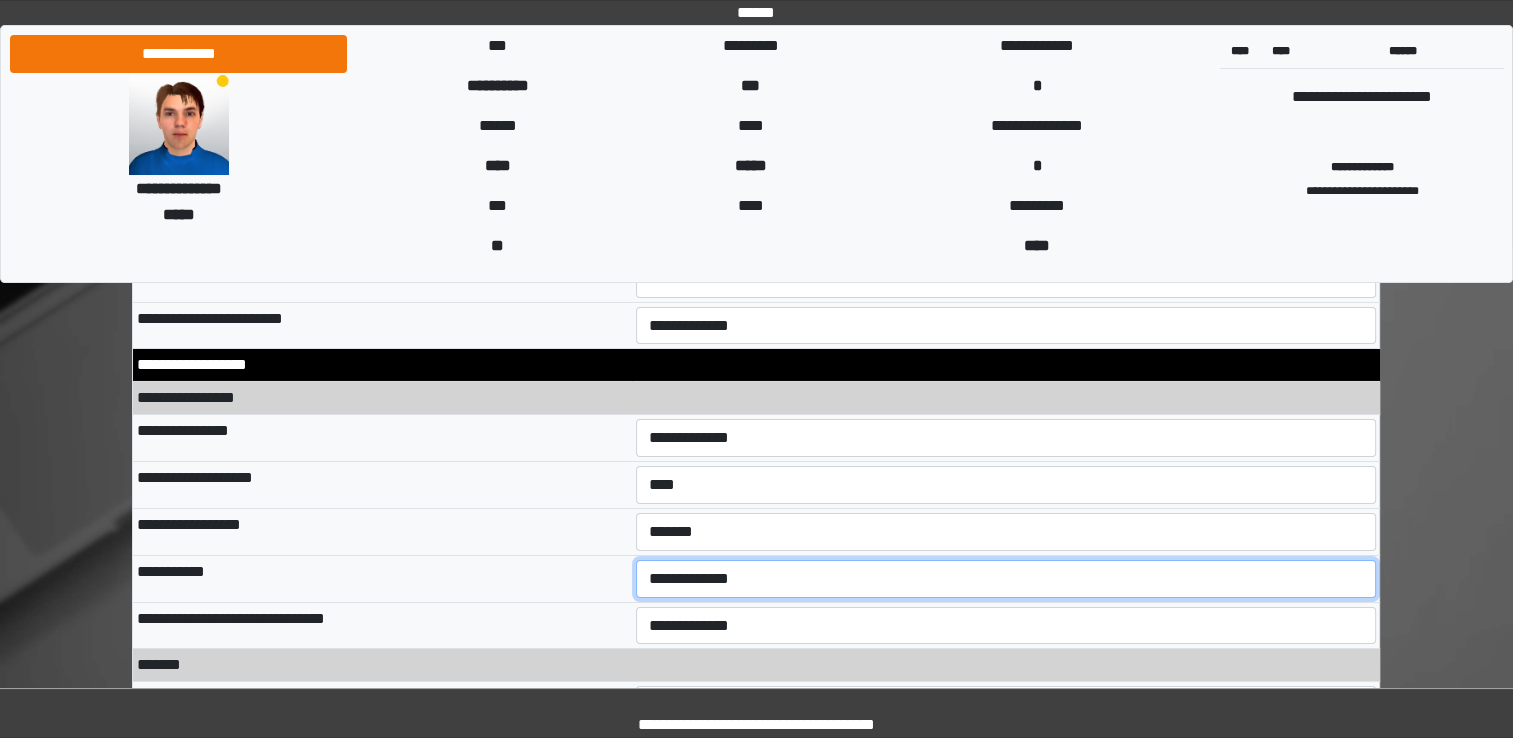 select on "**" 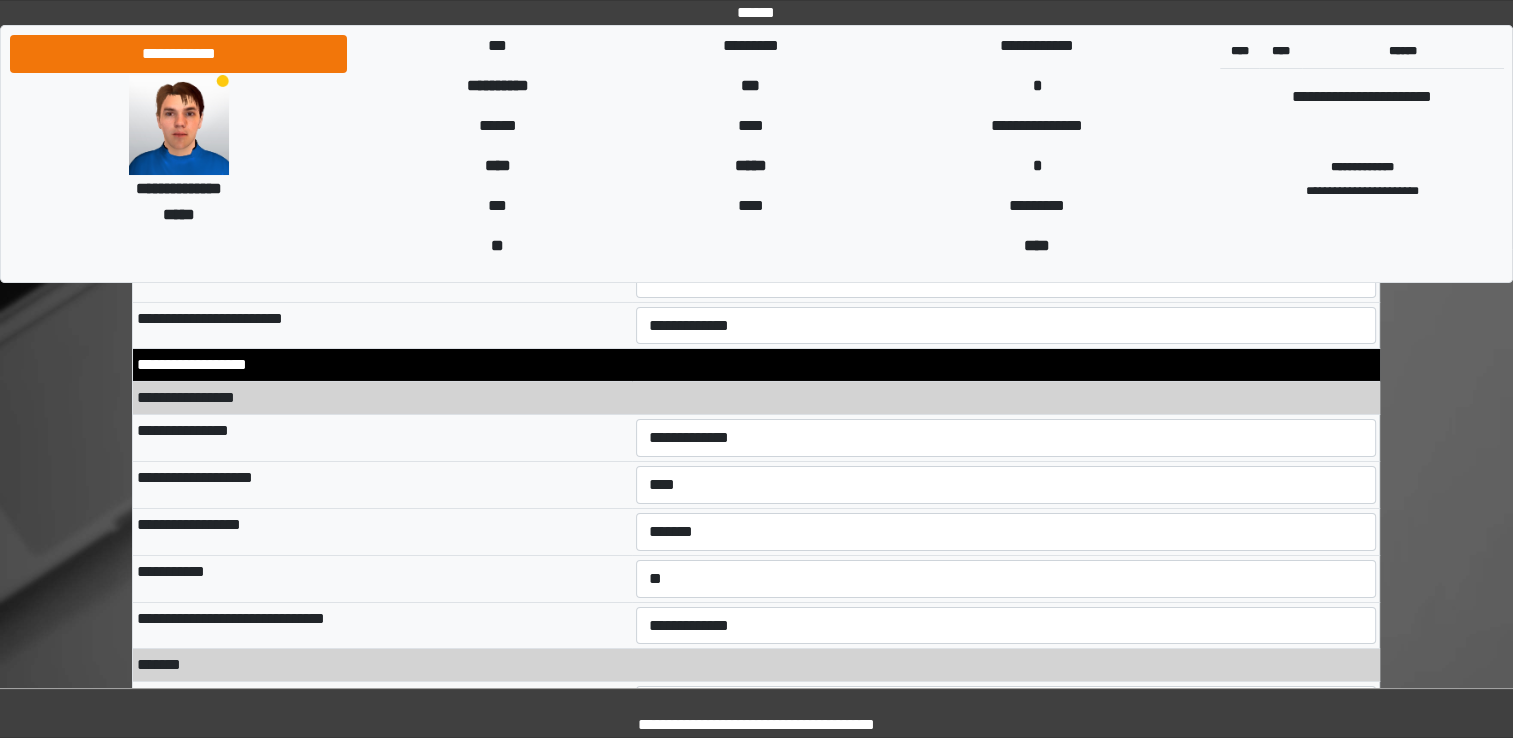 click on "**********" at bounding box center (382, 578) 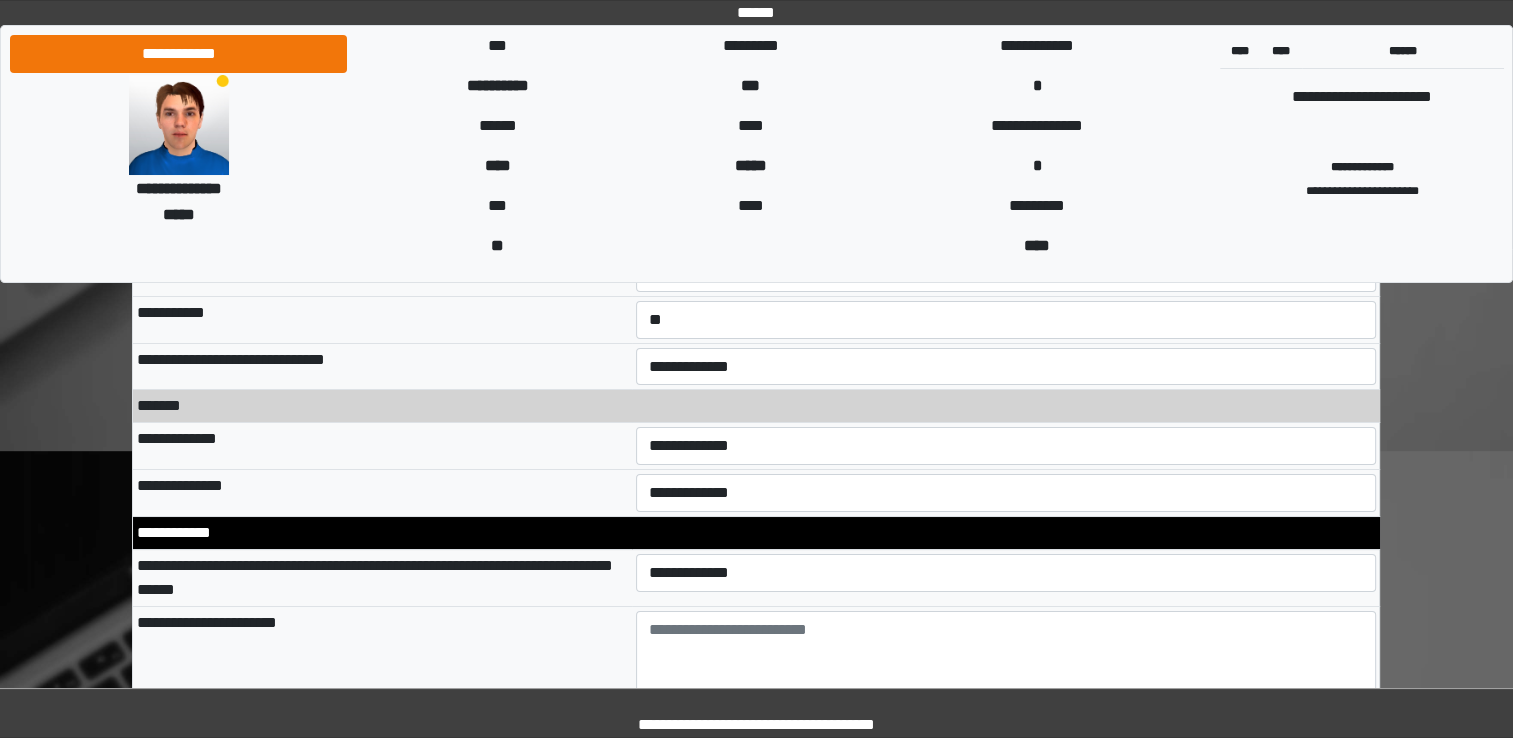 scroll, scrollTop: 7200, scrollLeft: 0, axis: vertical 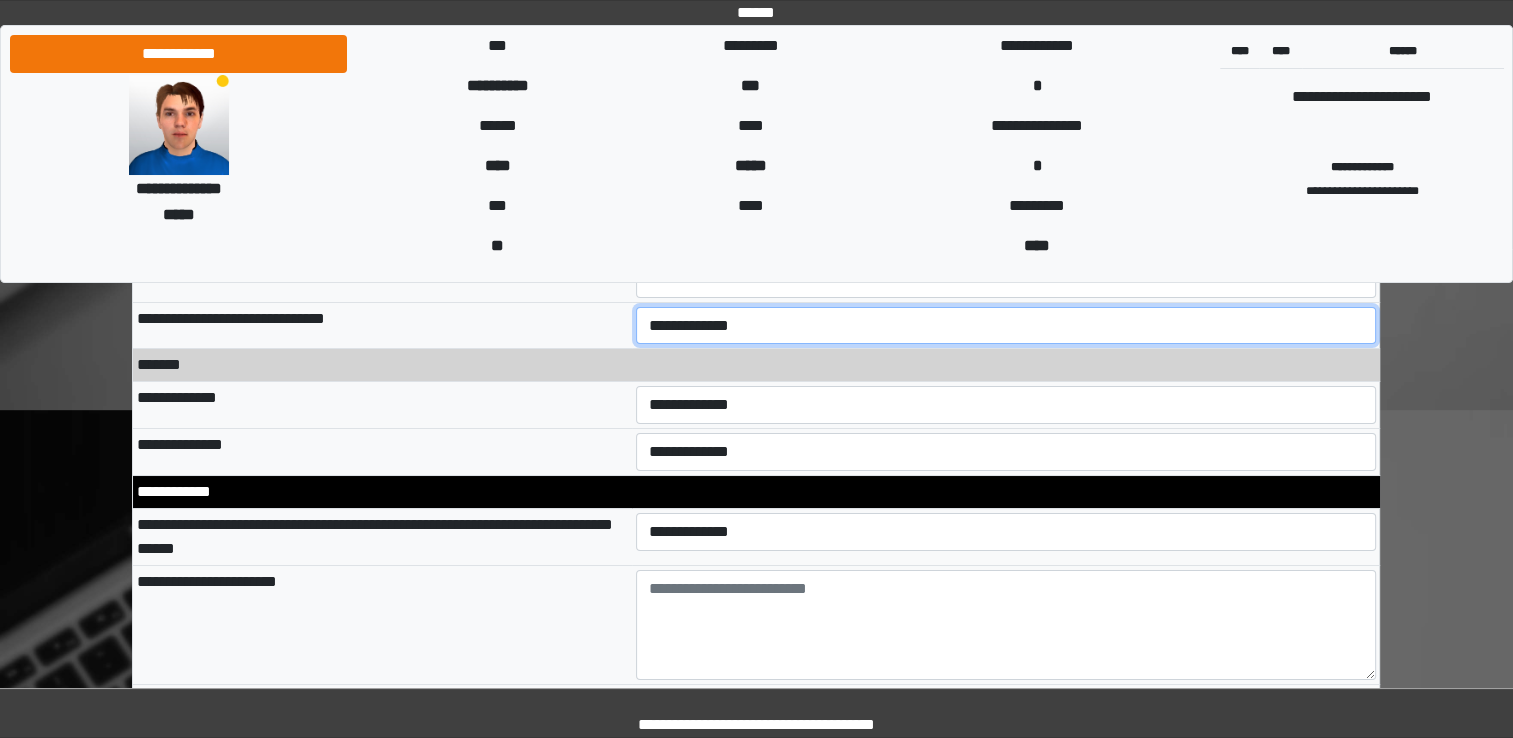 click on "**********" at bounding box center [1006, 326] 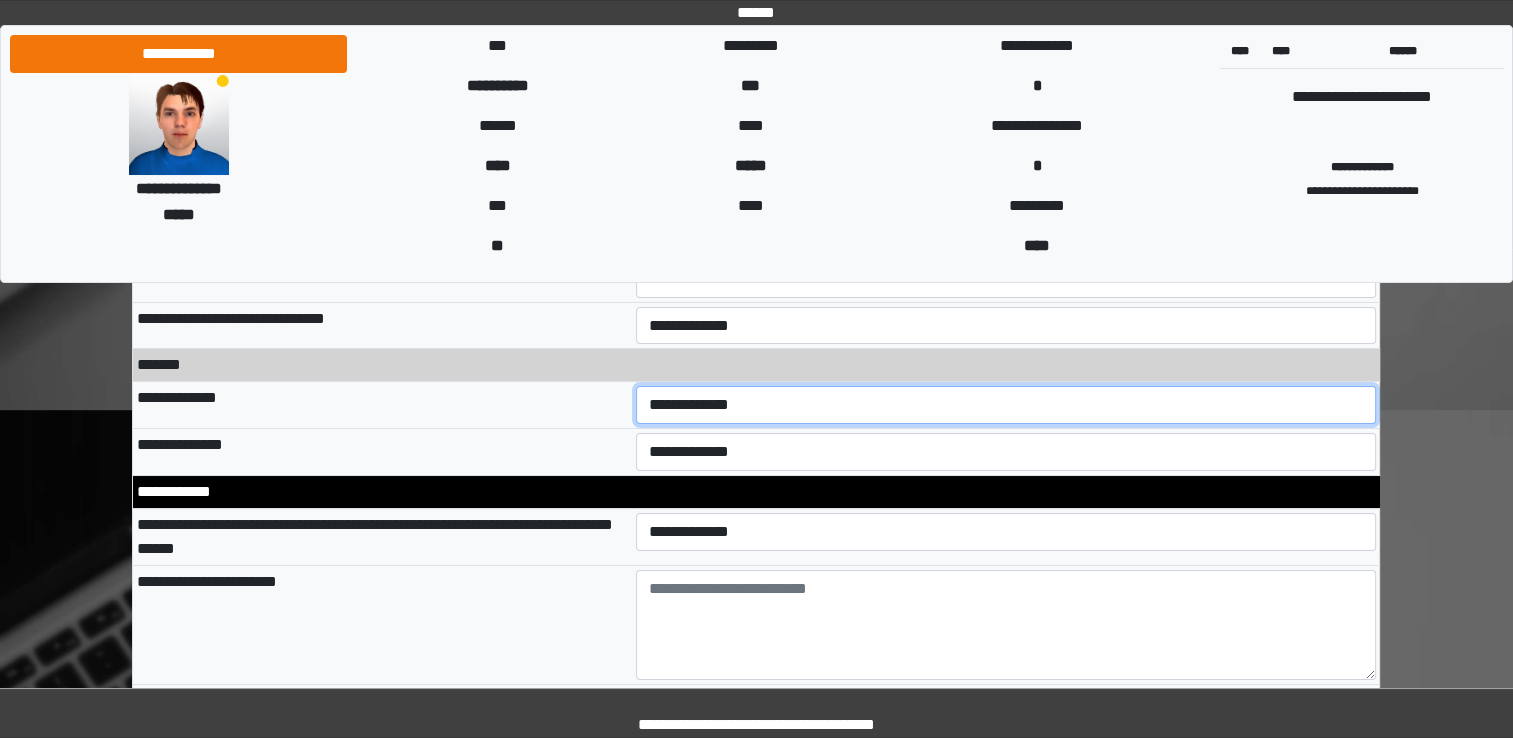 click on "**********" at bounding box center [1006, 405] 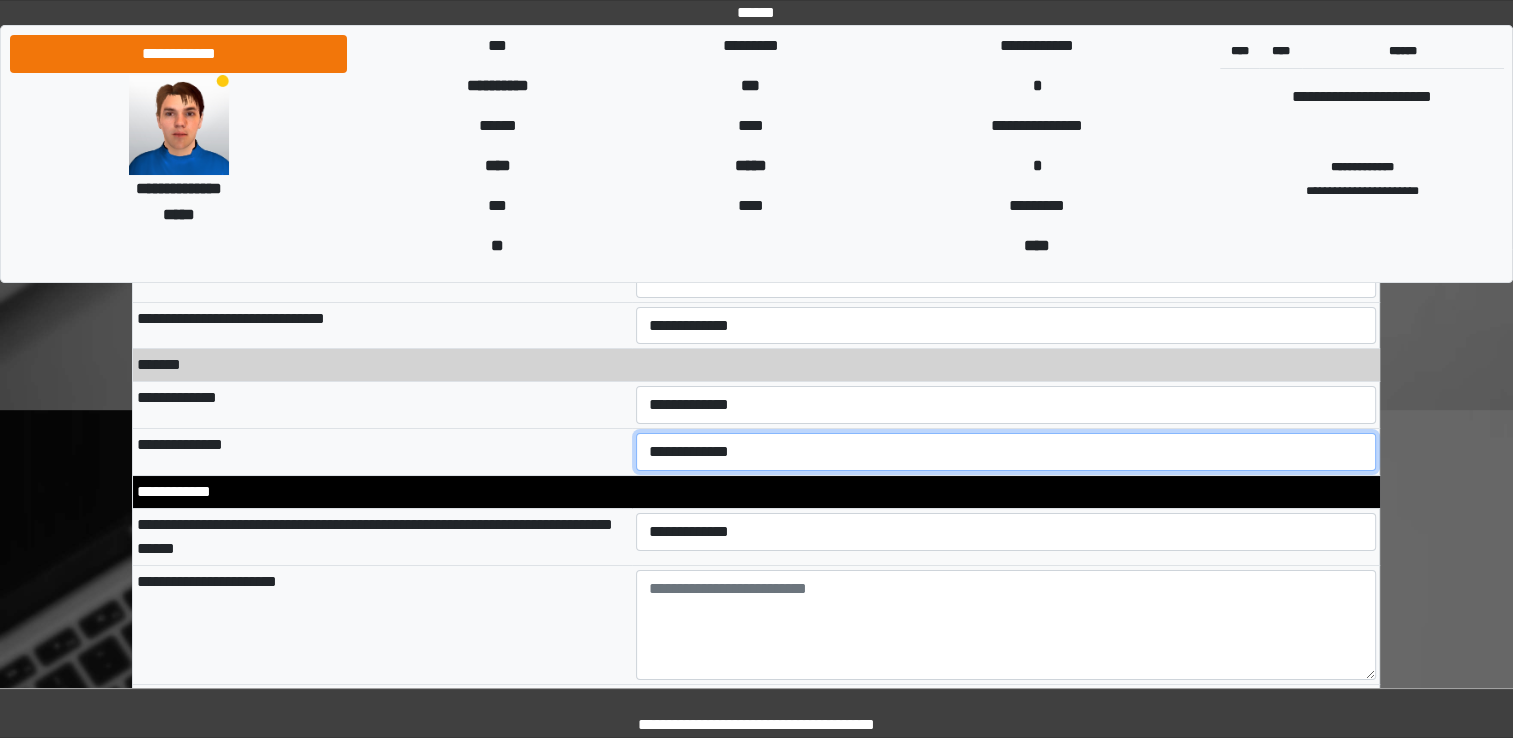 click on "**********" at bounding box center [1006, 452] 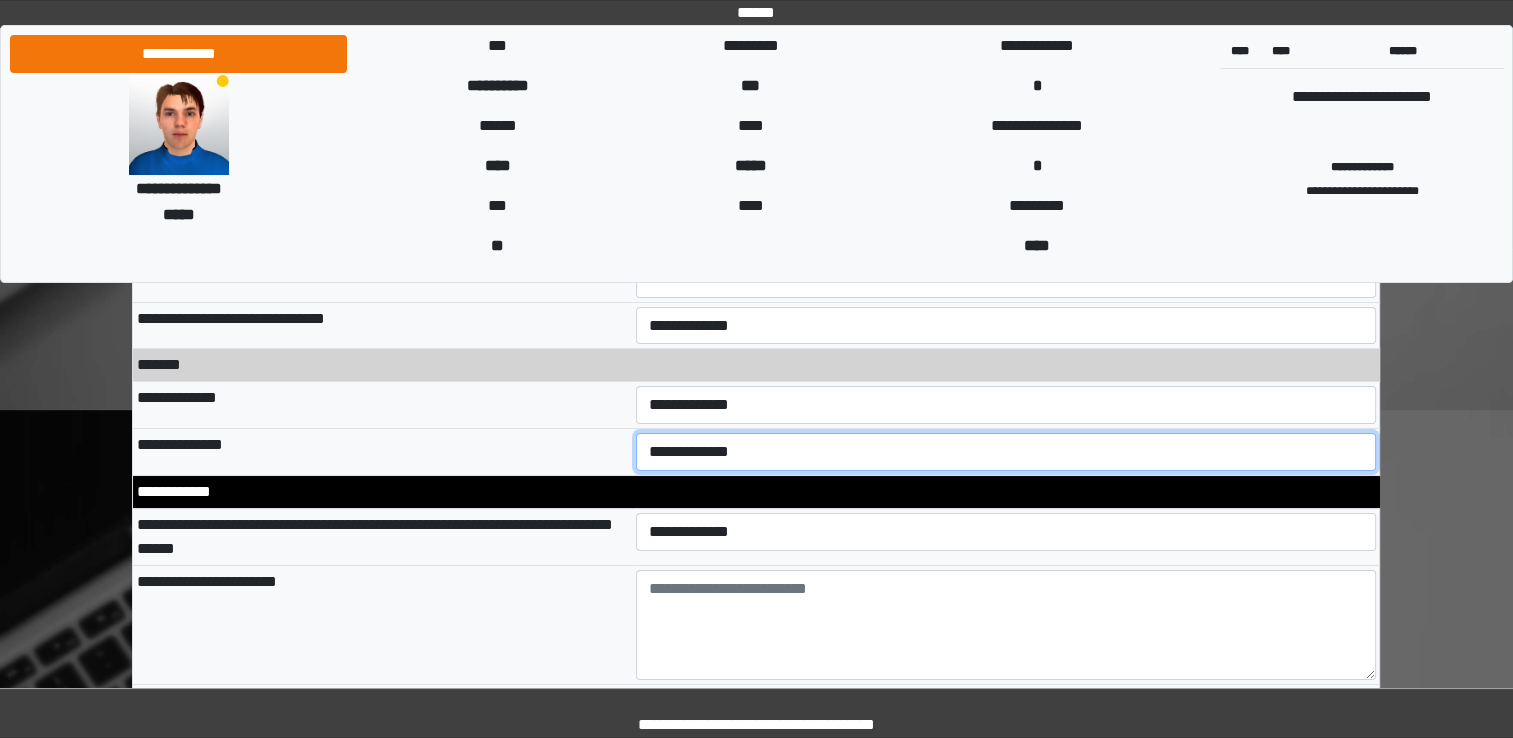 select on "**" 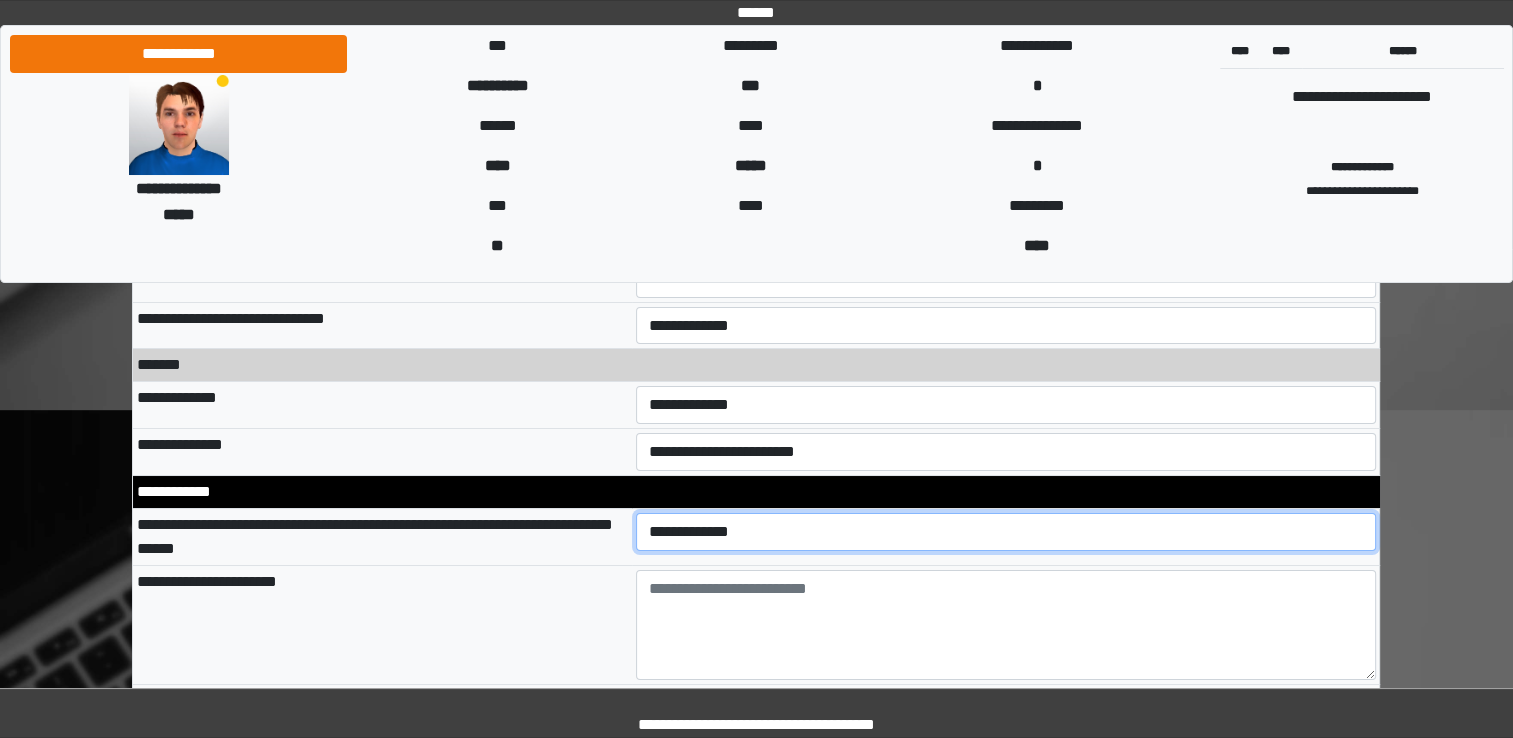 click on "**********" at bounding box center [1006, 532] 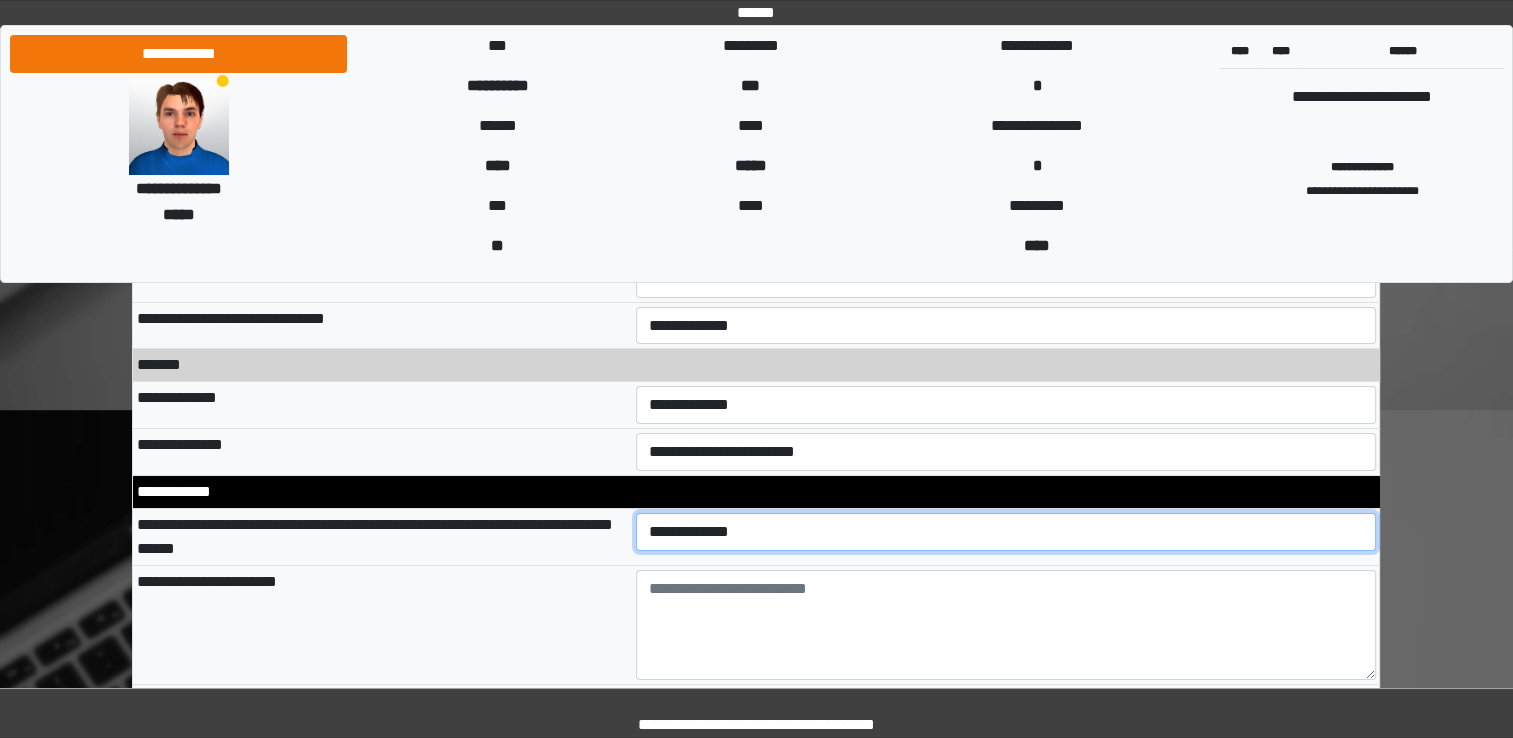 click on "**********" at bounding box center (1006, 532) 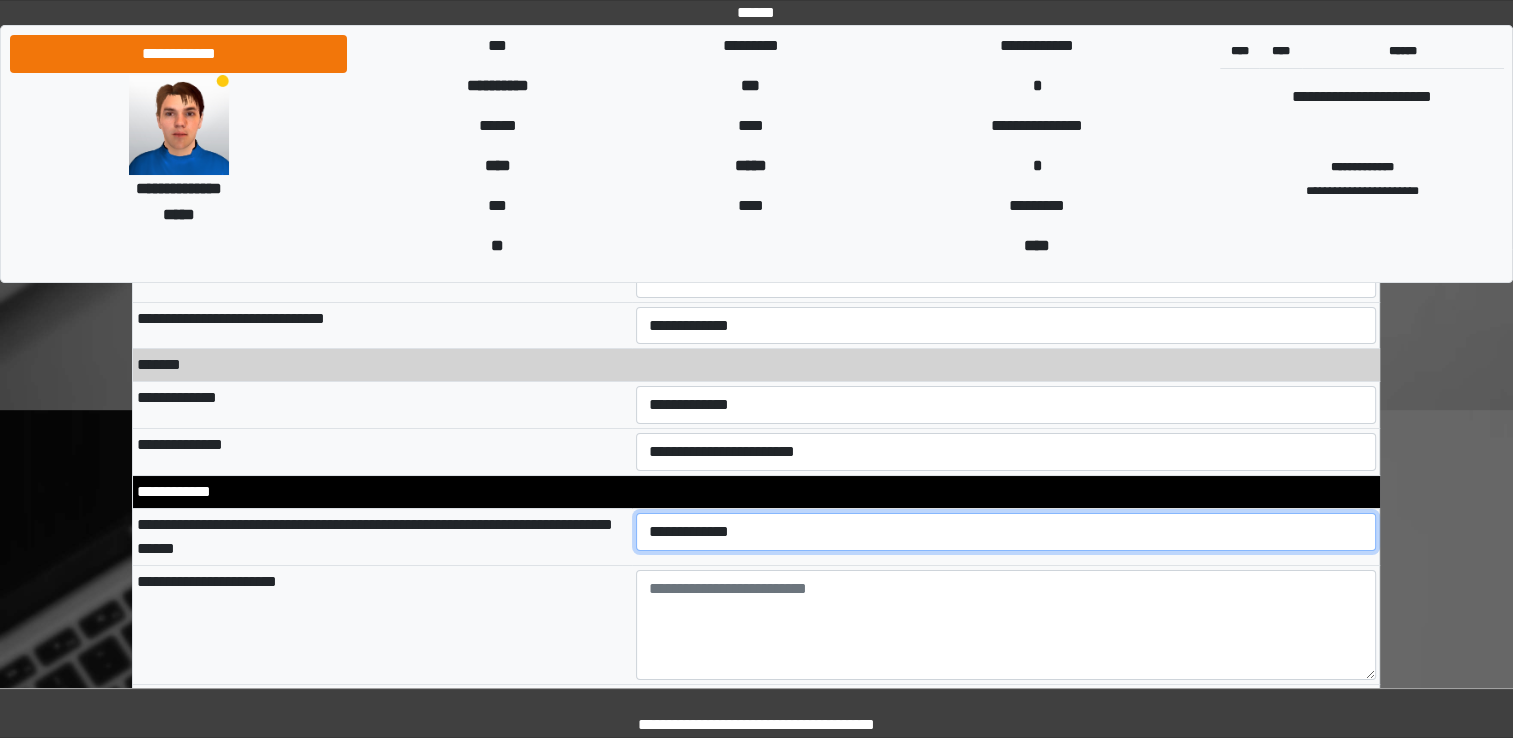 select on "*" 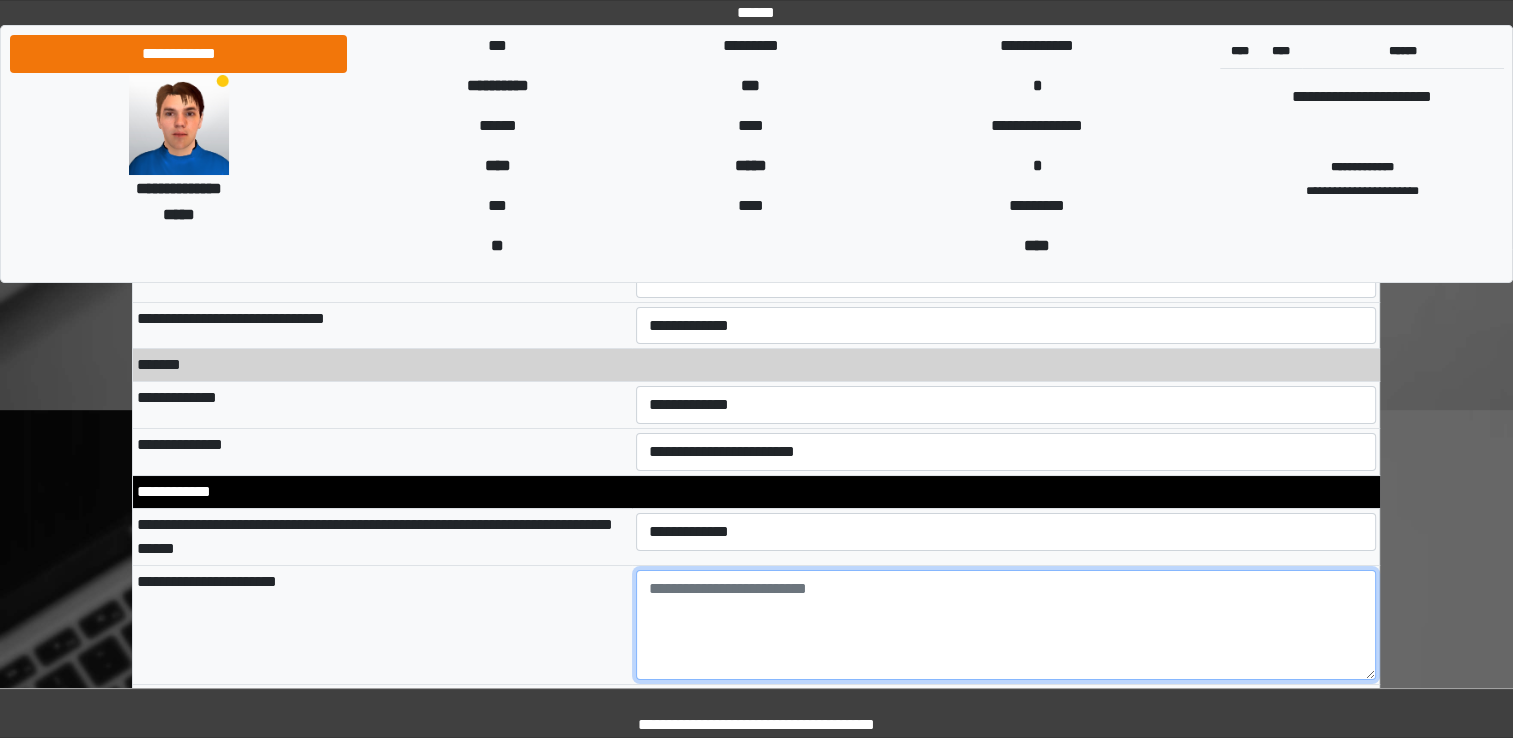 click at bounding box center [1006, 625] 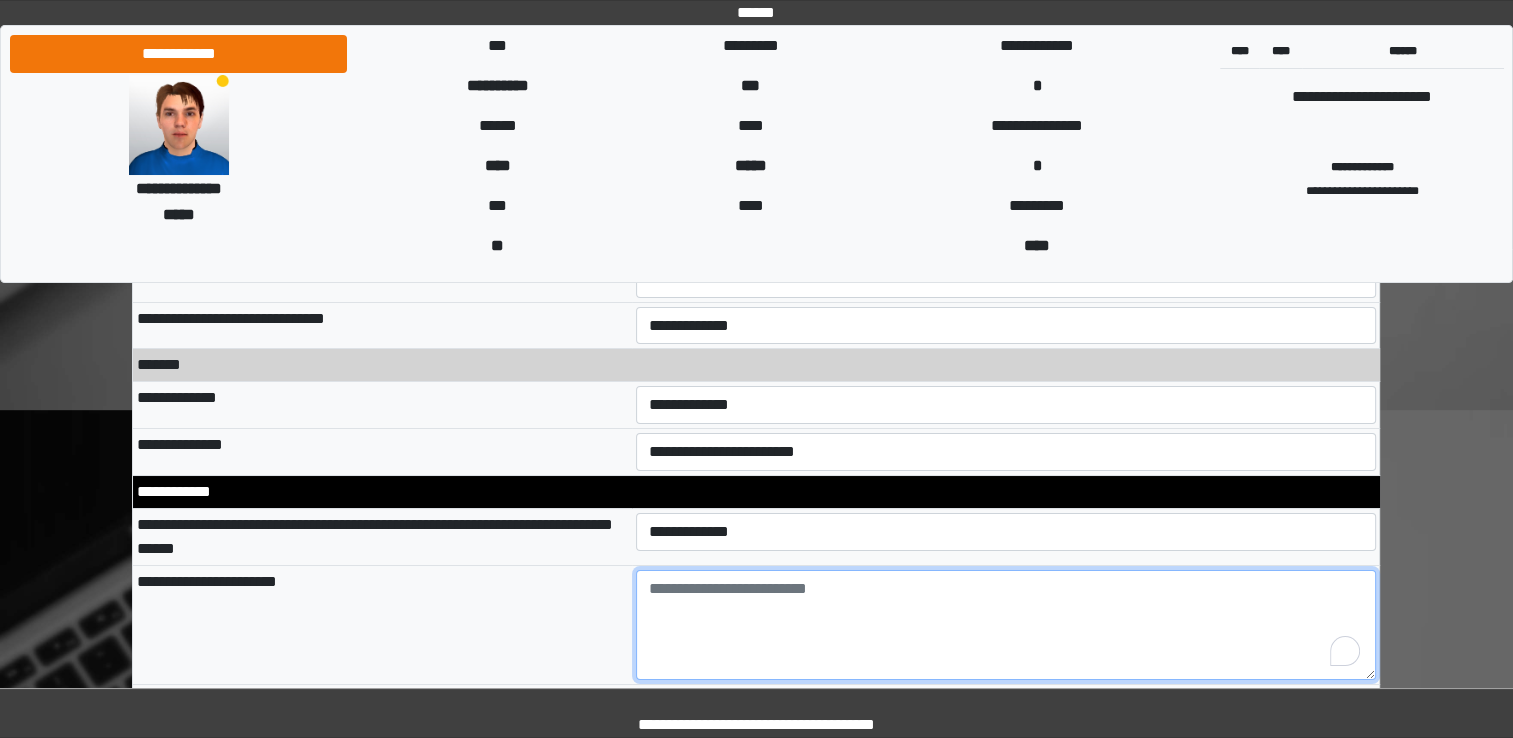 click at bounding box center (1006, 625) 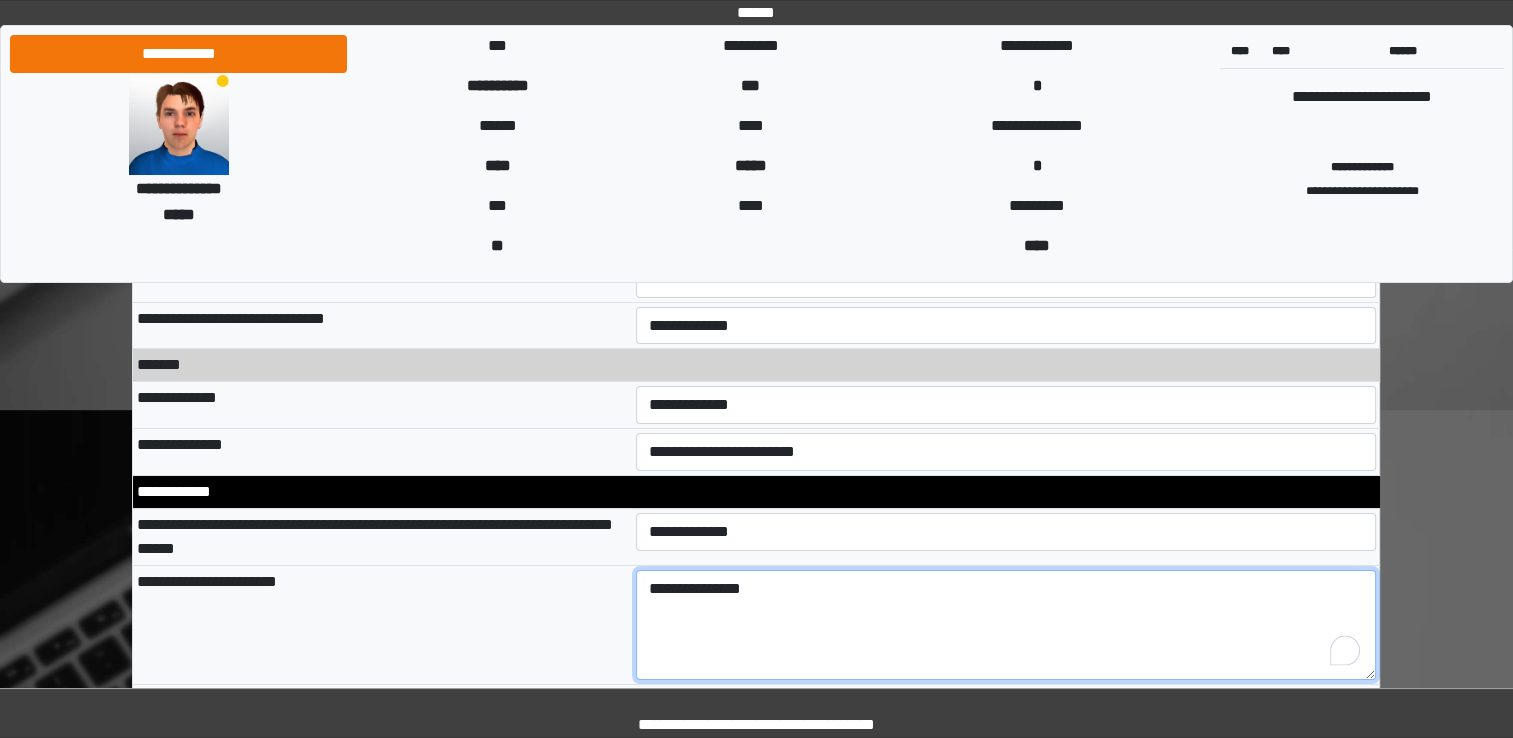 type on "**********" 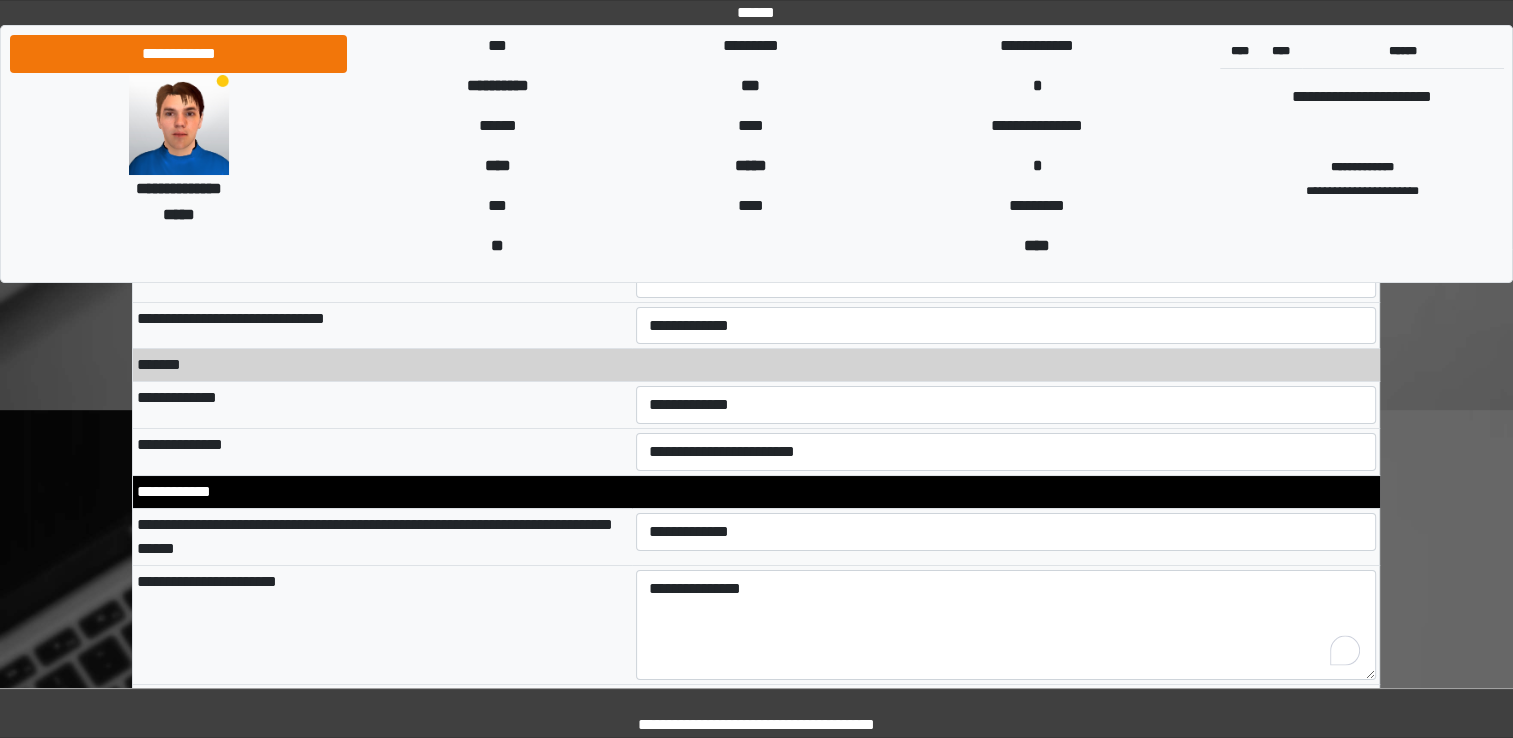 click on "**********" at bounding box center (382, 625) 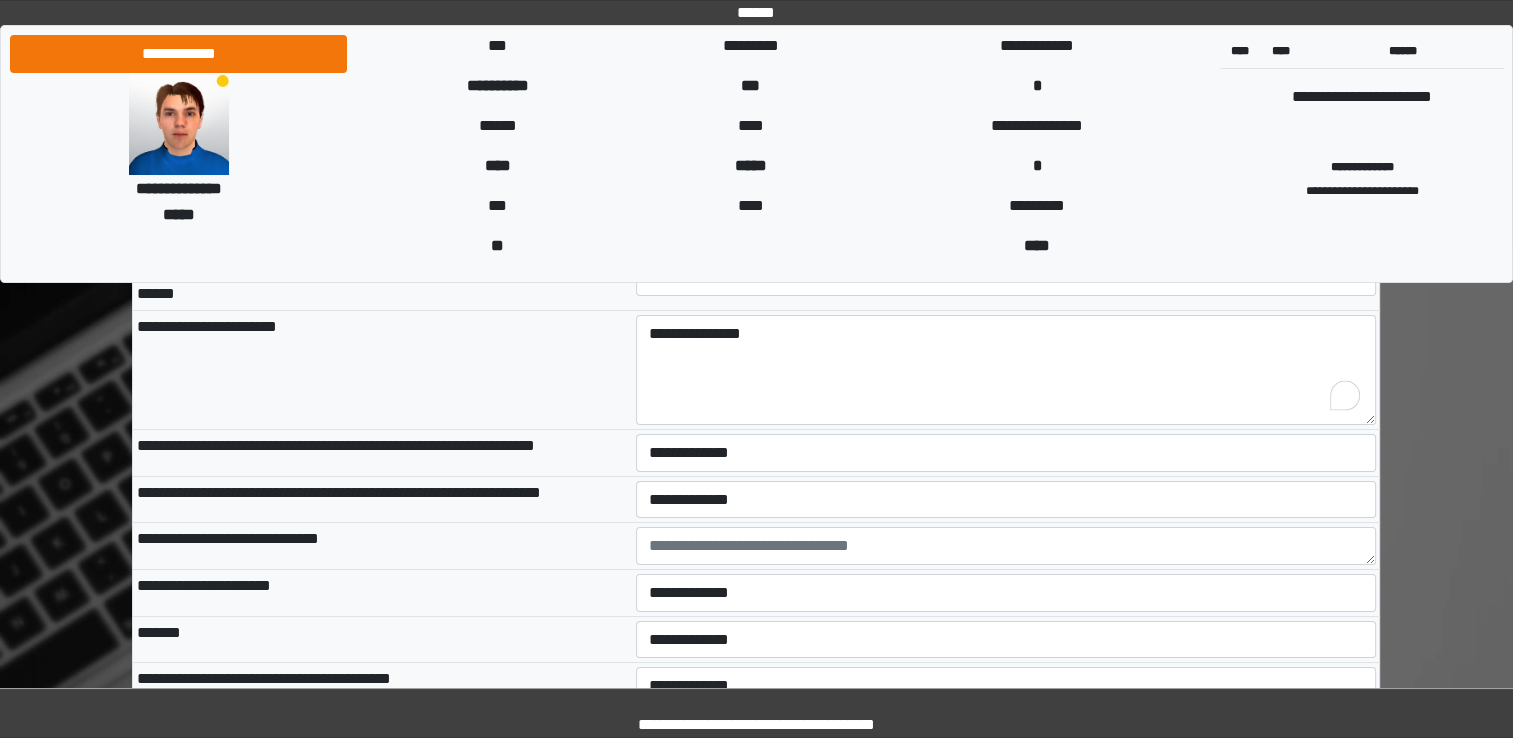 scroll, scrollTop: 7500, scrollLeft: 0, axis: vertical 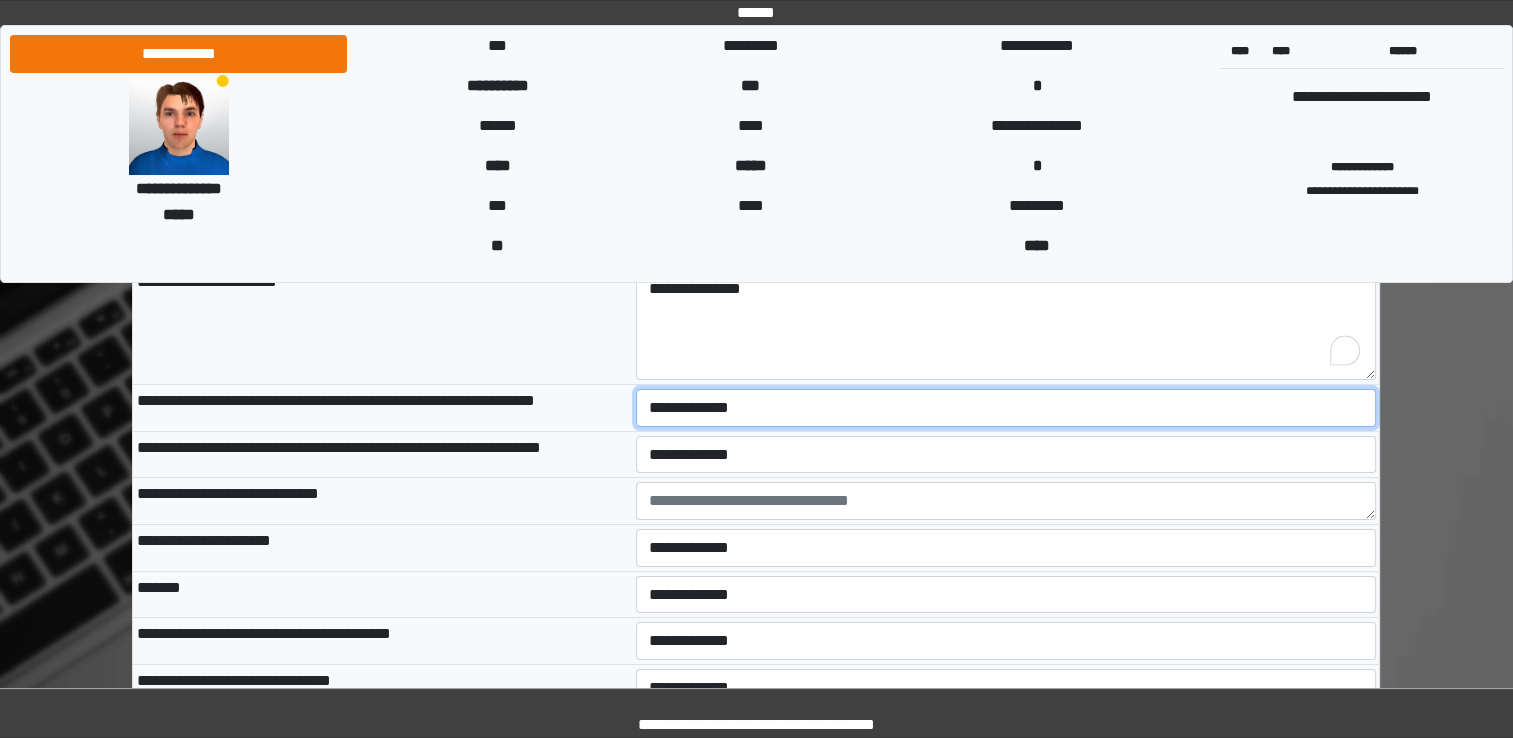 drag, startPoint x: 683, startPoint y: 386, endPoint x: 683, endPoint y: 398, distance: 12 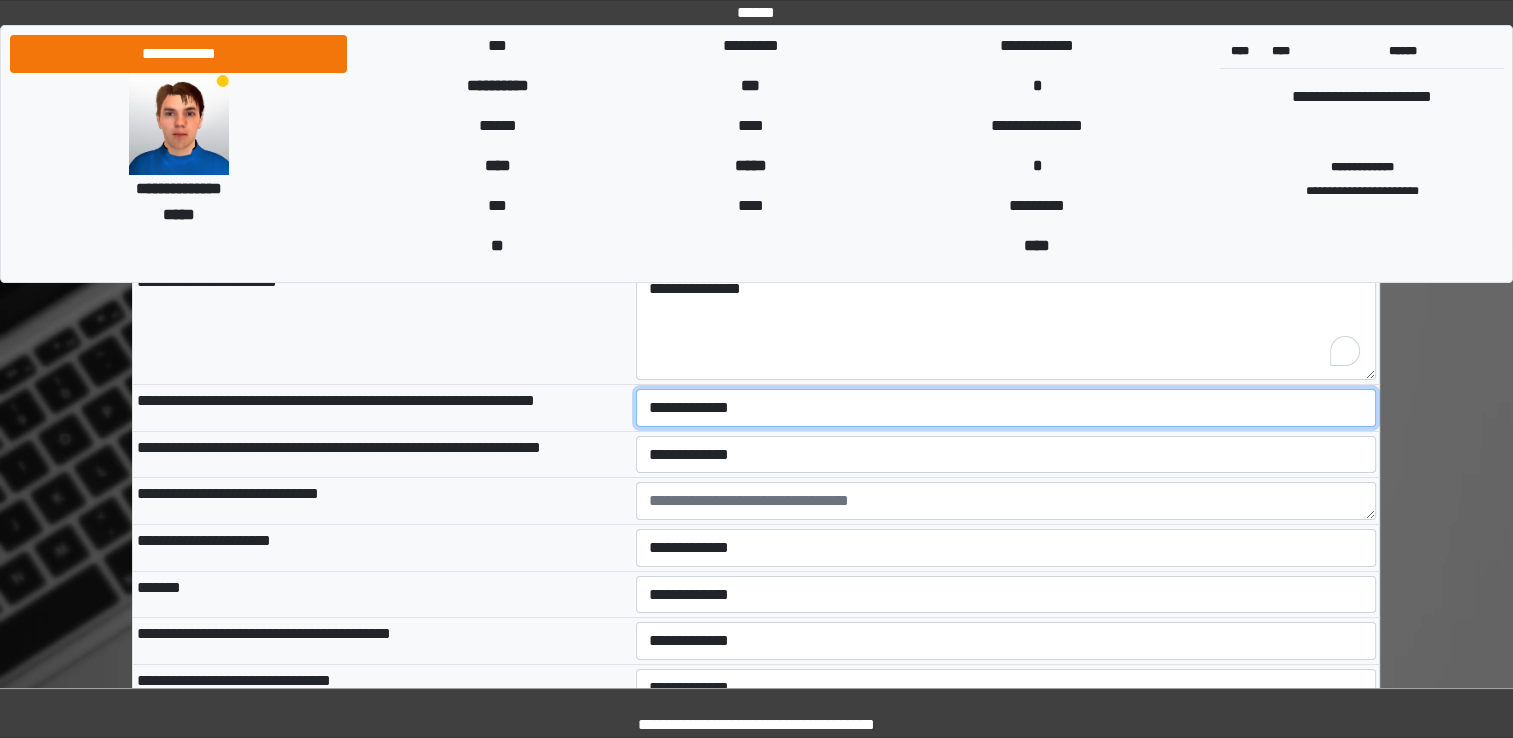 select on "*" 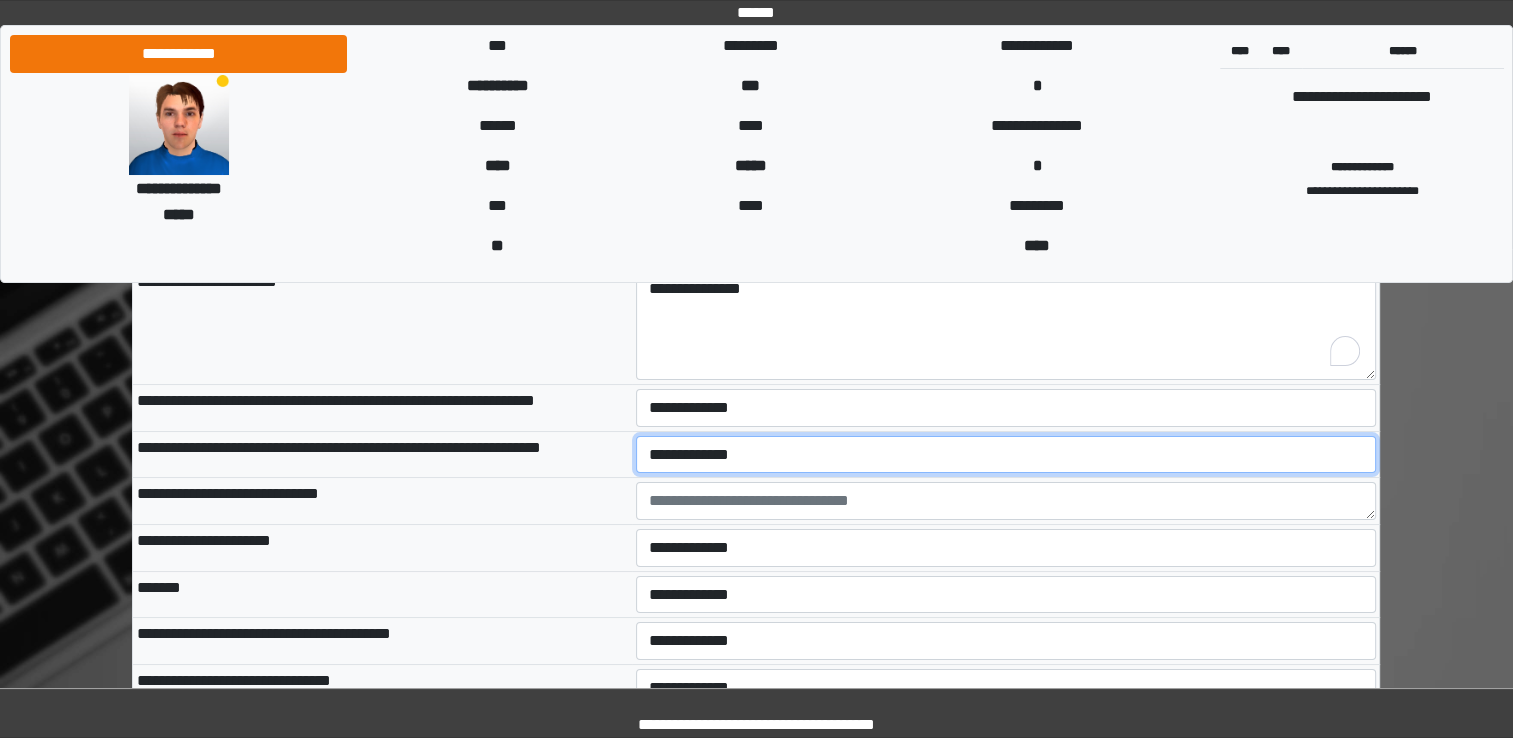 click on "**********" at bounding box center (1006, 455) 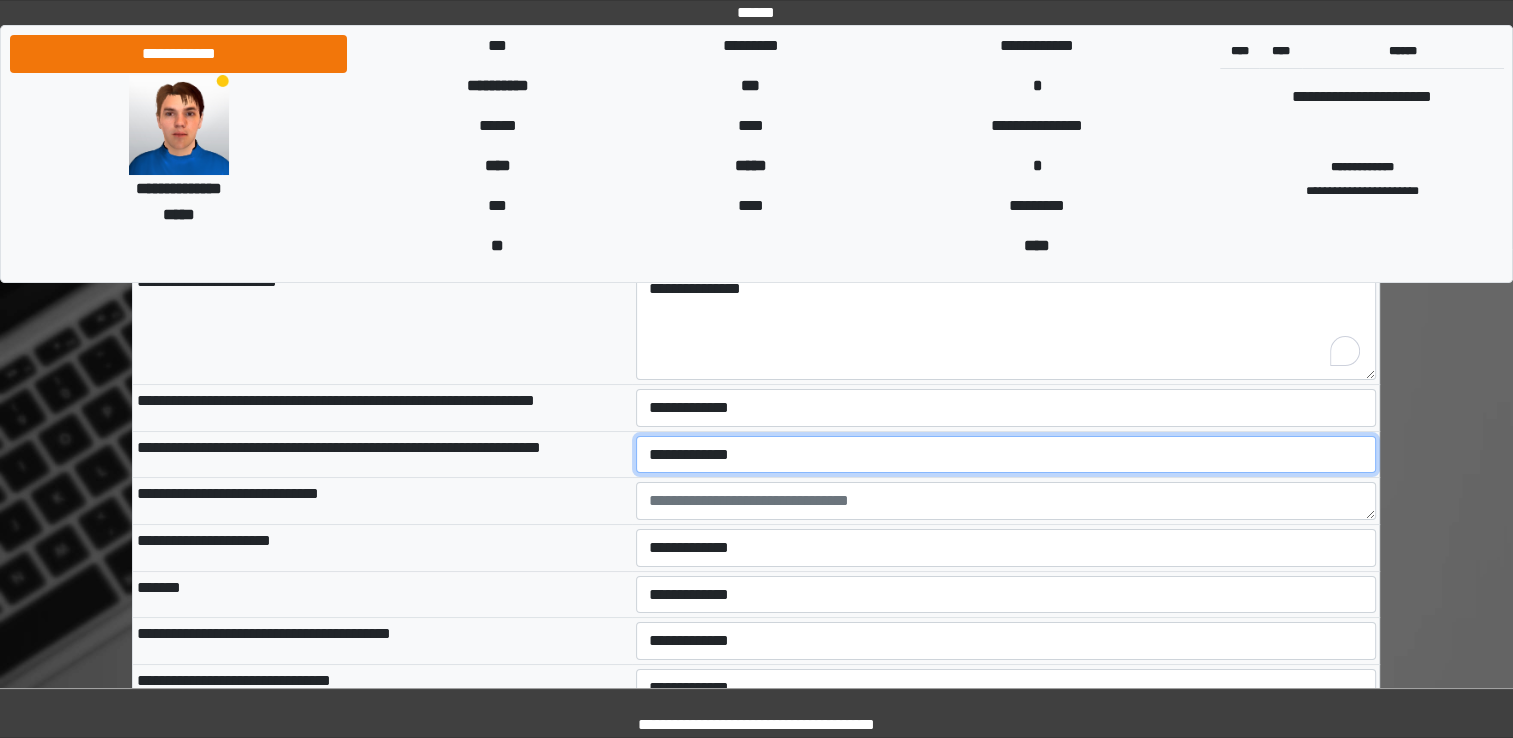 select on "*" 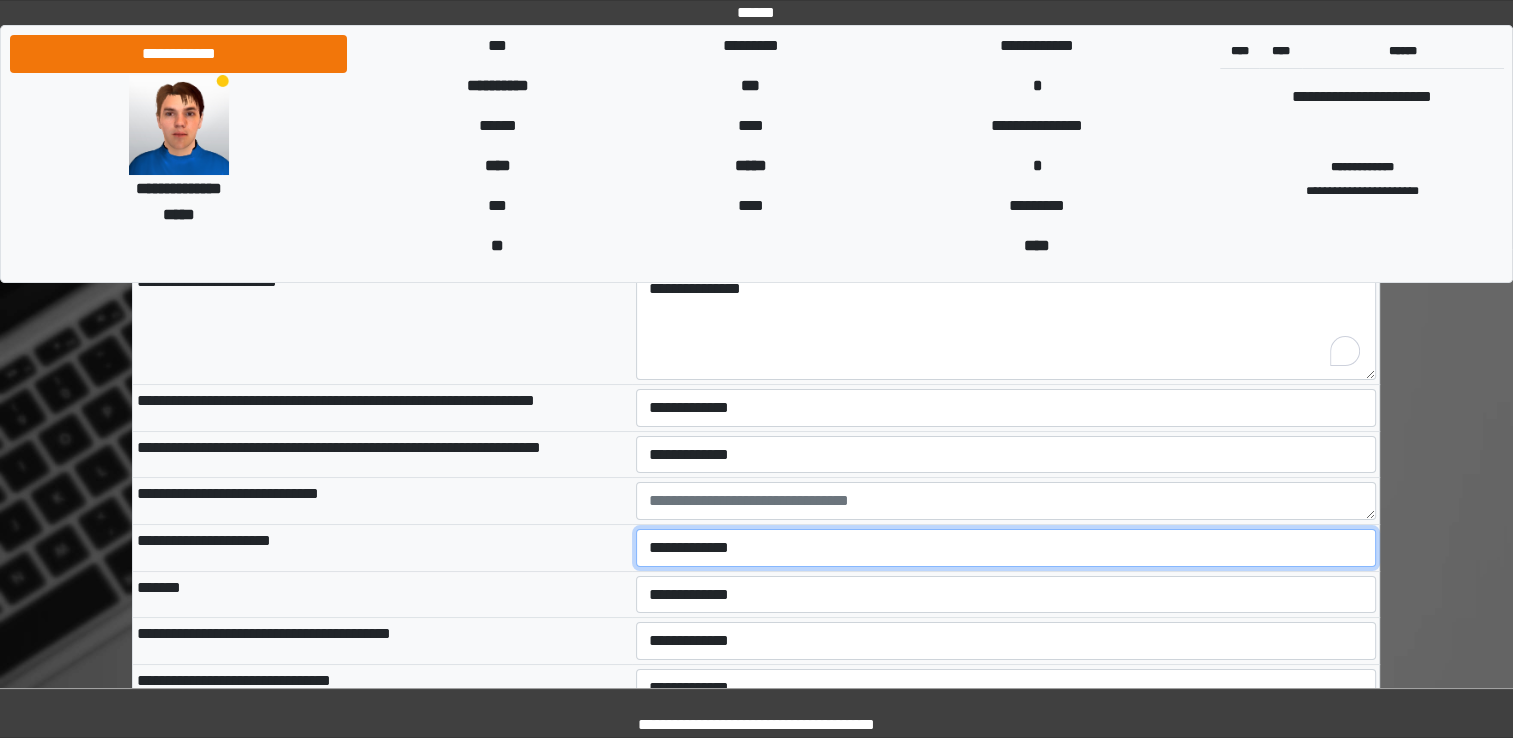 click on "**********" at bounding box center (1006, 548) 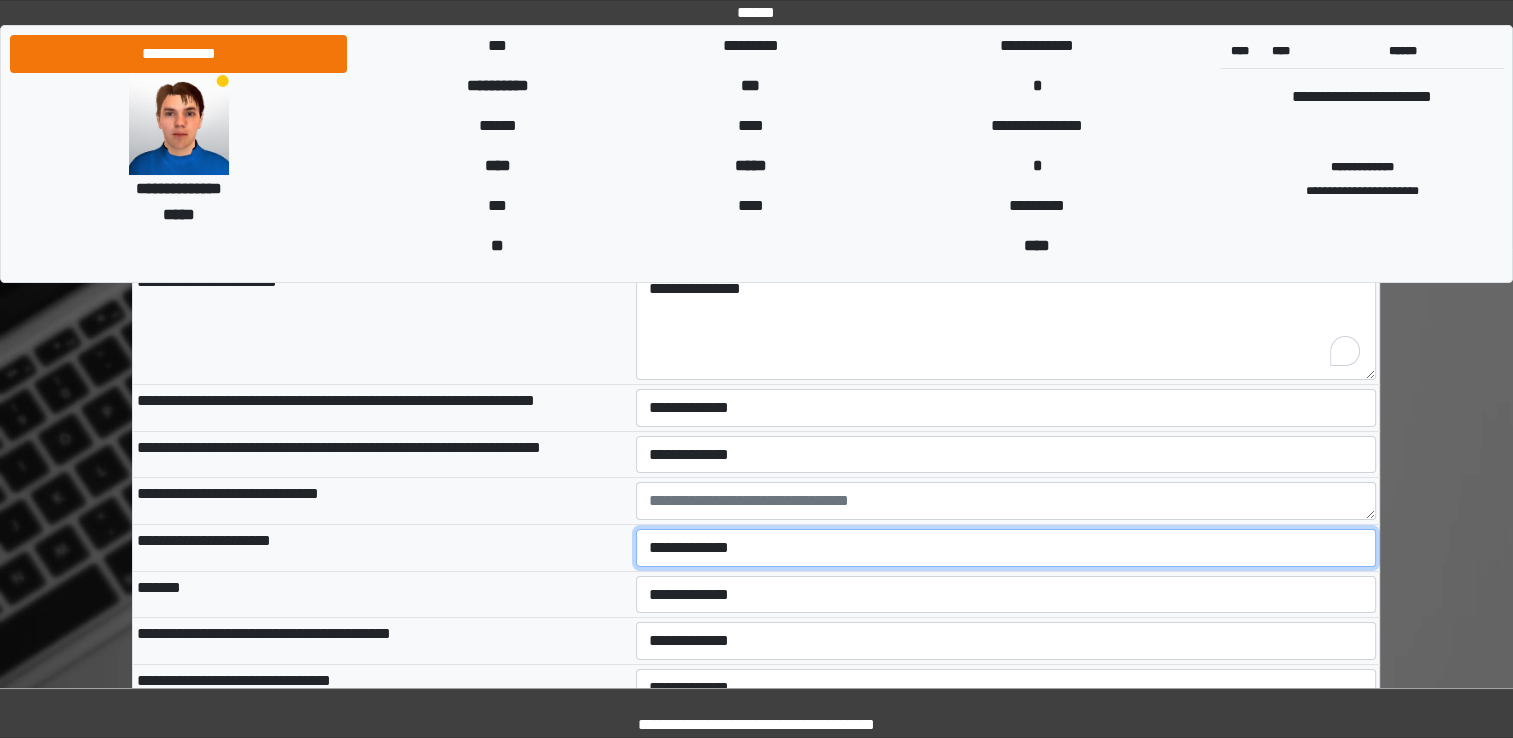 select on "*" 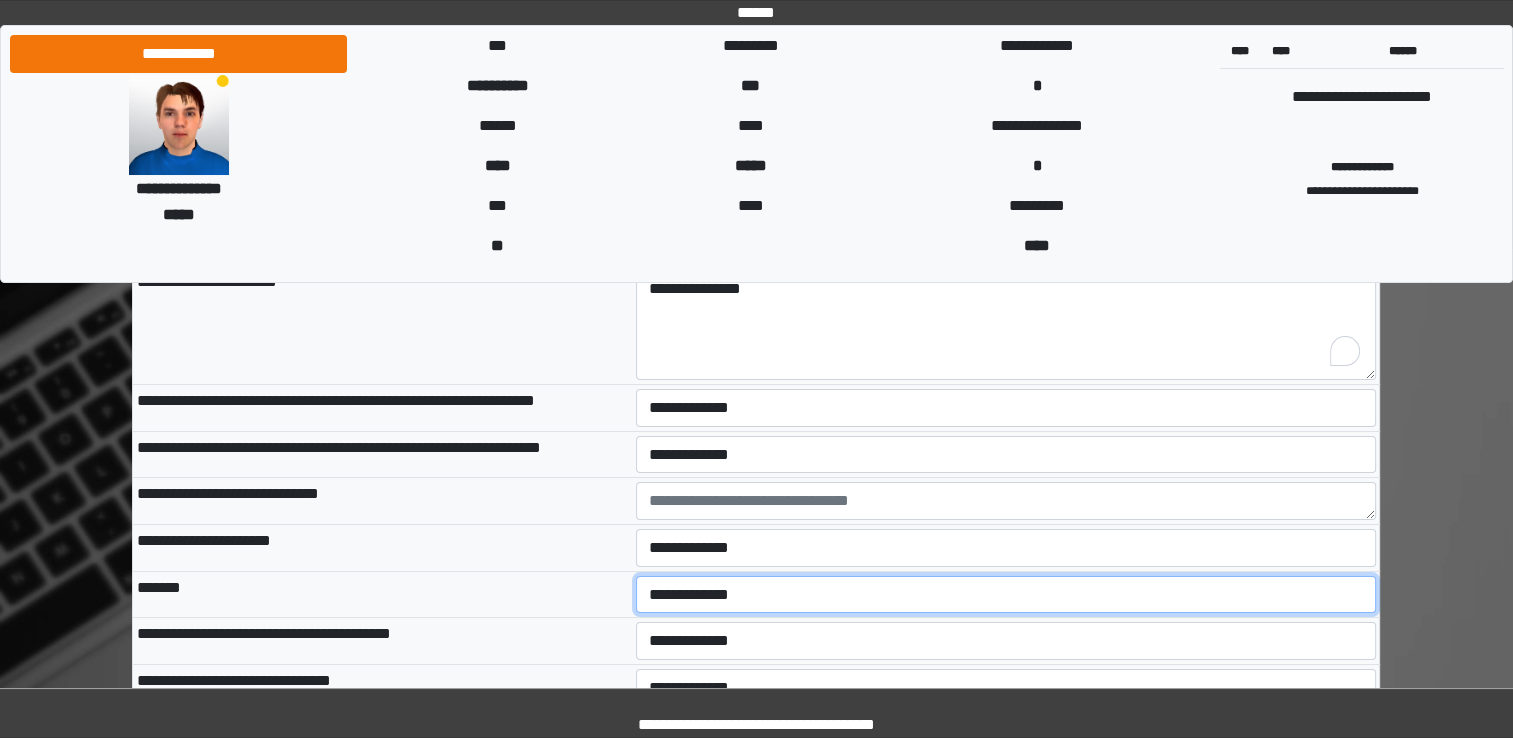 click on "**********" at bounding box center (1006, 595) 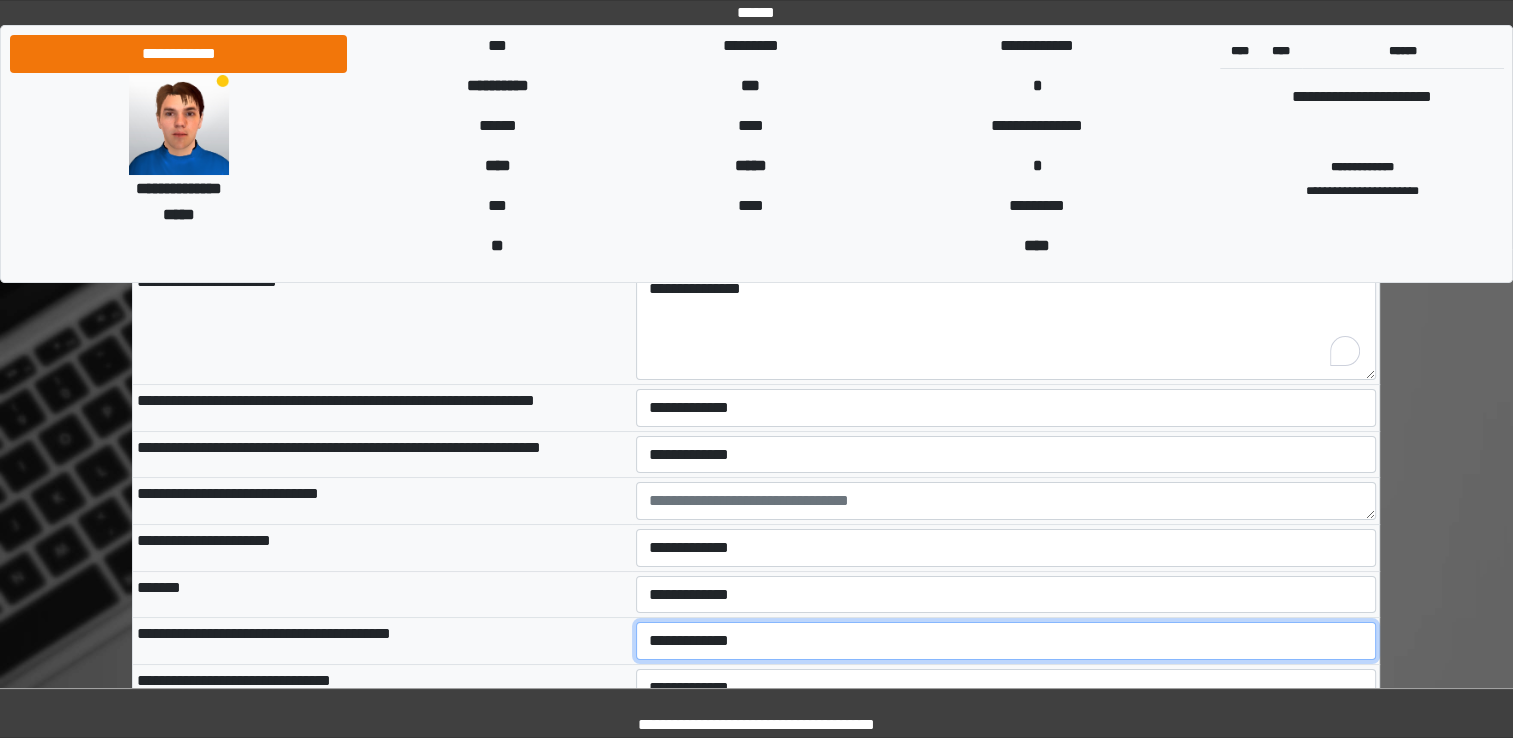 click on "**********" at bounding box center [1006, 641] 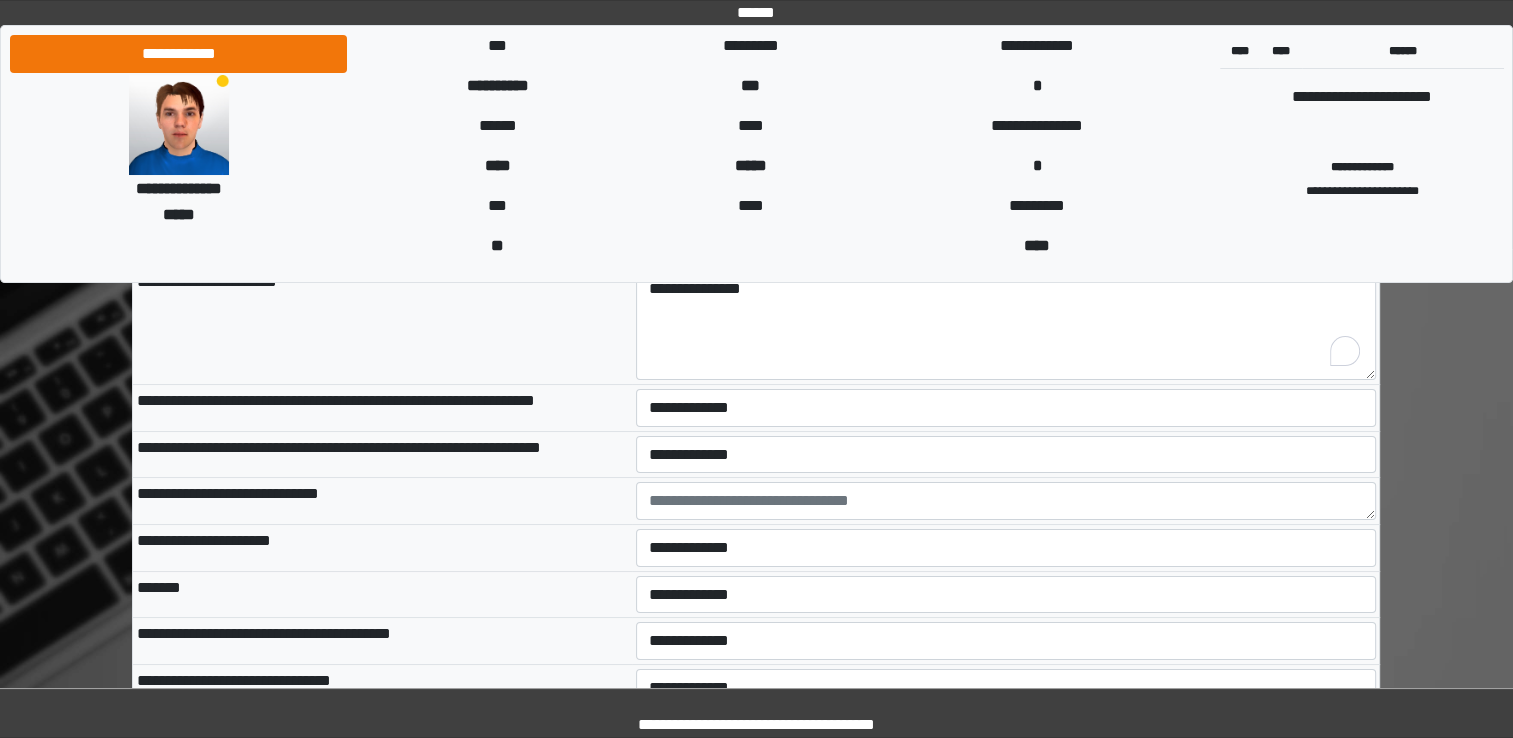 click on "*******" at bounding box center (382, 594) 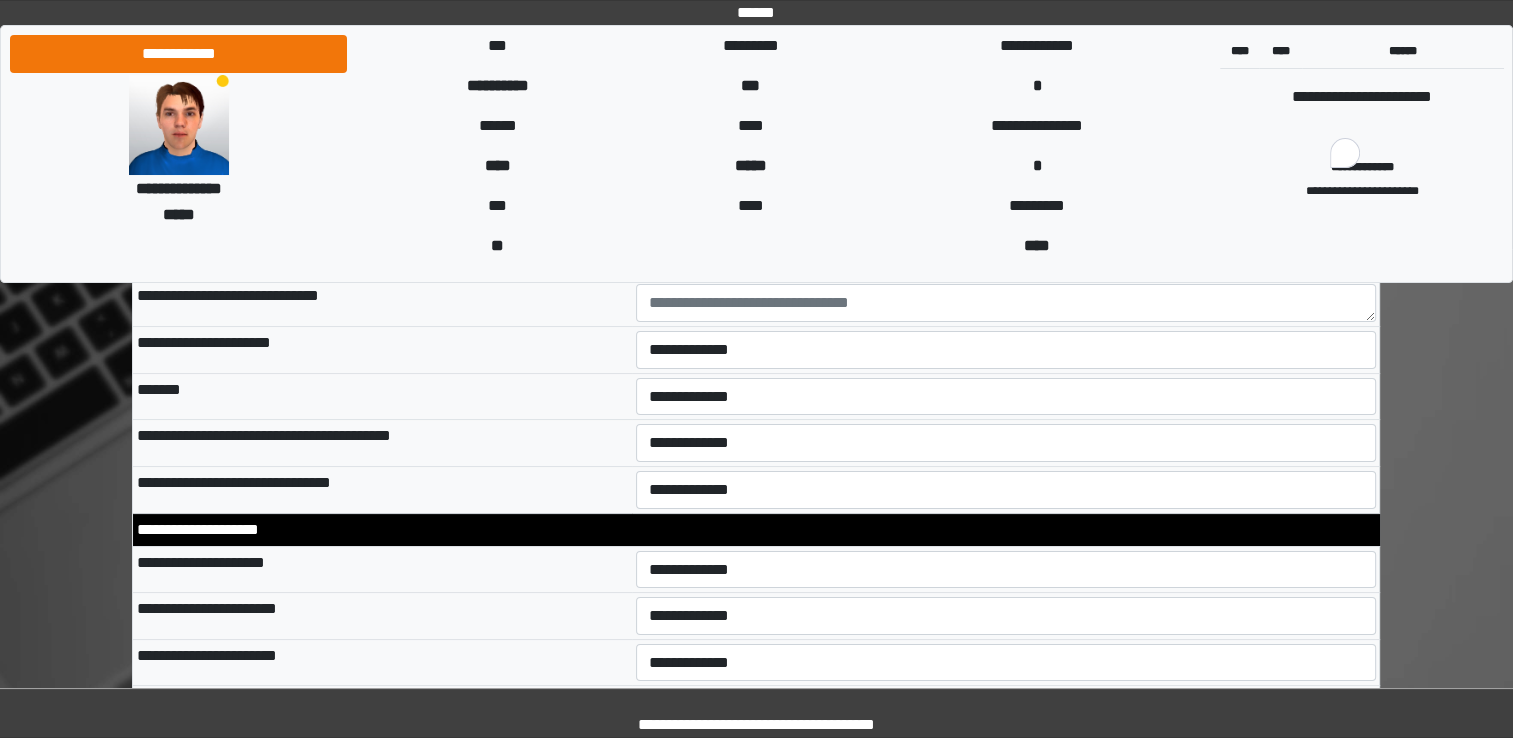 scroll, scrollTop: 7700, scrollLeft: 0, axis: vertical 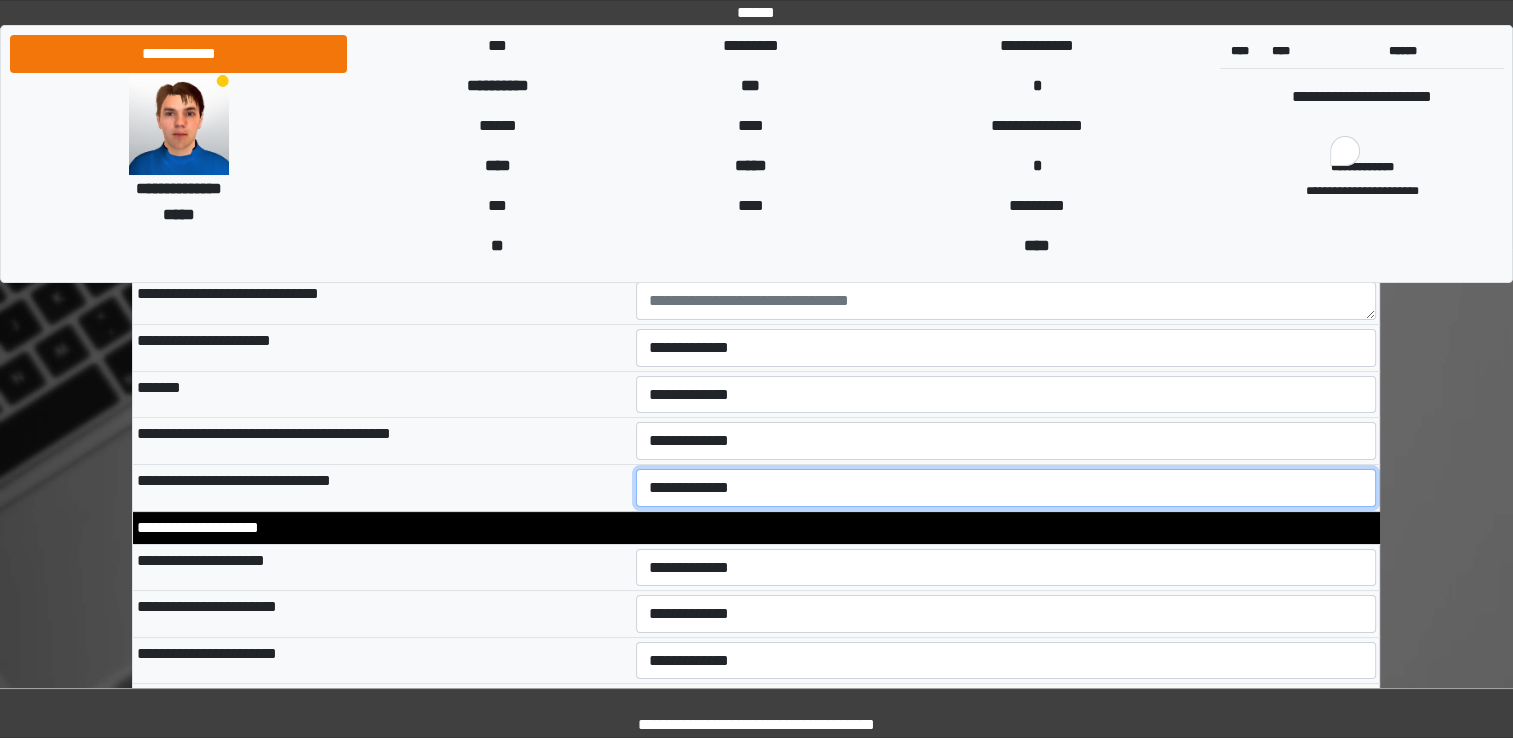 click on "**********" at bounding box center (1006, 488) 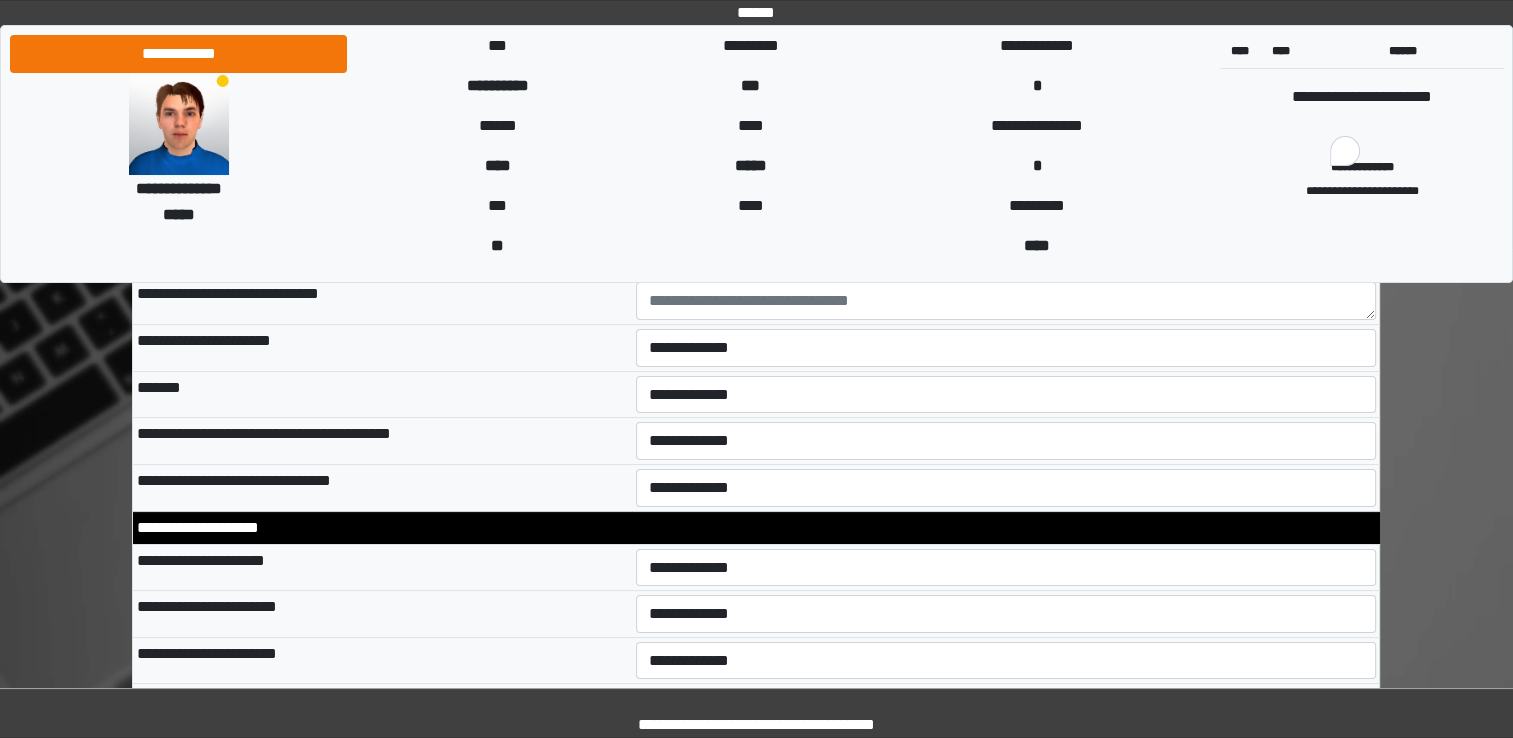 click on "**********" at bounding box center [382, 488] 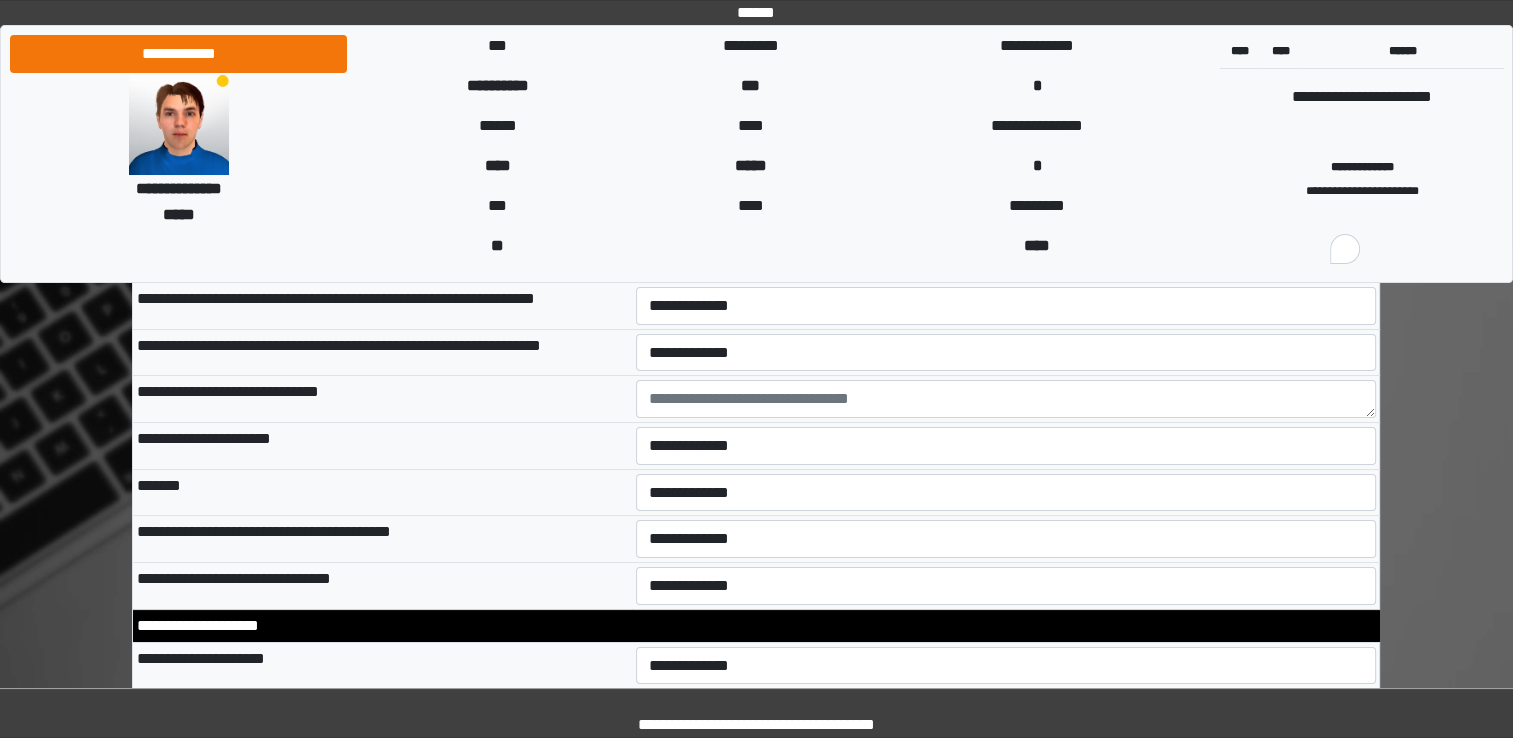 scroll, scrollTop: 7600, scrollLeft: 0, axis: vertical 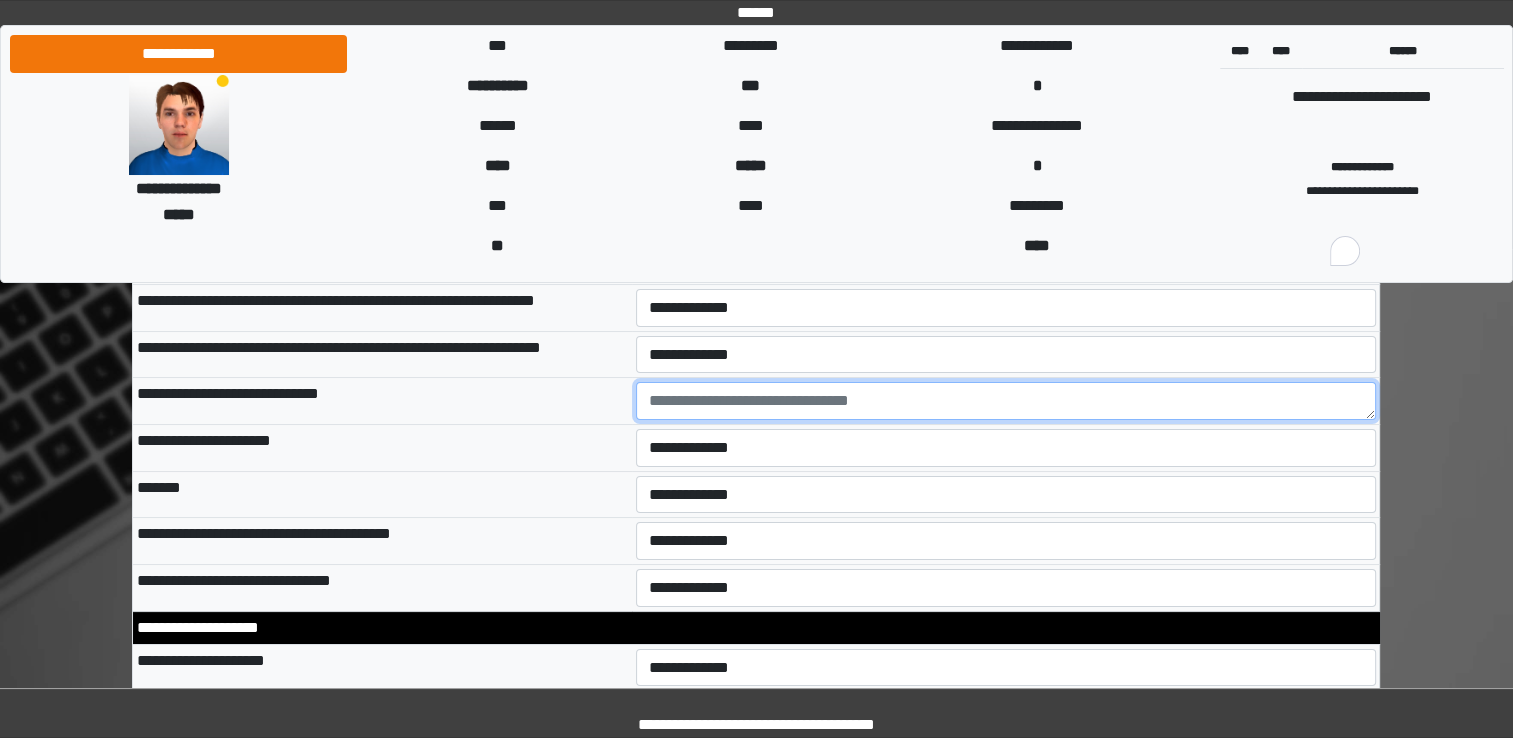 click at bounding box center [1006, 401] 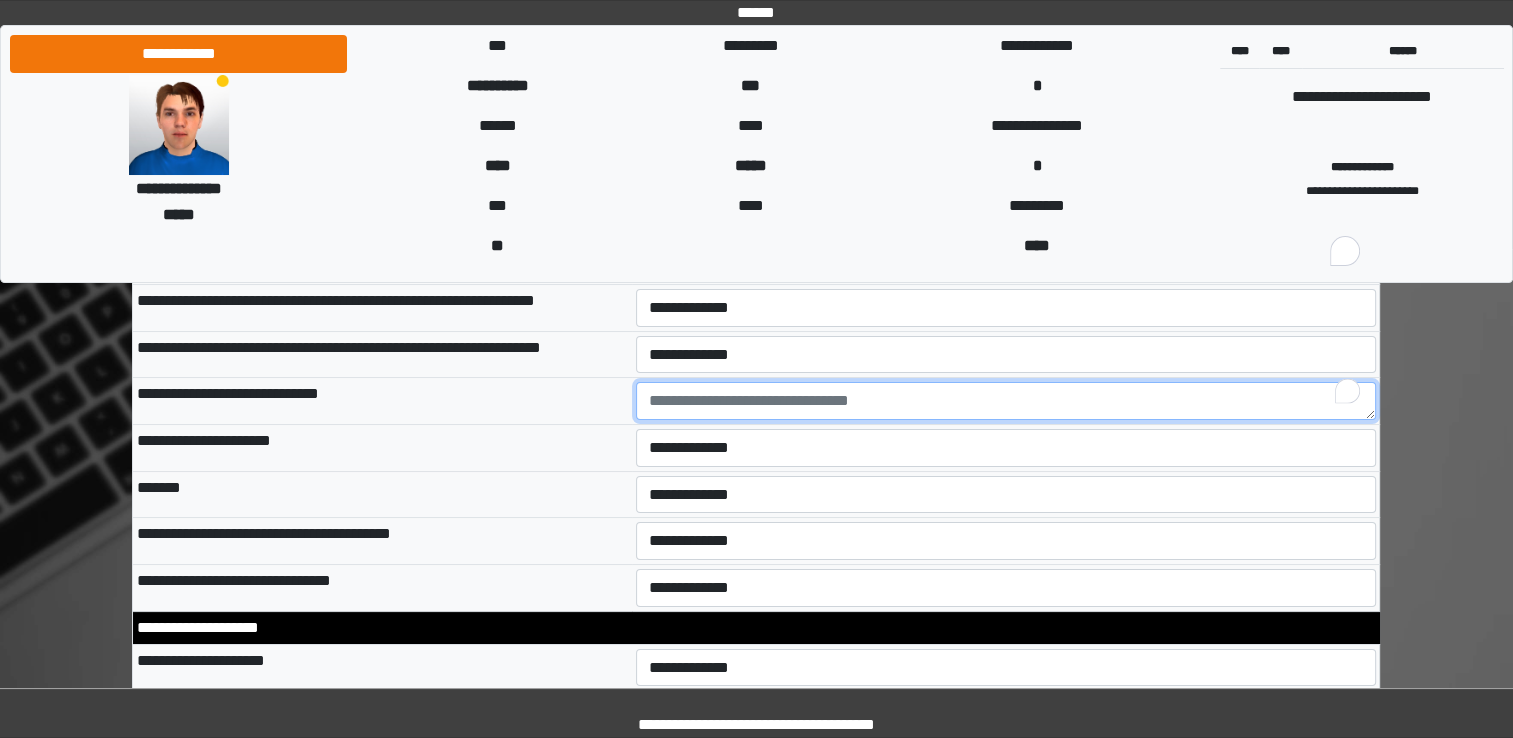 click at bounding box center (1006, 401) 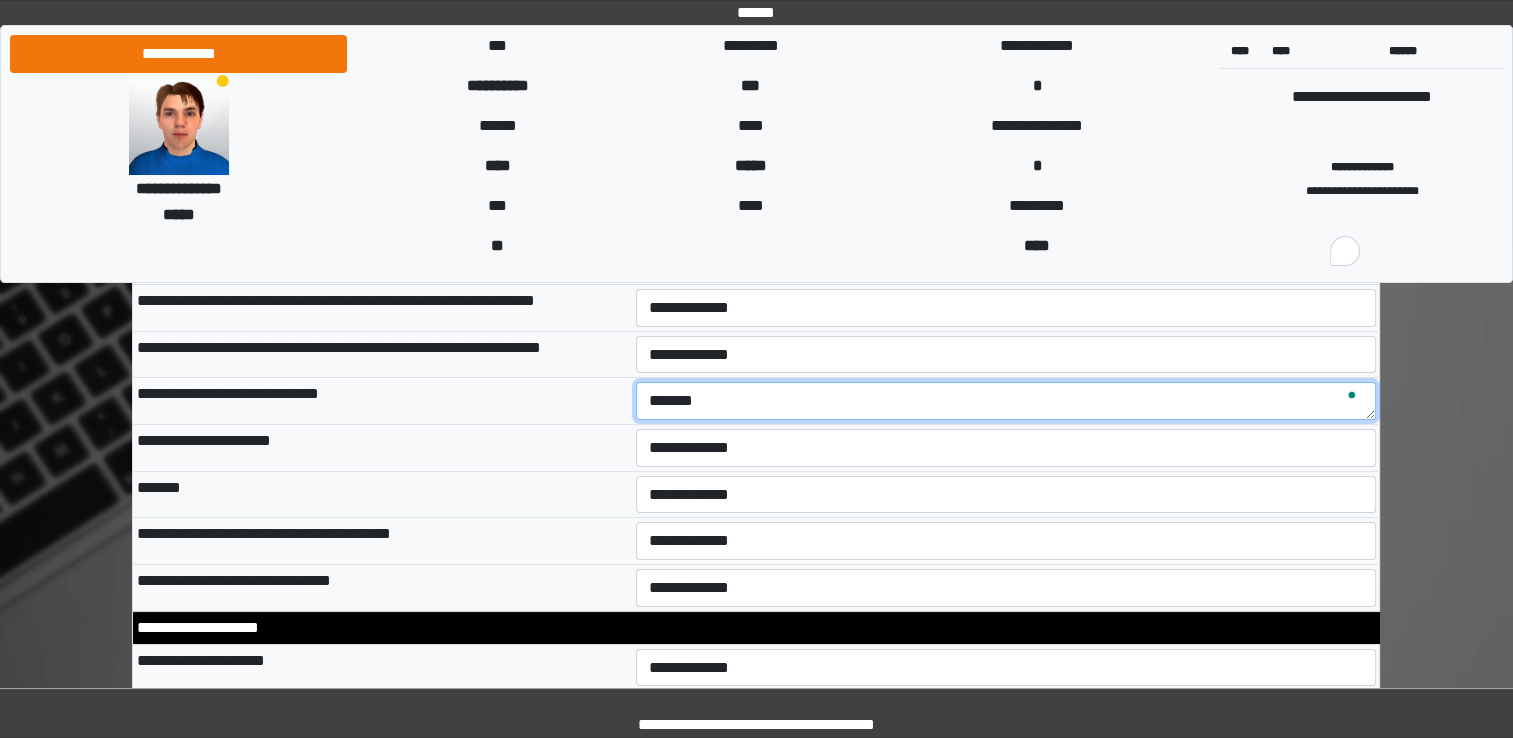 type on "*******" 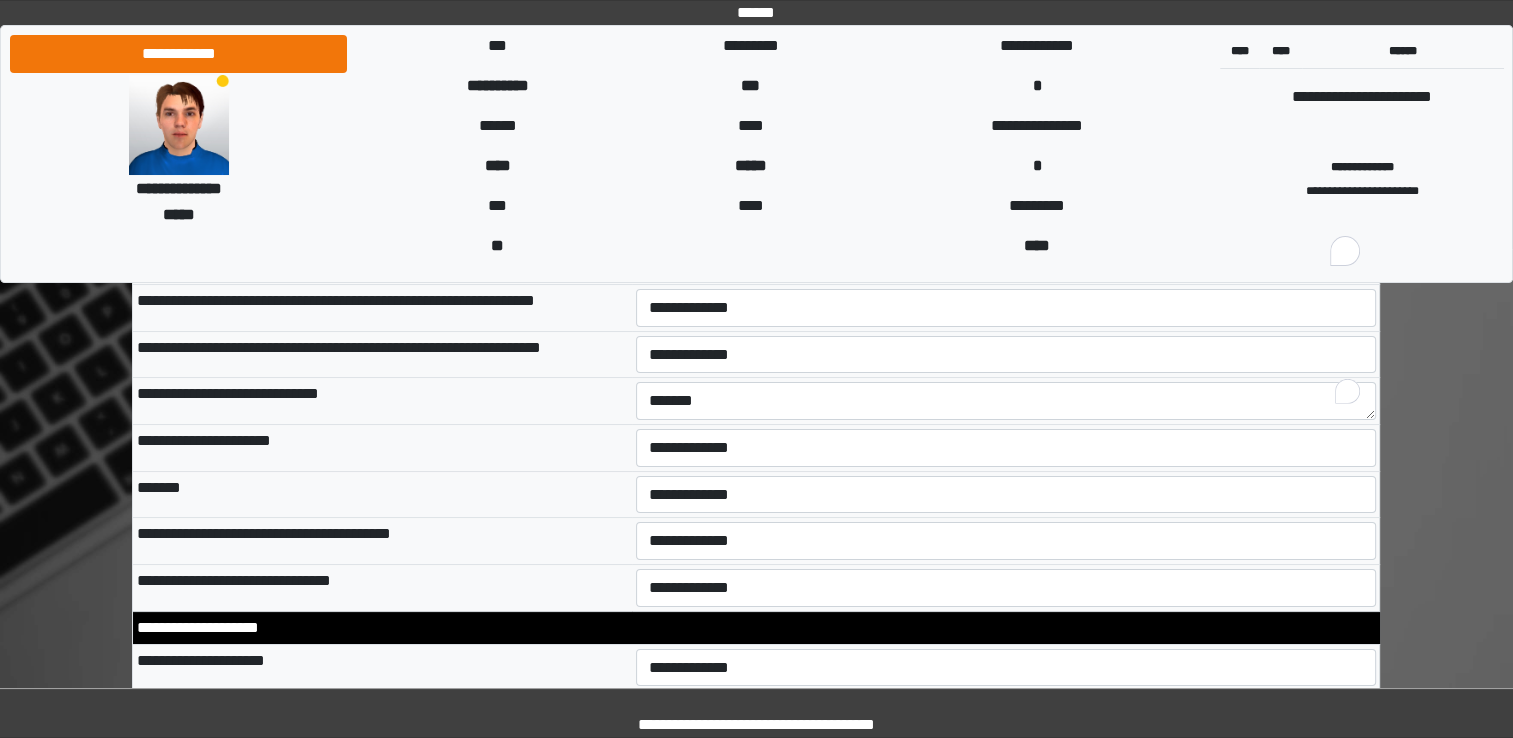 click on "**********" at bounding box center (382, 448) 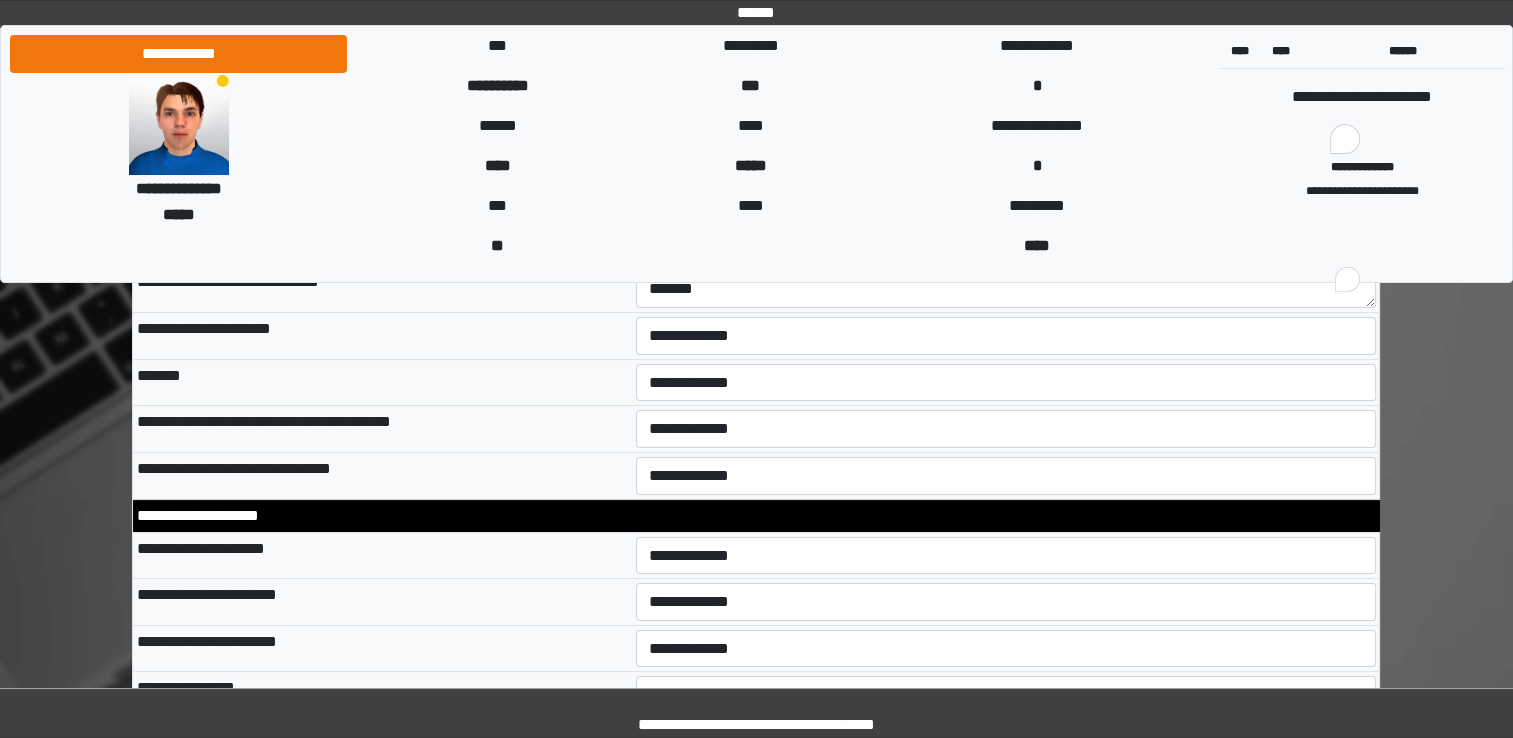scroll, scrollTop: 7700, scrollLeft: 0, axis: vertical 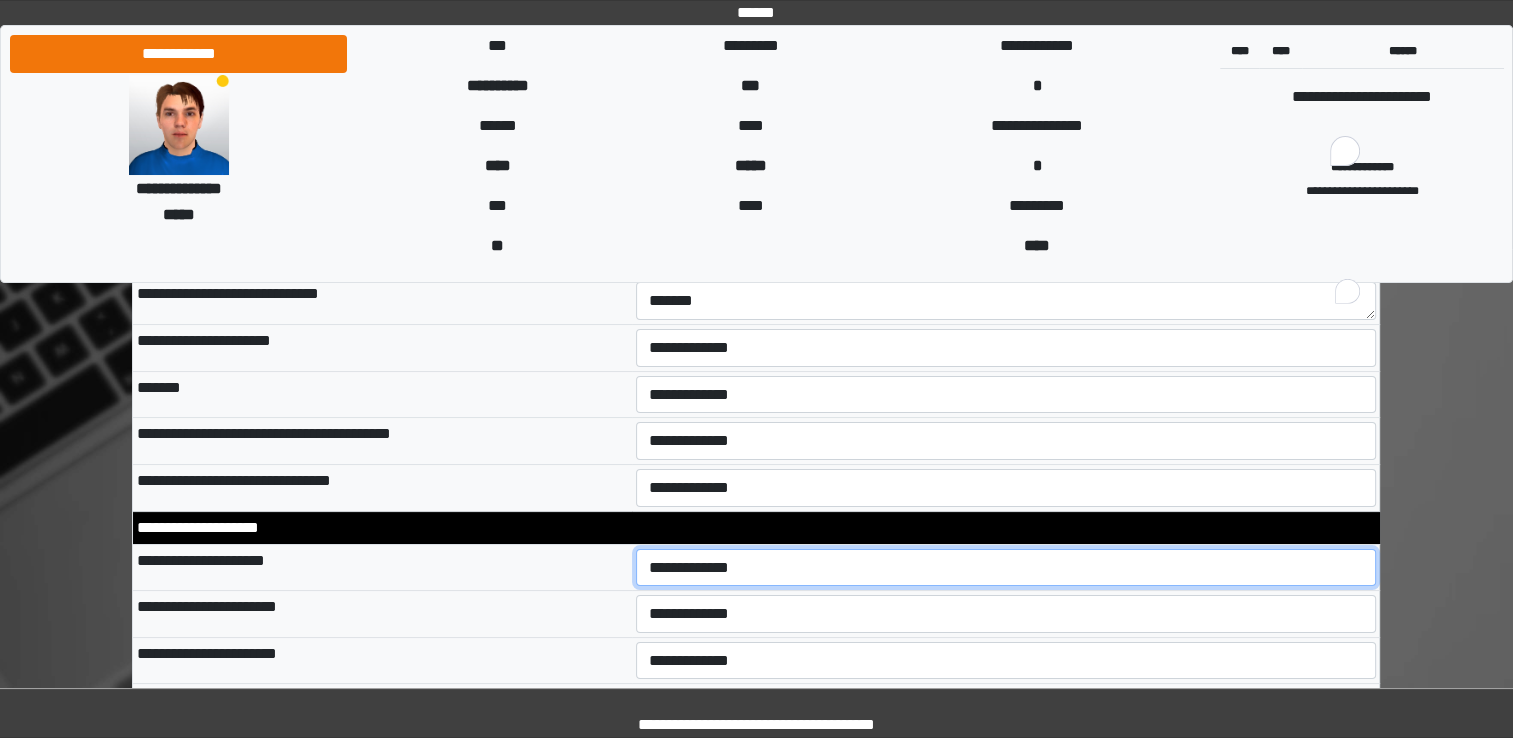 click on "**********" at bounding box center (1006, 568) 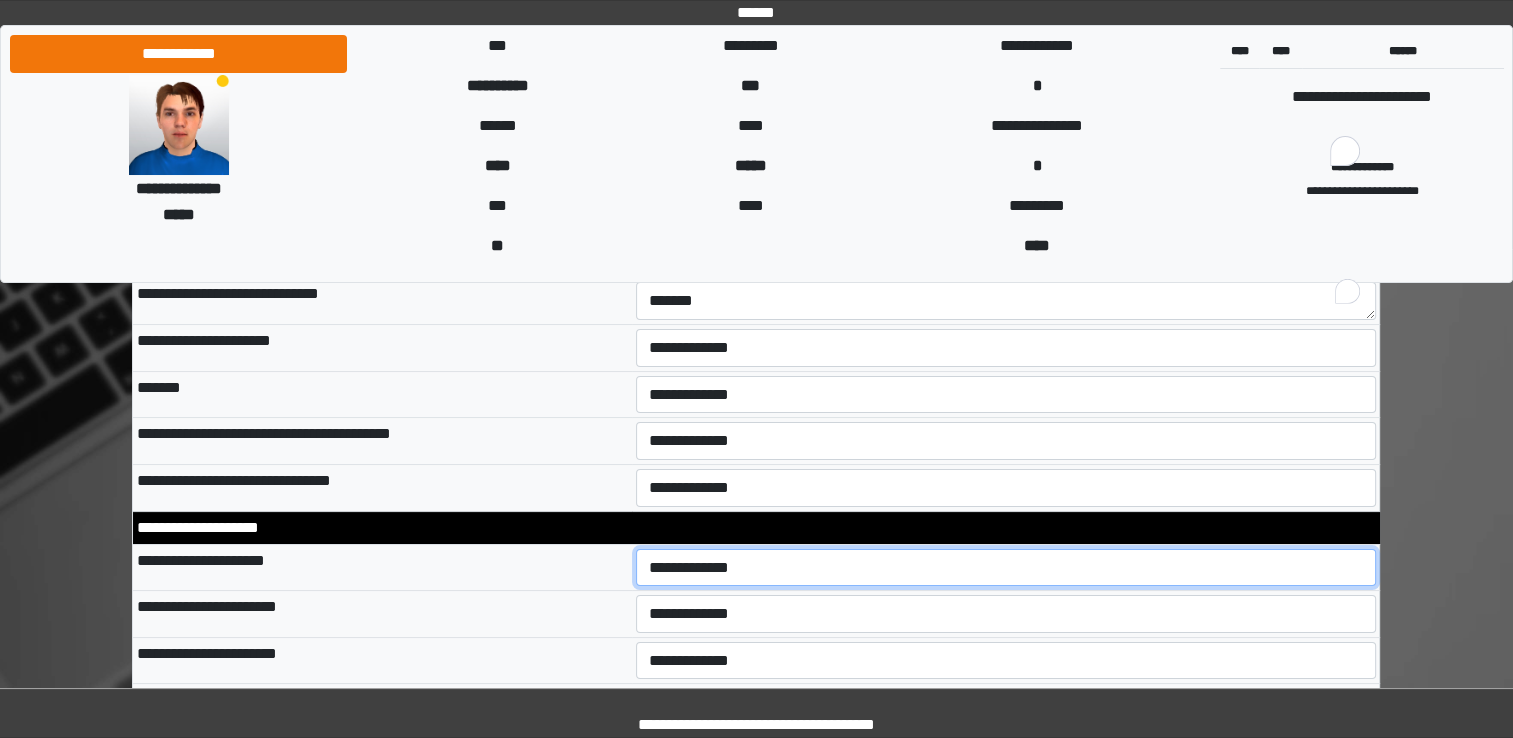 select on "*" 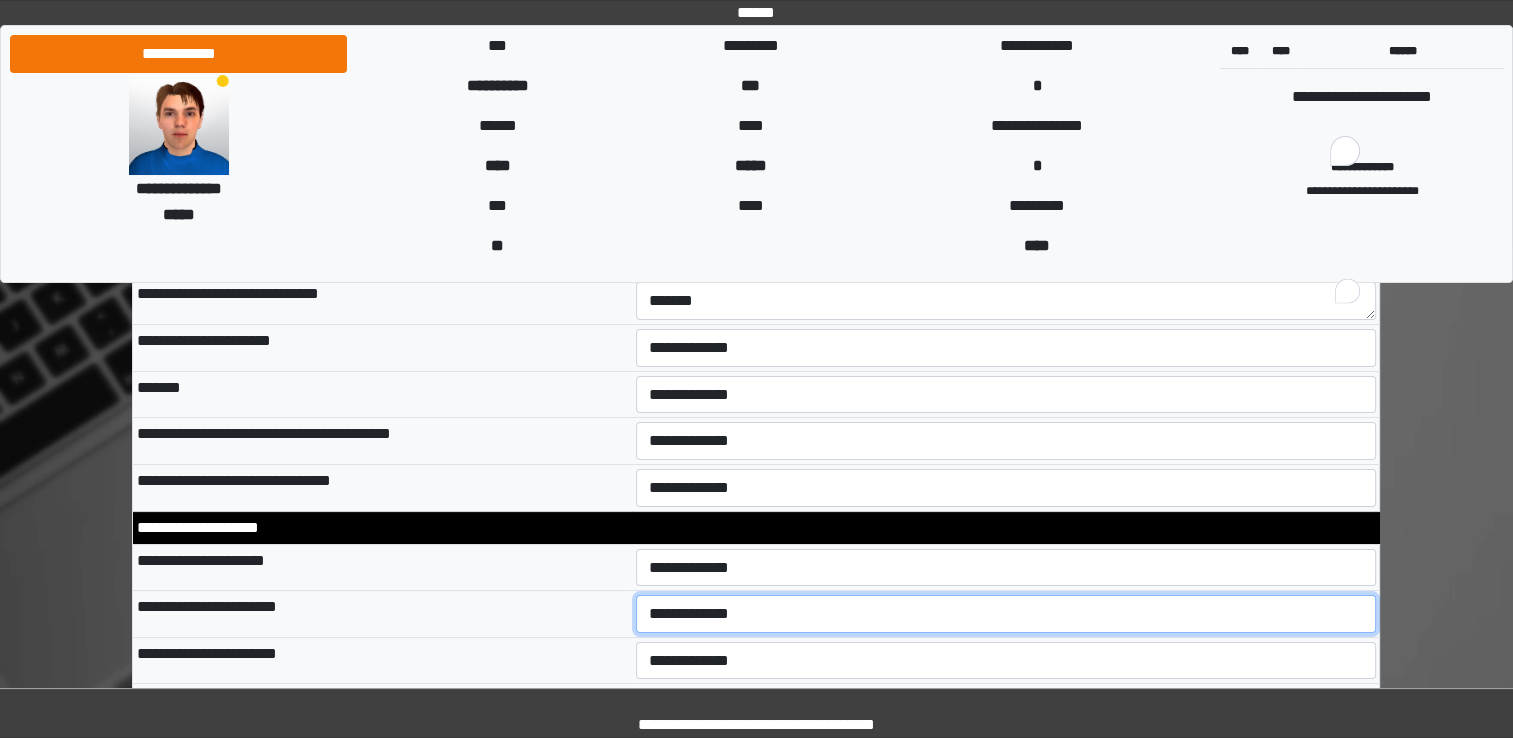 click on "**********" at bounding box center (1006, 614) 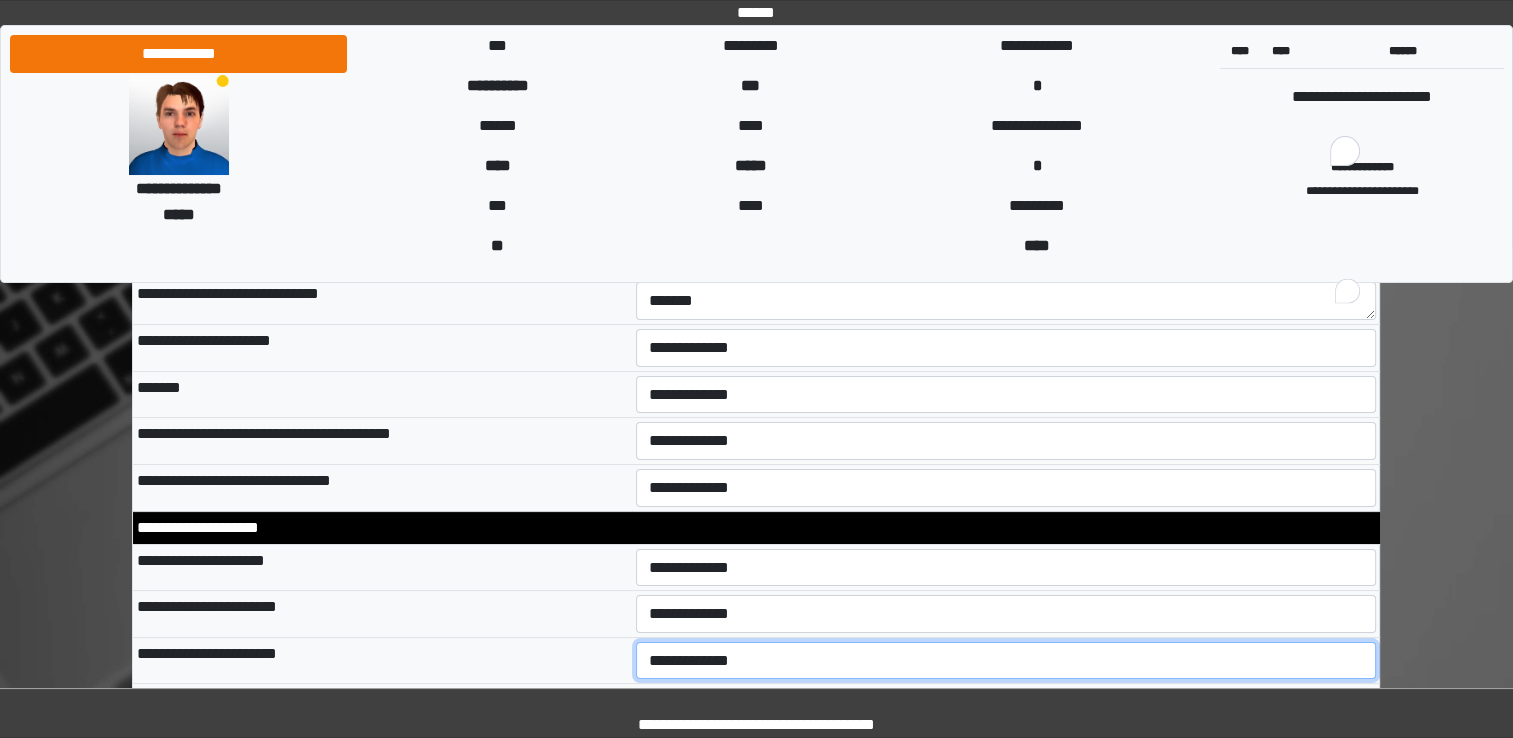 click on "**********" at bounding box center [1006, 661] 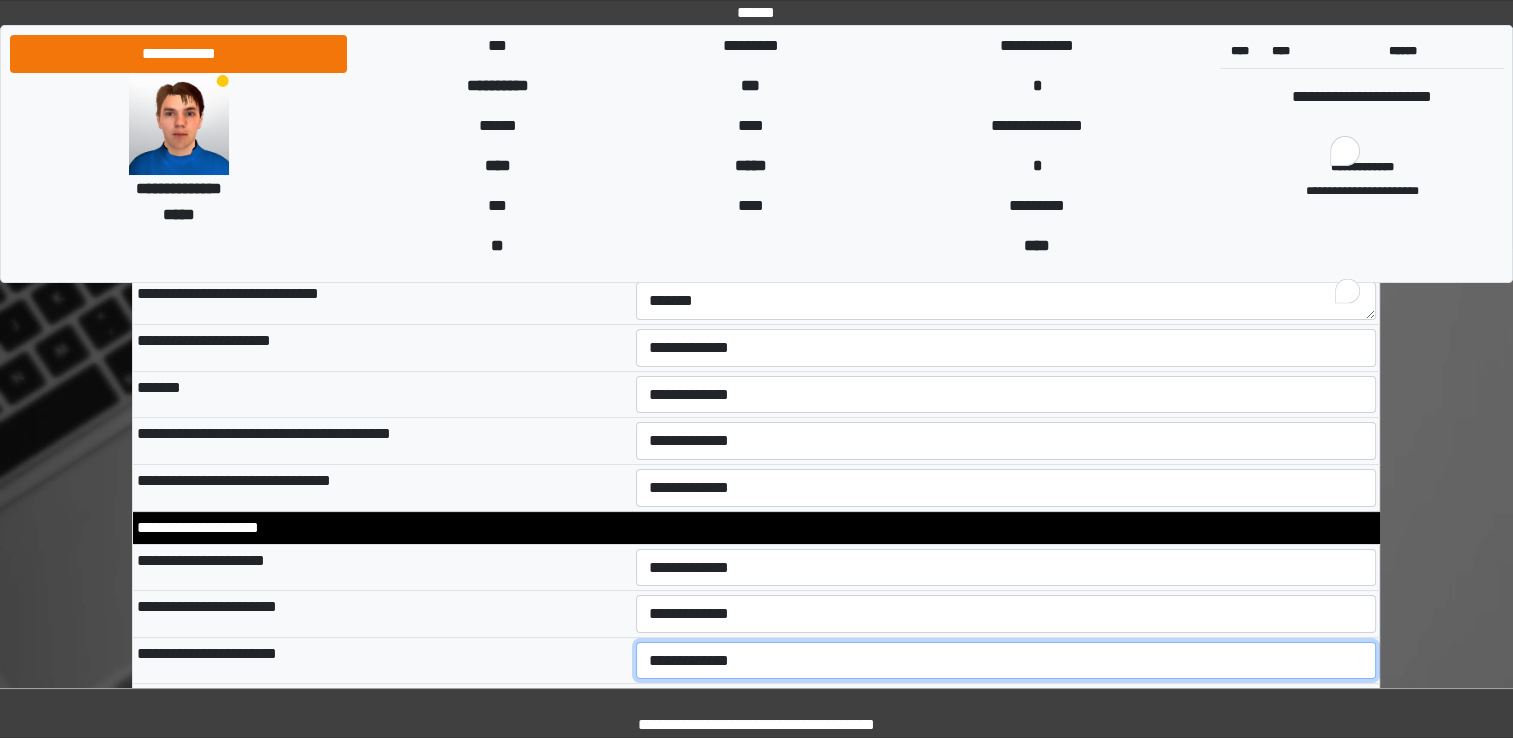 select on "*" 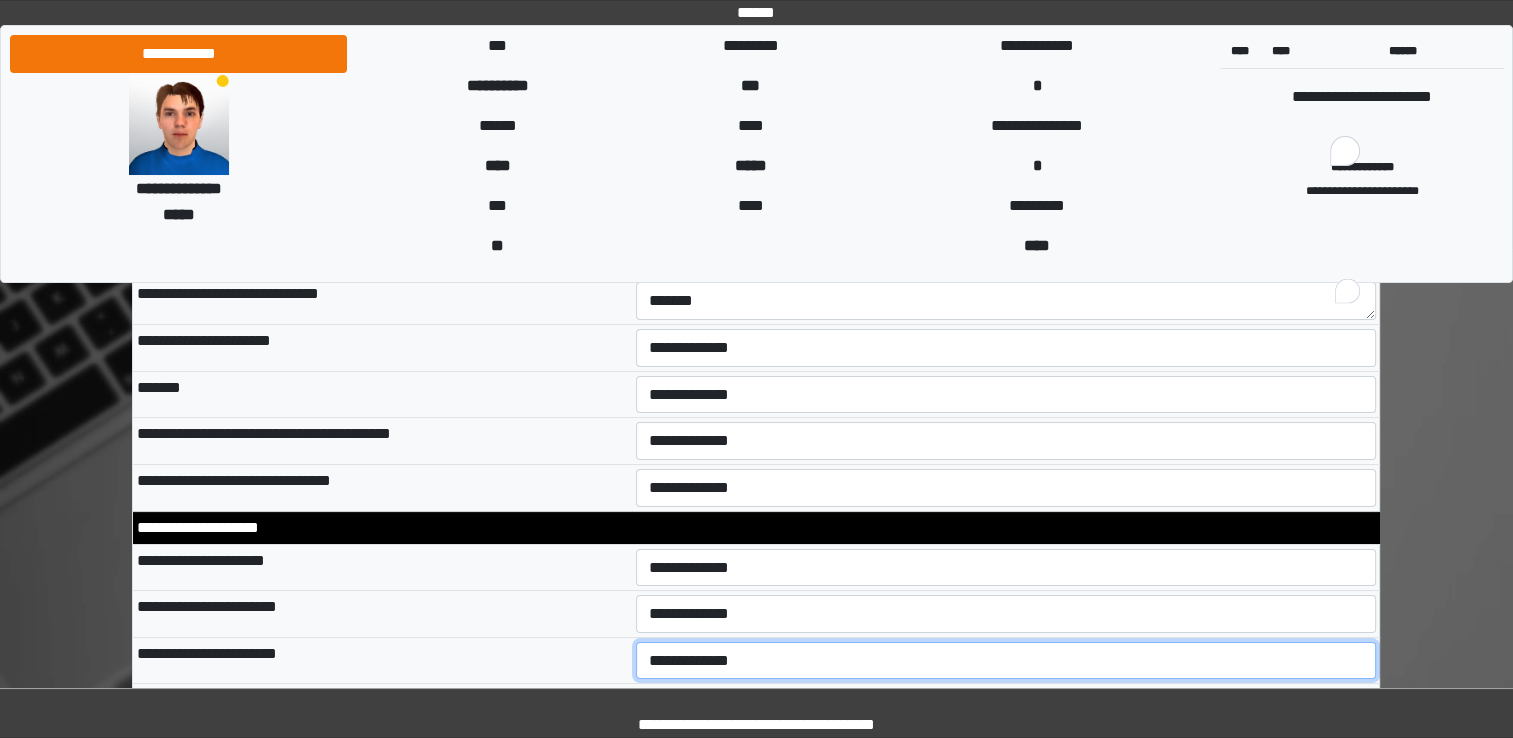 click on "**********" at bounding box center (1006, 661) 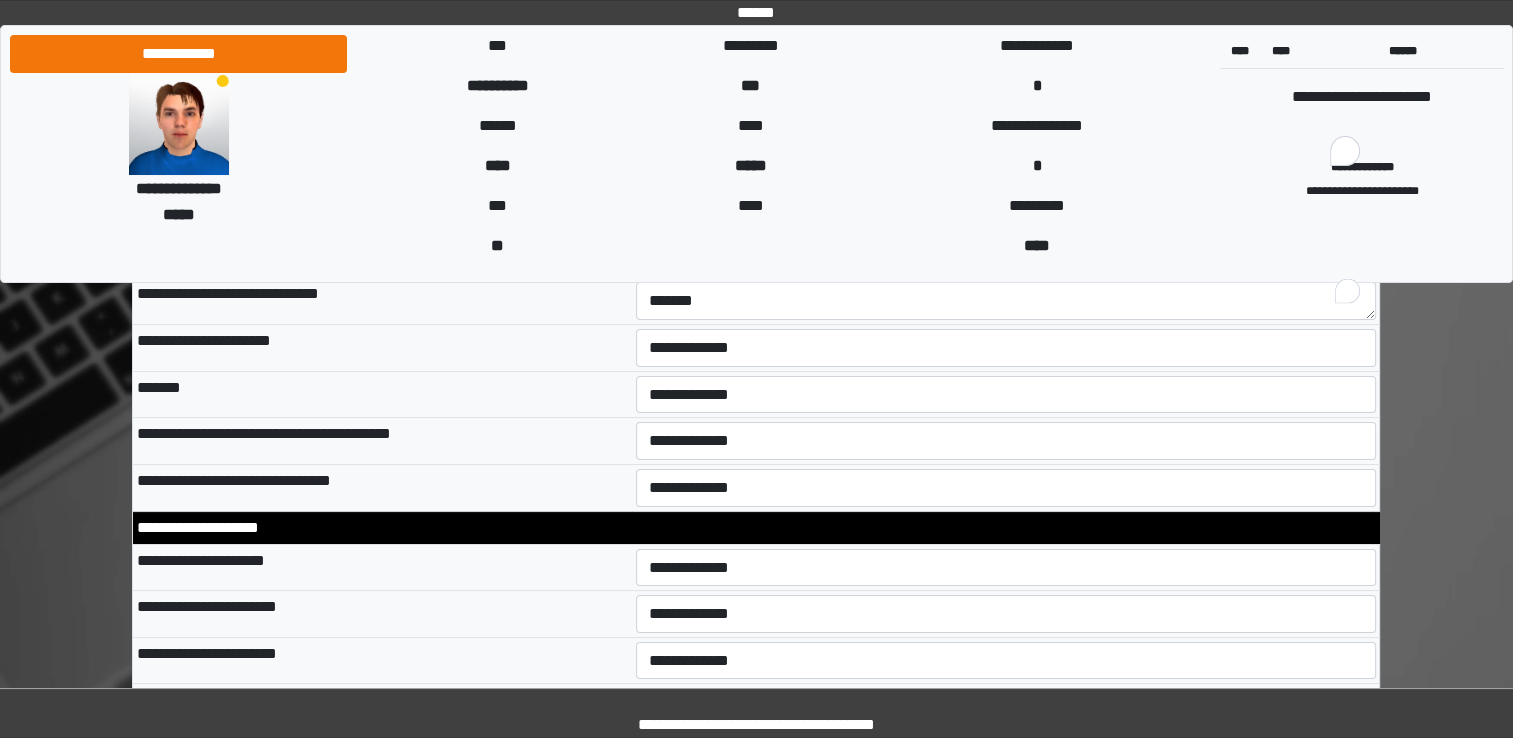 click on "**********" at bounding box center (382, 614) 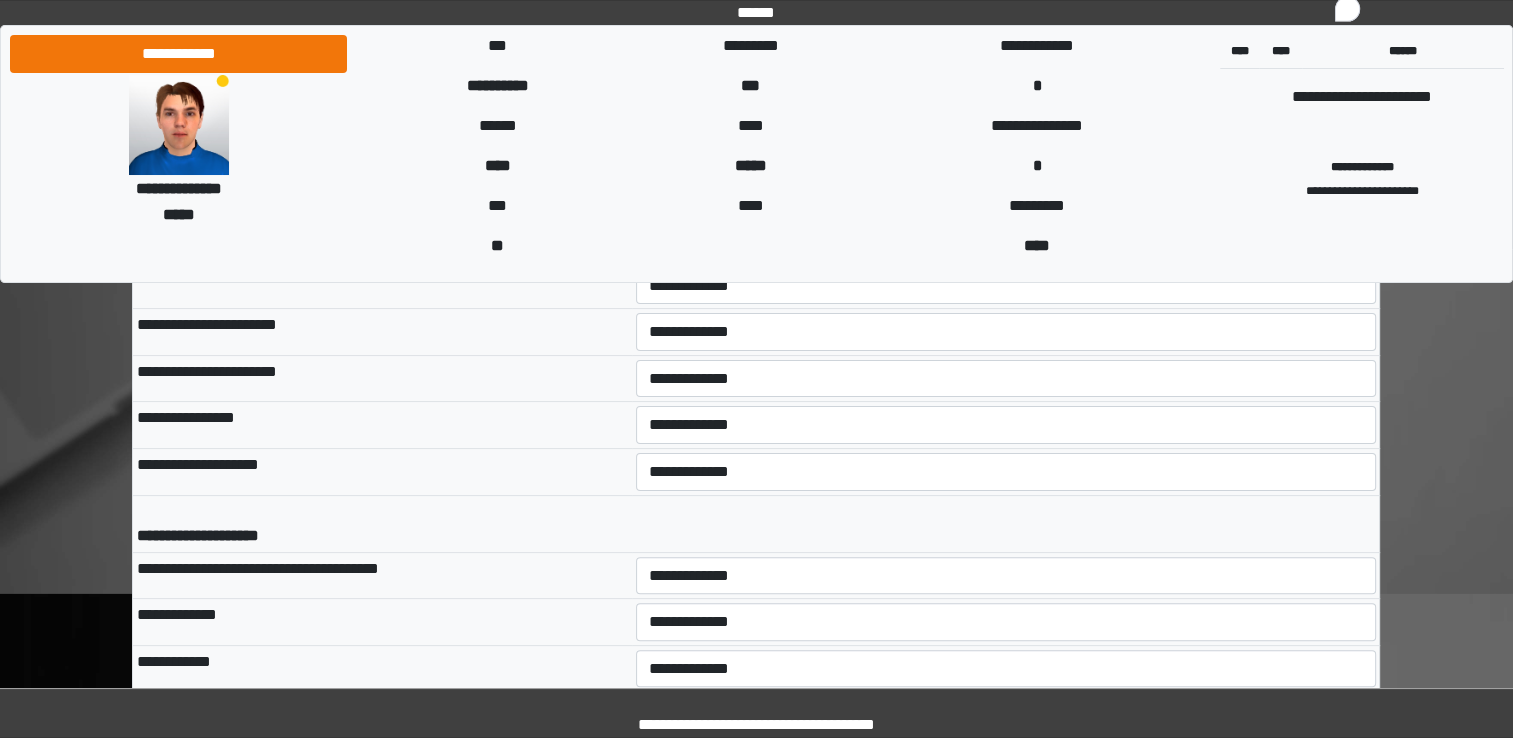 scroll, scrollTop: 8000, scrollLeft: 0, axis: vertical 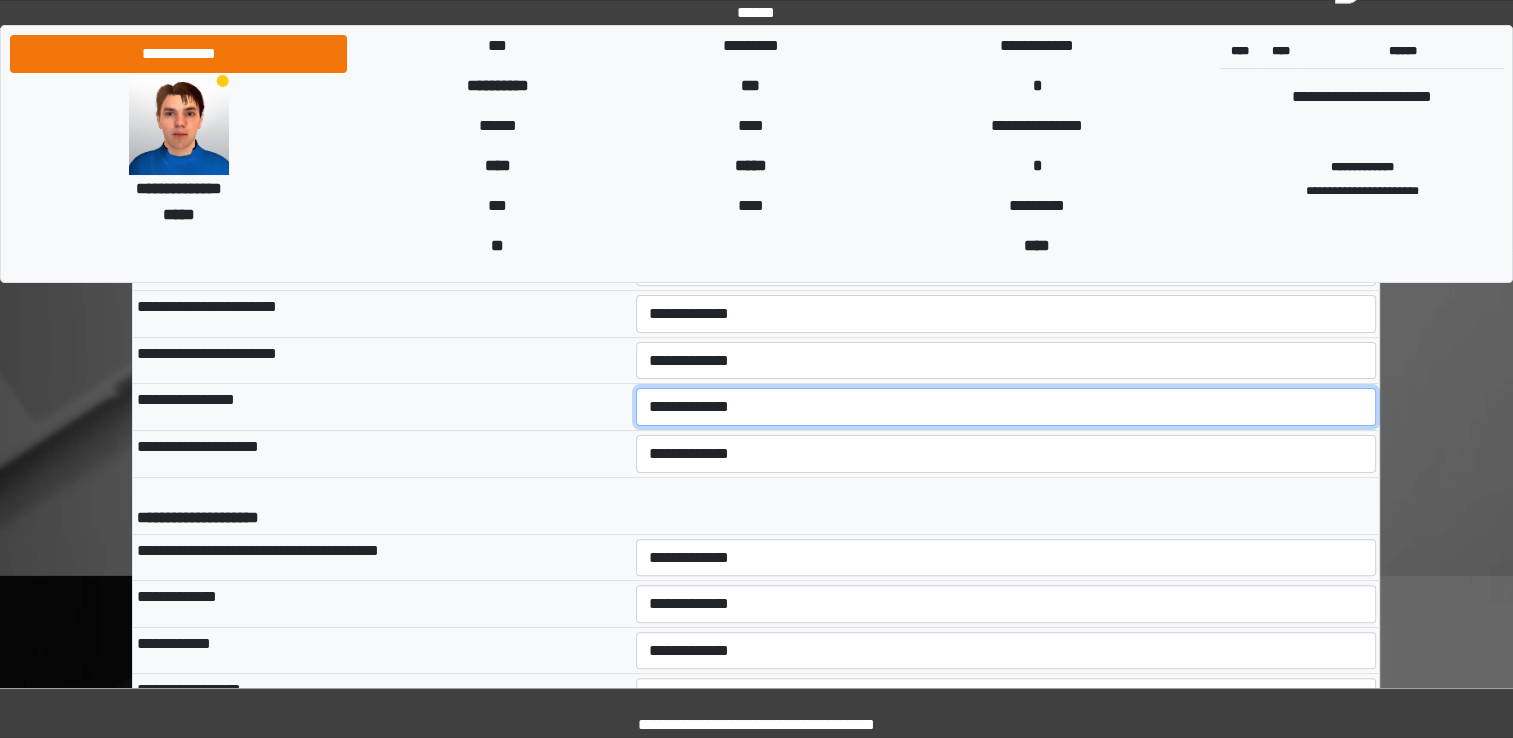 click on "**********" at bounding box center (1006, 407) 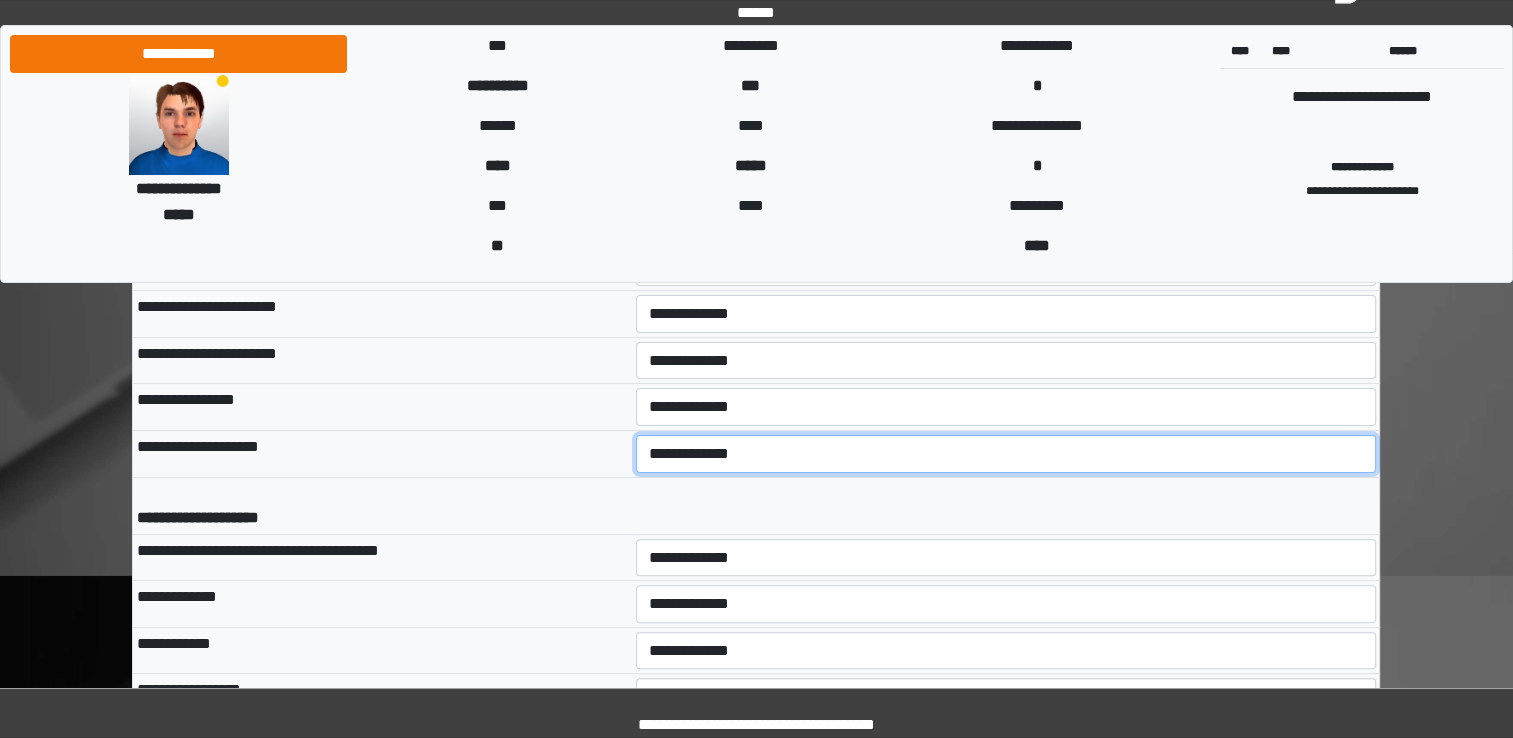 click on "**********" at bounding box center (1006, 454) 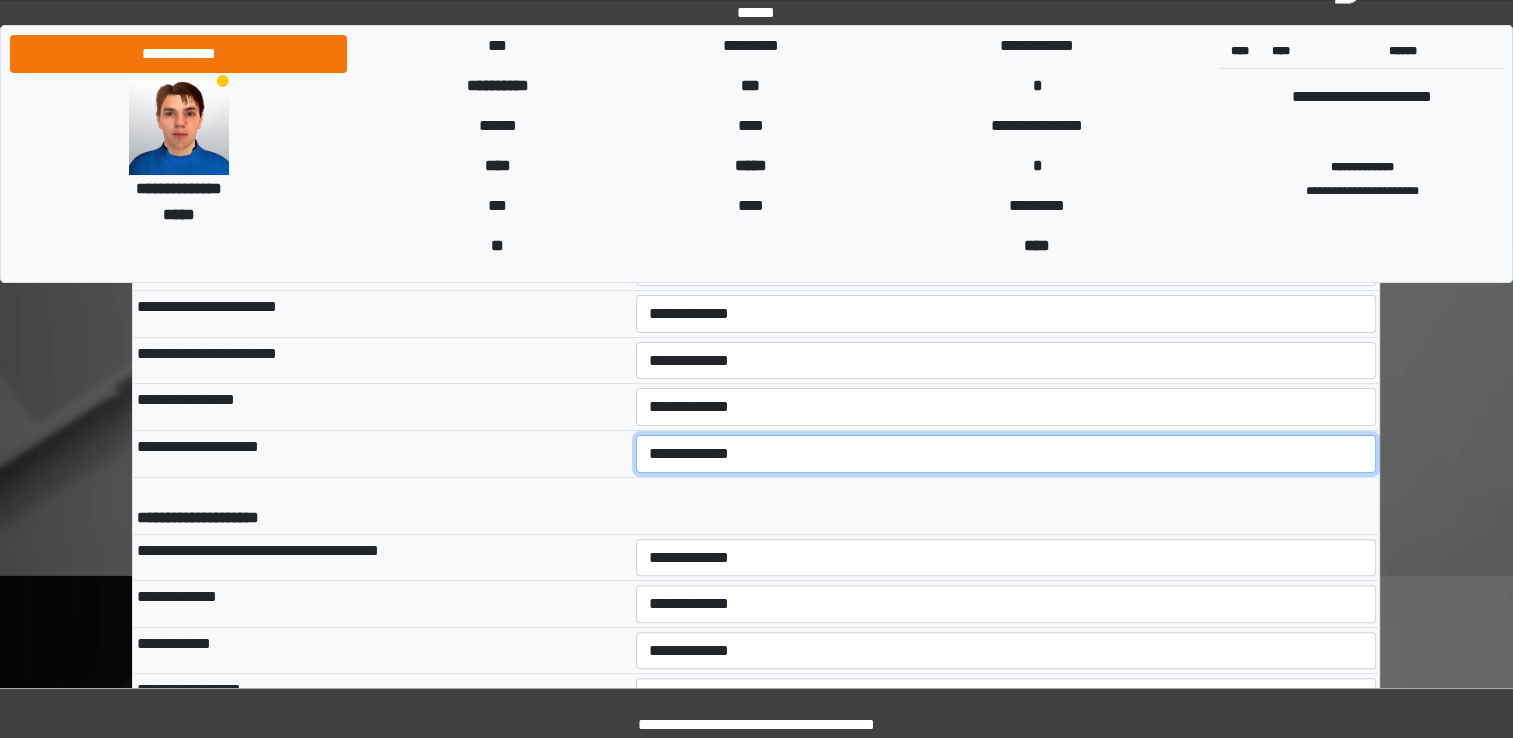 select on "*" 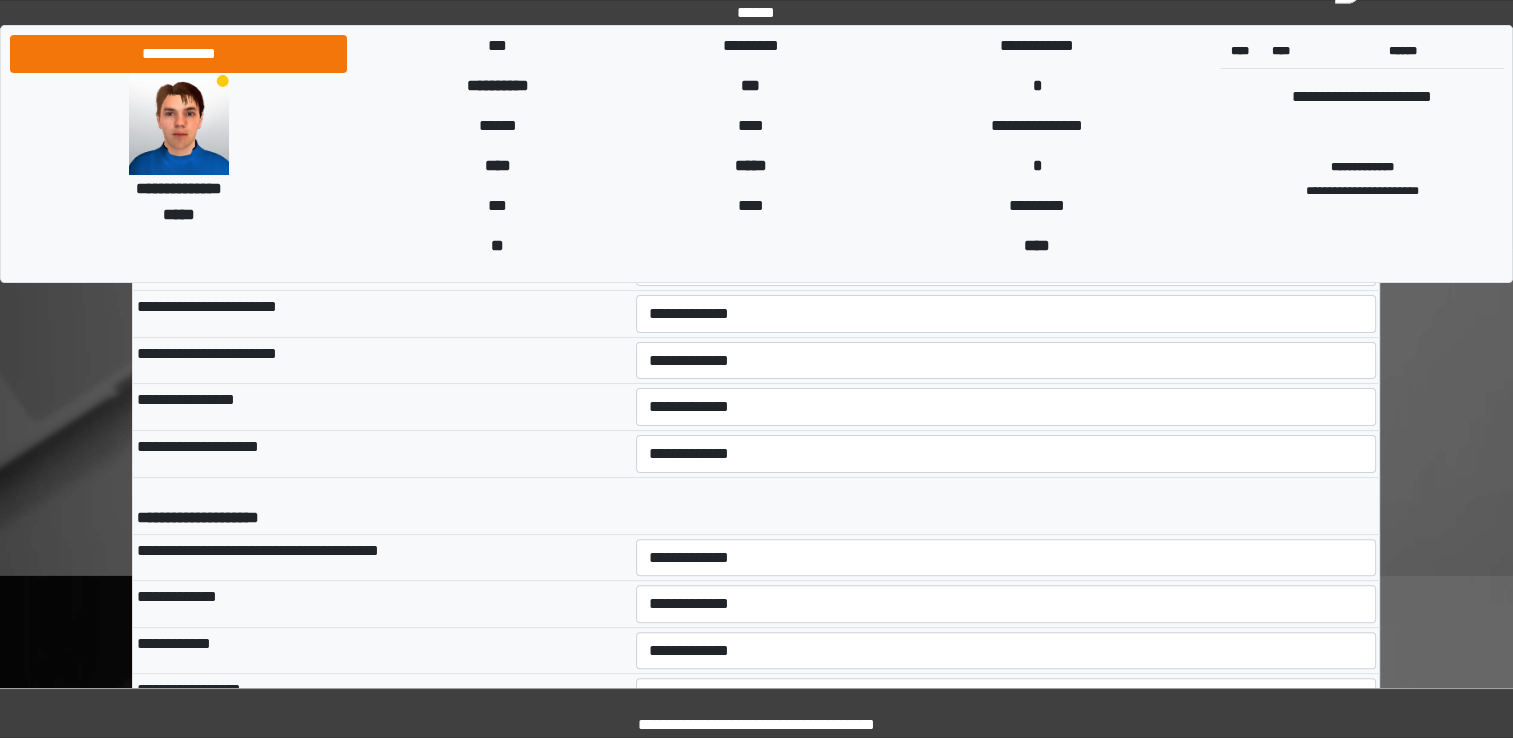 click on "**********" at bounding box center [382, 505] 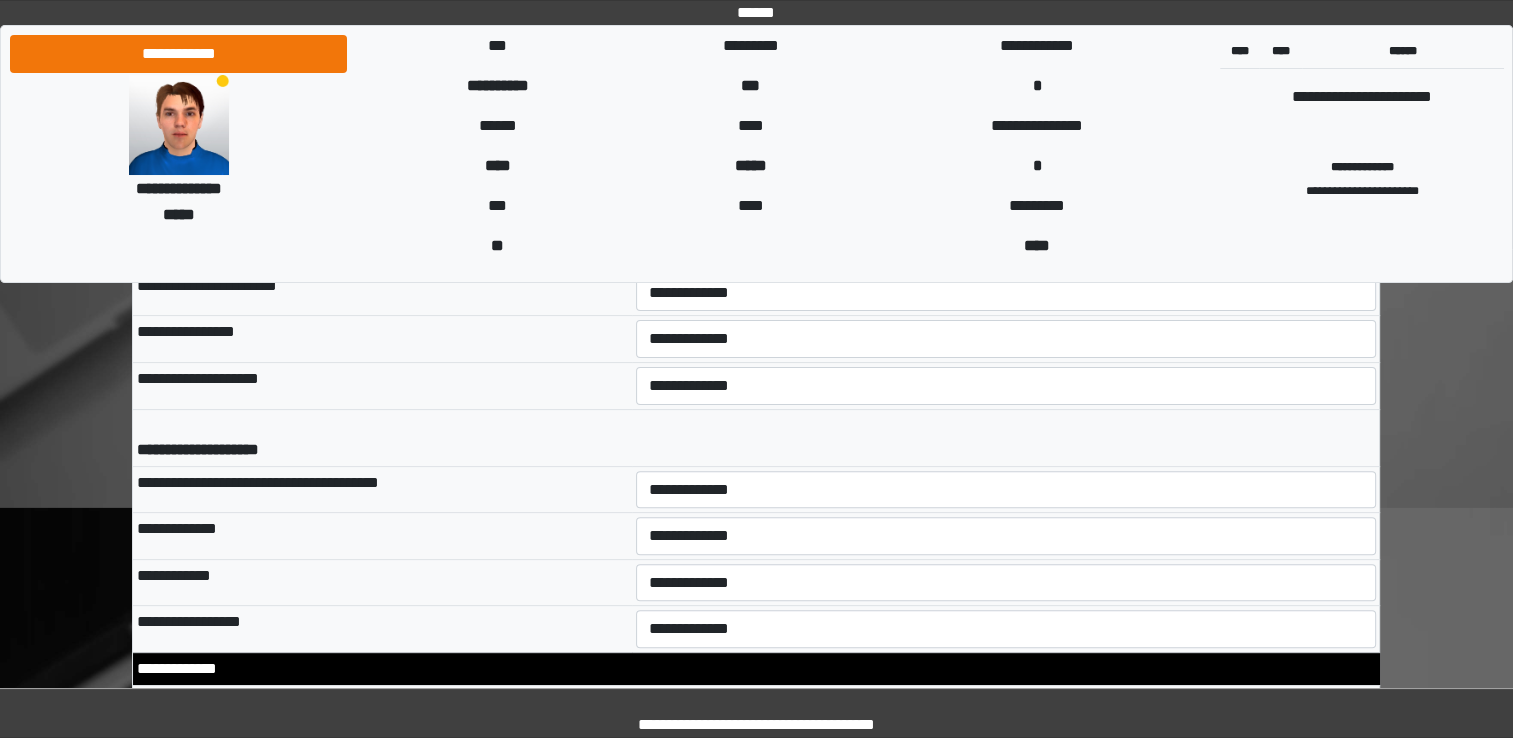 scroll, scrollTop: 8100, scrollLeft: 0, axis: vertical 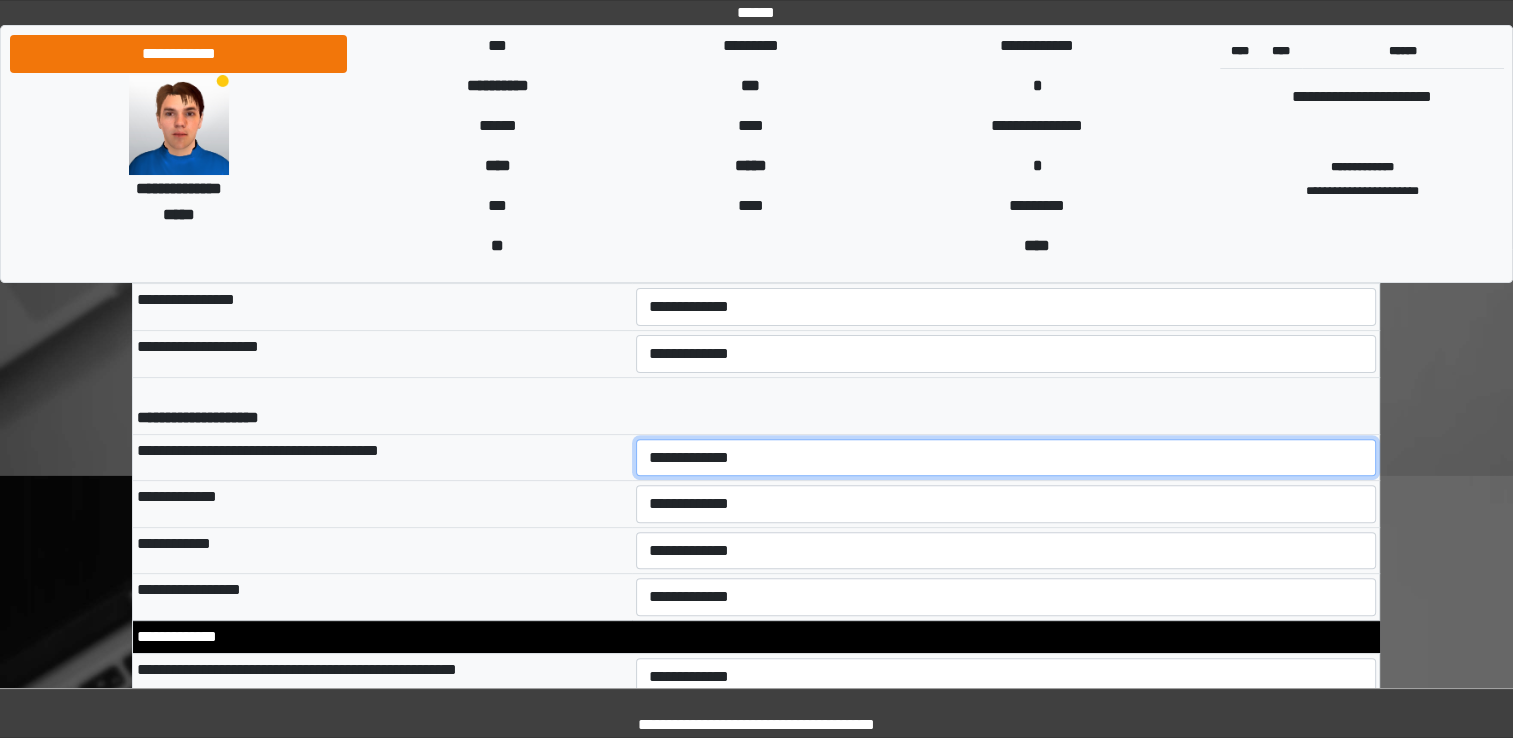click on "**********" at bounding box center (1006, 458) 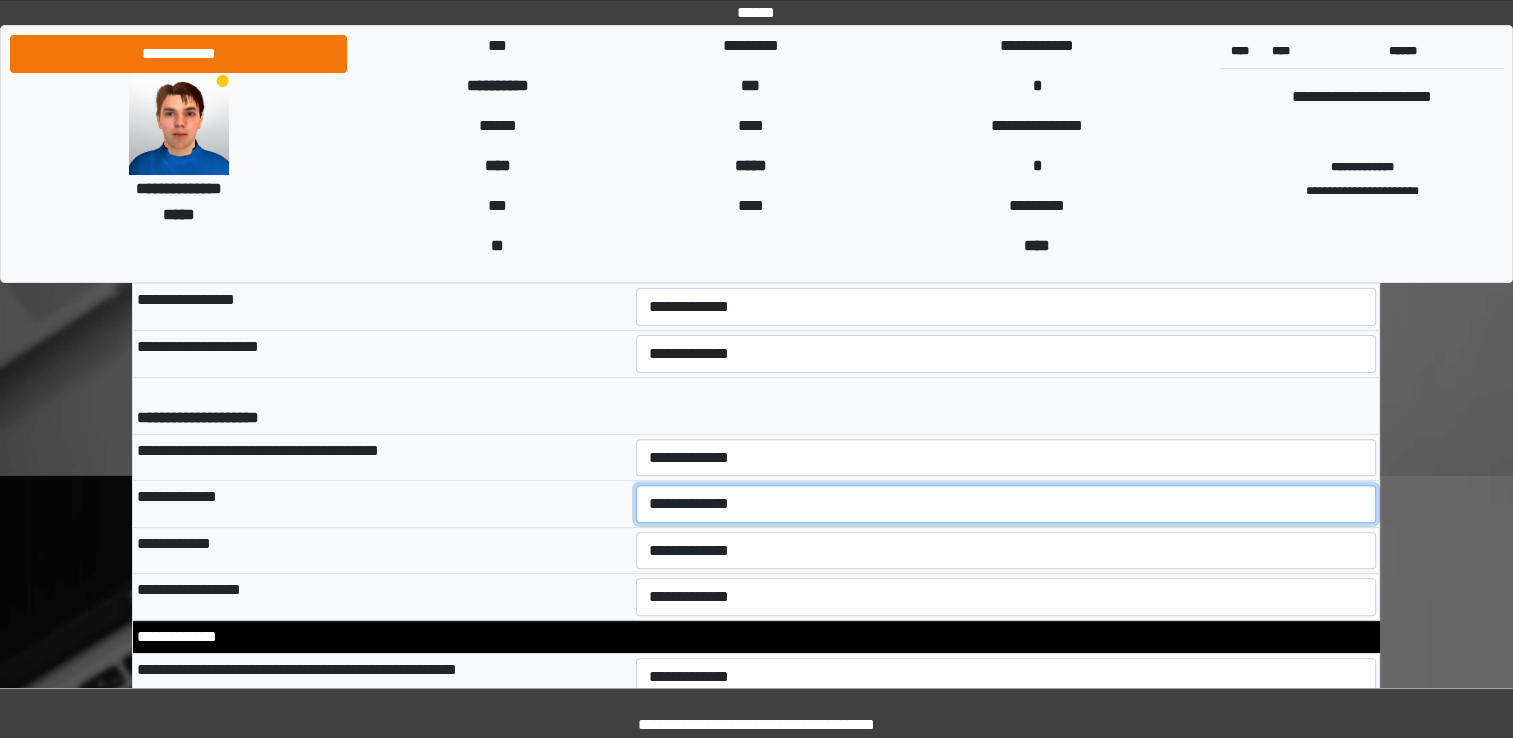 click on "**********" at bounding box center (1006, 504) 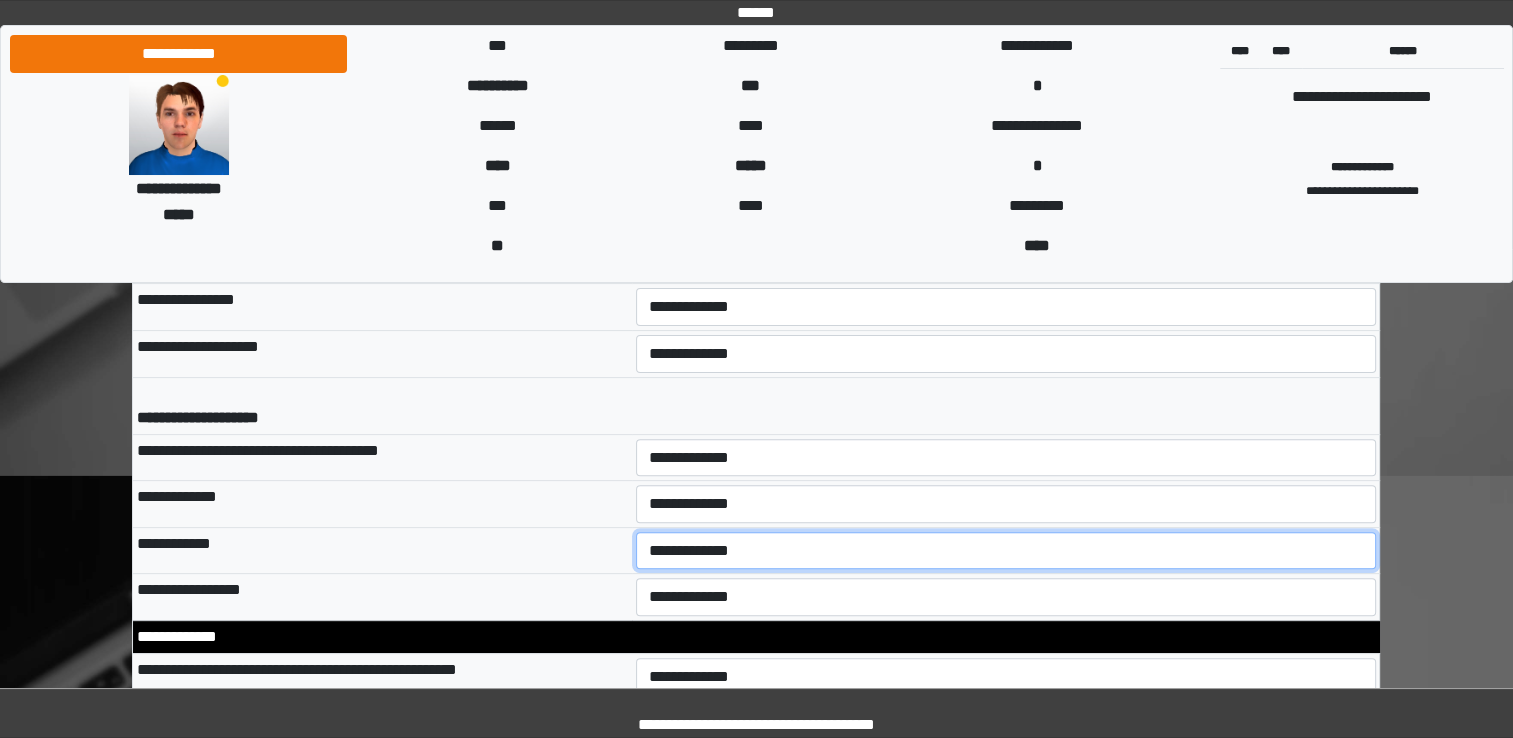 click on "**********" at bounding box center (1006, 551) 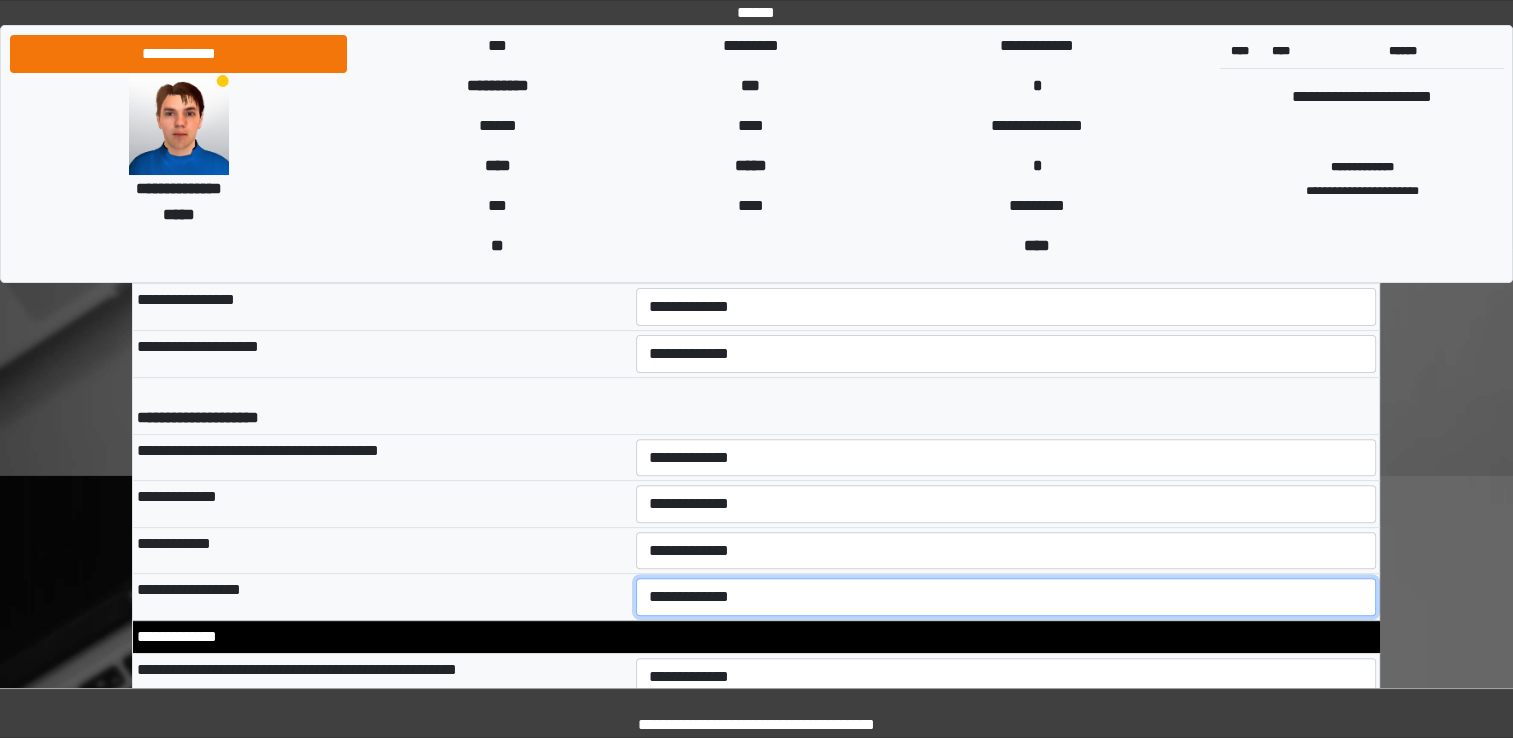 click on "**********" at bounding box center (1006, 597) 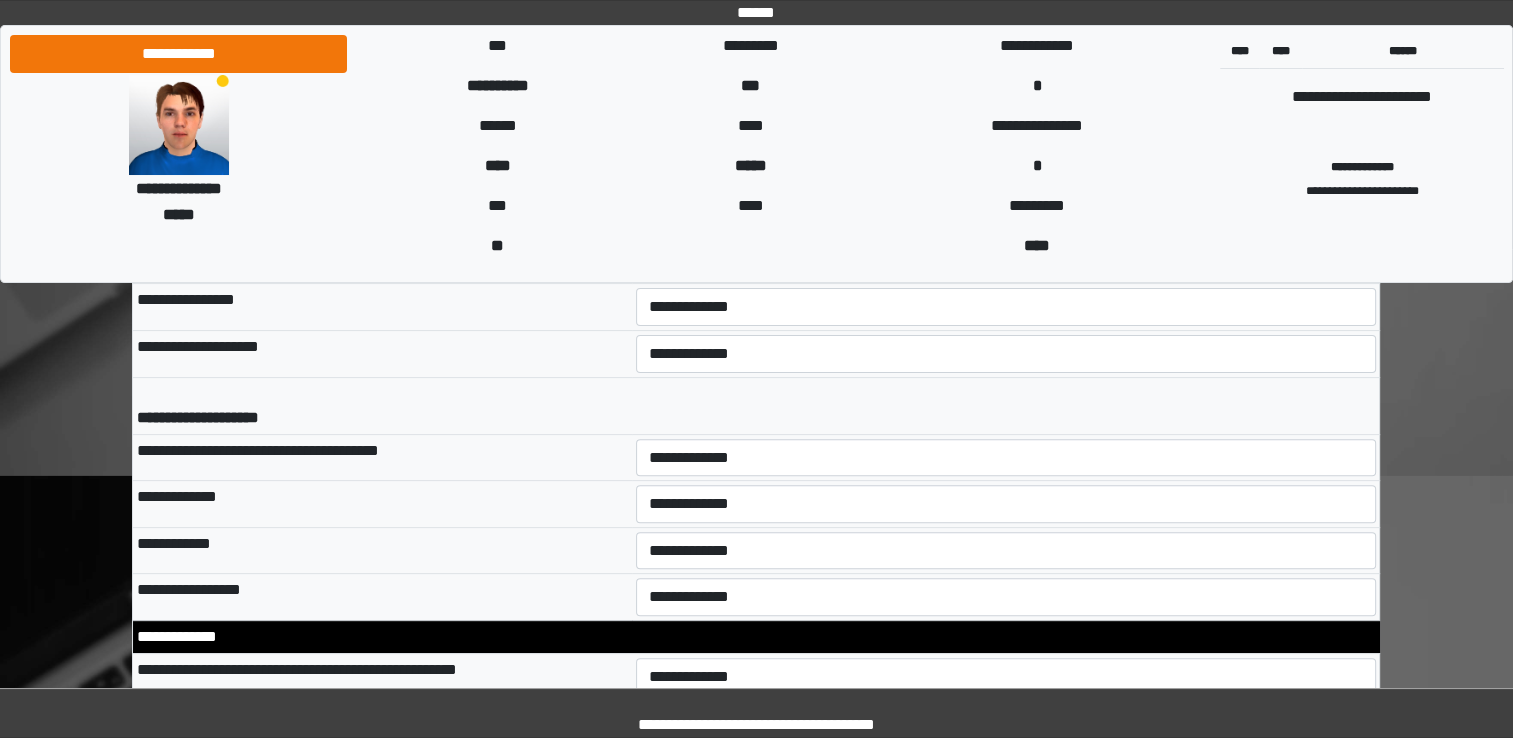 click on "**********" at bounding box center (756, 636) 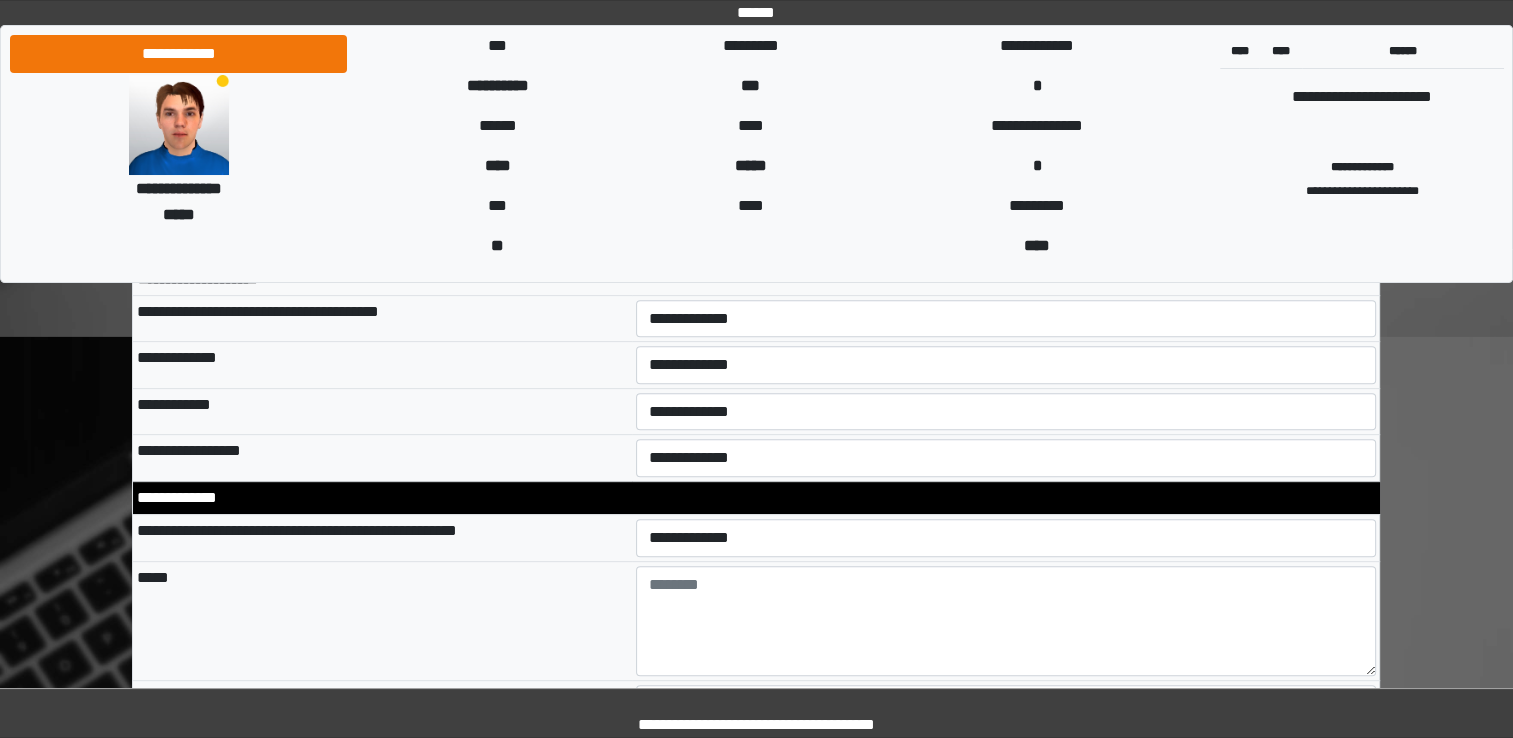 scroll, scrollTop: 8300, scrollLeft: 0, axis: vertical 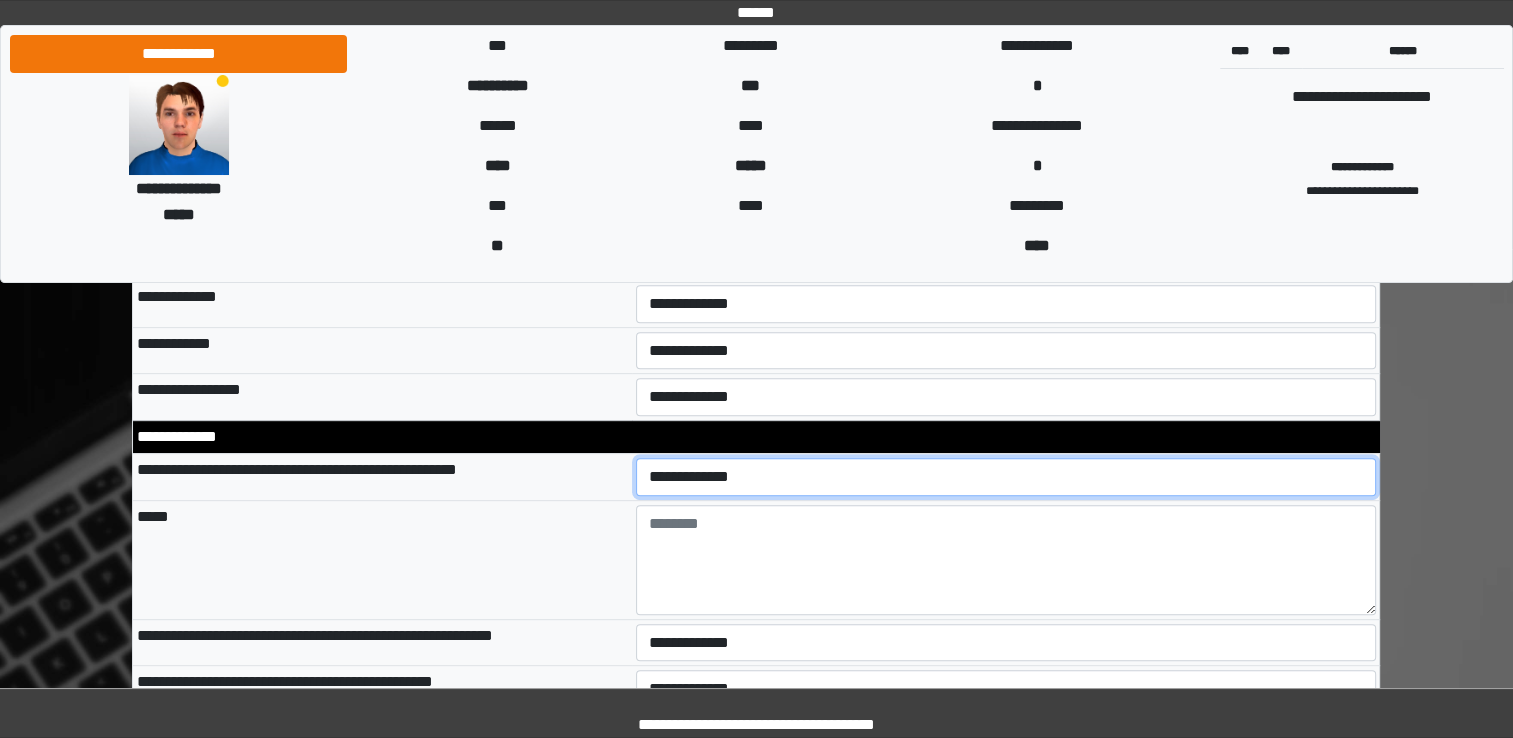 click on "**********" at bounding box center [1006, 477] 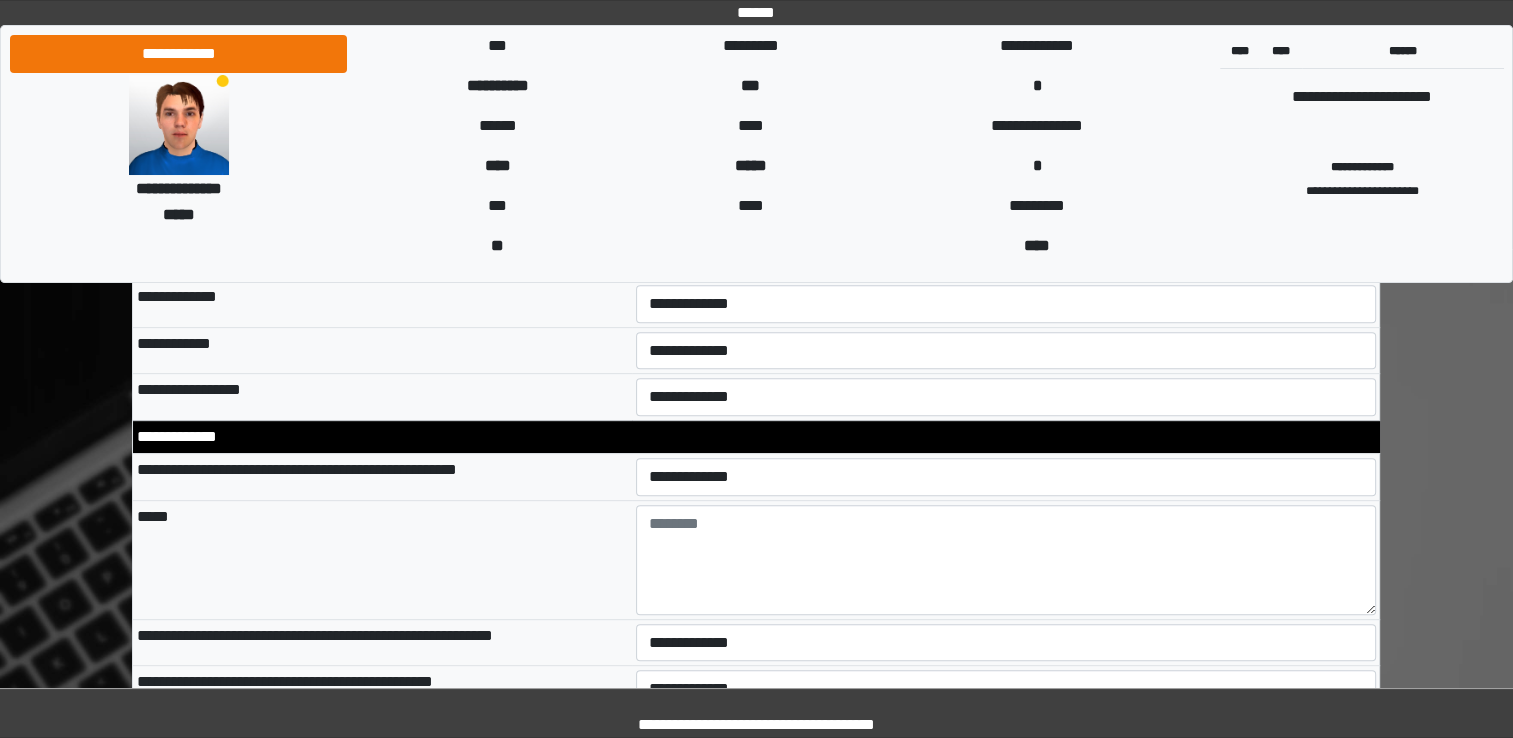 click on "*****" at bounding box center (382, 559) 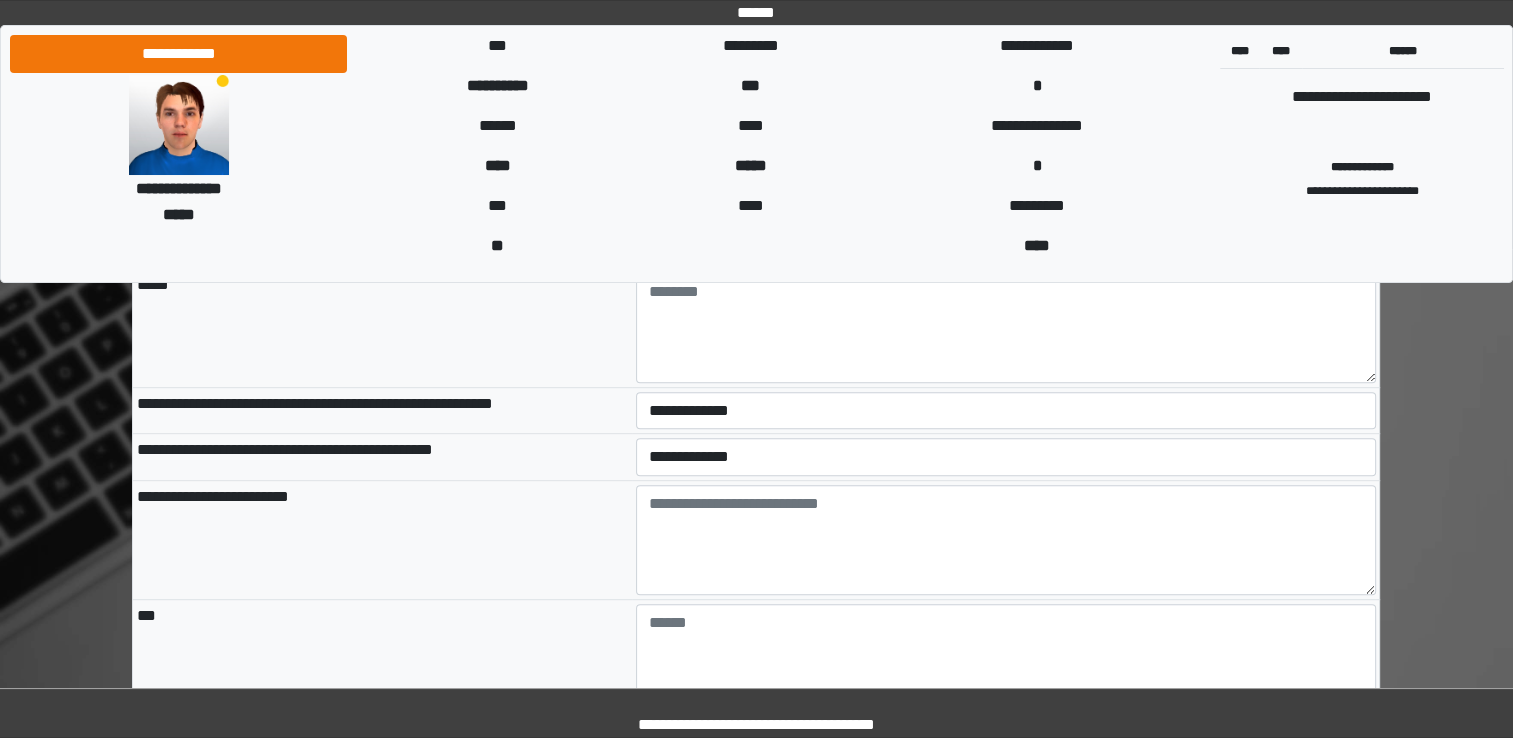 scroll, scrollTop: 8500, scrollLeft: 0, axis: vertical 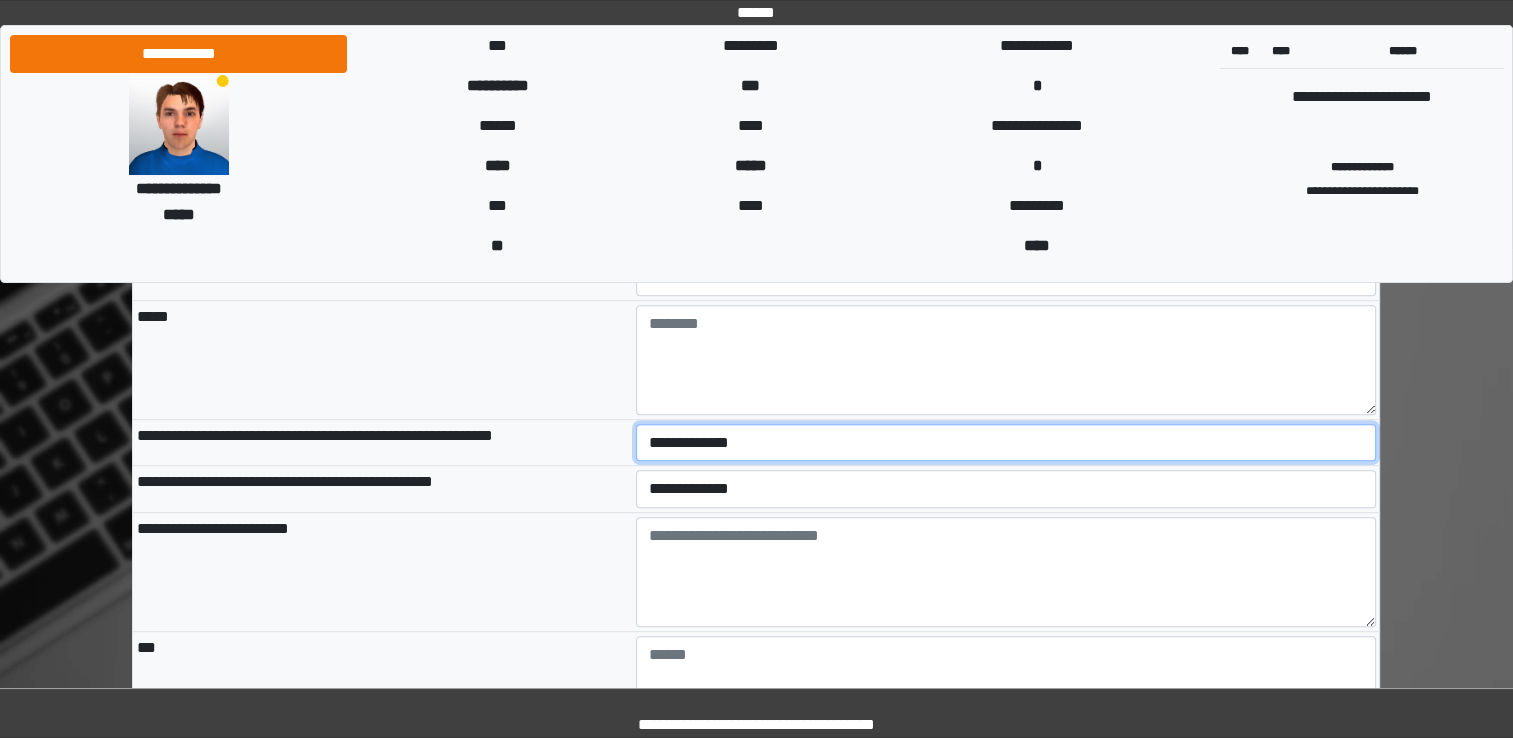 click on "**********" at bounding box center (1006, 443) 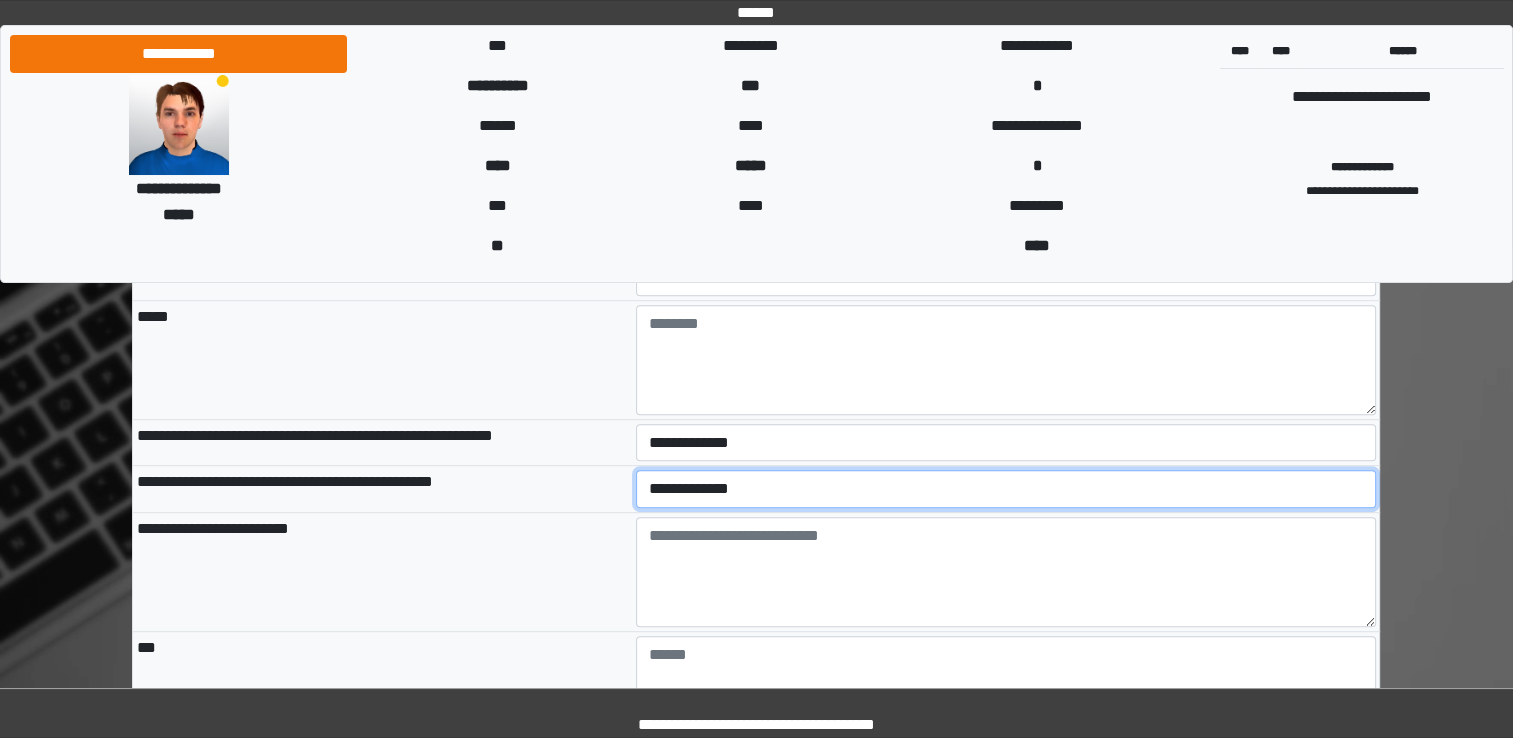 click on "**********" at bounding box center [1006, 489] 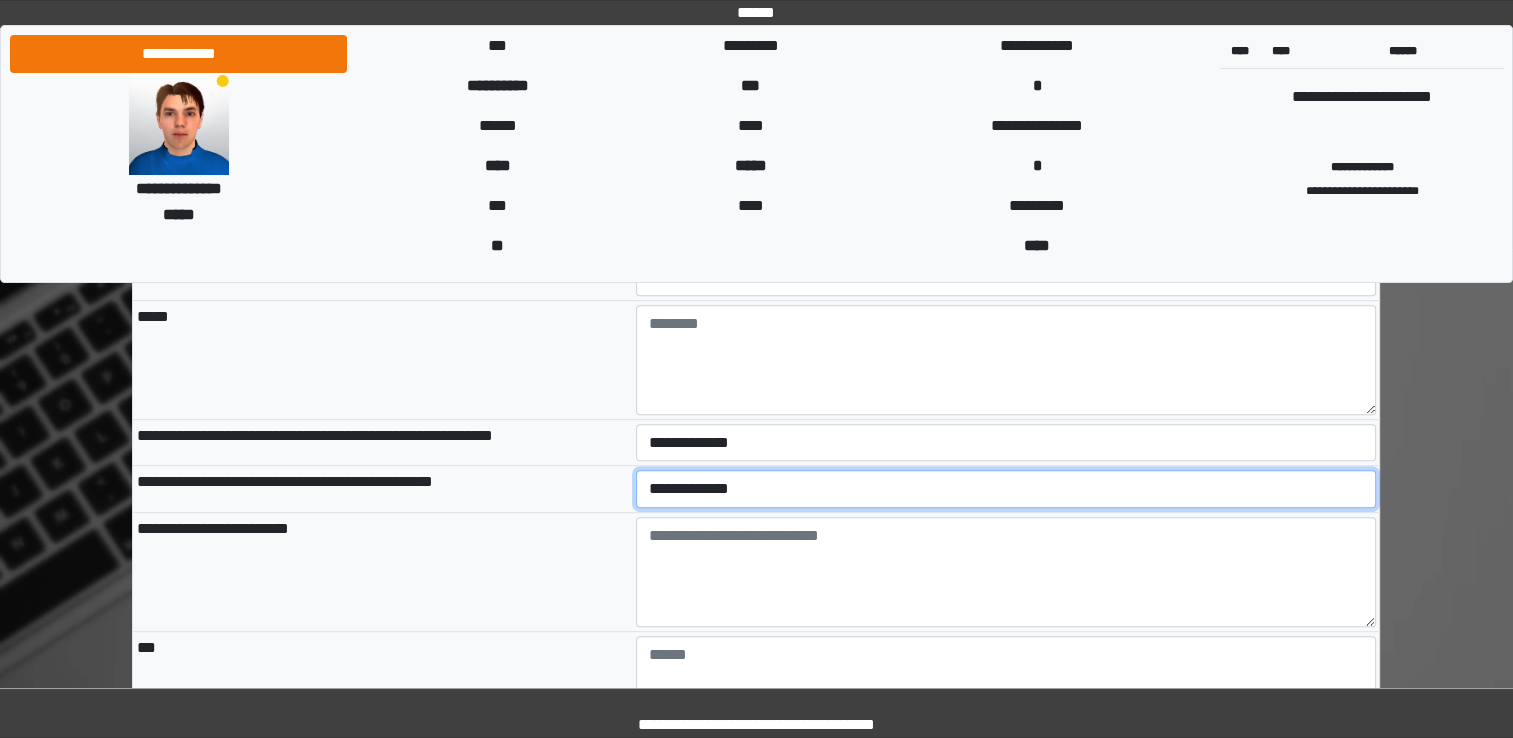 select on "*" 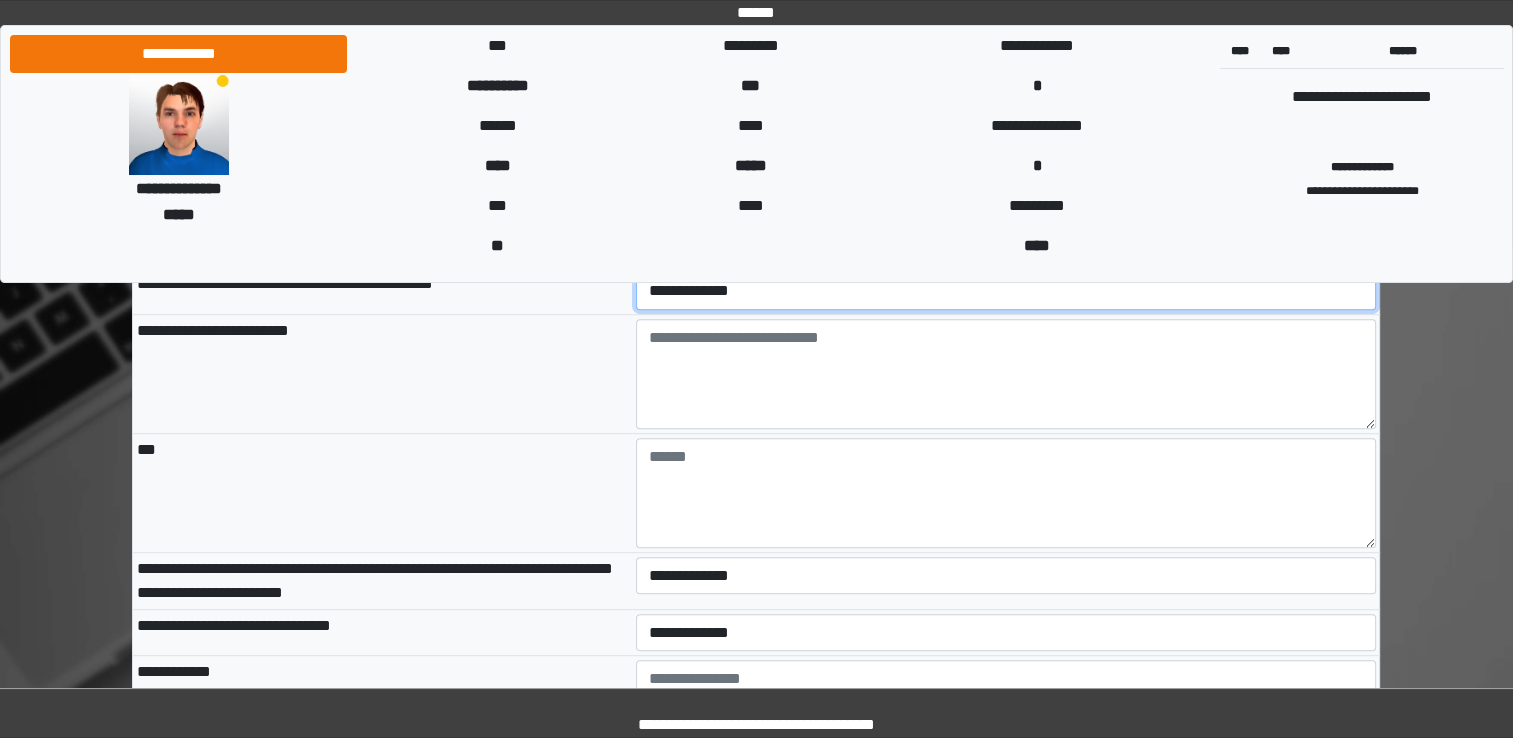 scroll, scrollTop: 8700, scrollLeft: 0, axis: vertical 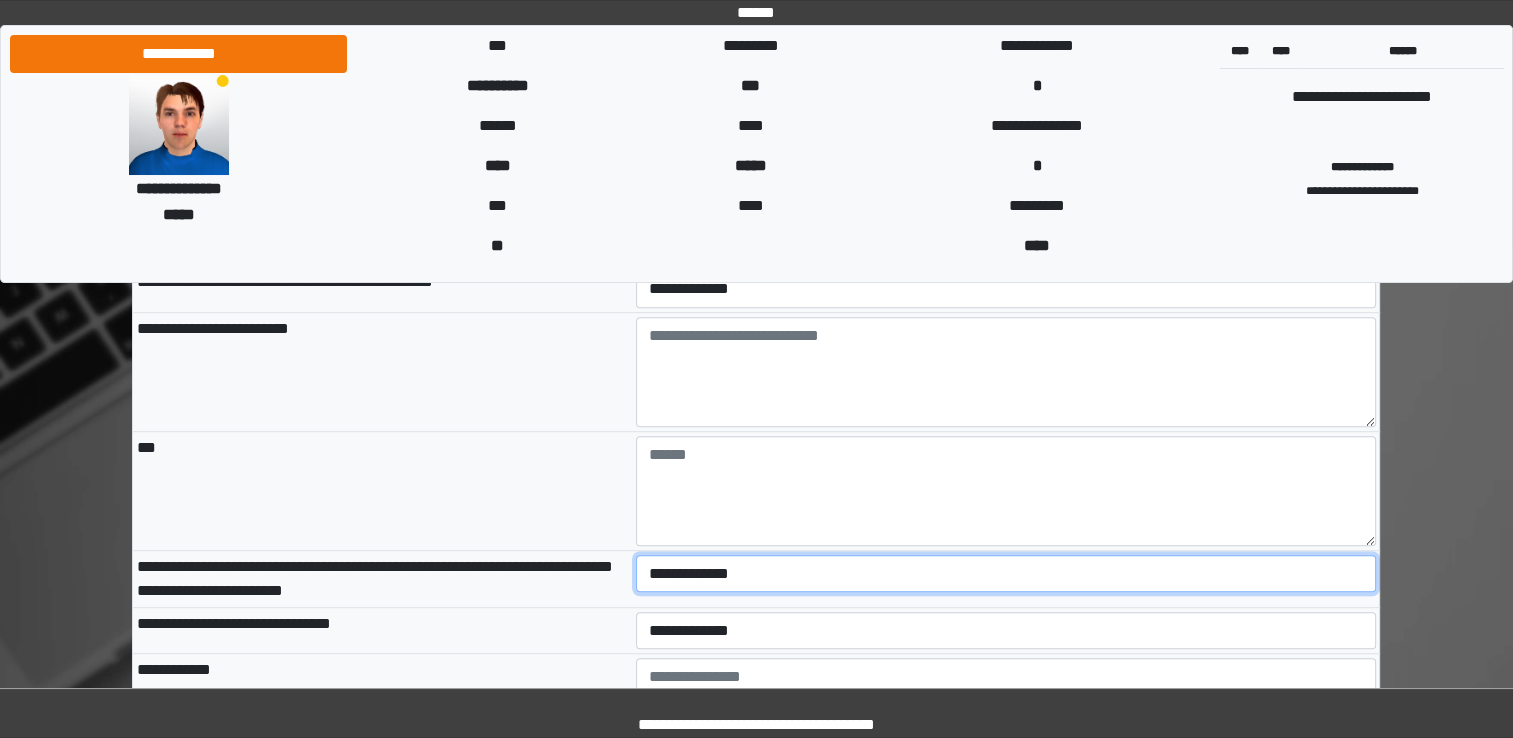 click on "**********" at bounding box center (1006, 574) 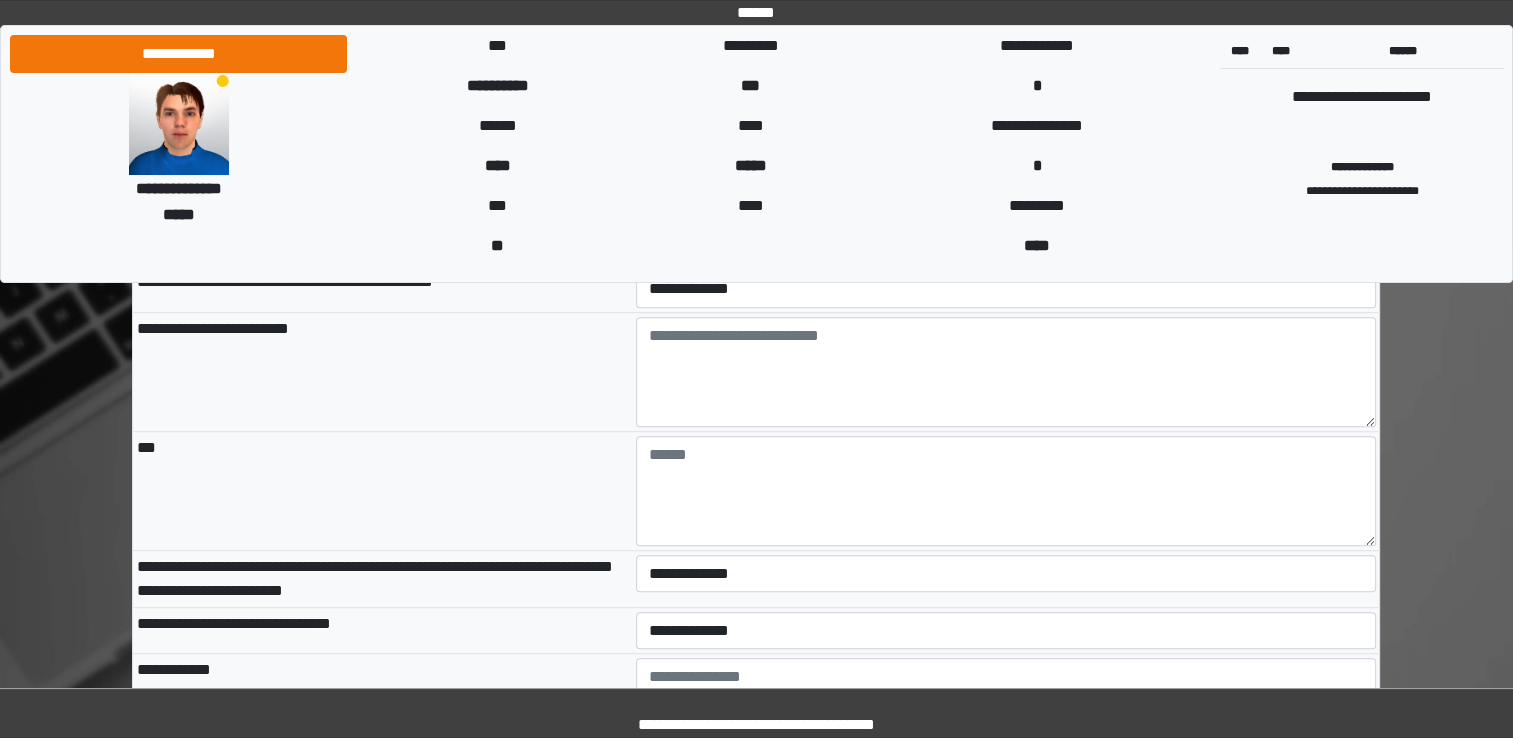 click on "**********" at bounding box center [382, 630] 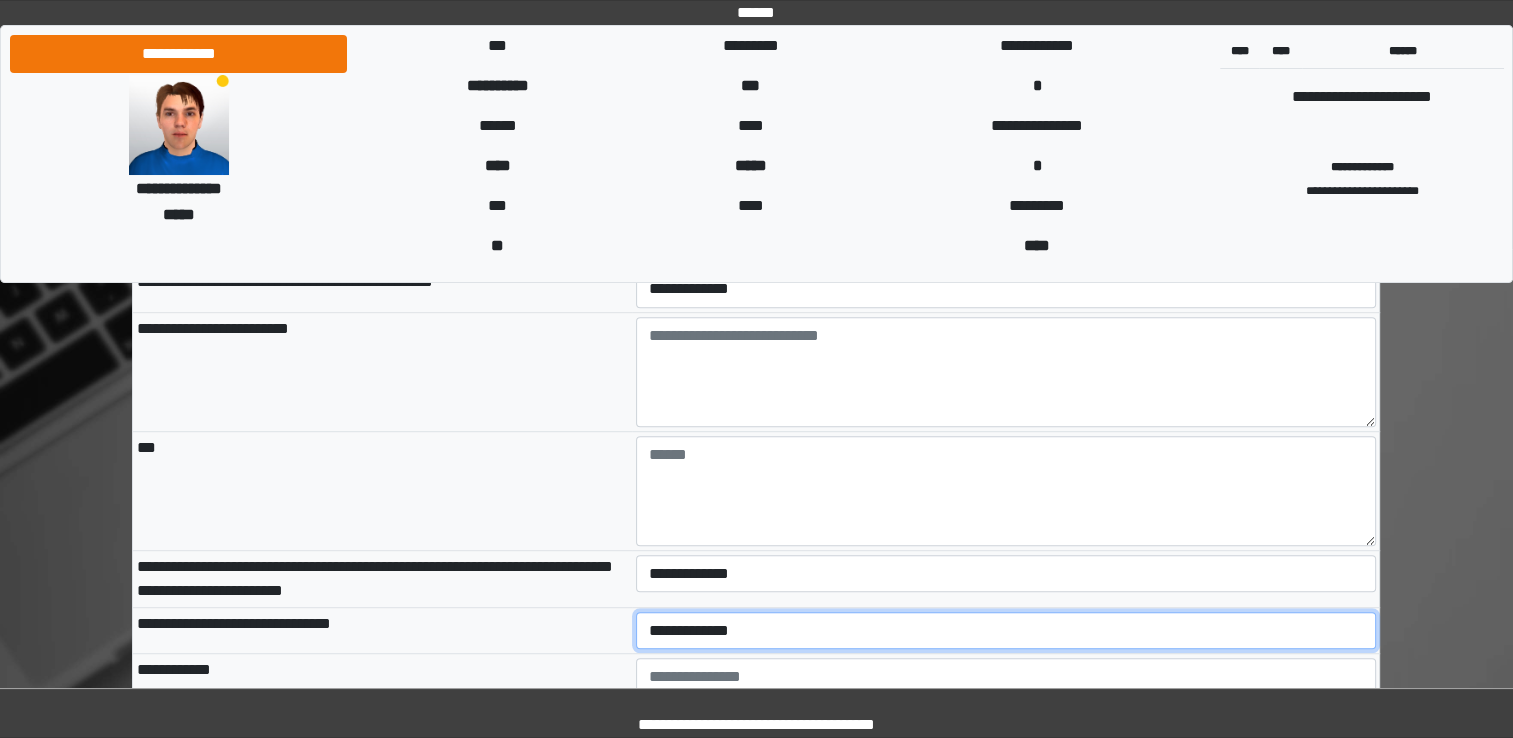 click on "**********" at bounding box center [1006, 631] 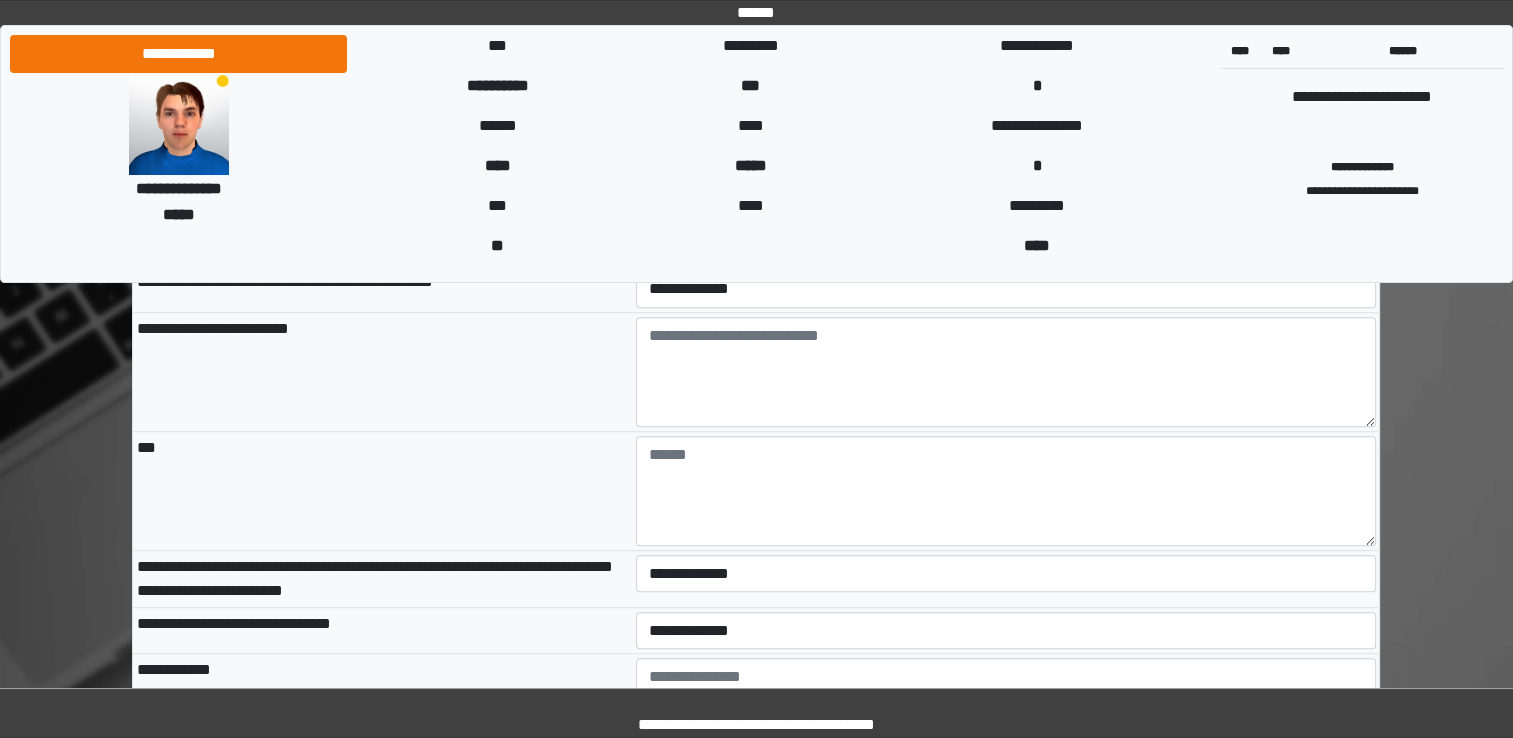 click on "**********" at bounding box center [382, 713] 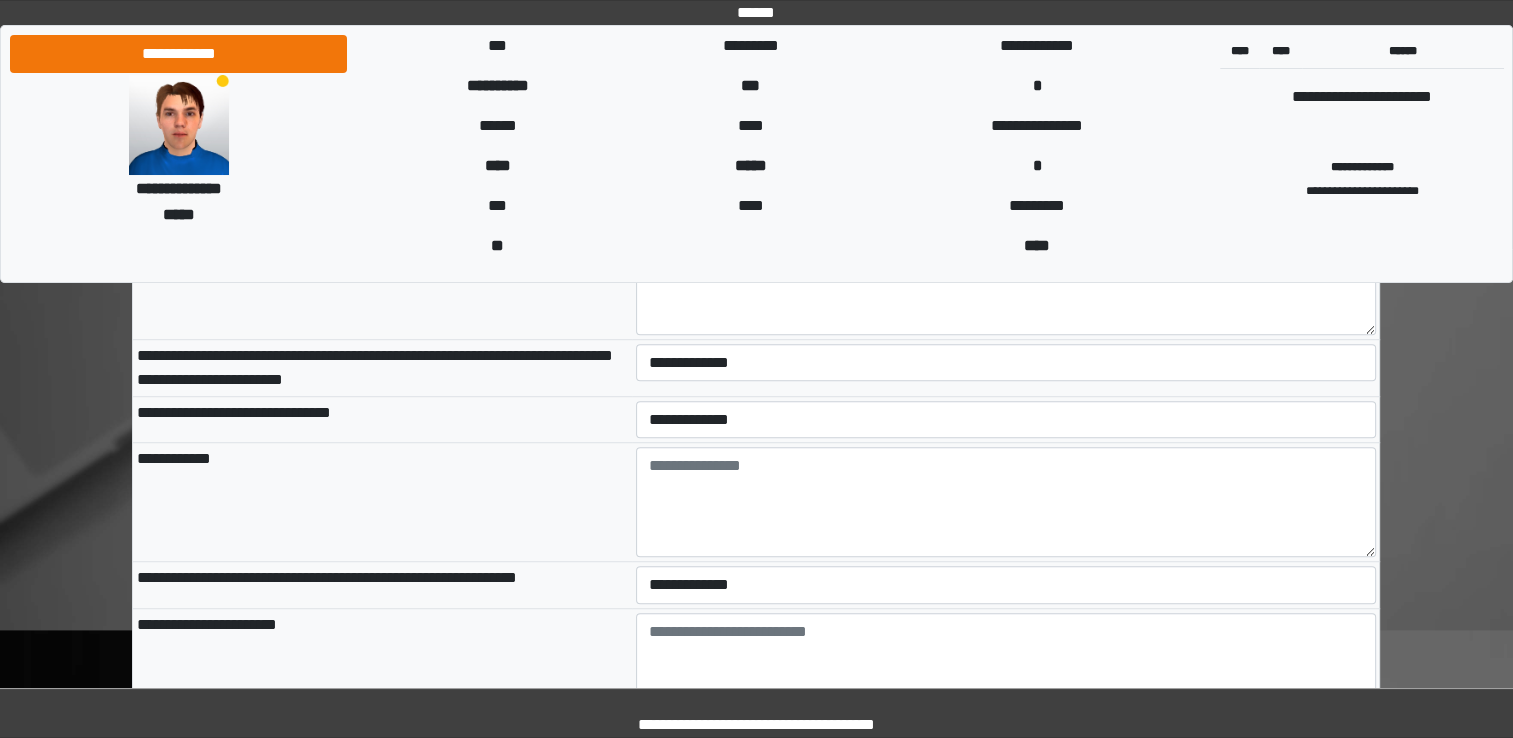 scroll, scrollTop: 9000, scrollLeft: 0, axis: vertical 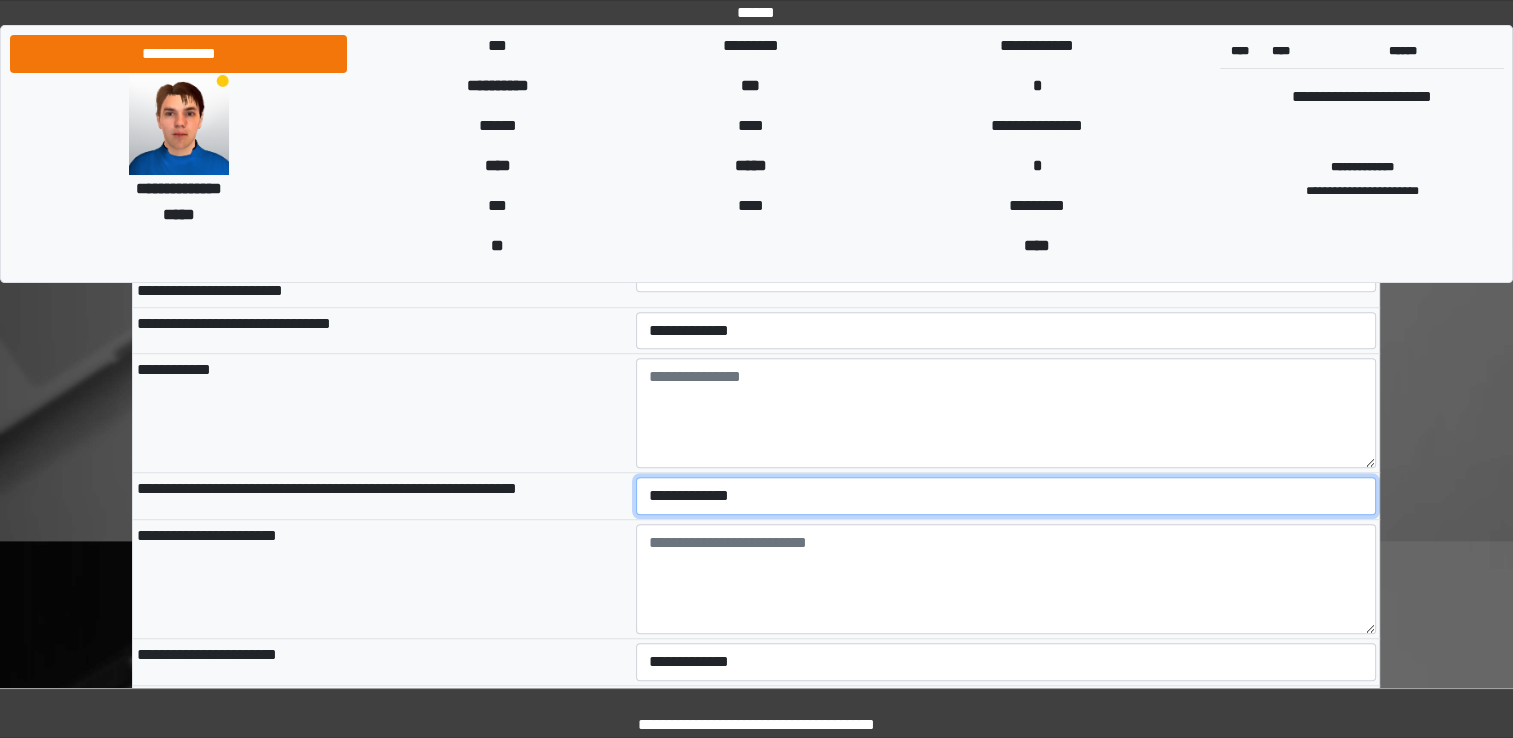 click on "**********" at bounding box center (1006, 496) 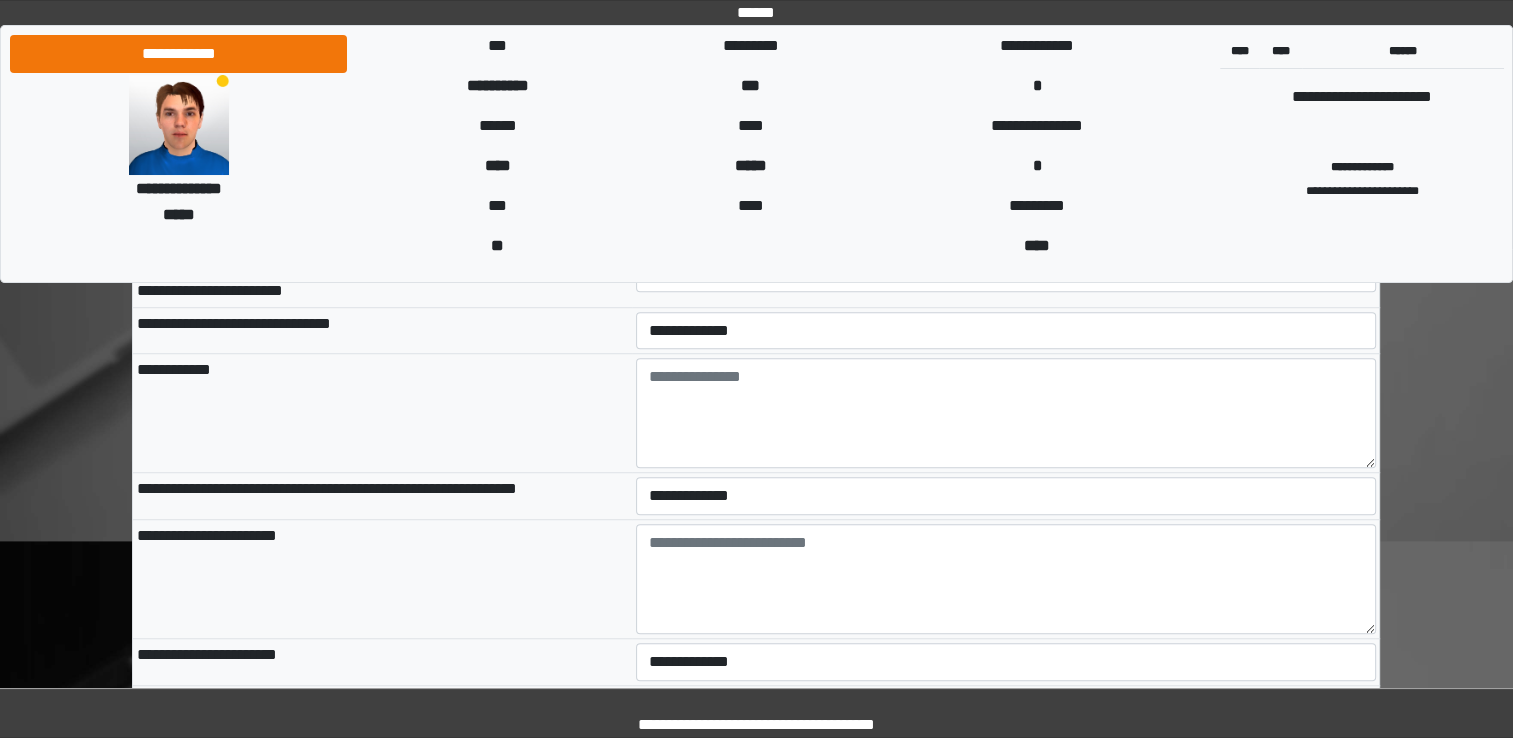 click on "**********" at bounding box center (382, 578) 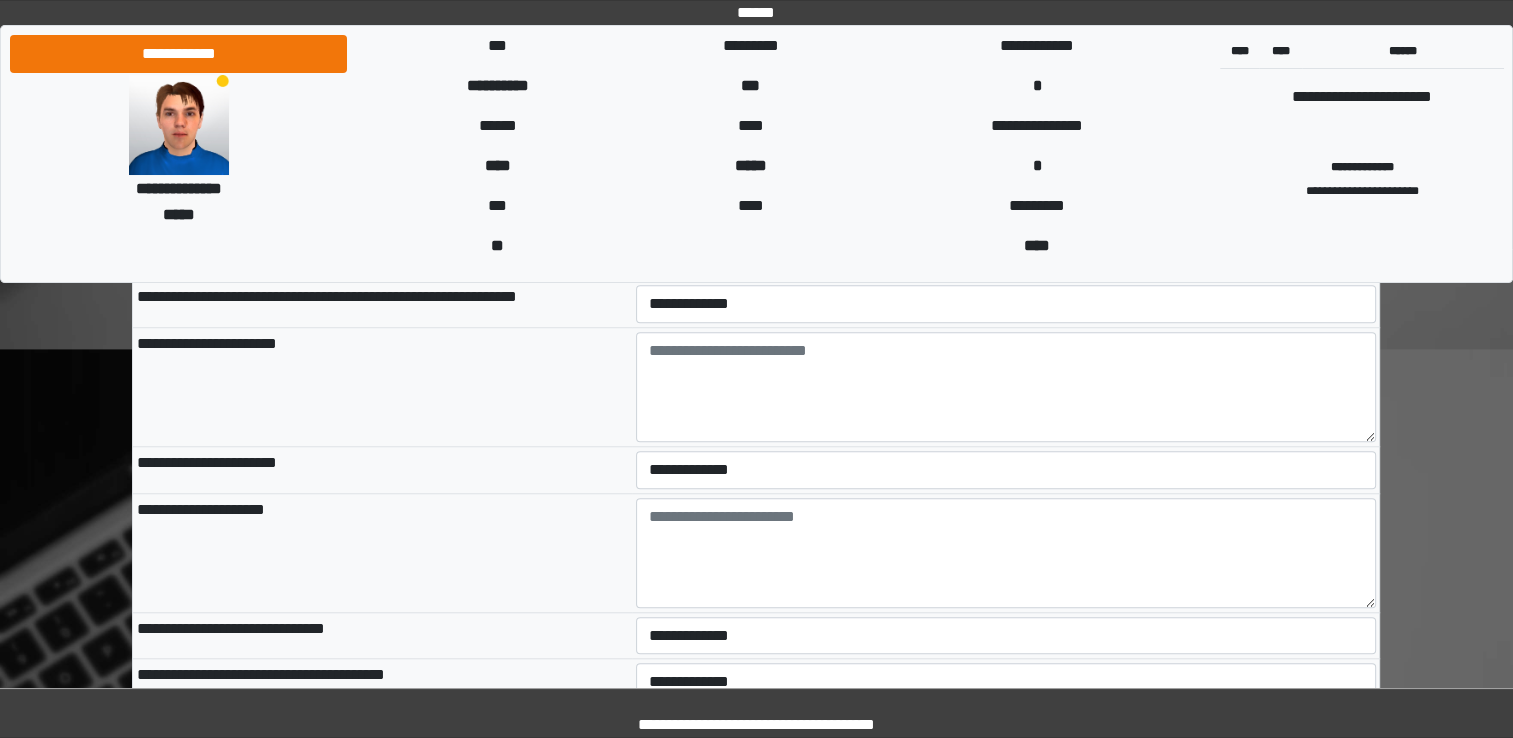 scroll, scrollTop: 9200, scrollLeft: 0, axis: vertical 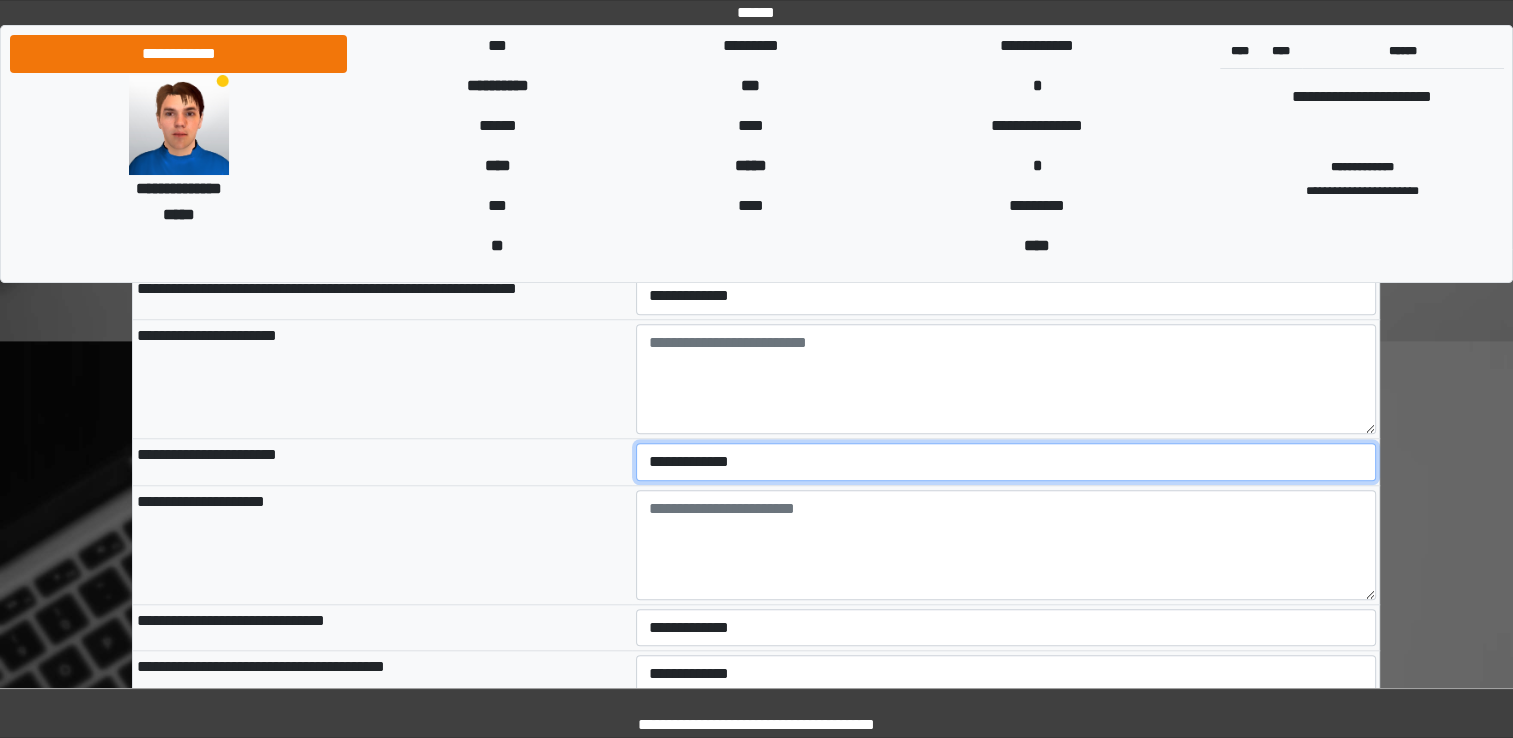 click on "**********" at bounding box center [1006, 462] 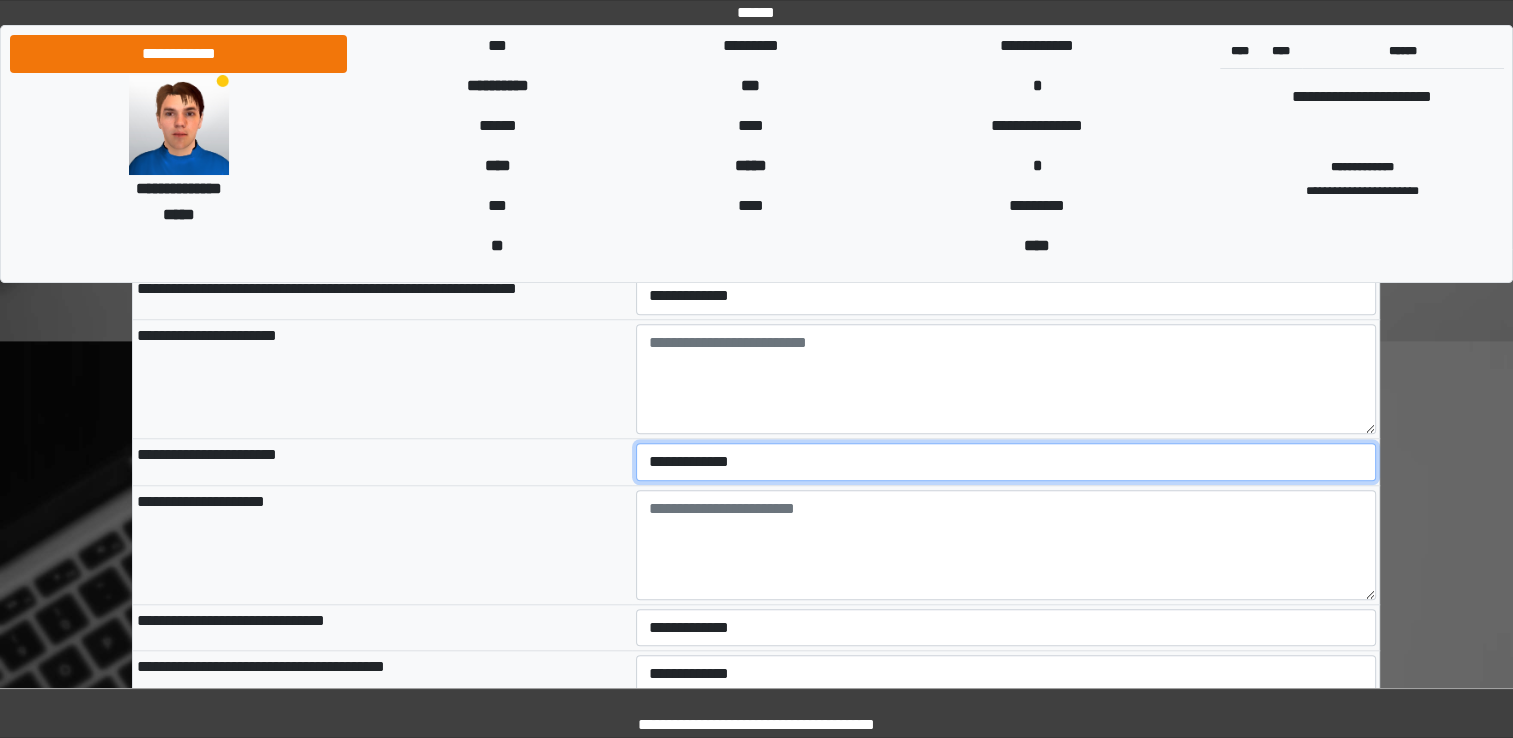 select on "*" 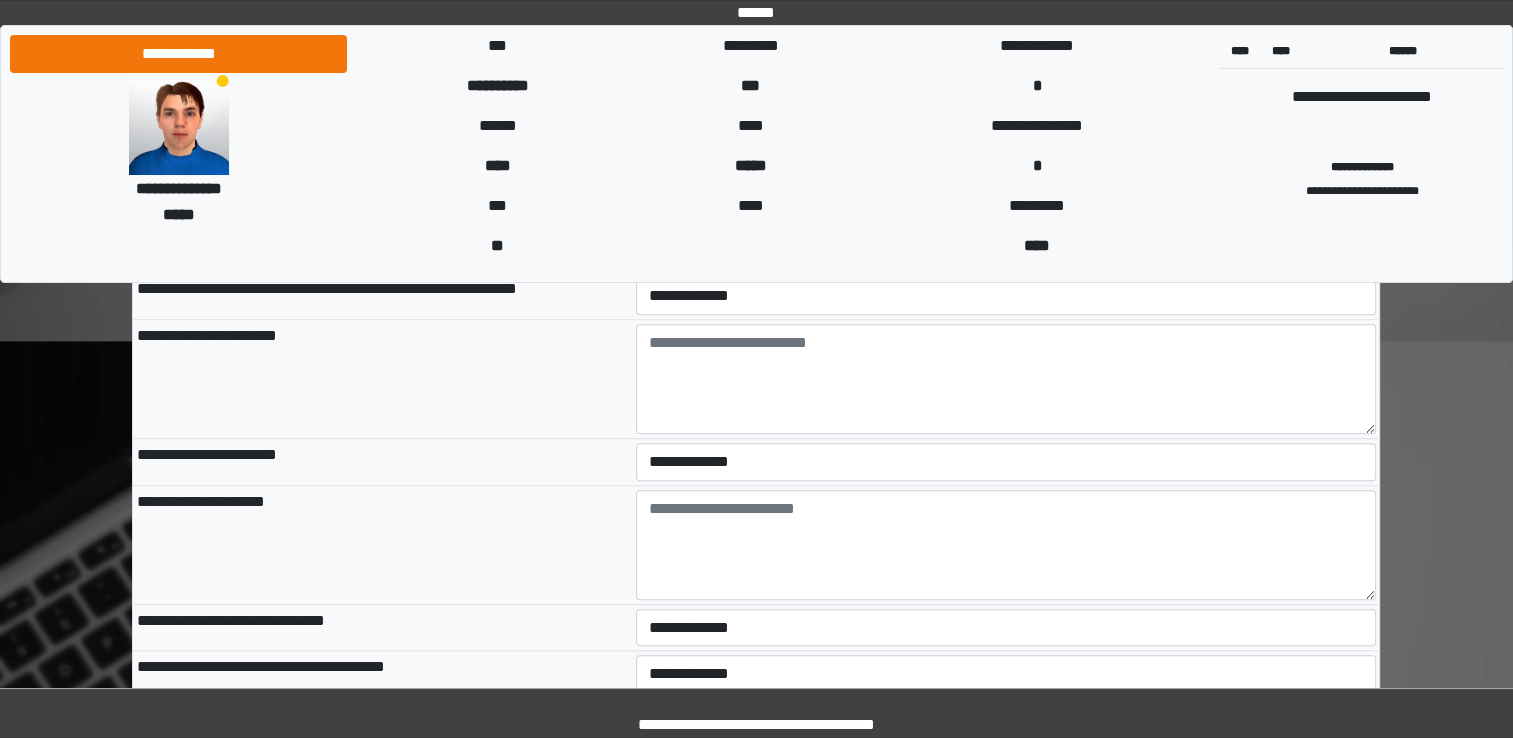 click on "**********" at bounding box center (382, 544) 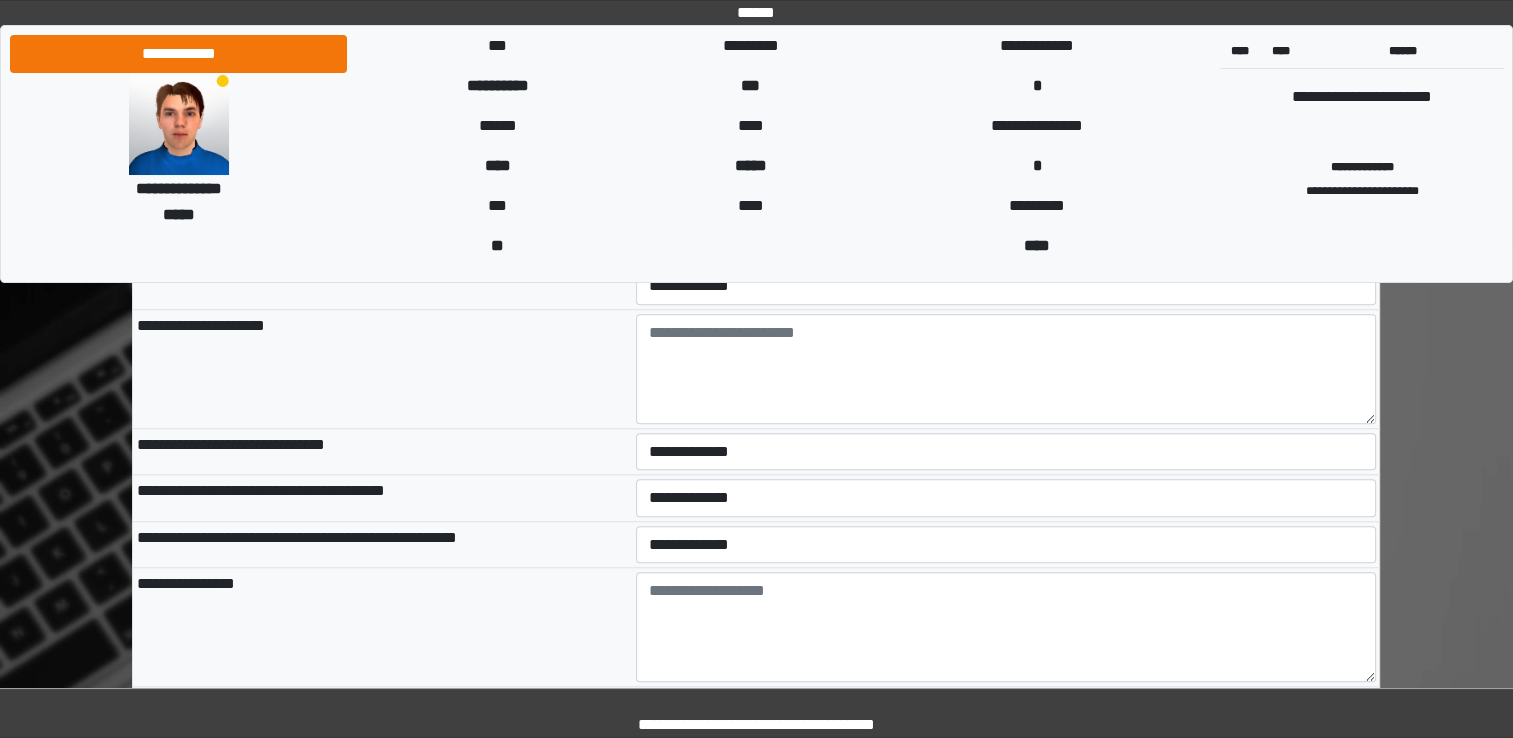 scroll, scrollTop: 9400, scrollLeft: 0, axis: vertical 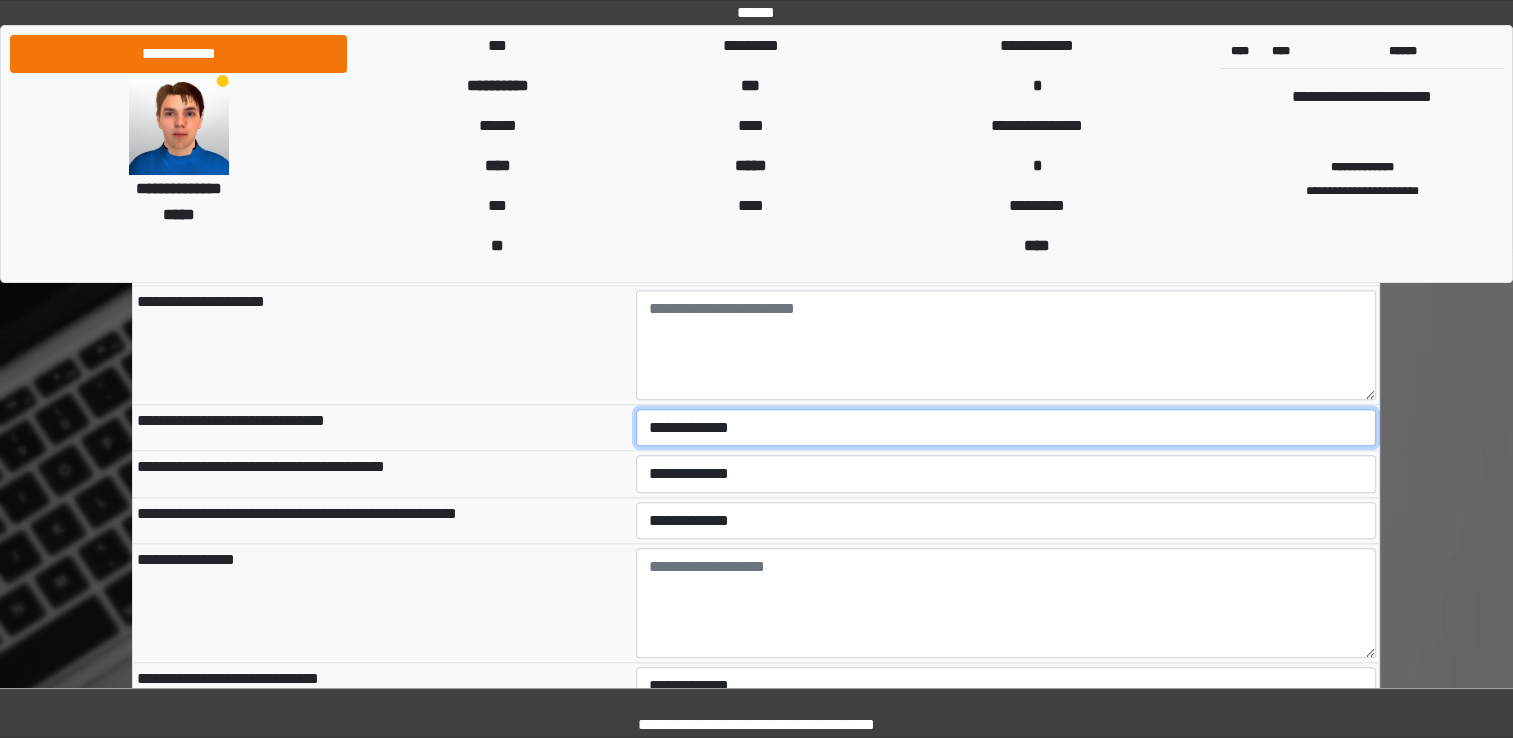 click on "**********" at bounding box center [1006, 428] 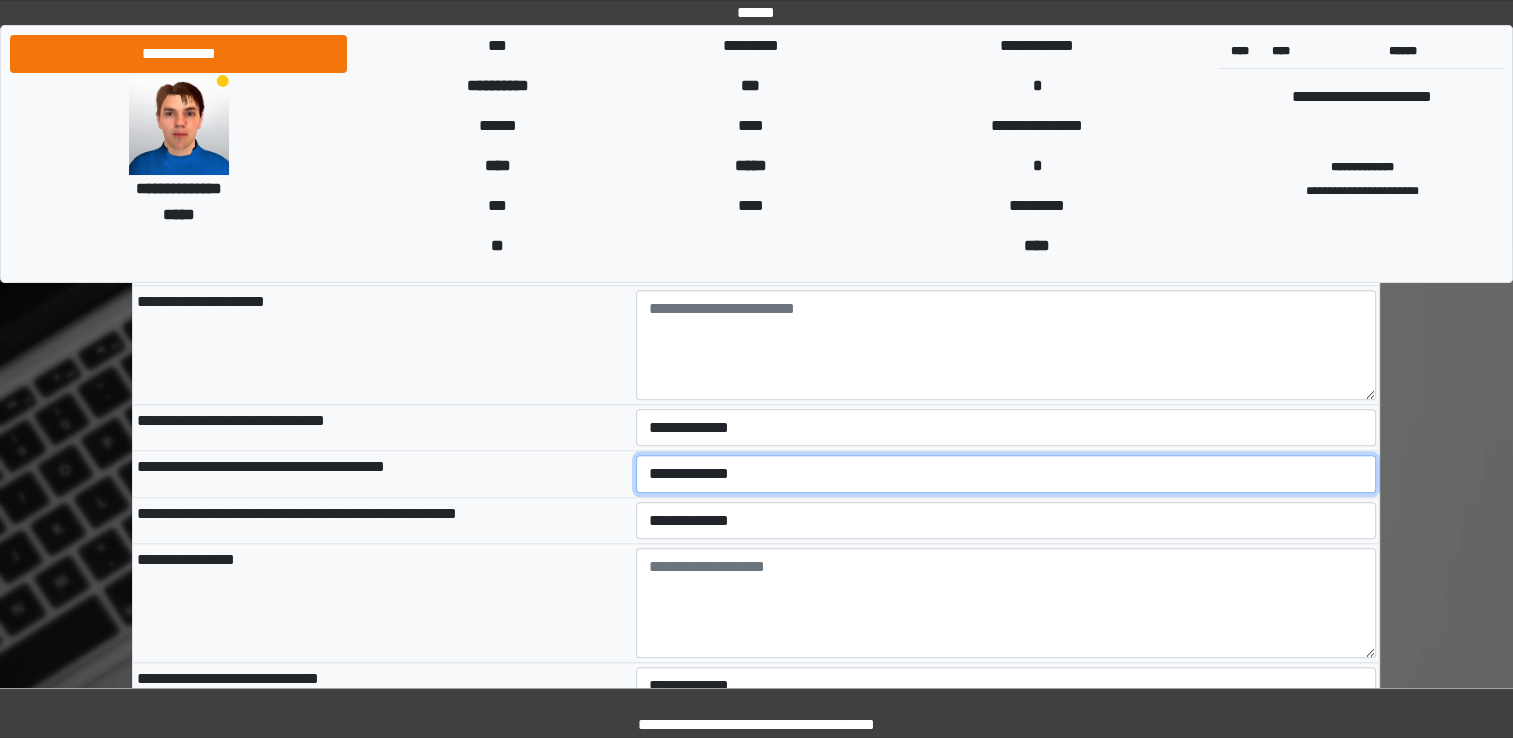click on "**********" at bounding box center (1006, 474) 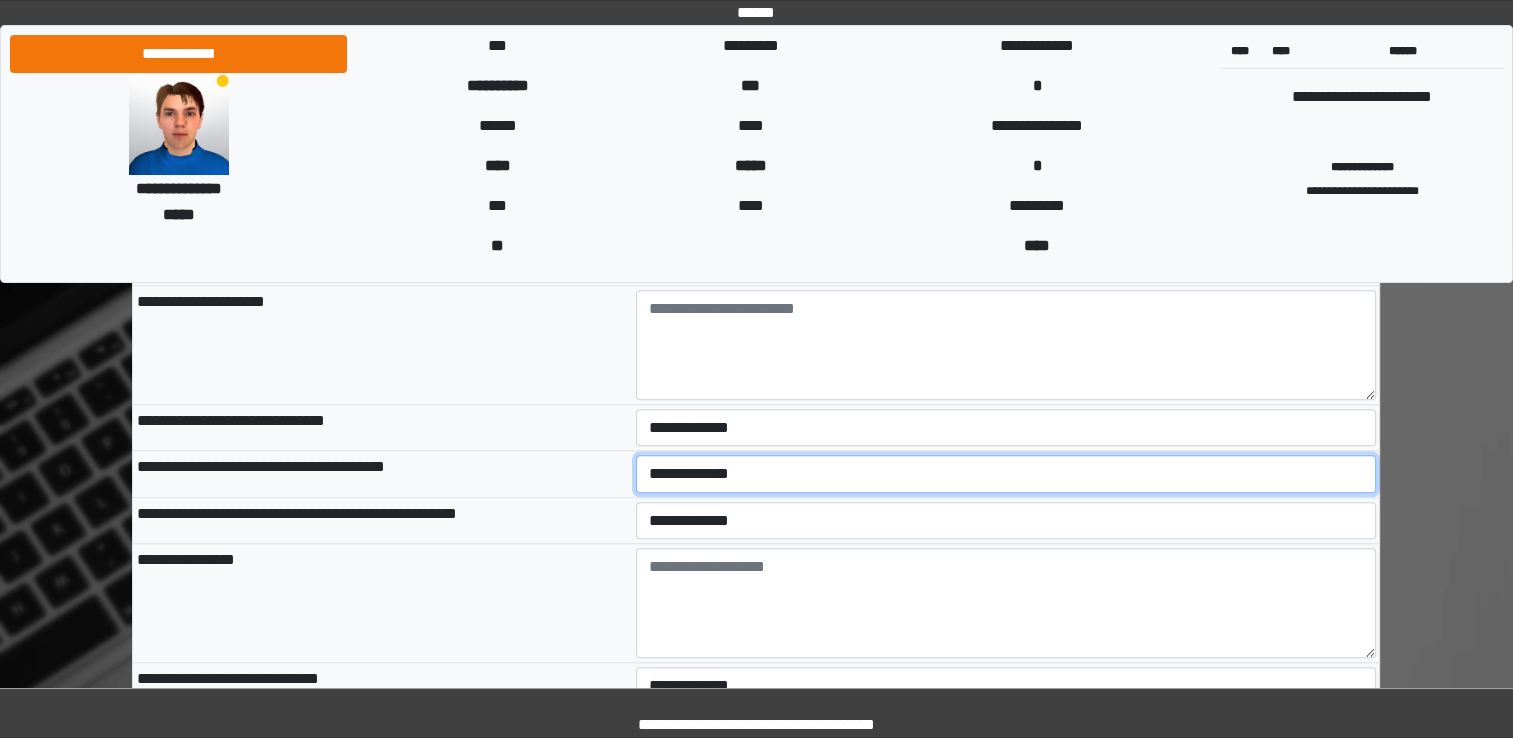 select on "*" 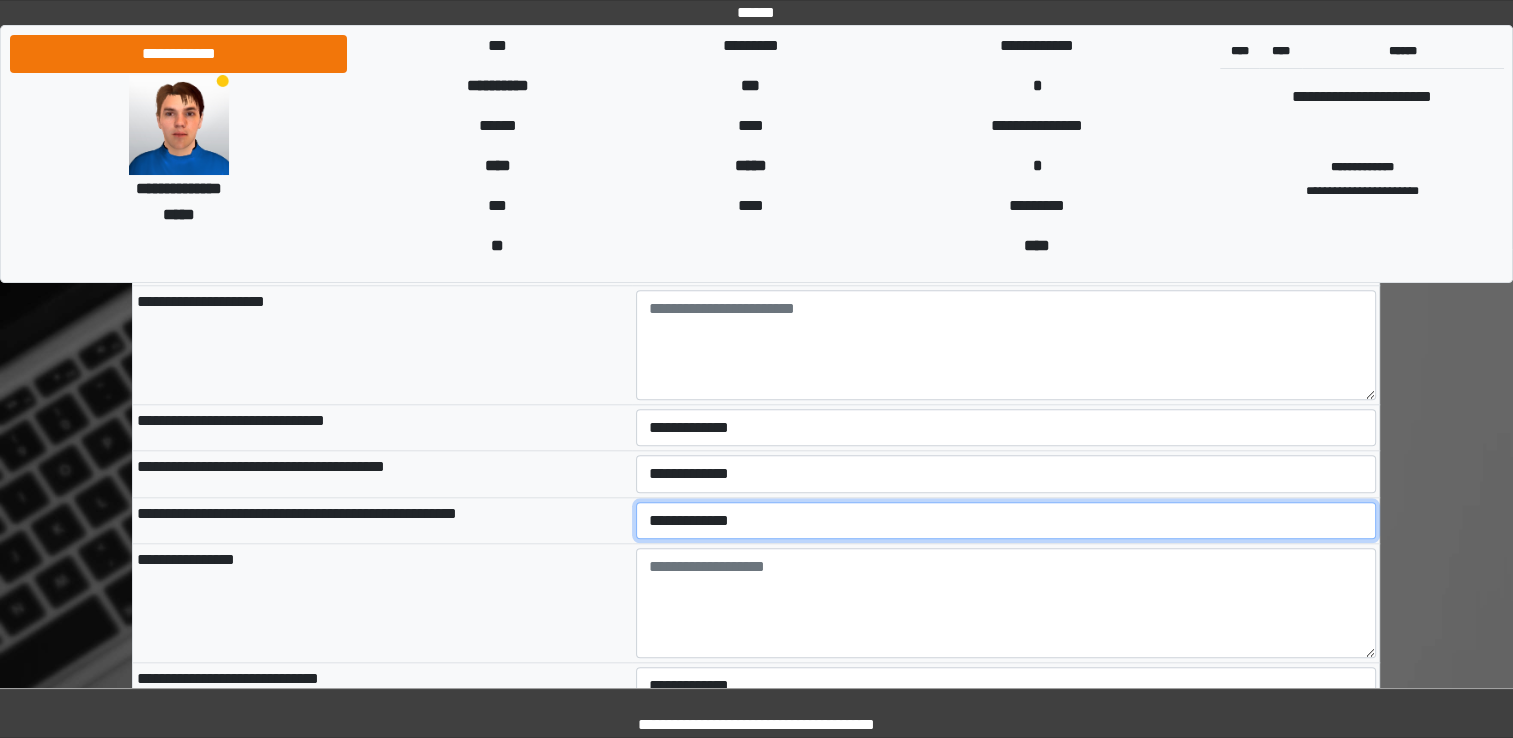 click on "**********" at bounding box center [1006, 521] 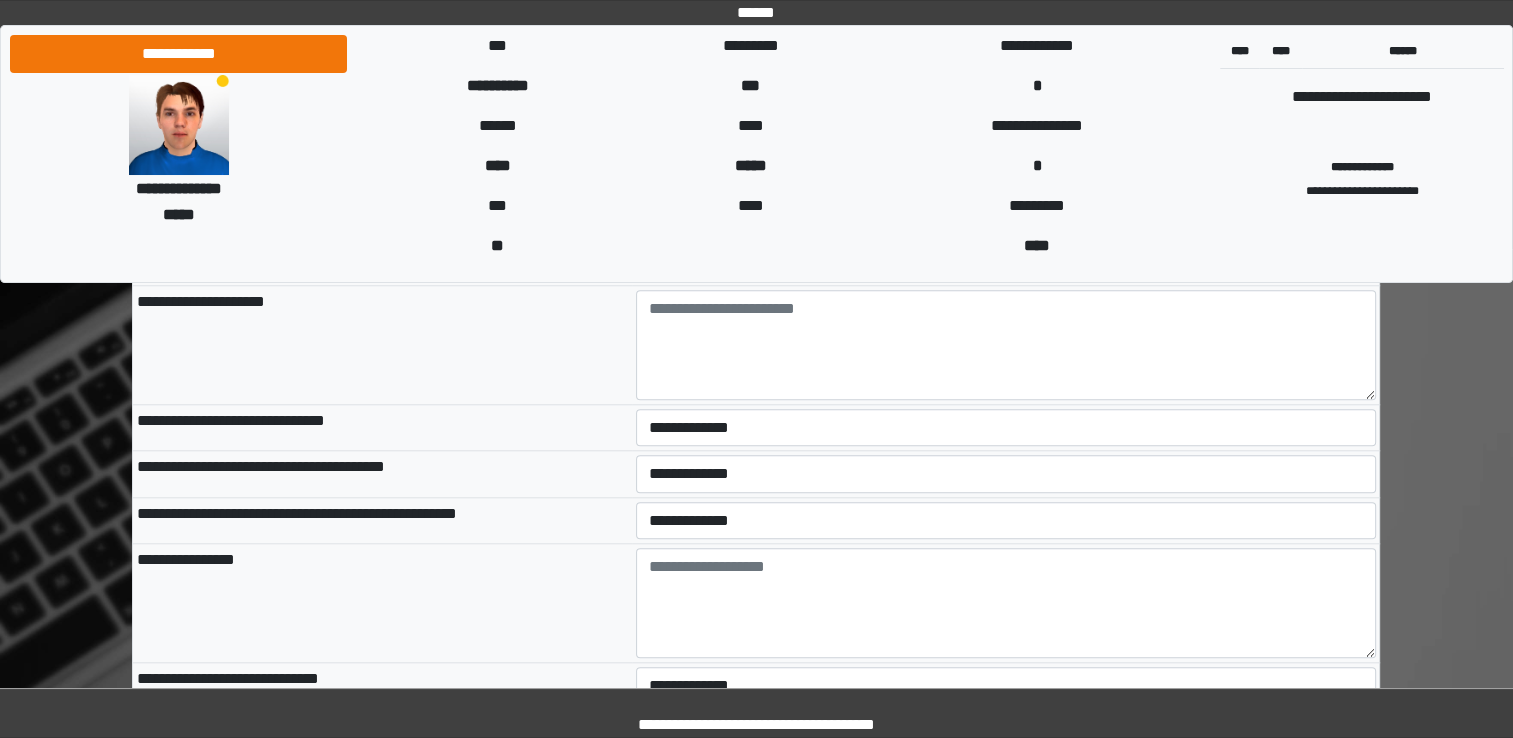 click on "**********" at bounding box center [382, 603] 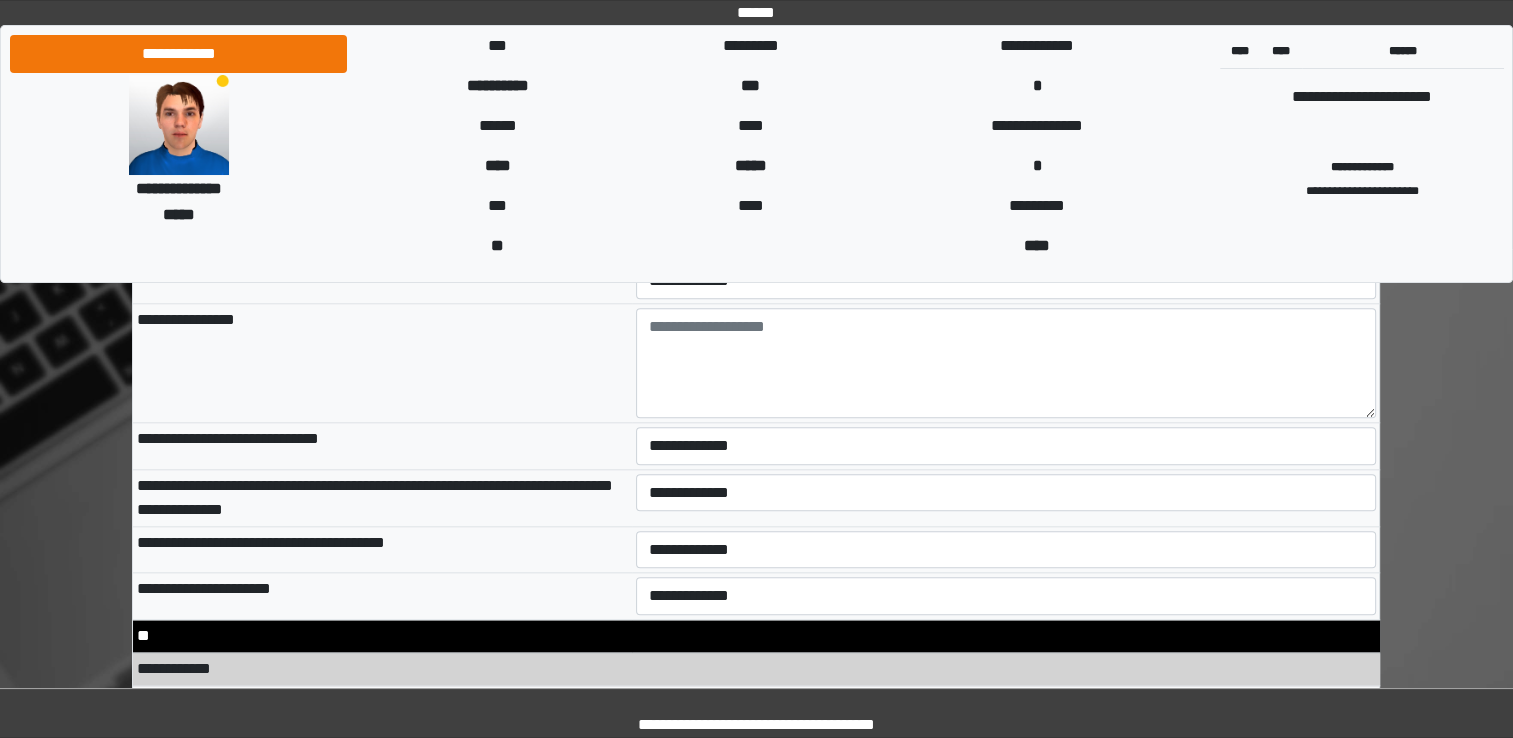scroll, scrollTop: 9600, scrollLeft: 0, axis: vertical 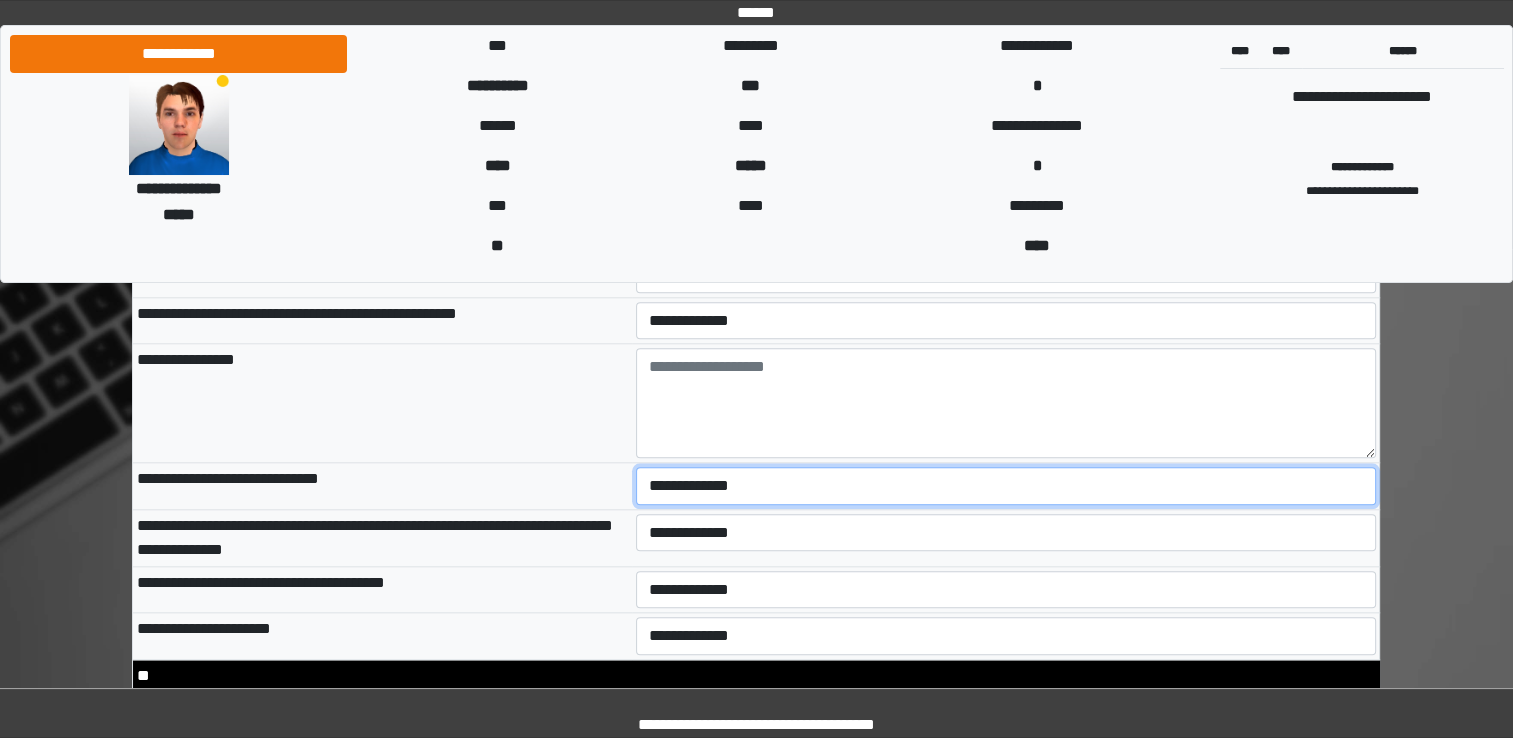 click on "**********" at bounding box center (1006, 486) 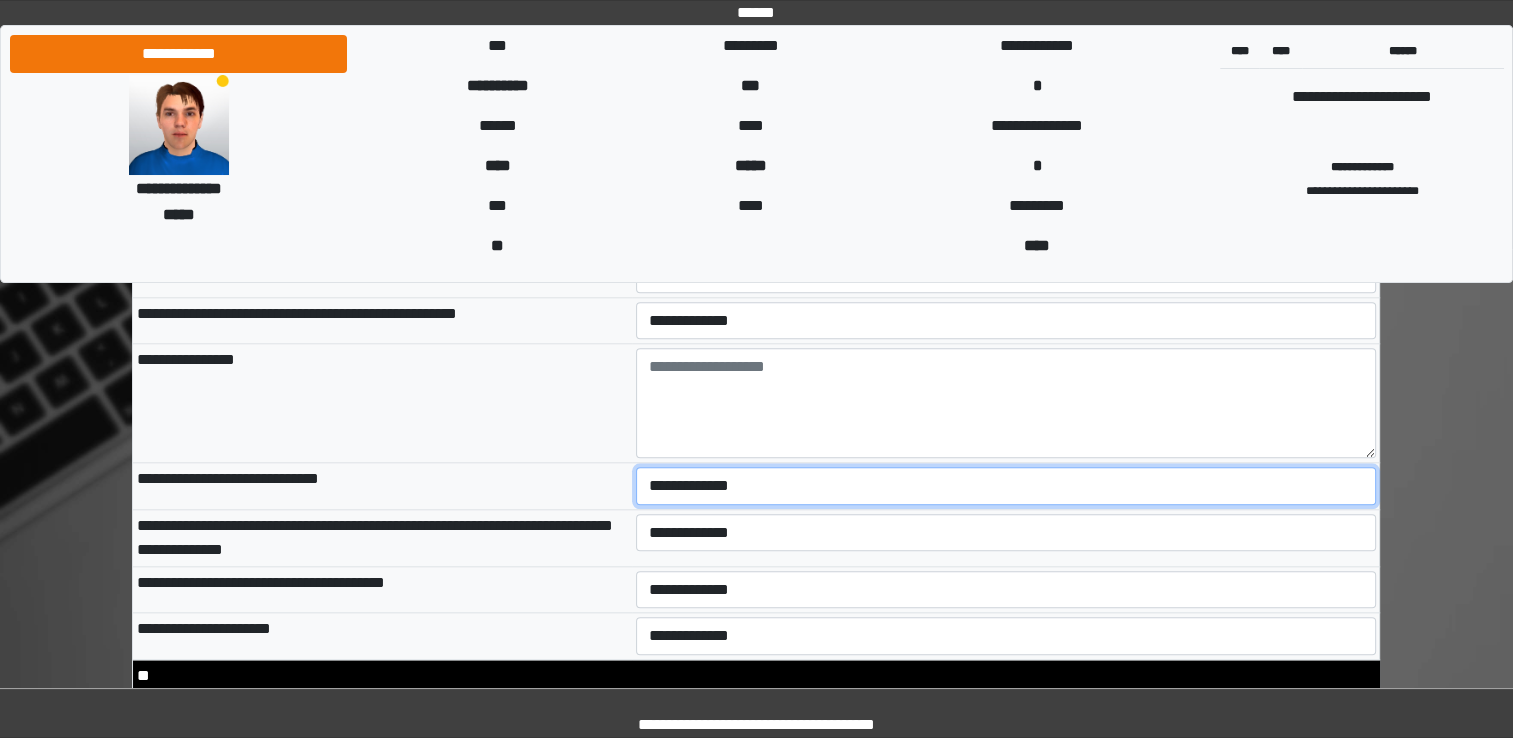select on "*" 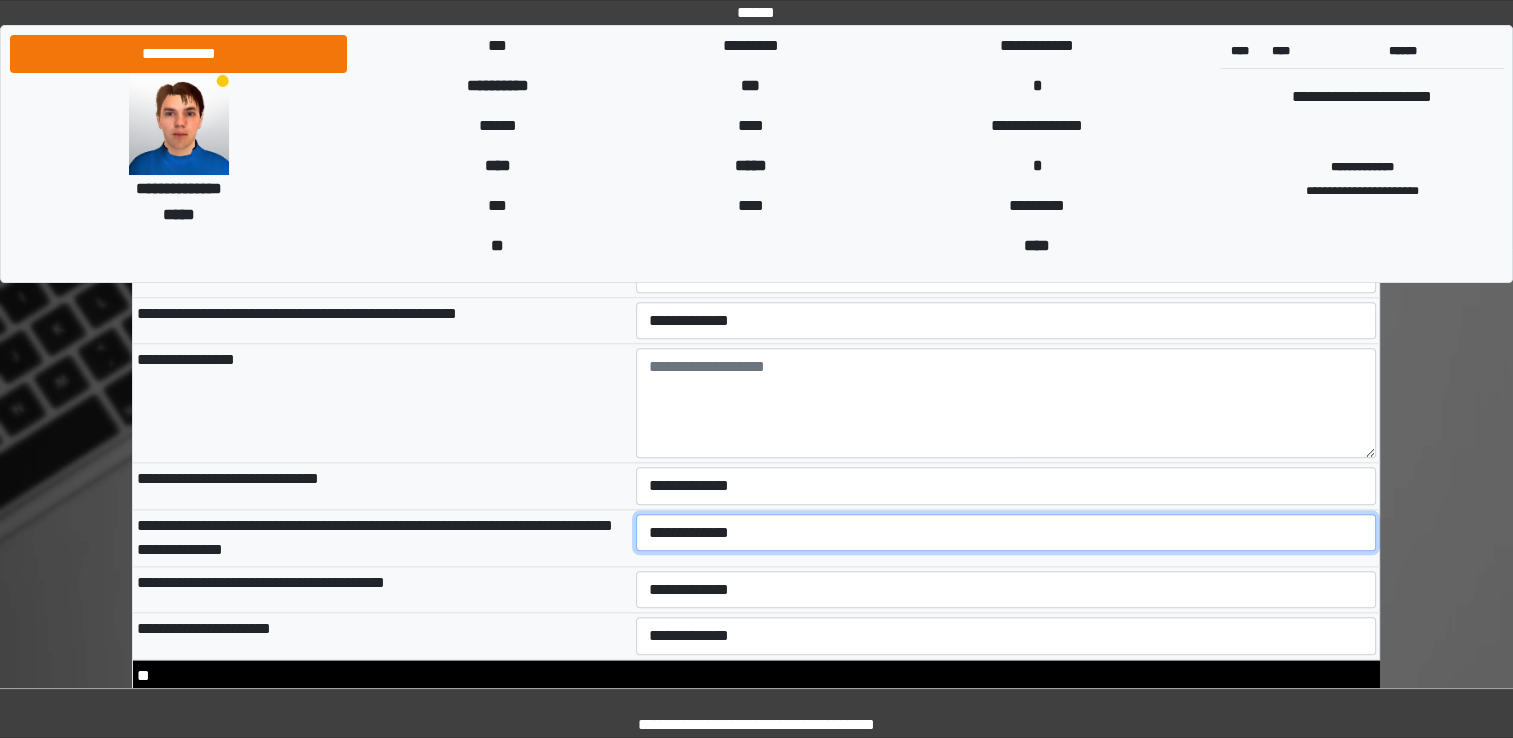 click on "**********" at bounding box center [1006, 533] 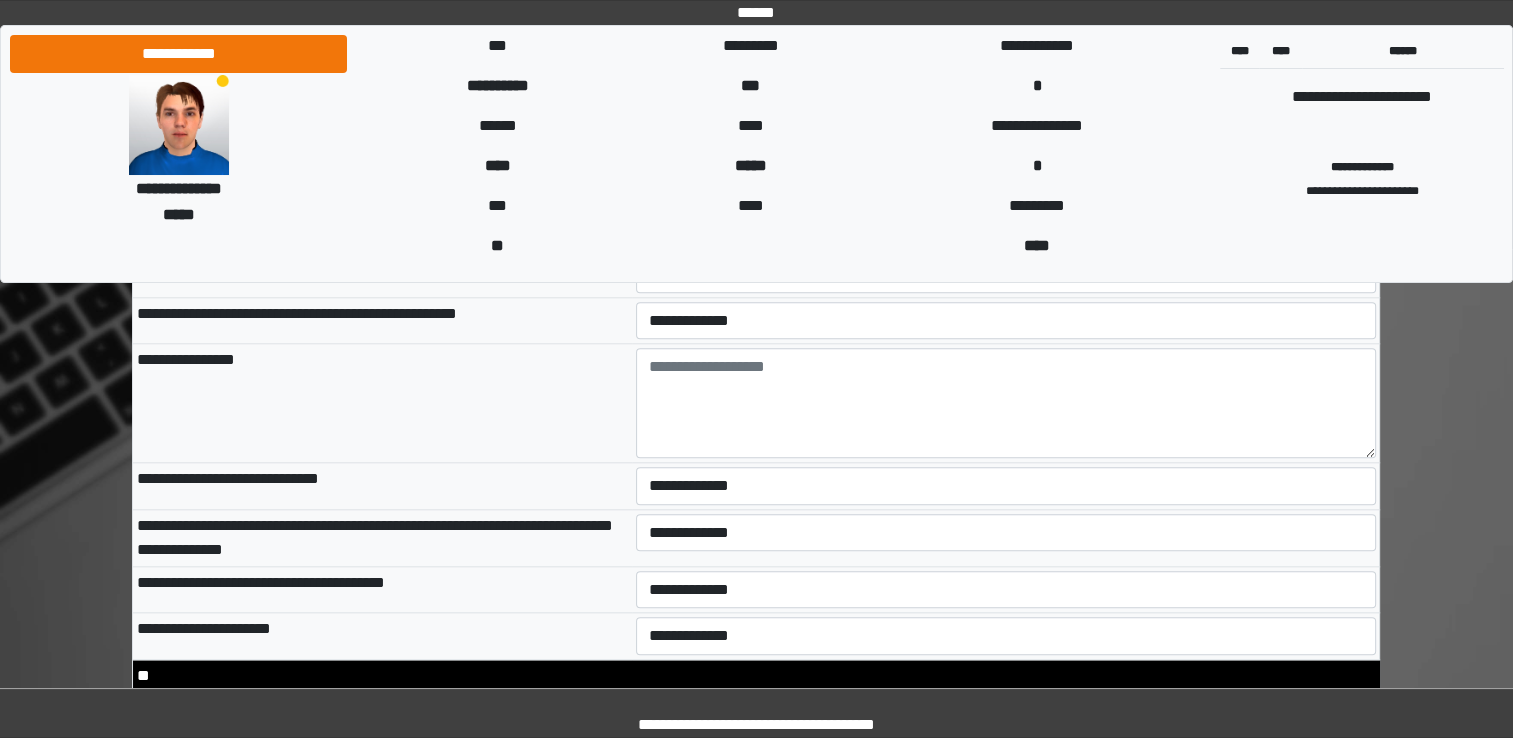 click on "**********" at bounding box center (1006, 589) 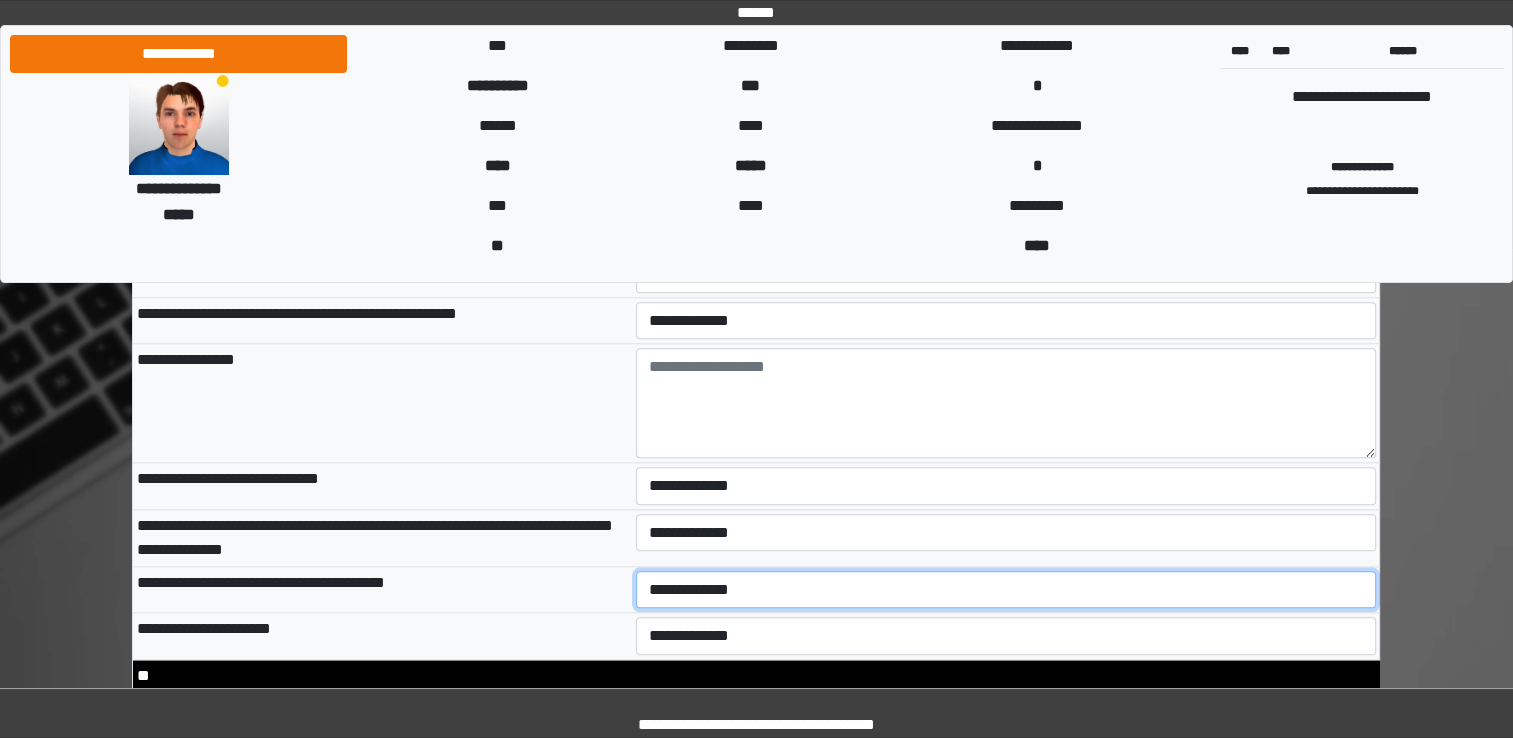 drag, startPoint x: 674, startPoint y: 555, endPoint x: 666, endPoint y: 582, distance: 28.160255 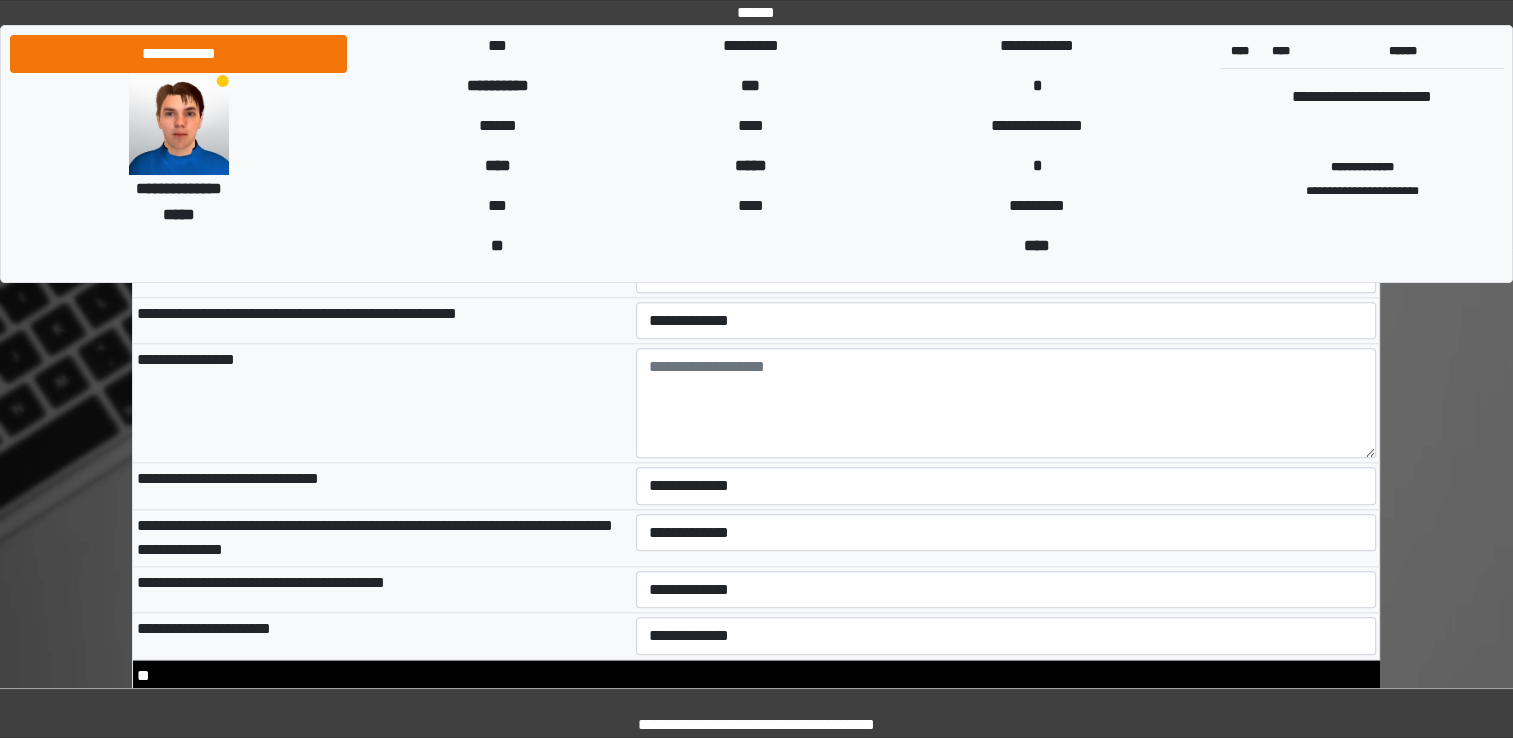 click on "**********" at bounding box center (382, 636) 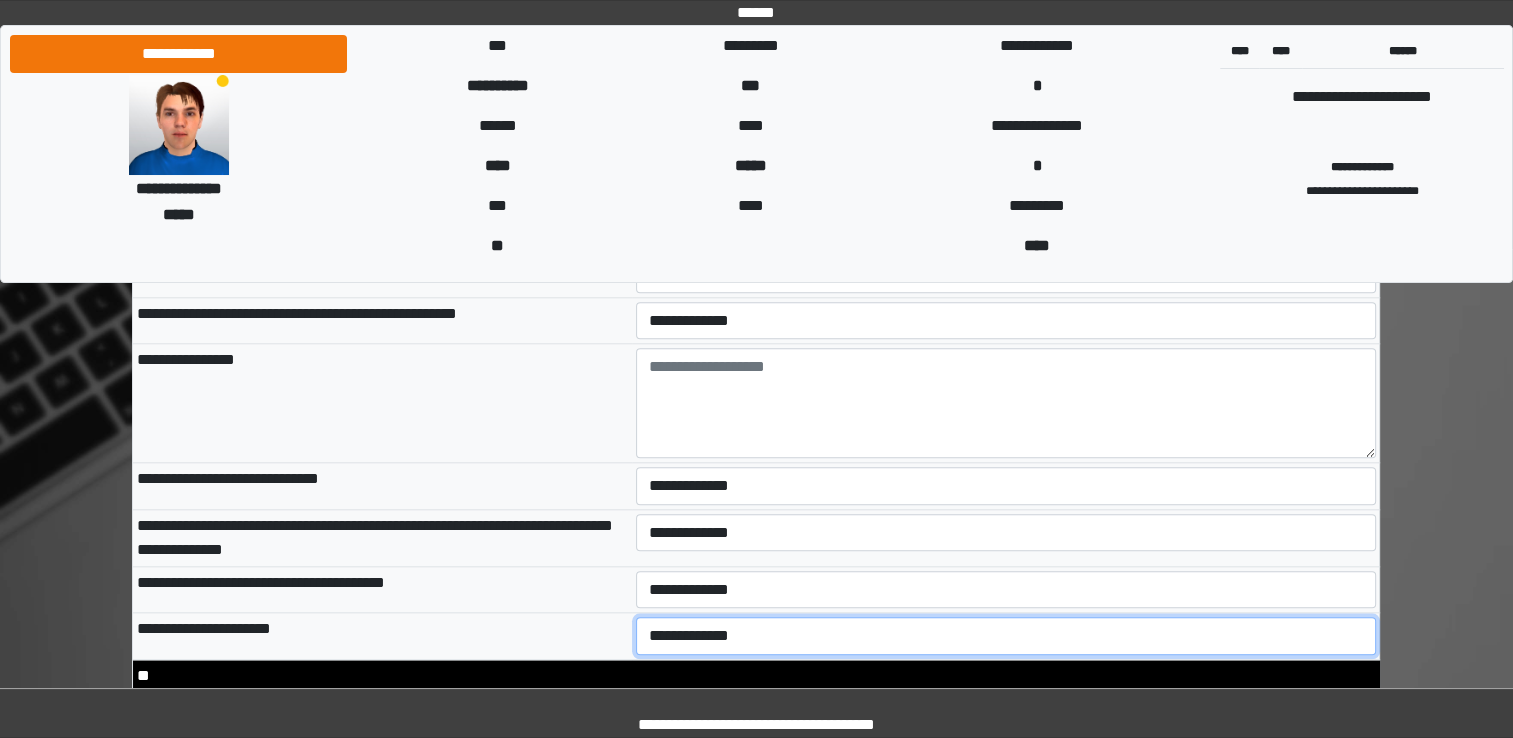 click on "**********" at bounding box center (1006, 636) 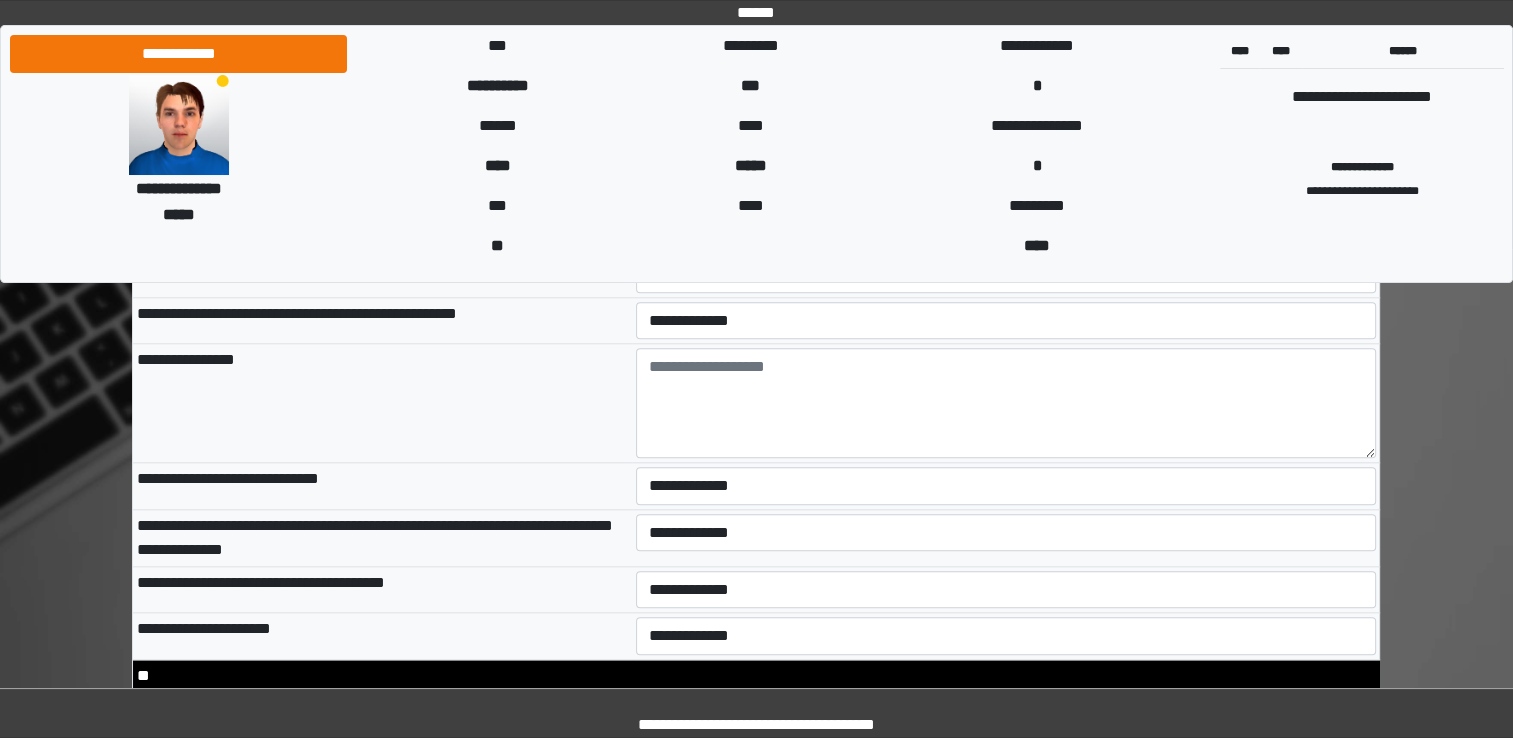 click on "**********" at bounding box center [382, 636] 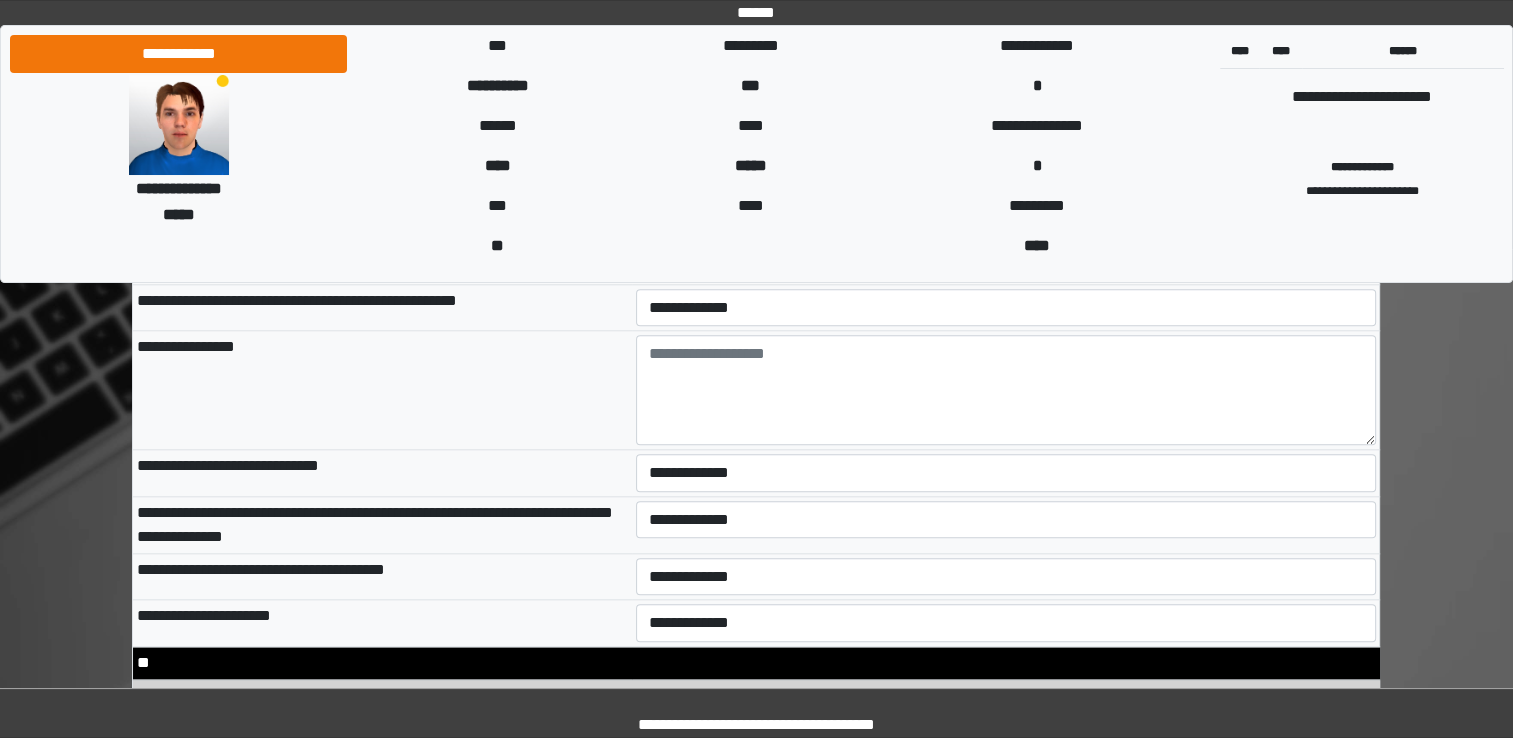 scroll, scrollTop: 9800, scrollLeft: 0, axis: vertical 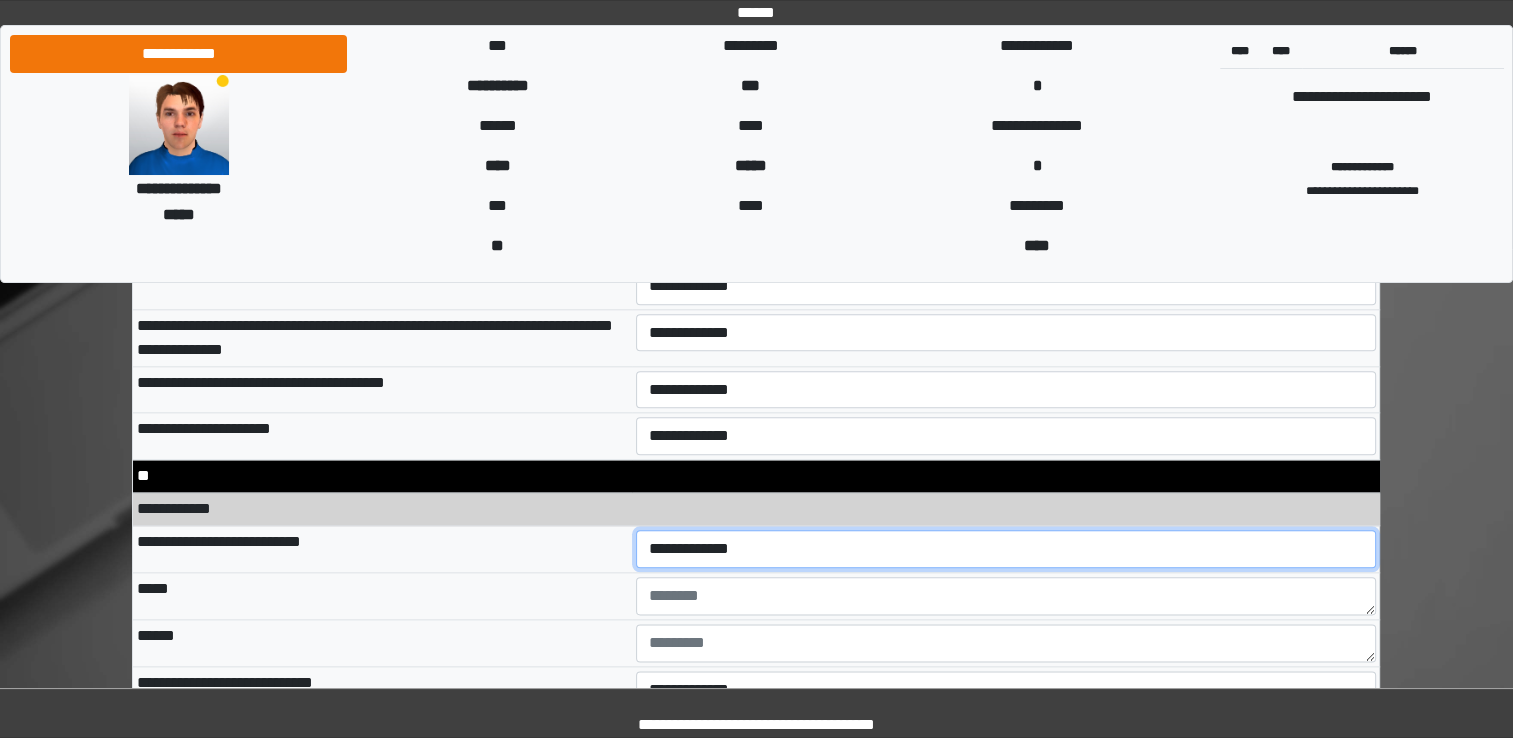 click on "**********" at bounding box center [1006, 549] 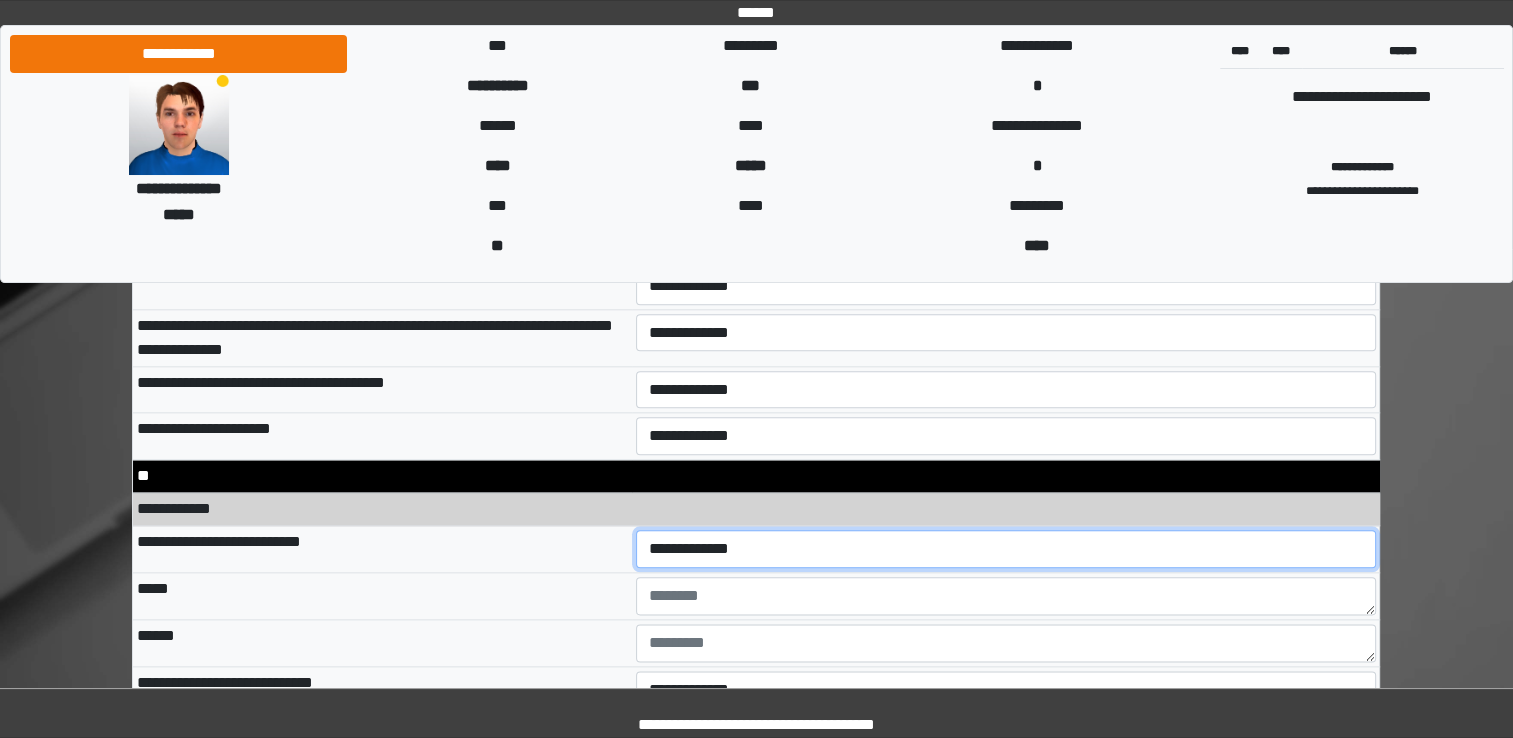 select on "*" 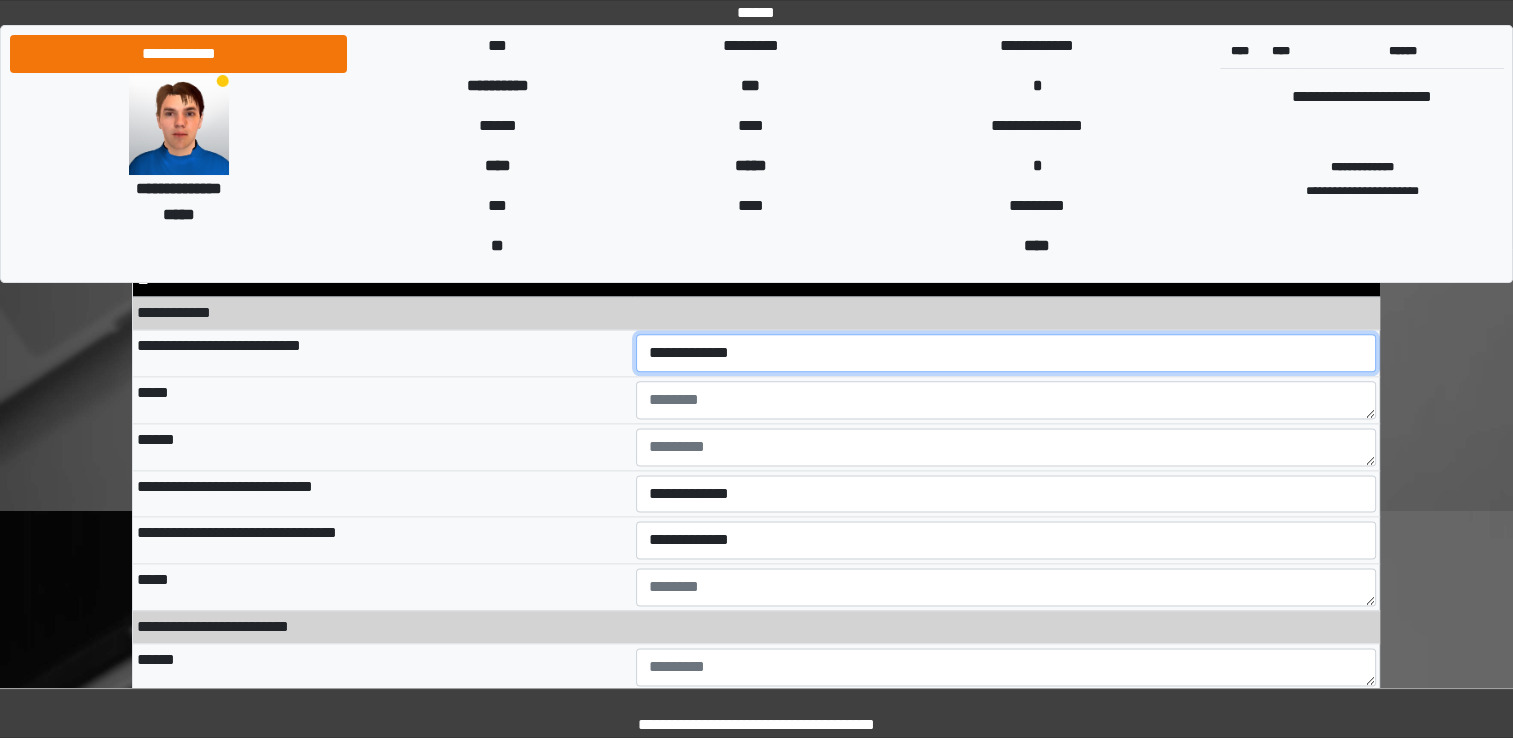 scroll, scrollTop: 10000, scrollLeft: 0, axis: vertical 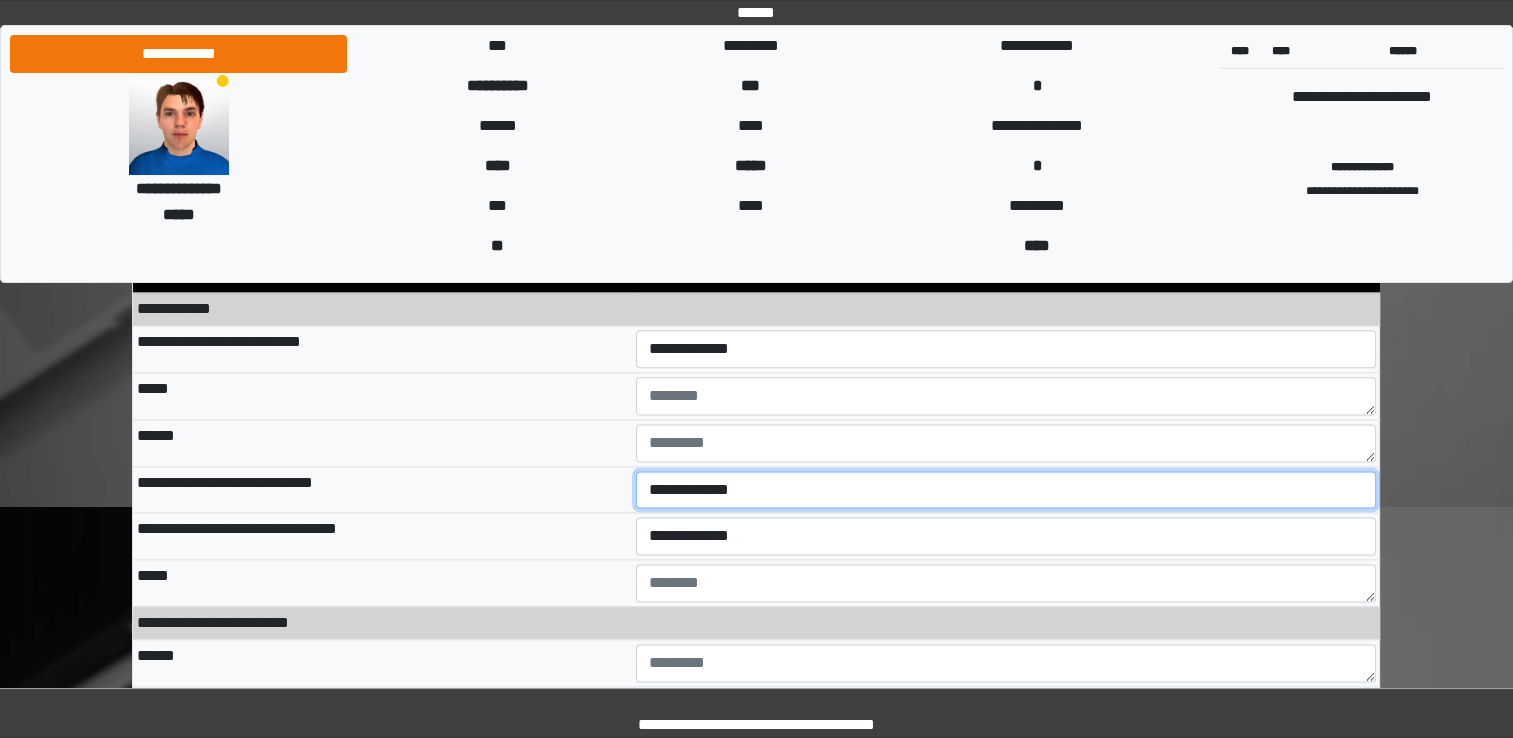 click on "**********" at bounding box center [1006, 490] 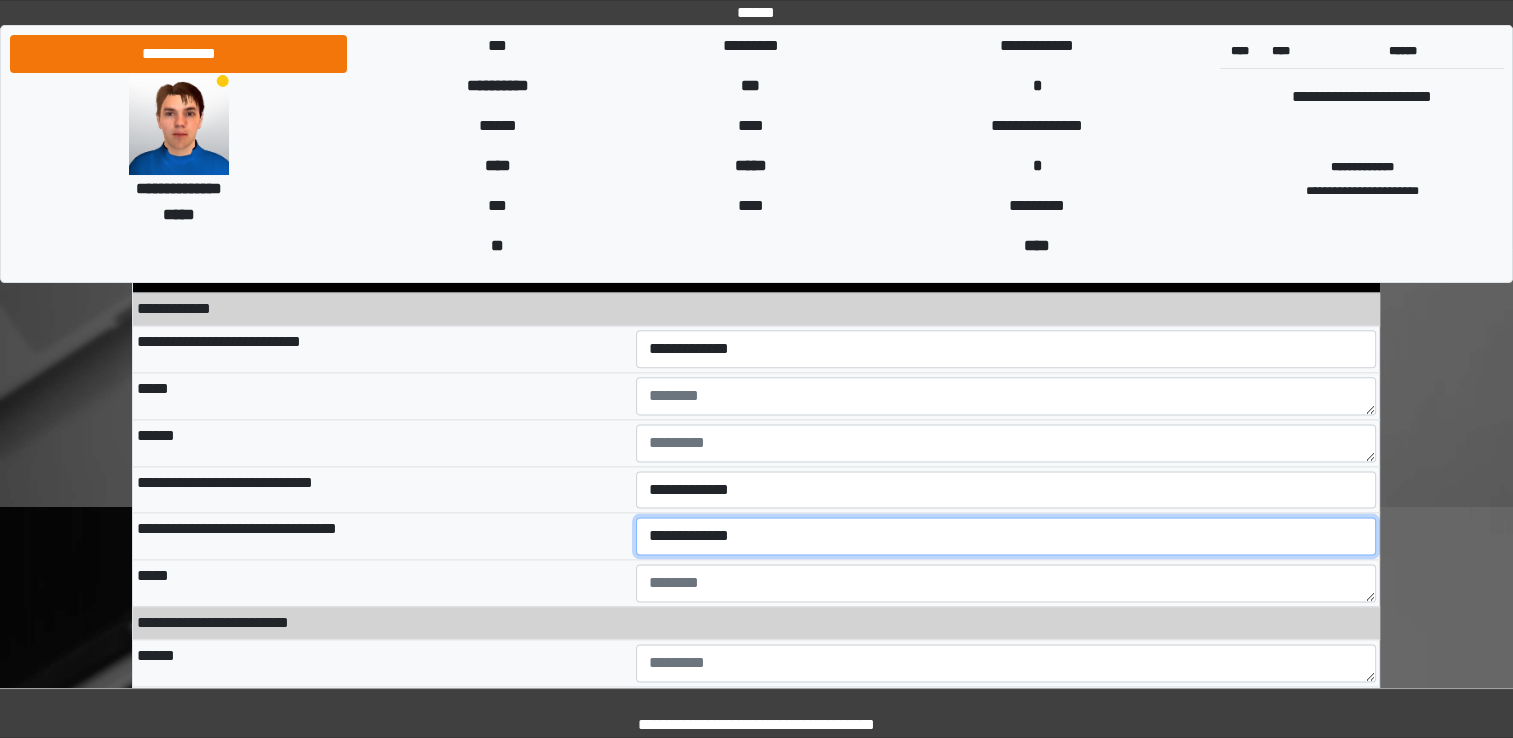 click on "**********" at bounding box center (1006, 536) 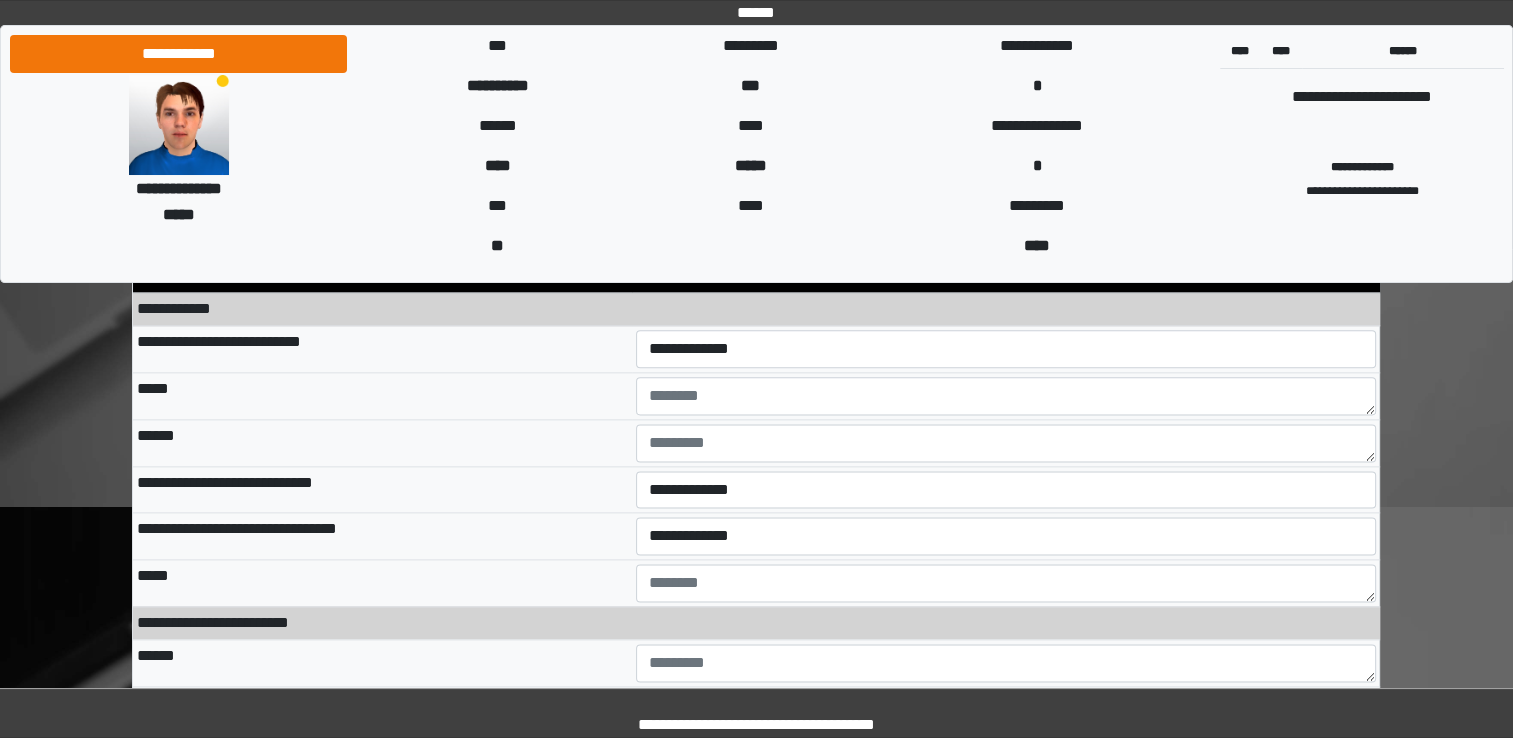 click on "*****" at bounding box center [382, 582] 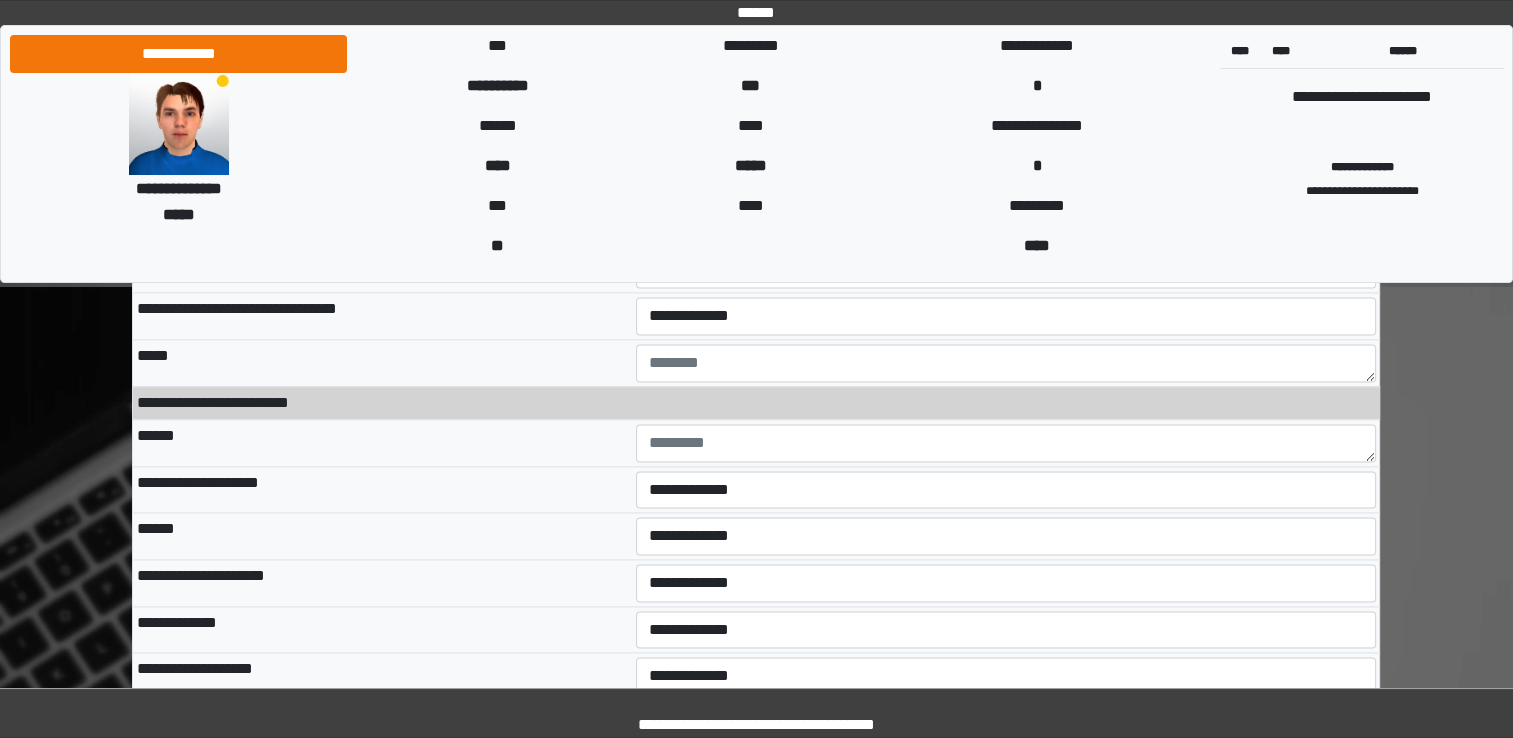 scroll, scrollTop: 10300, scrollLeft: 0, axis: vertical 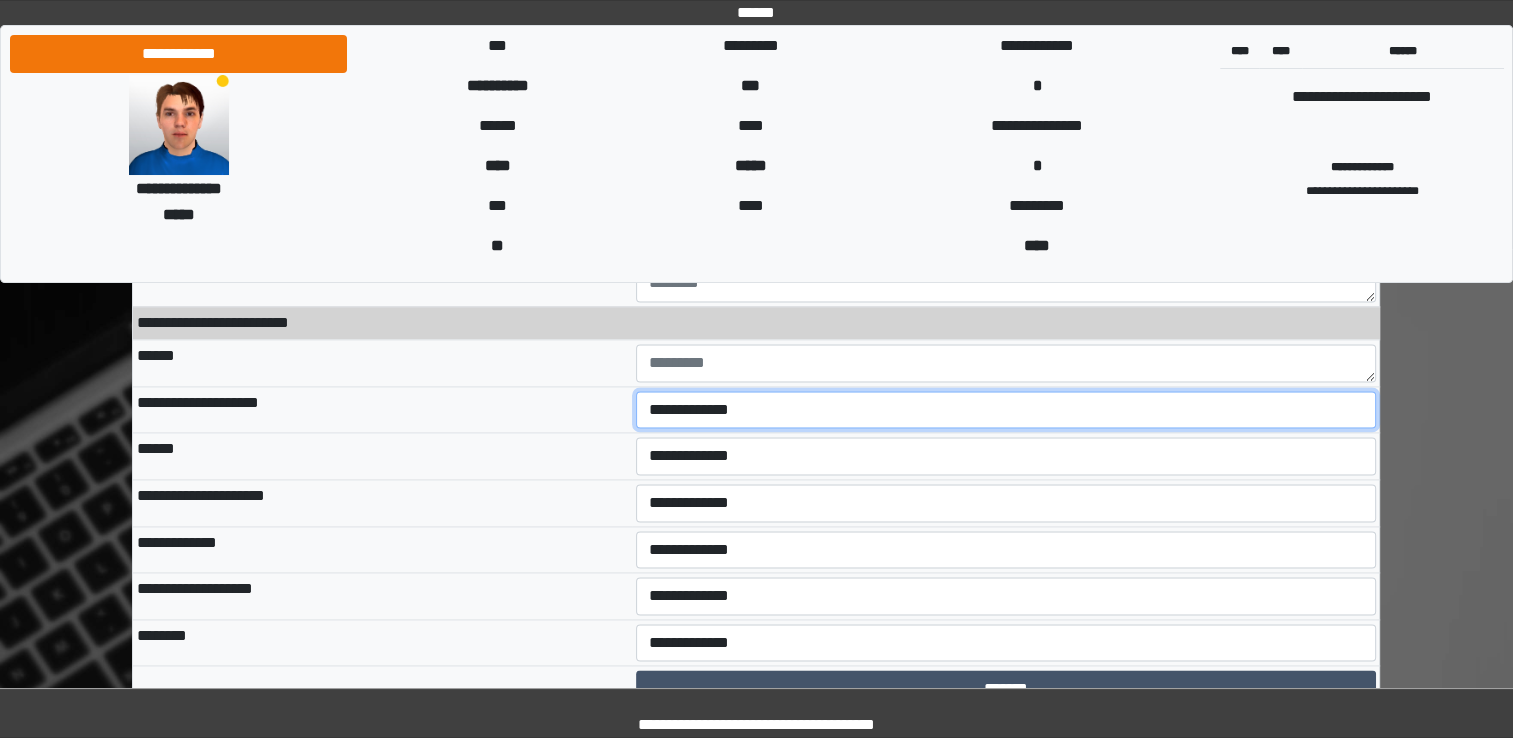 click on "**********" at bounding box center [1006, 410] 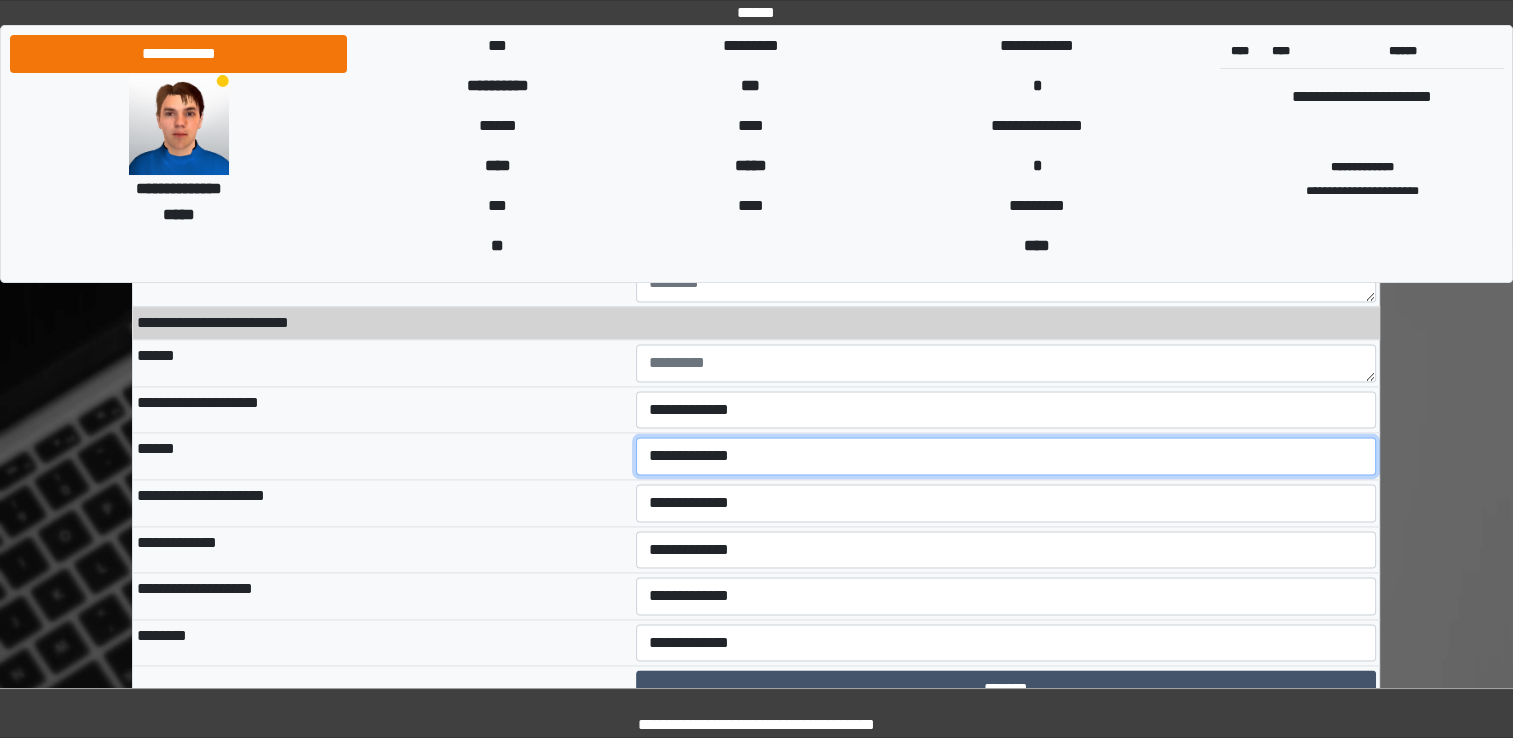 click on "**********" at bounding box center [1006, 456] 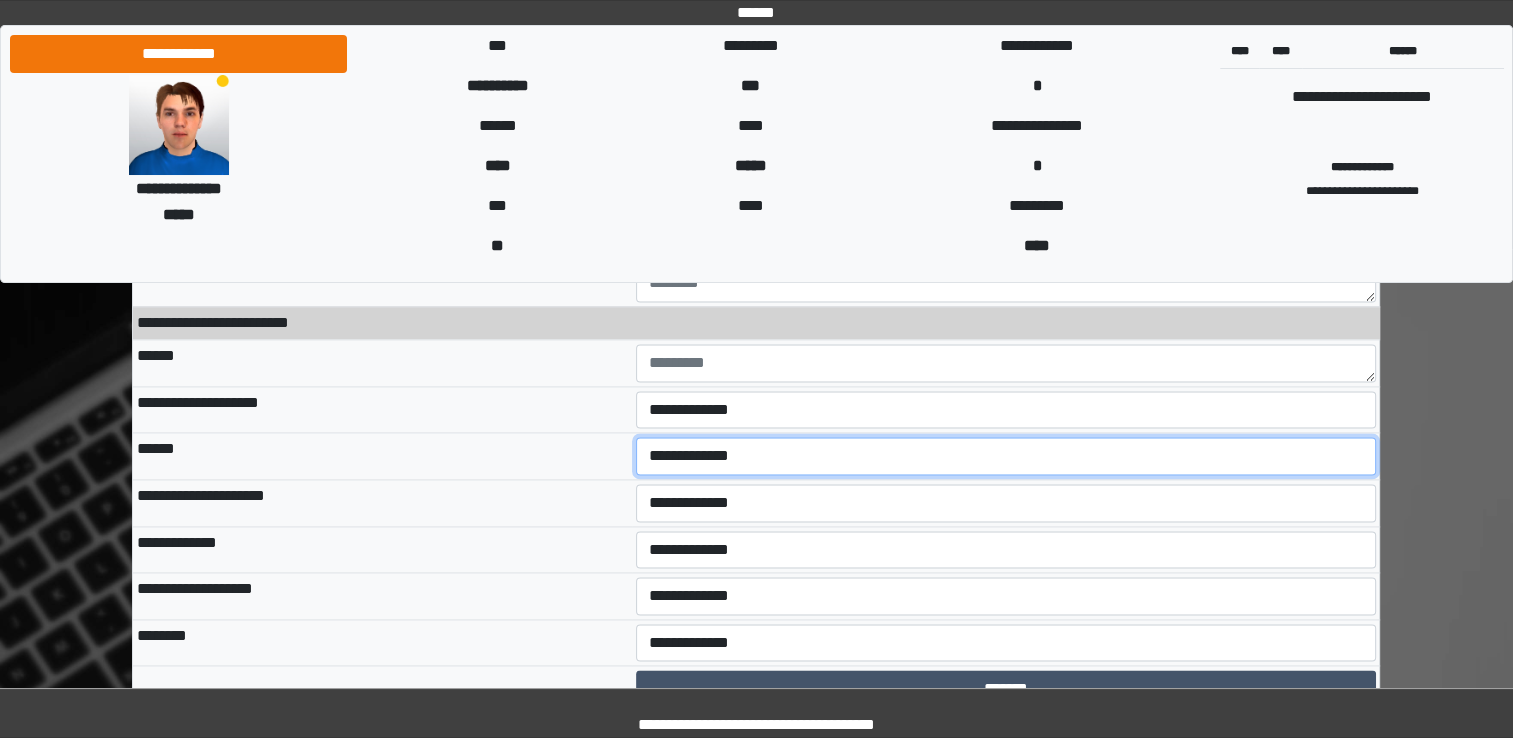 select on "*" 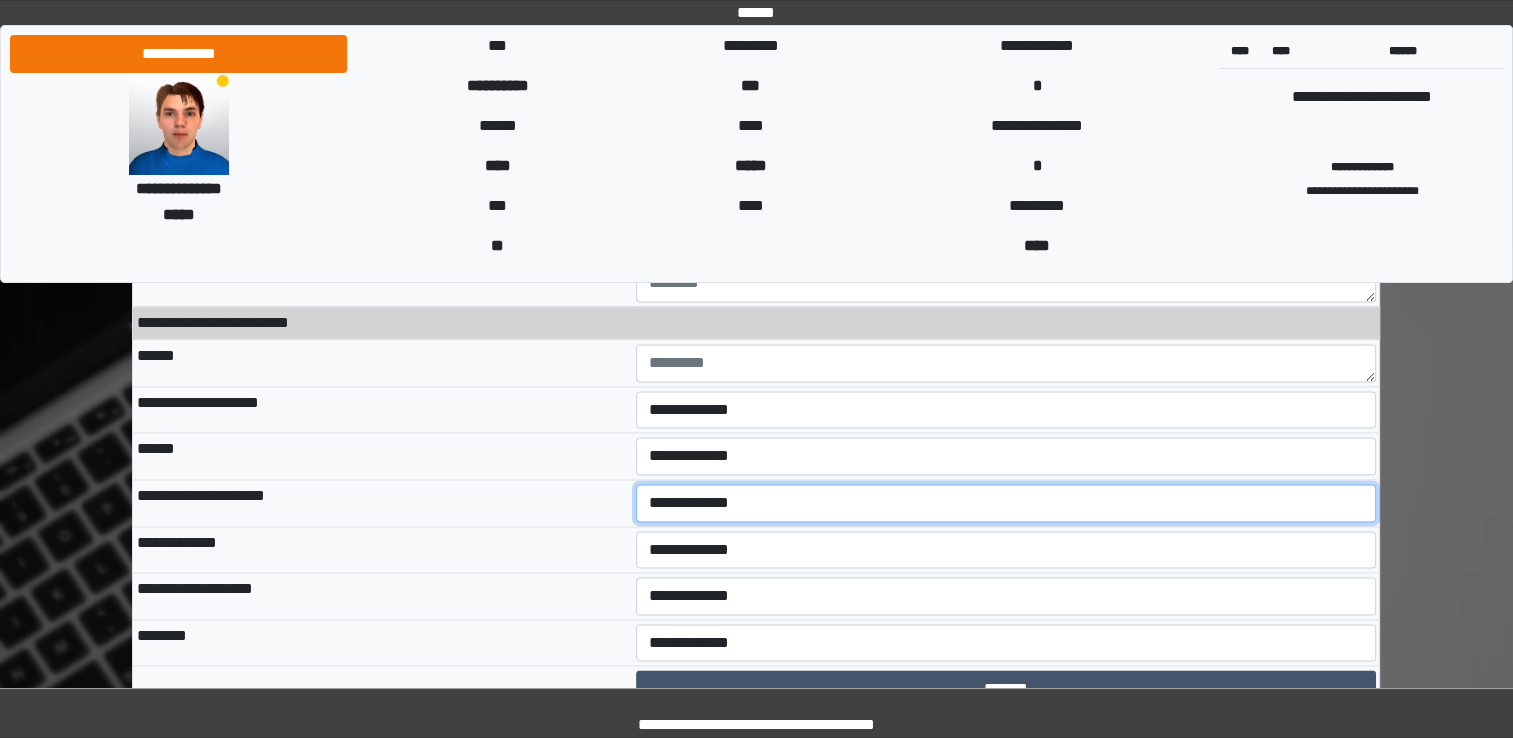 click on "**********" at bounding box center [1006, 503] 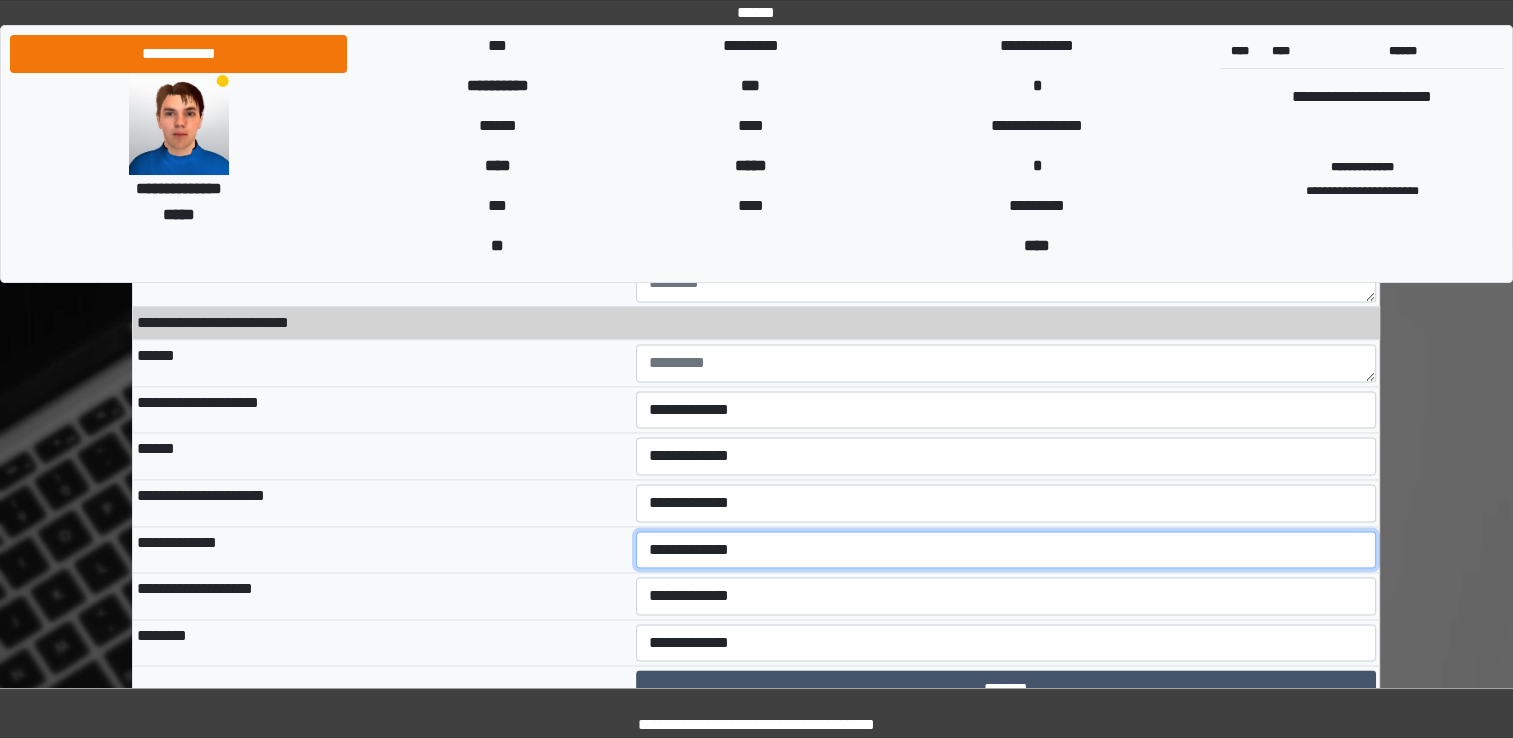 click on "**********" at bounding box center (1006, 550) 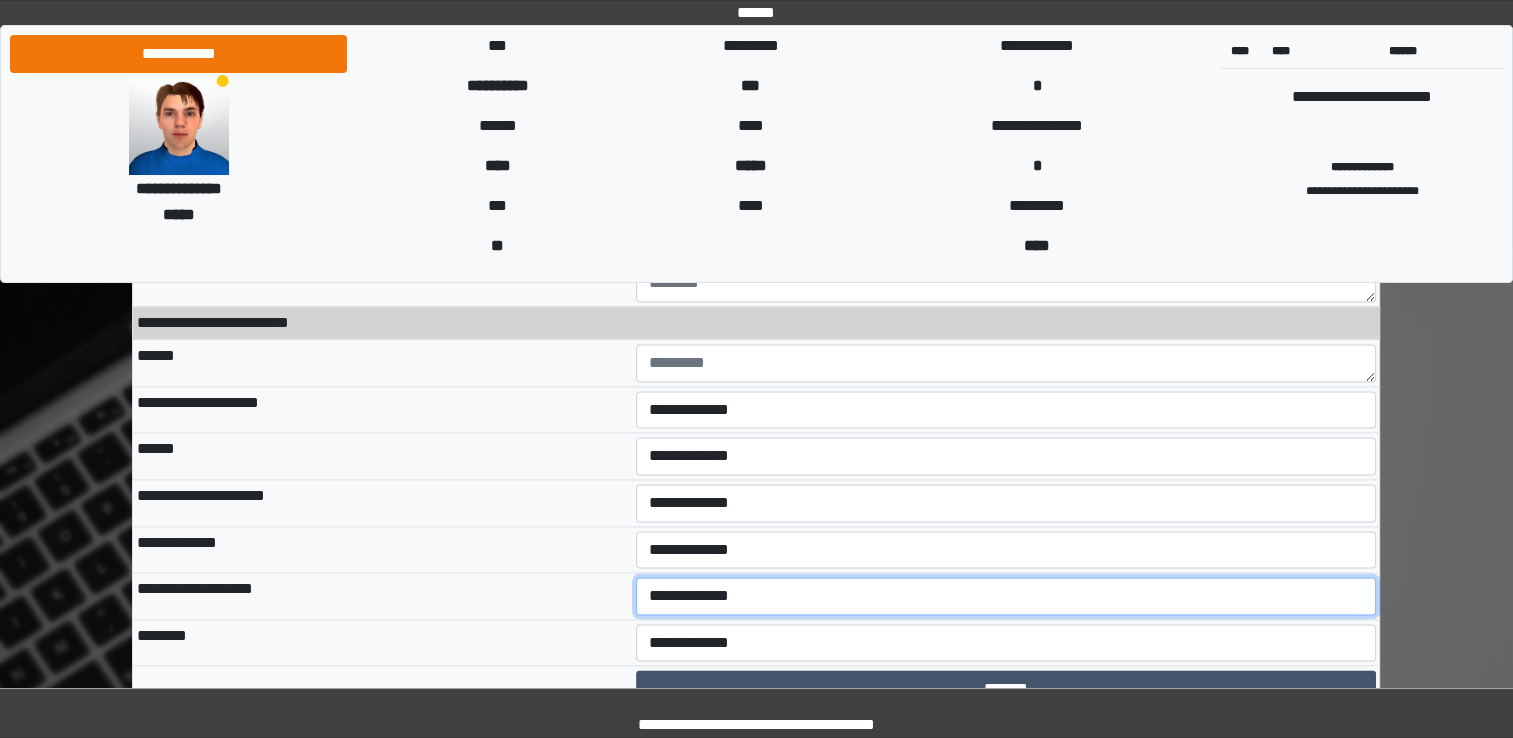 click on "**********" at bounding box center (1006, 596) 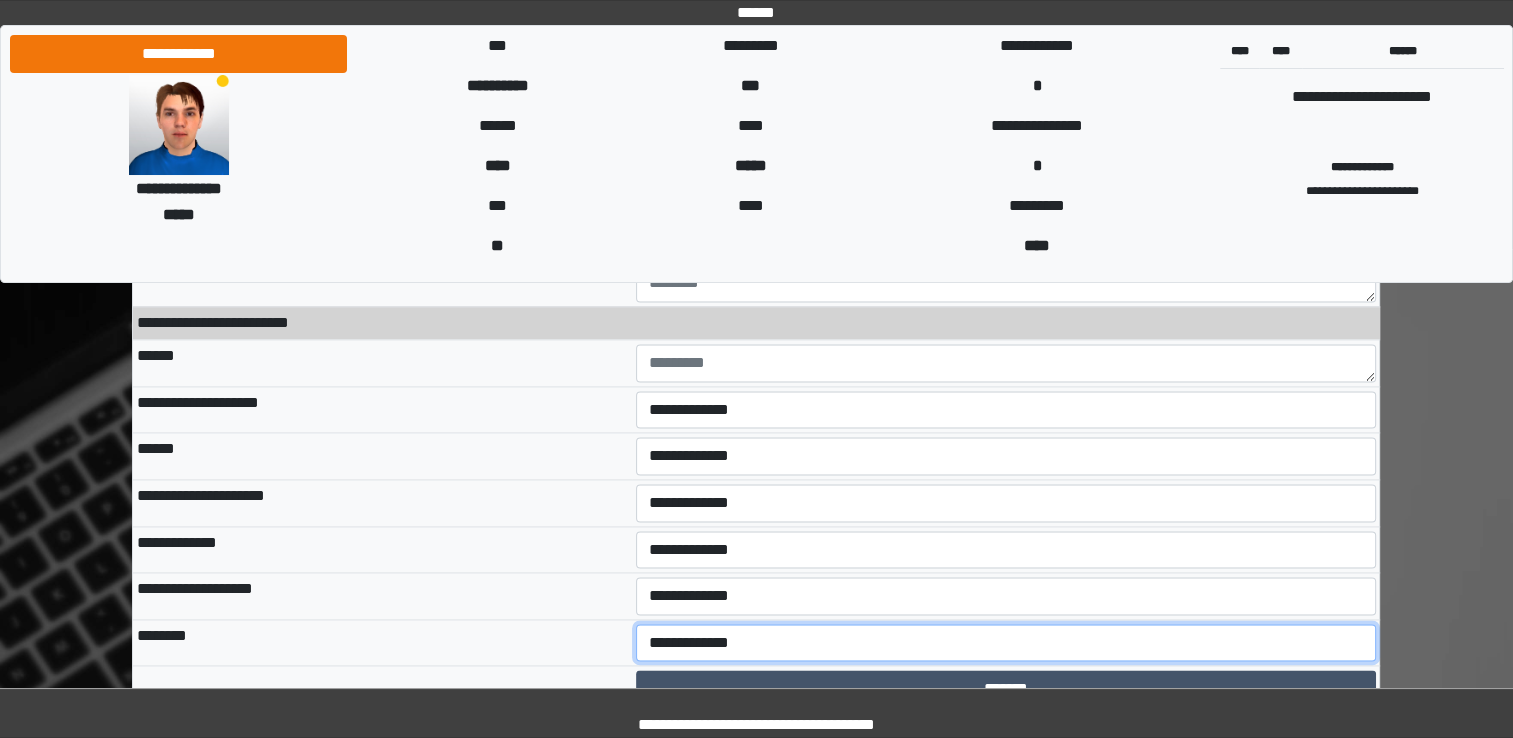 click on "**********" at bounding box center (1006, 643) 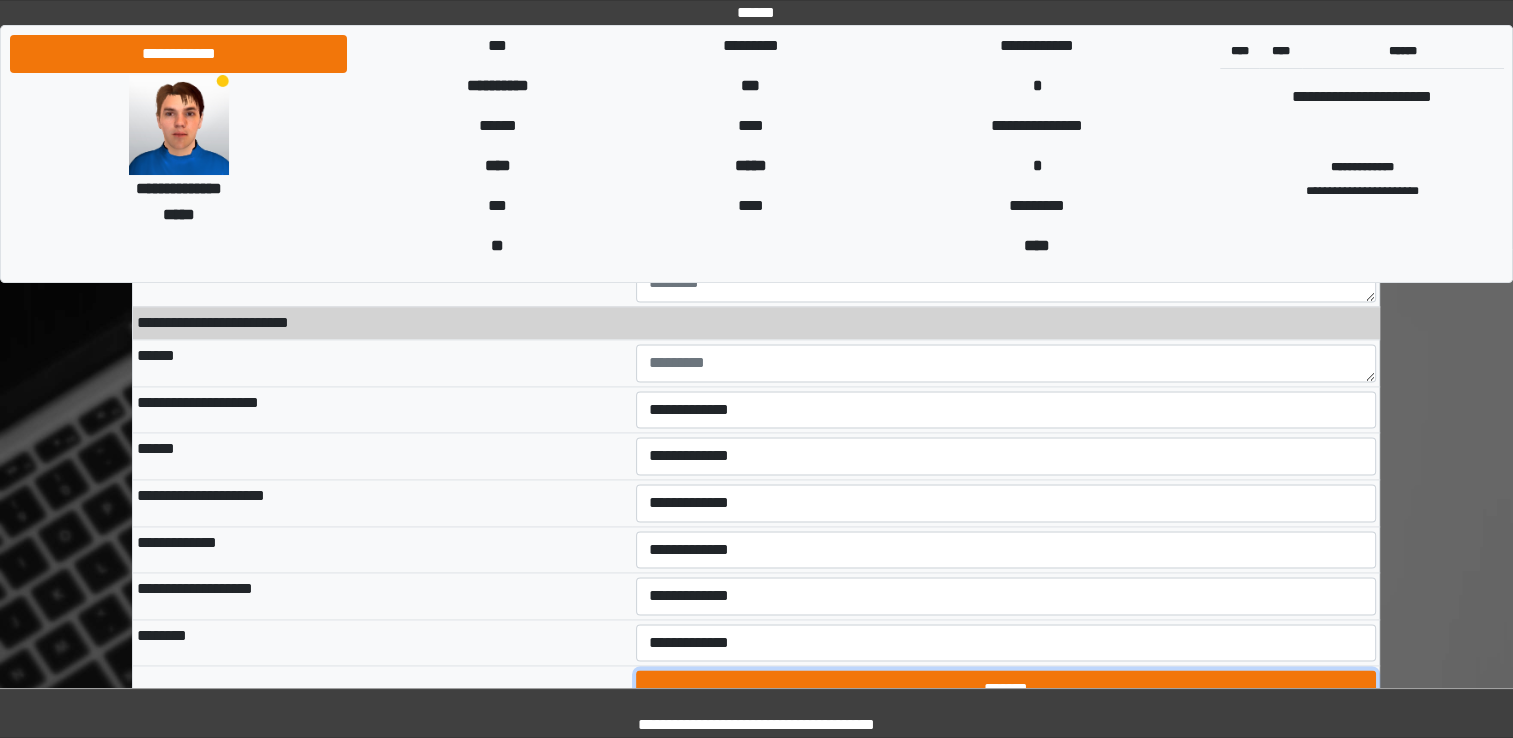 click on "*******" at bounding box center (1006, 689) 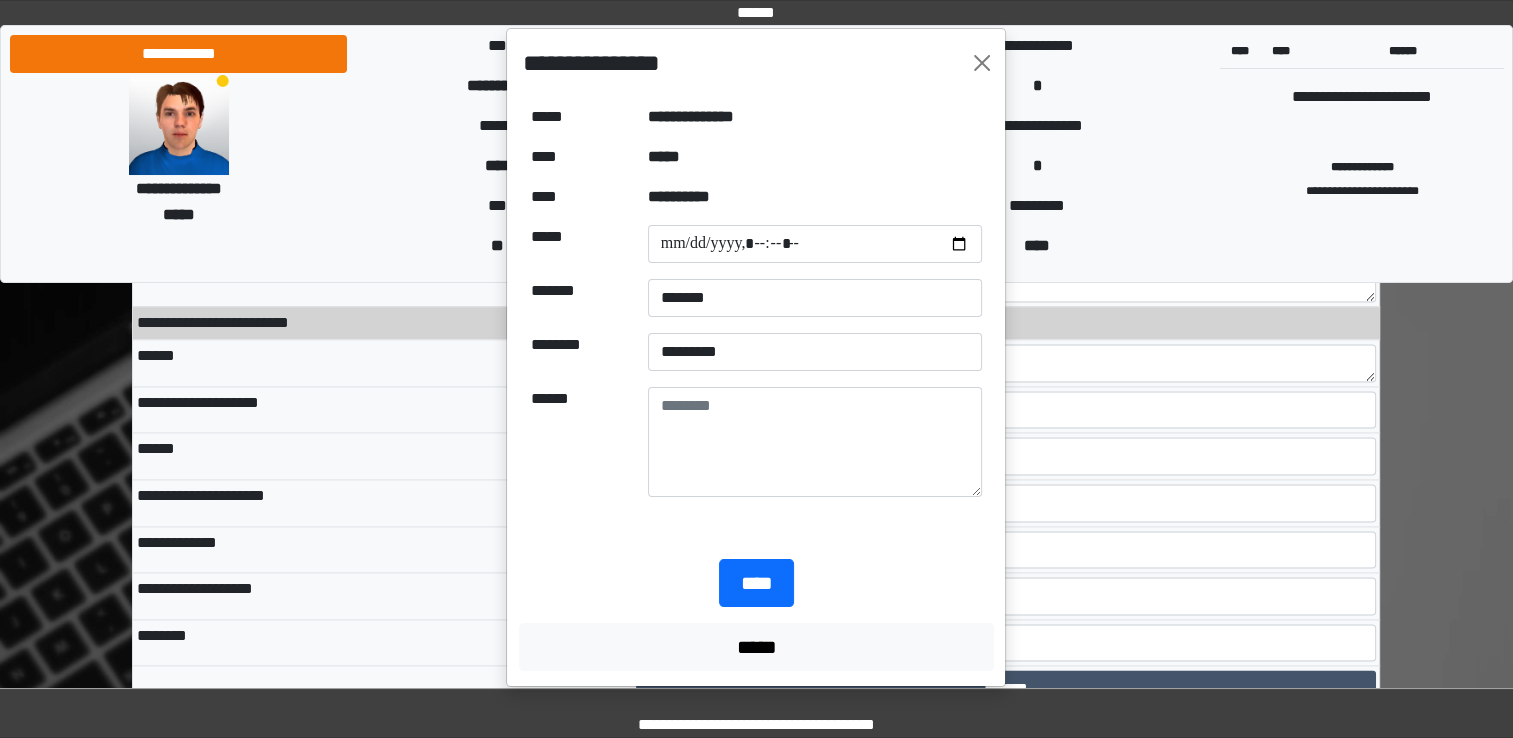 click on "**********" at bounding box center [756, 369] 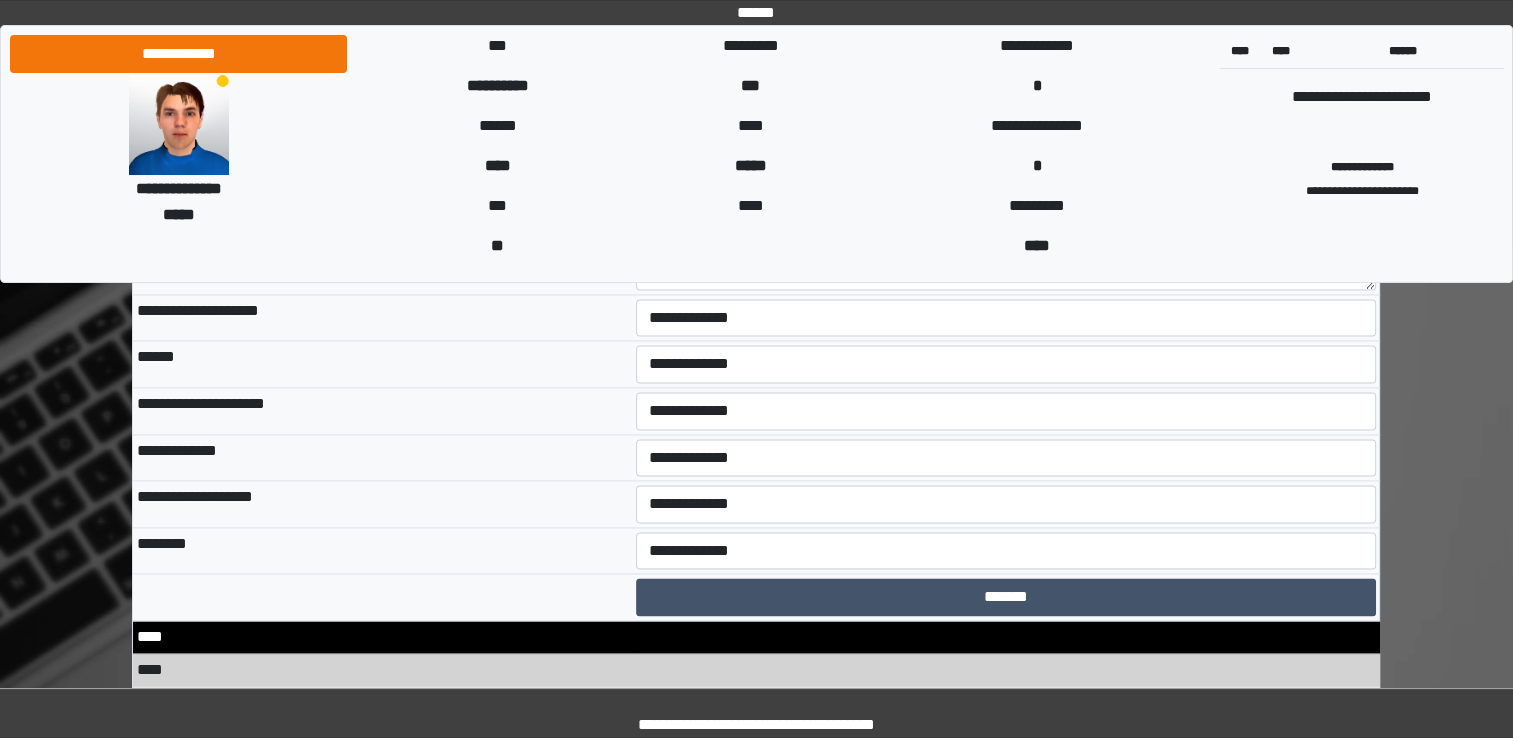 scroll, scrollTop: 10600, scrollLeft: 0, axis: vertical 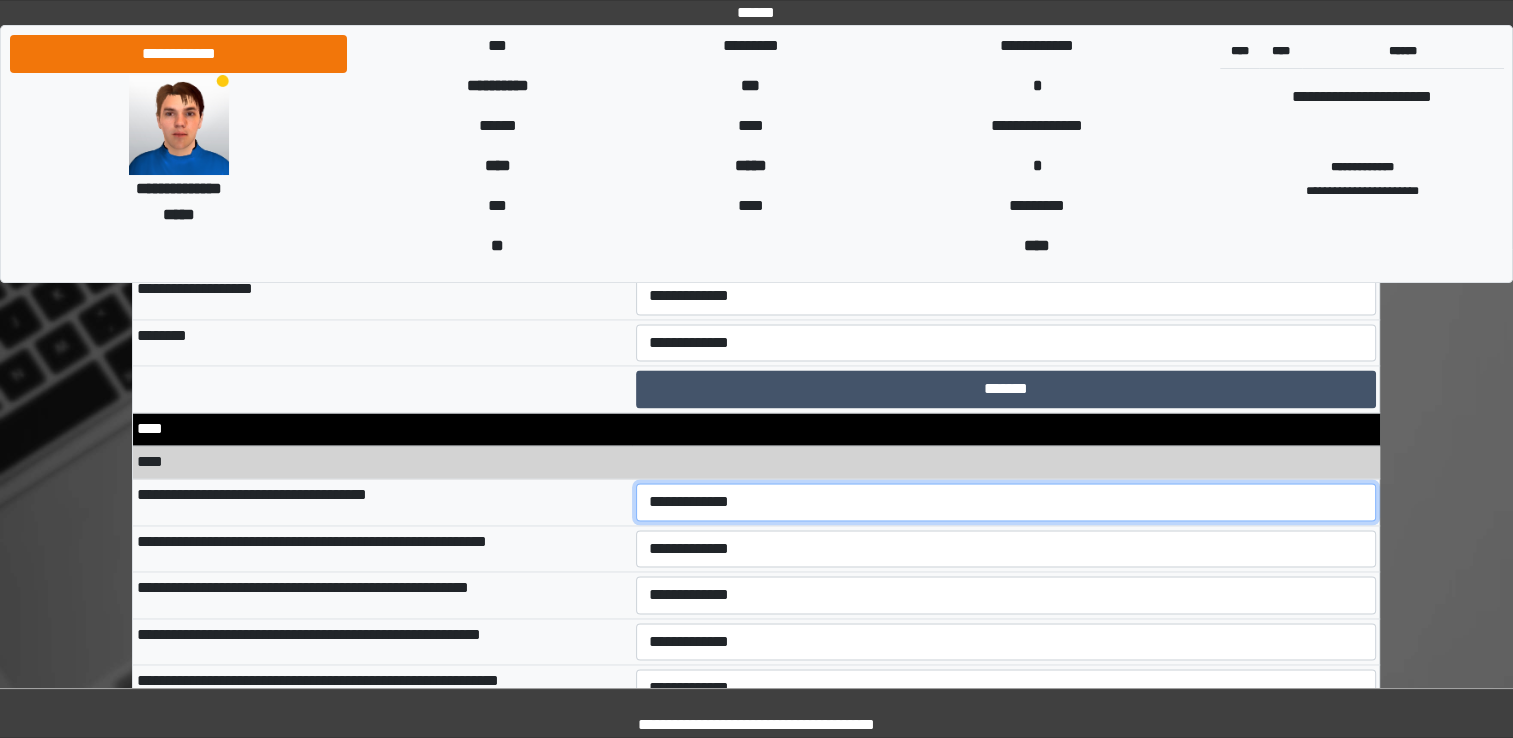 click on "**********" at bounding box center [1006, 502] 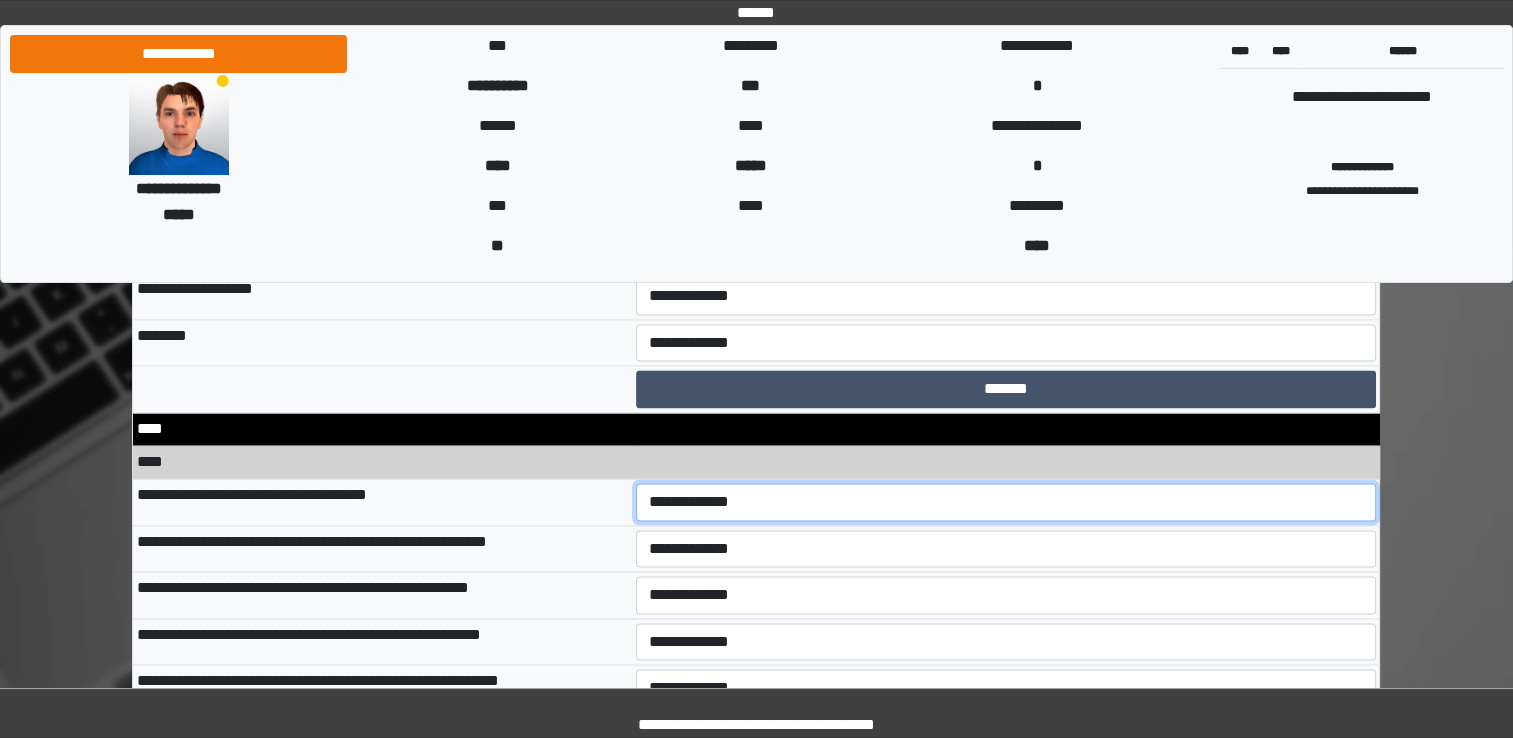 select on "*" 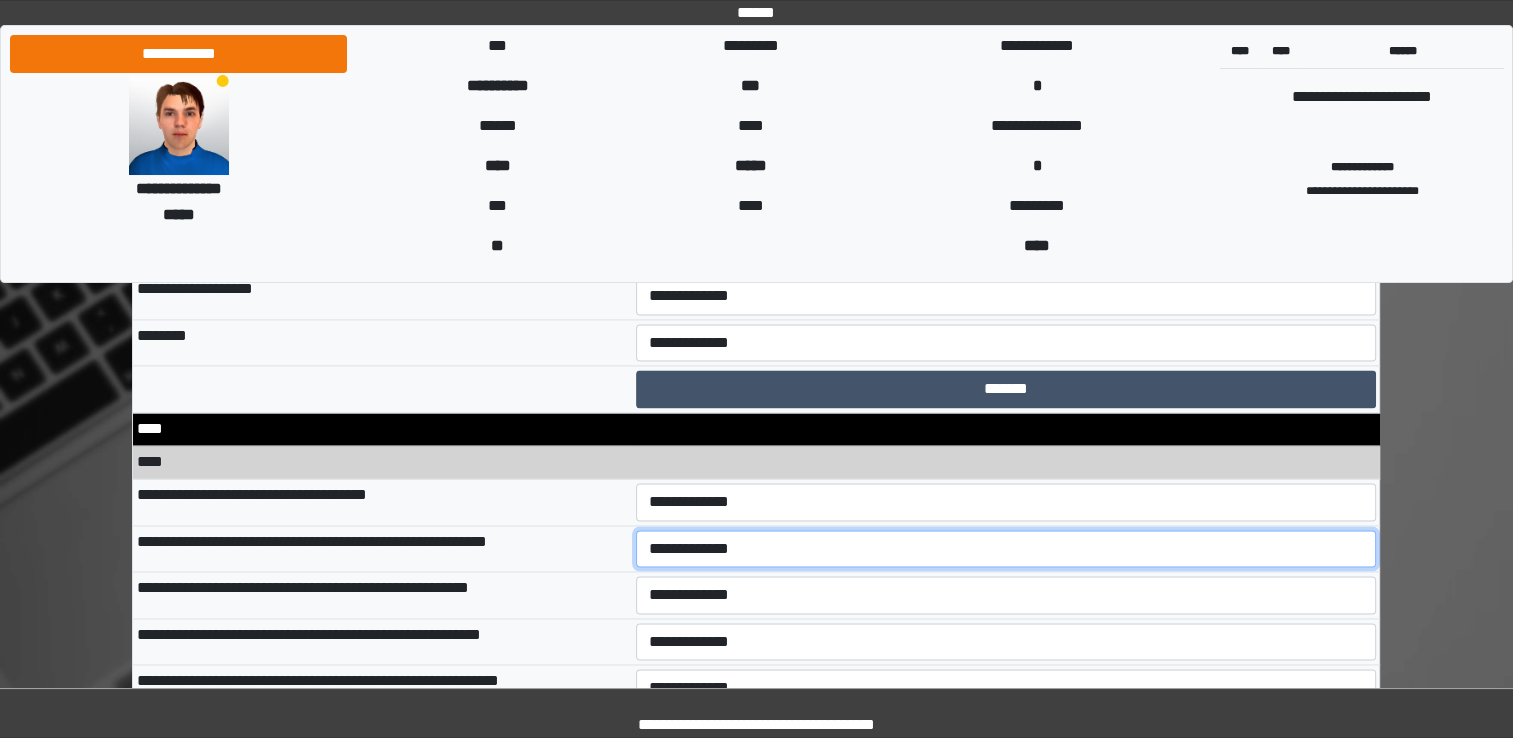 click on "**********" at bounding box center [1006, 549] 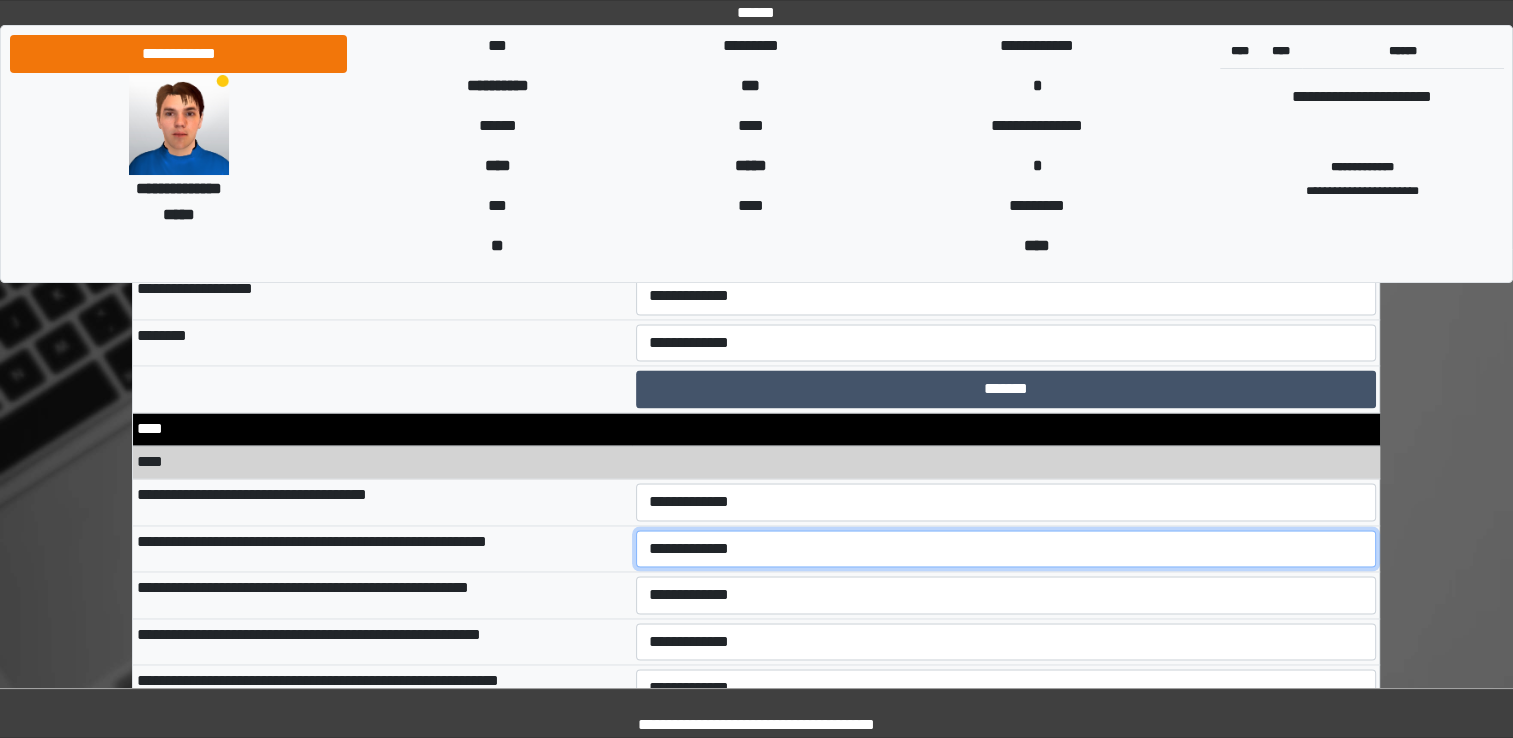 select on "*" 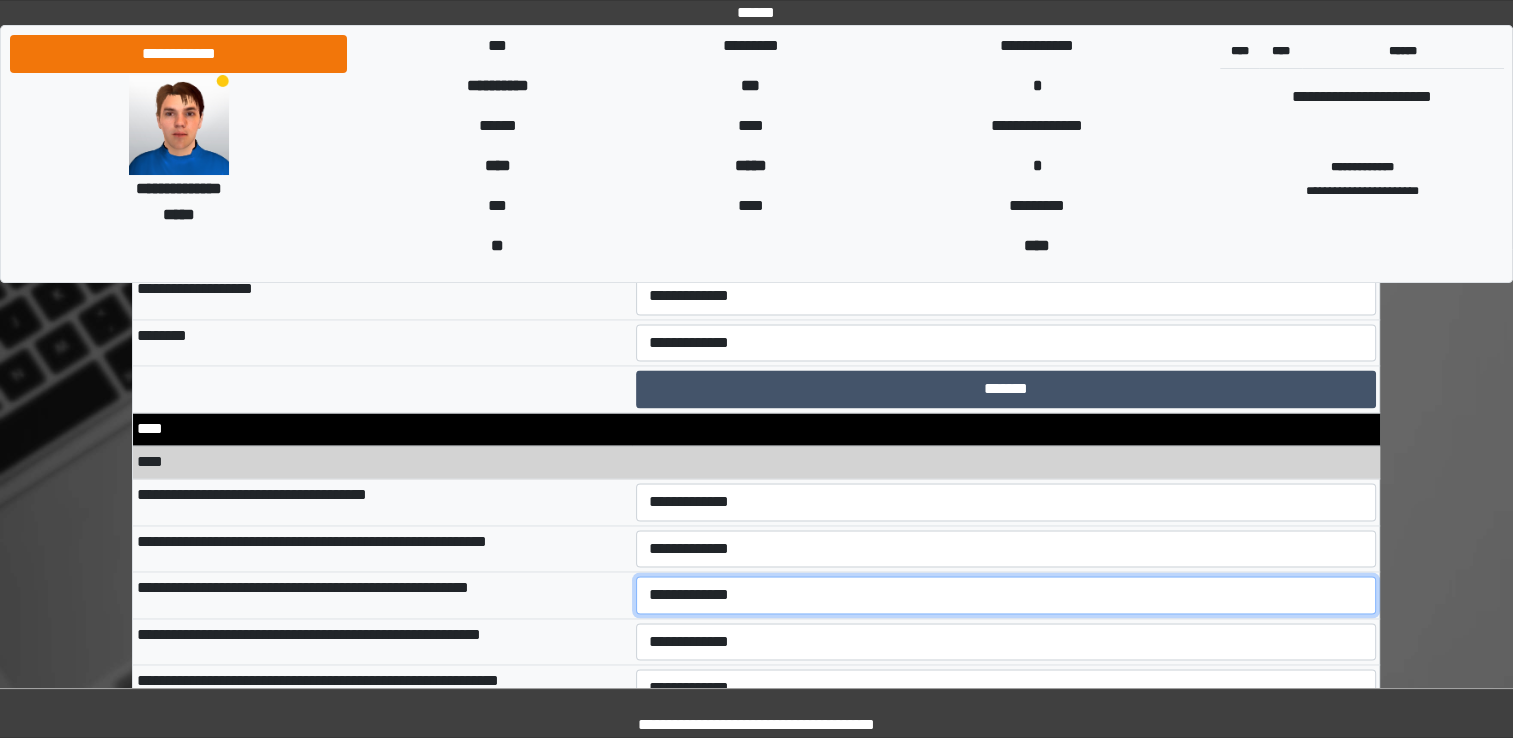 click on "**********" at bounding box center [1006, 595] 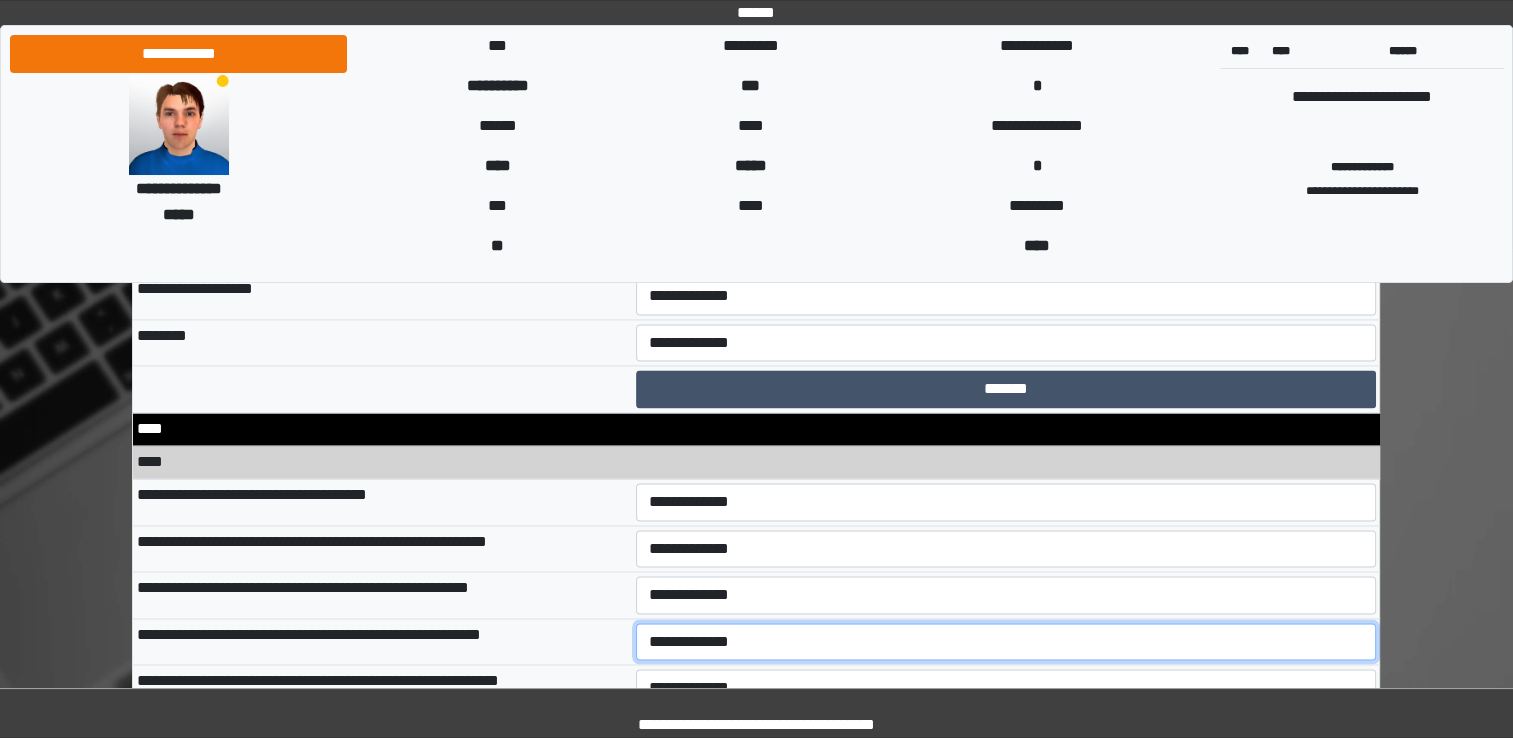 click on "**********" at bounding box center [1006, 642] 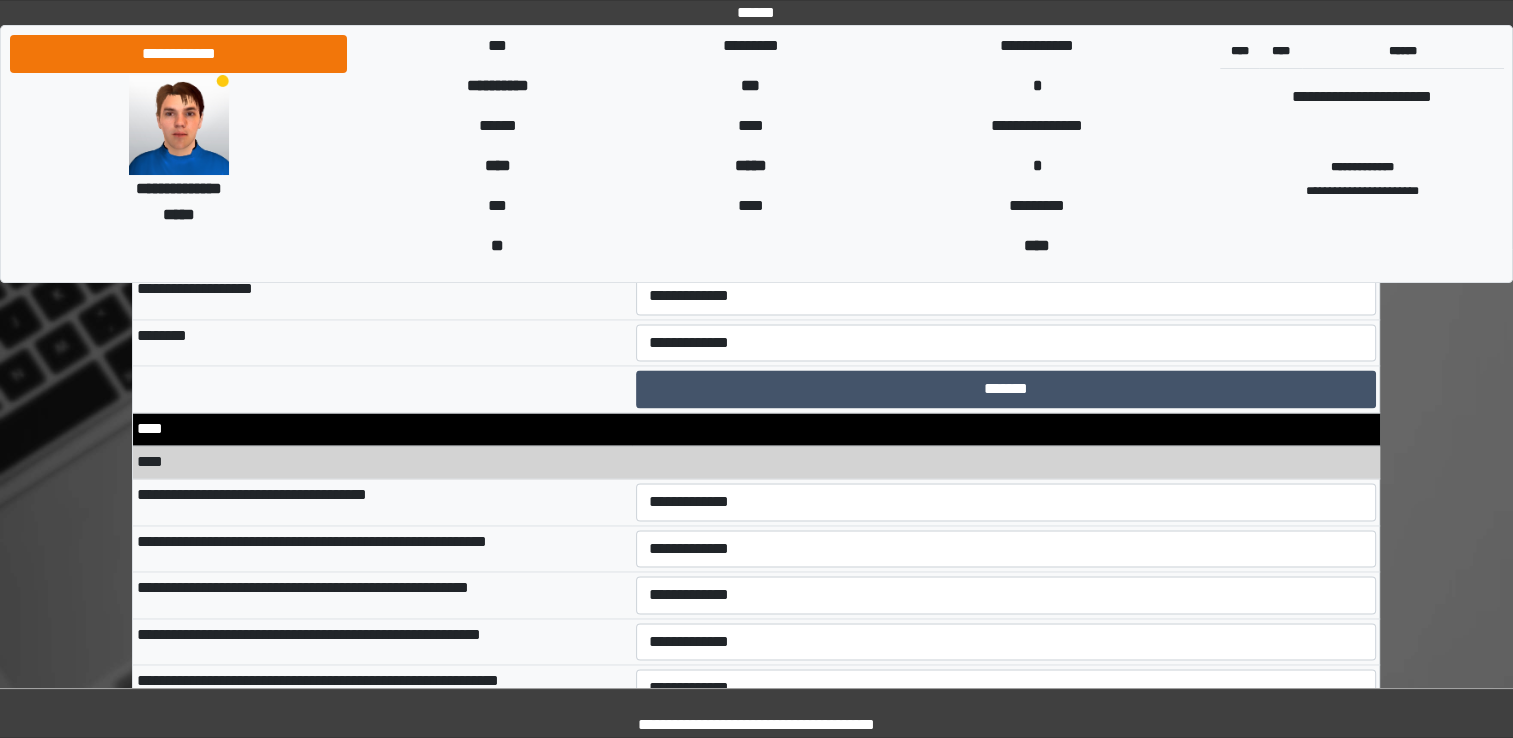 click on "**********" at bounding box center (382, 688) 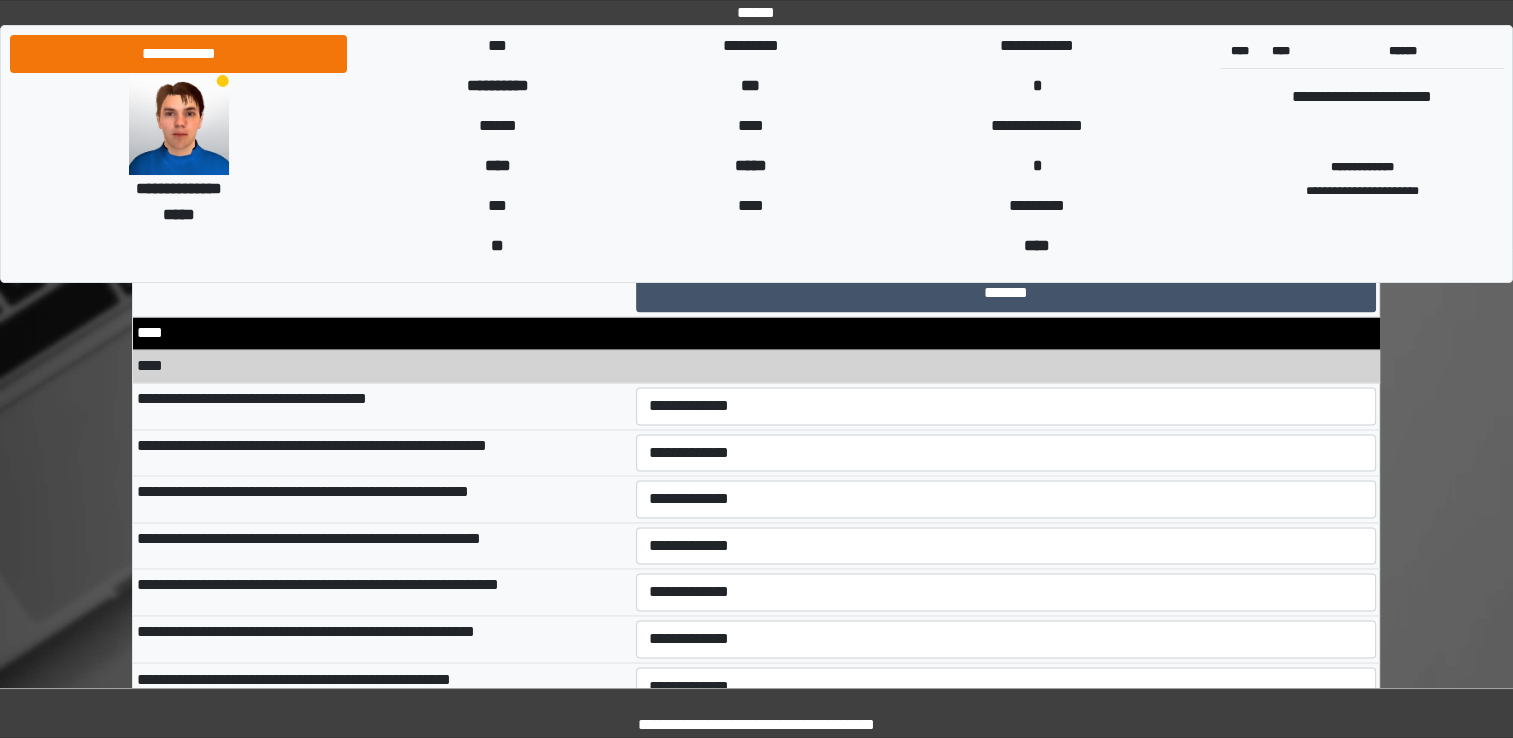 scroll, scrollTop: 10800, scrollLeft: 0, axis: vertical 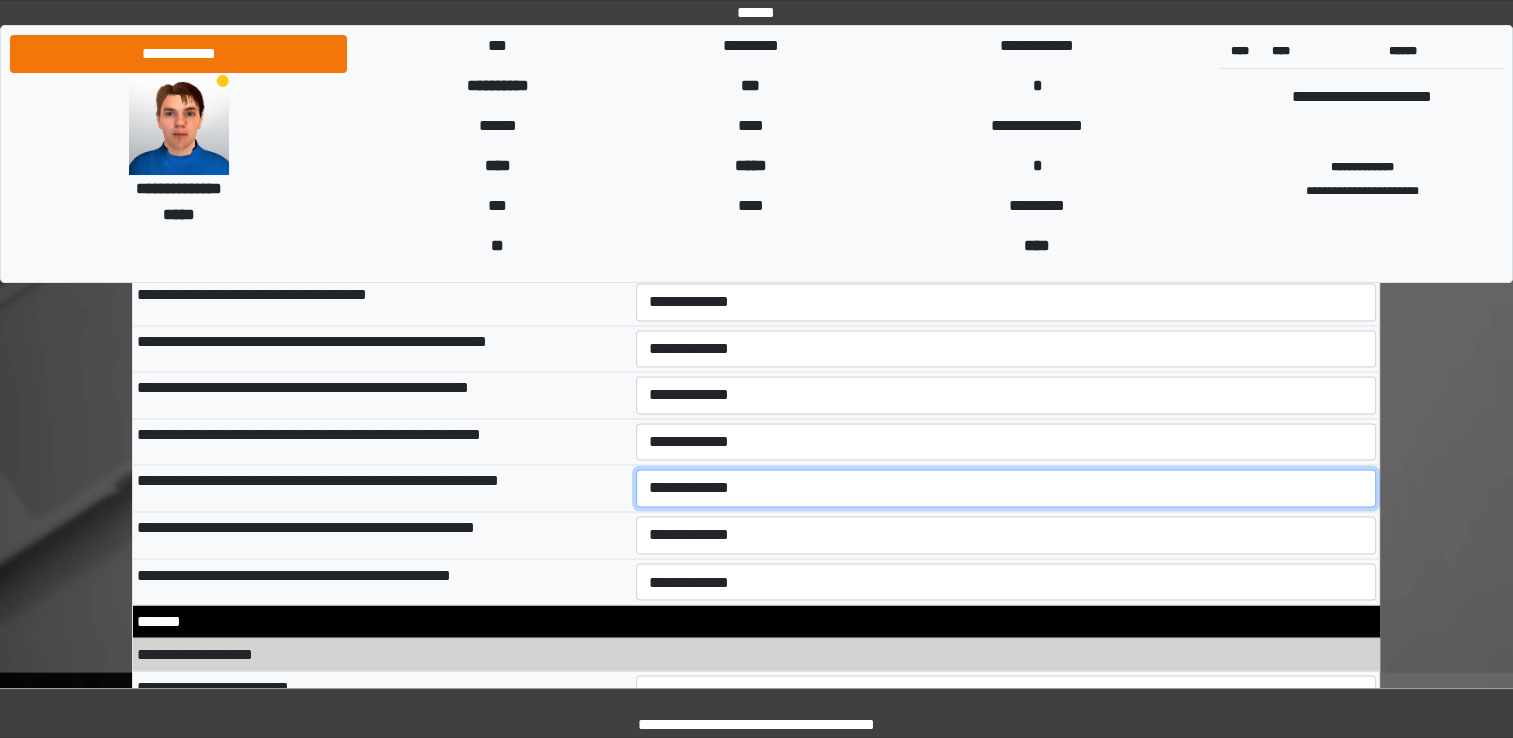 click on "**********" at bounding box center (1006, 488) 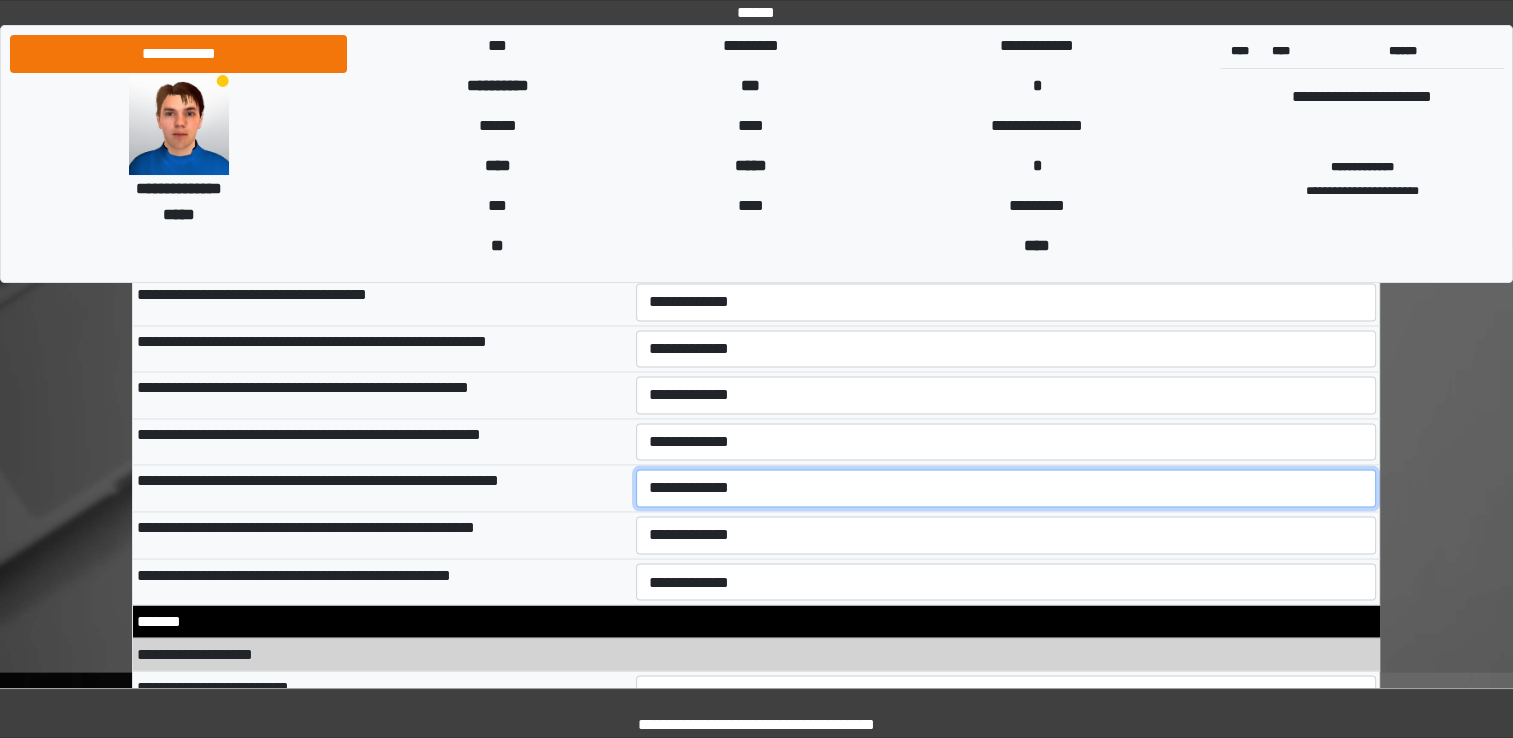 select on "*" 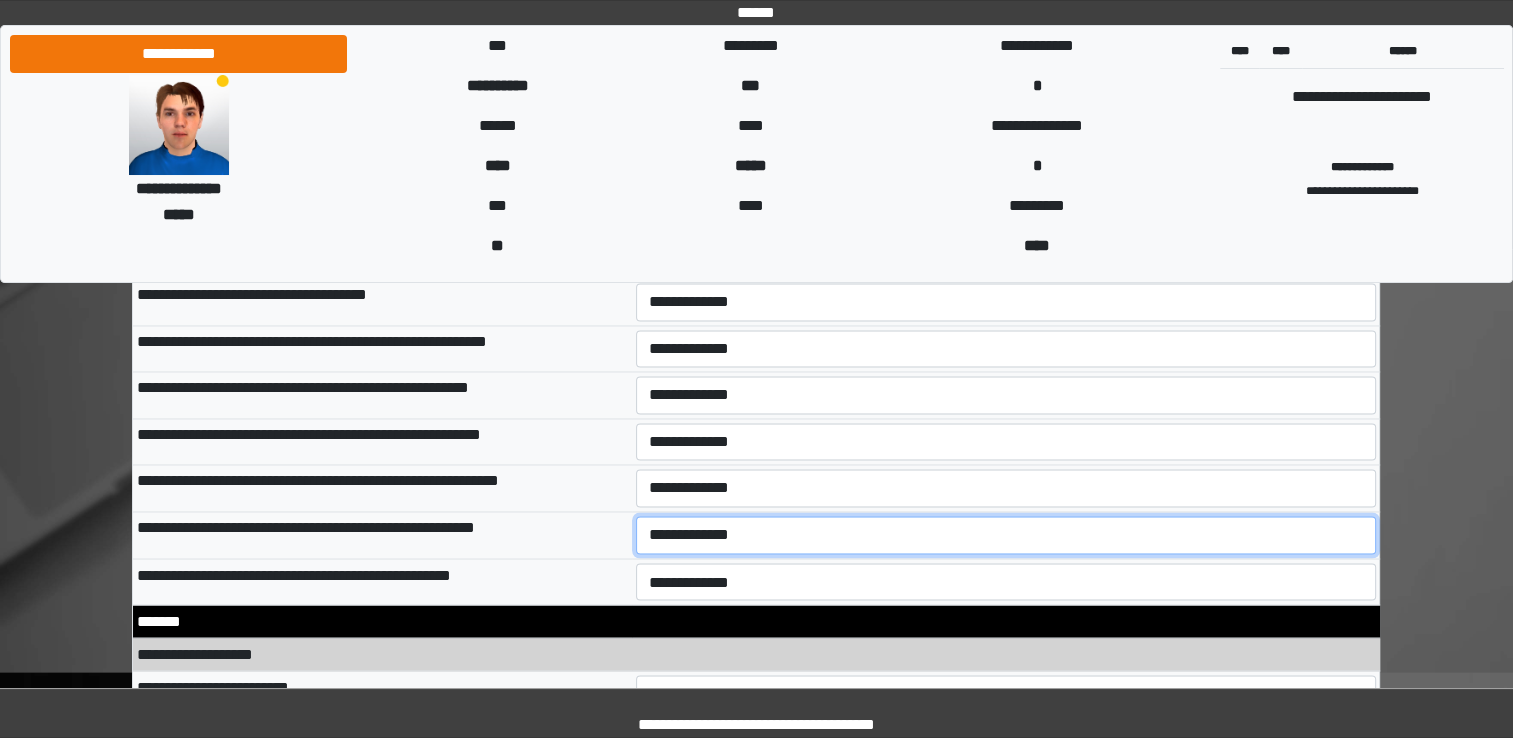 click on "**********" at bounding box center [1006, 535] 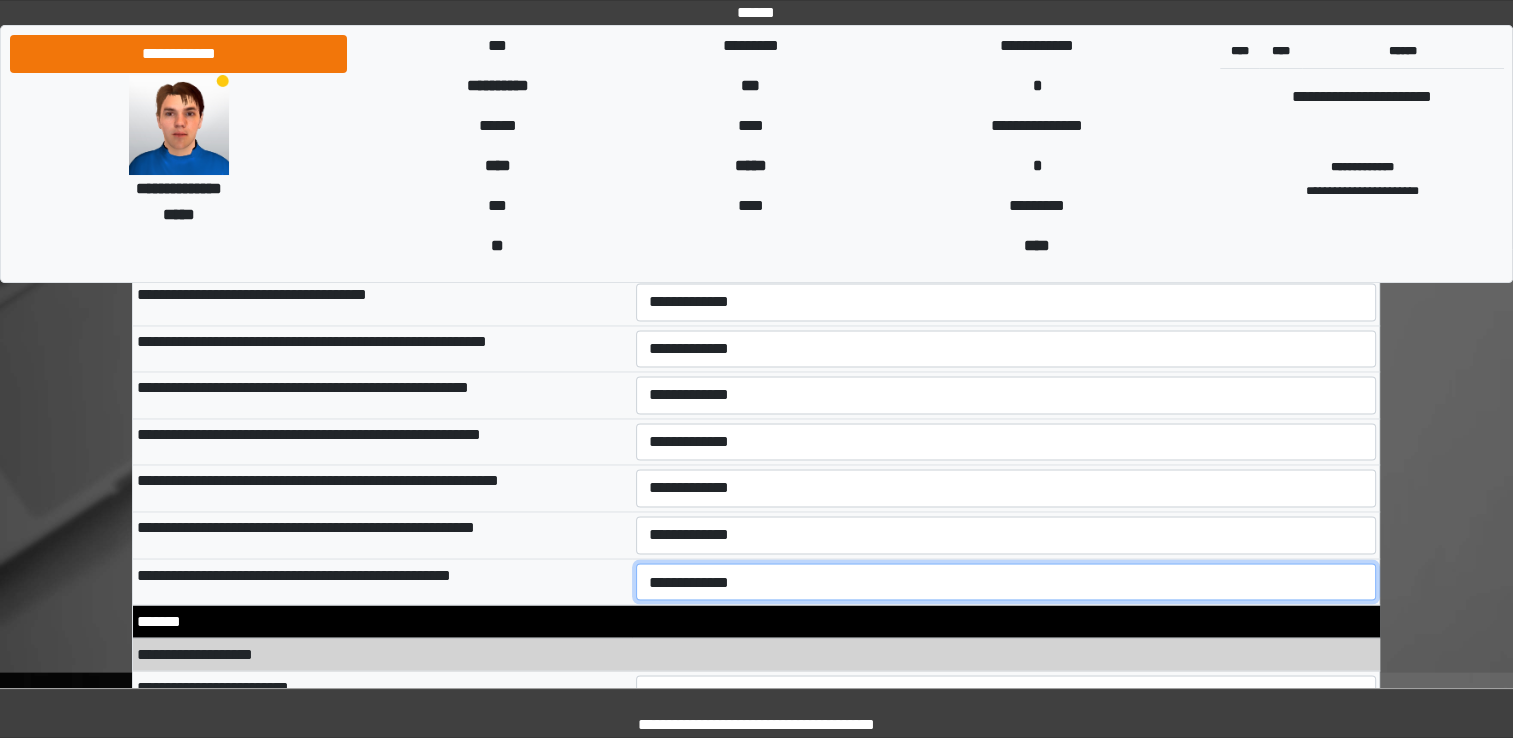 click on "**********" at bounding box center [1006, 582] 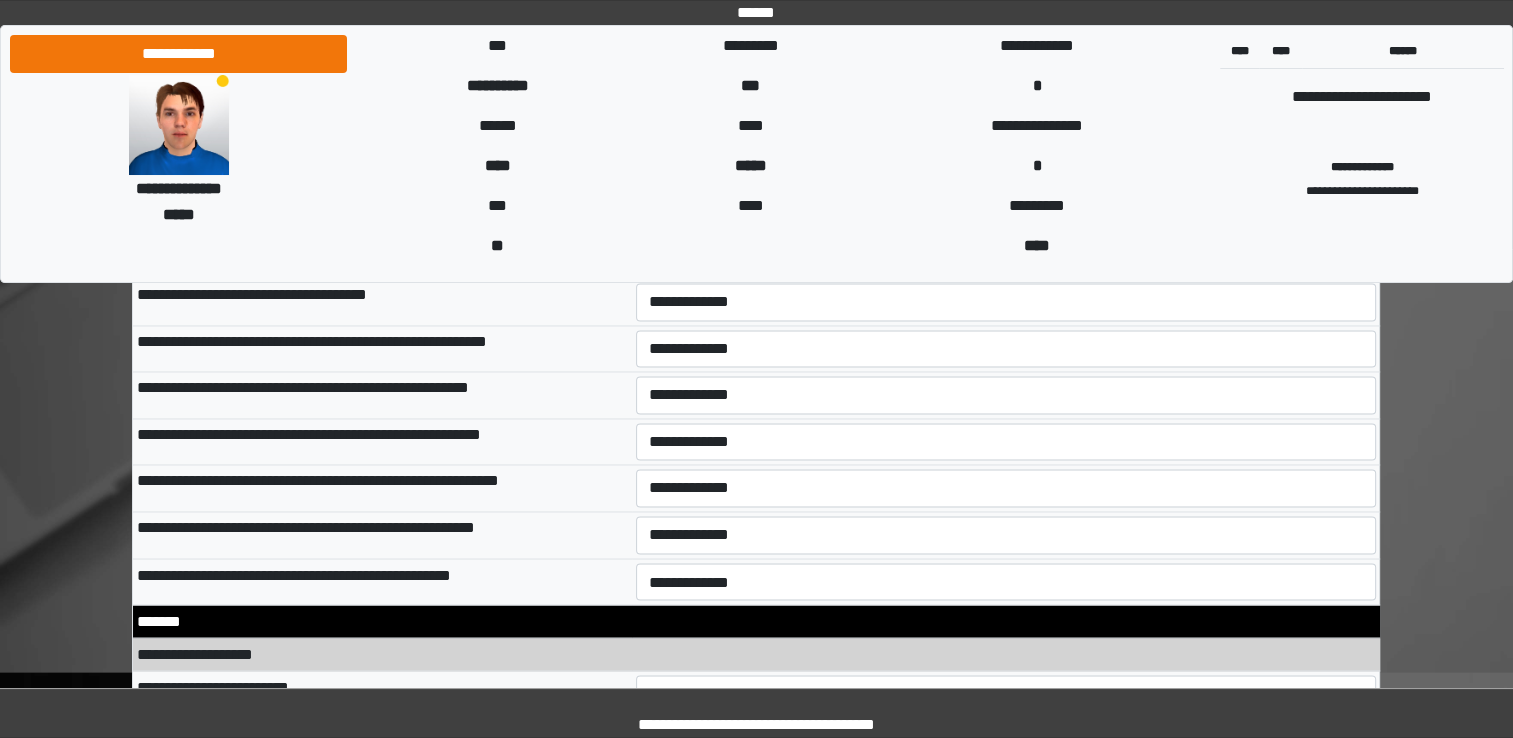 click on "*******" at bounding box center (756, 621) 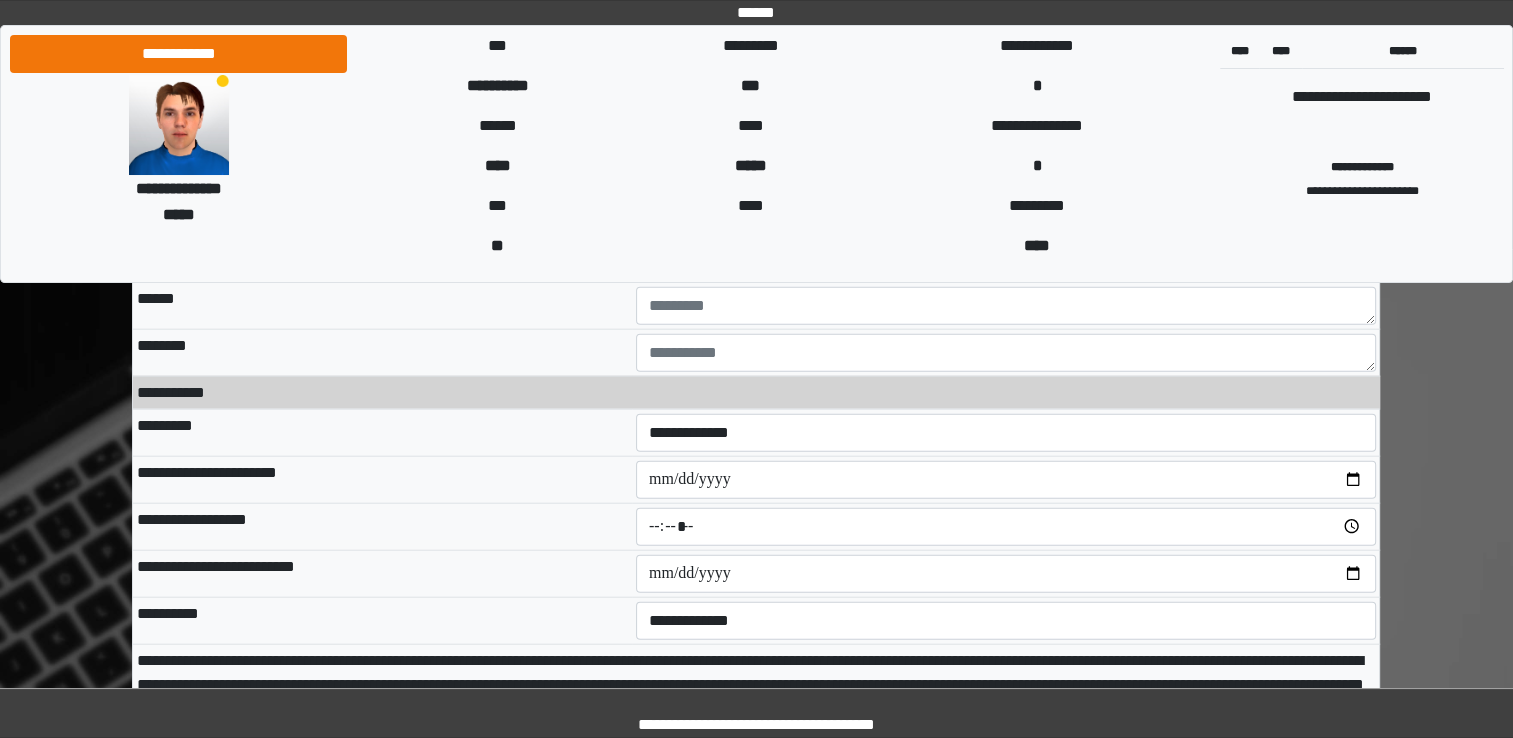 scroll, scrollTop: 12200, scrollLeft: 0, axis: vertical 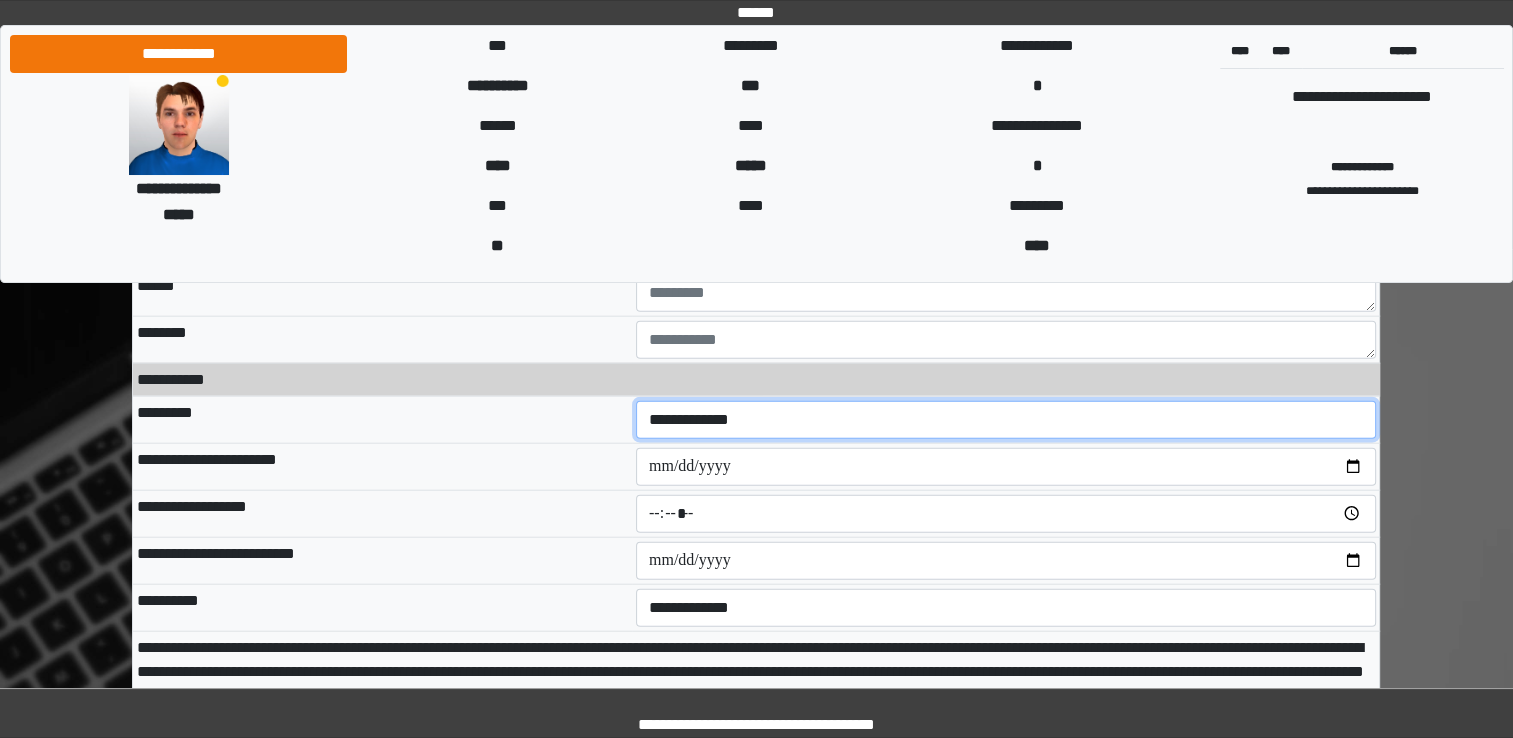 click on "**********" at bounding box center (1006, 420) 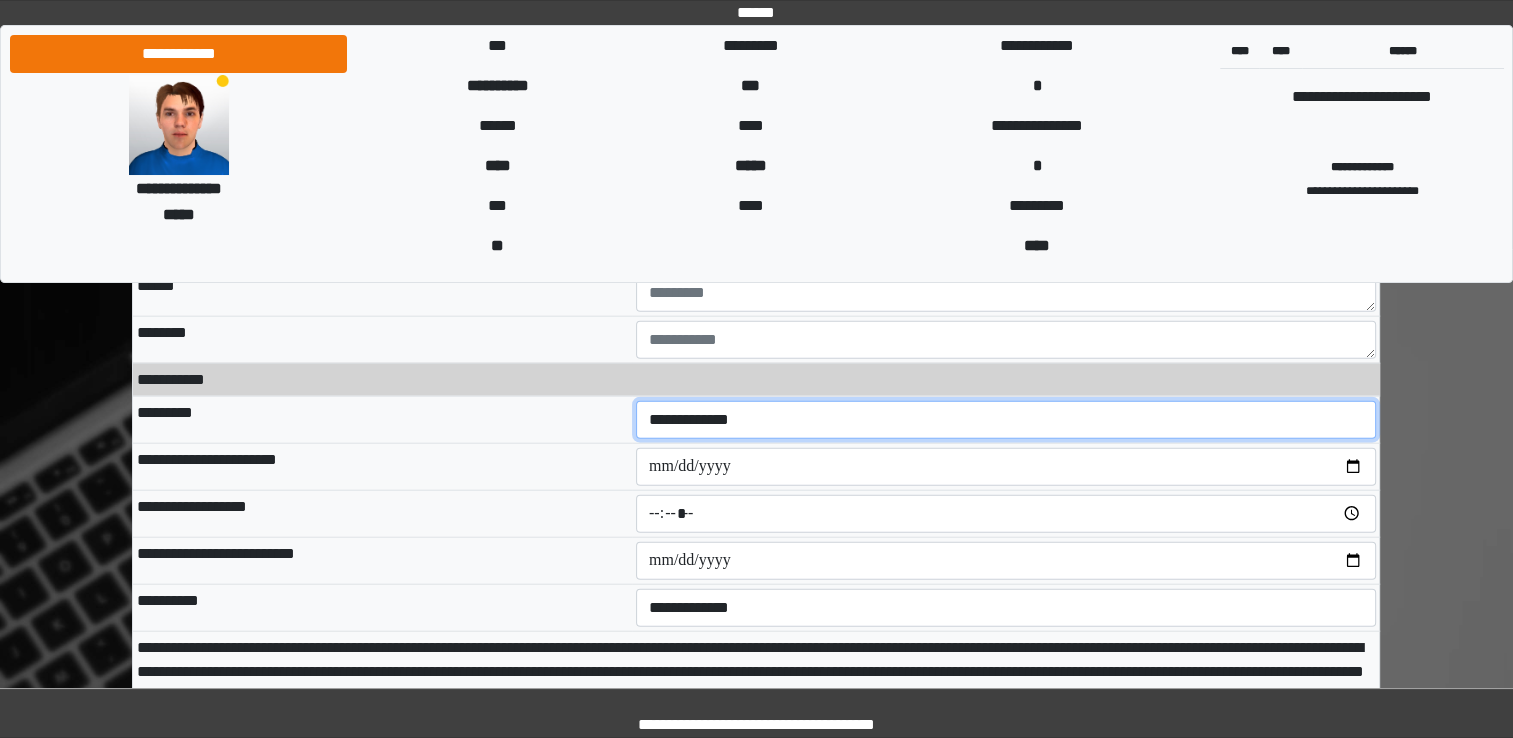 select on "**" 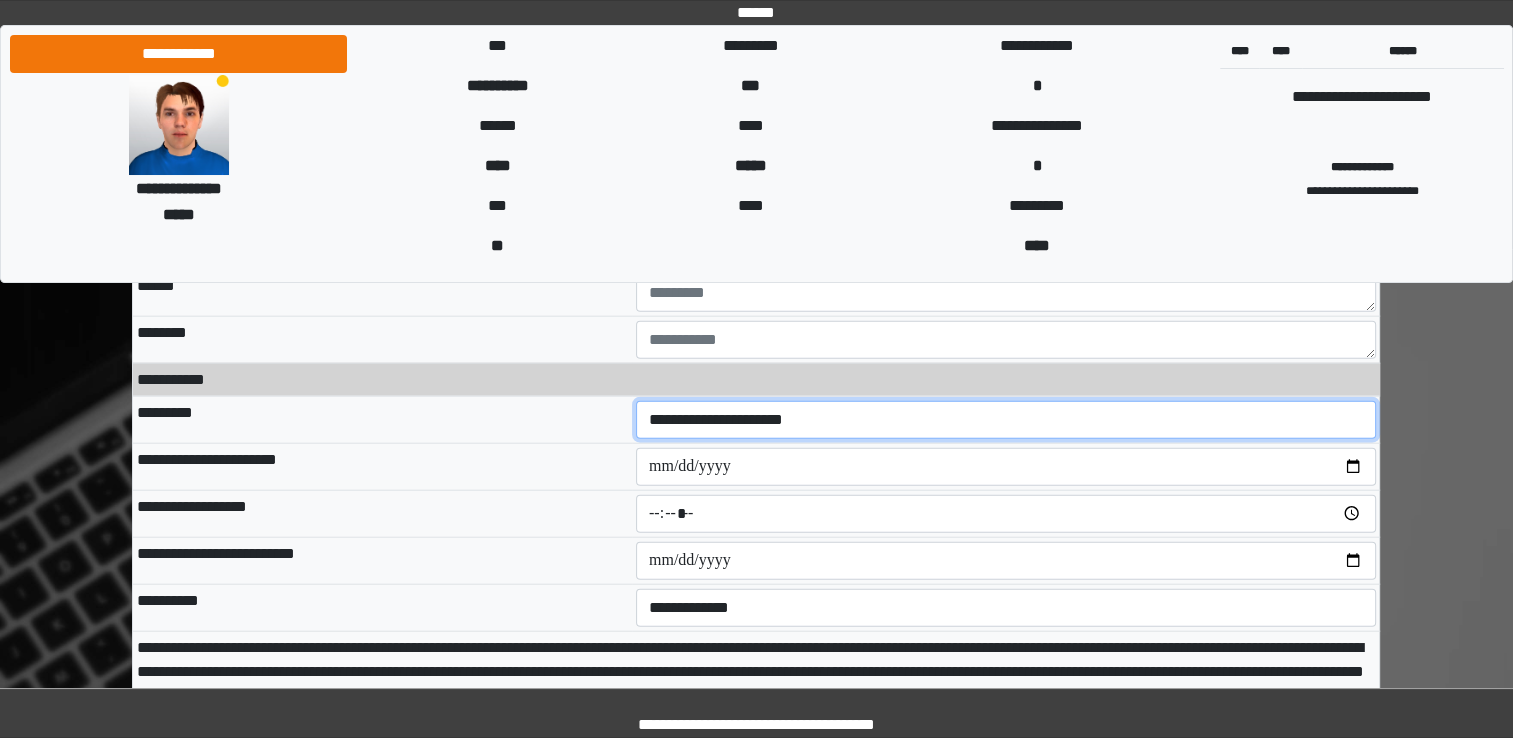 click on "**********" at bounding box center (1006, 420) 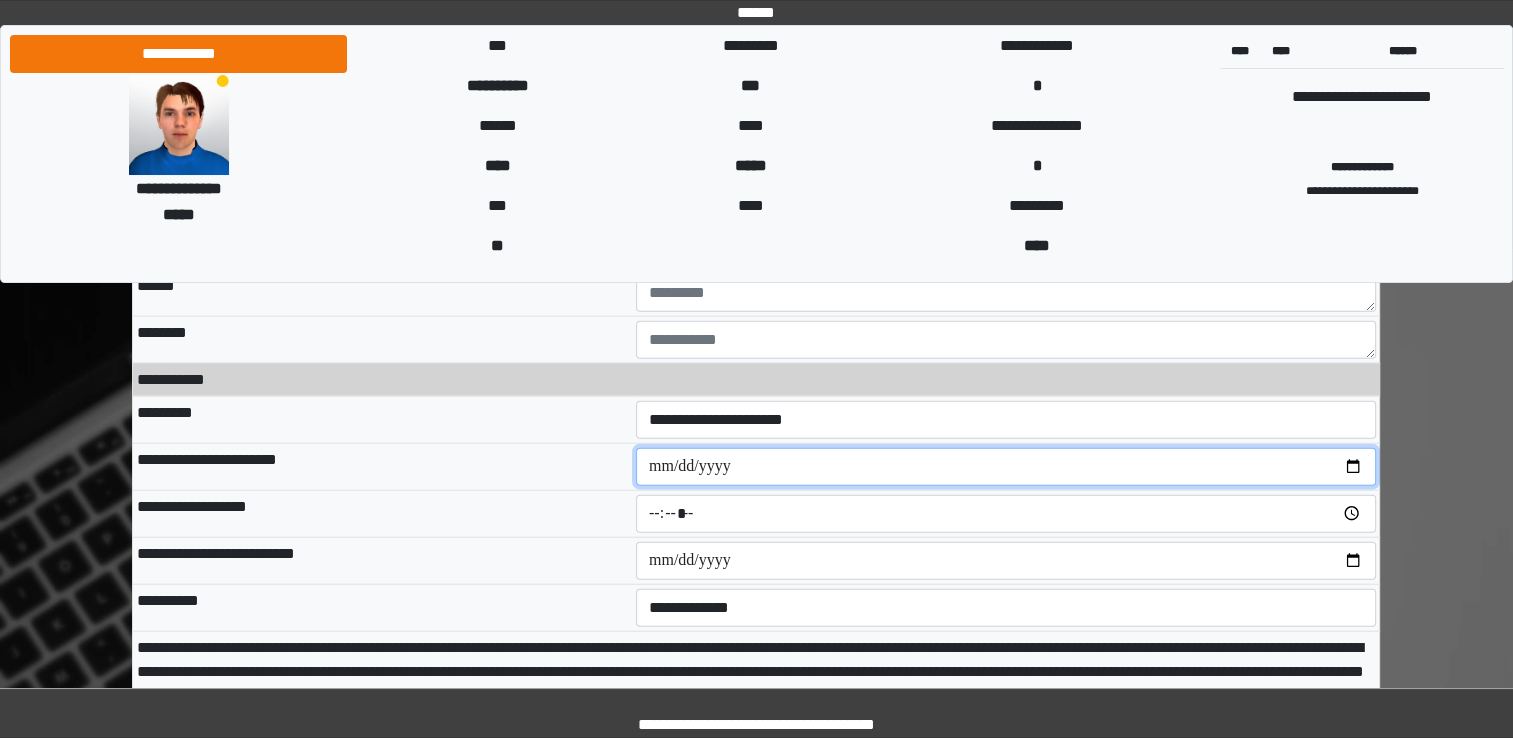 click at bounding box center (1006, 467) 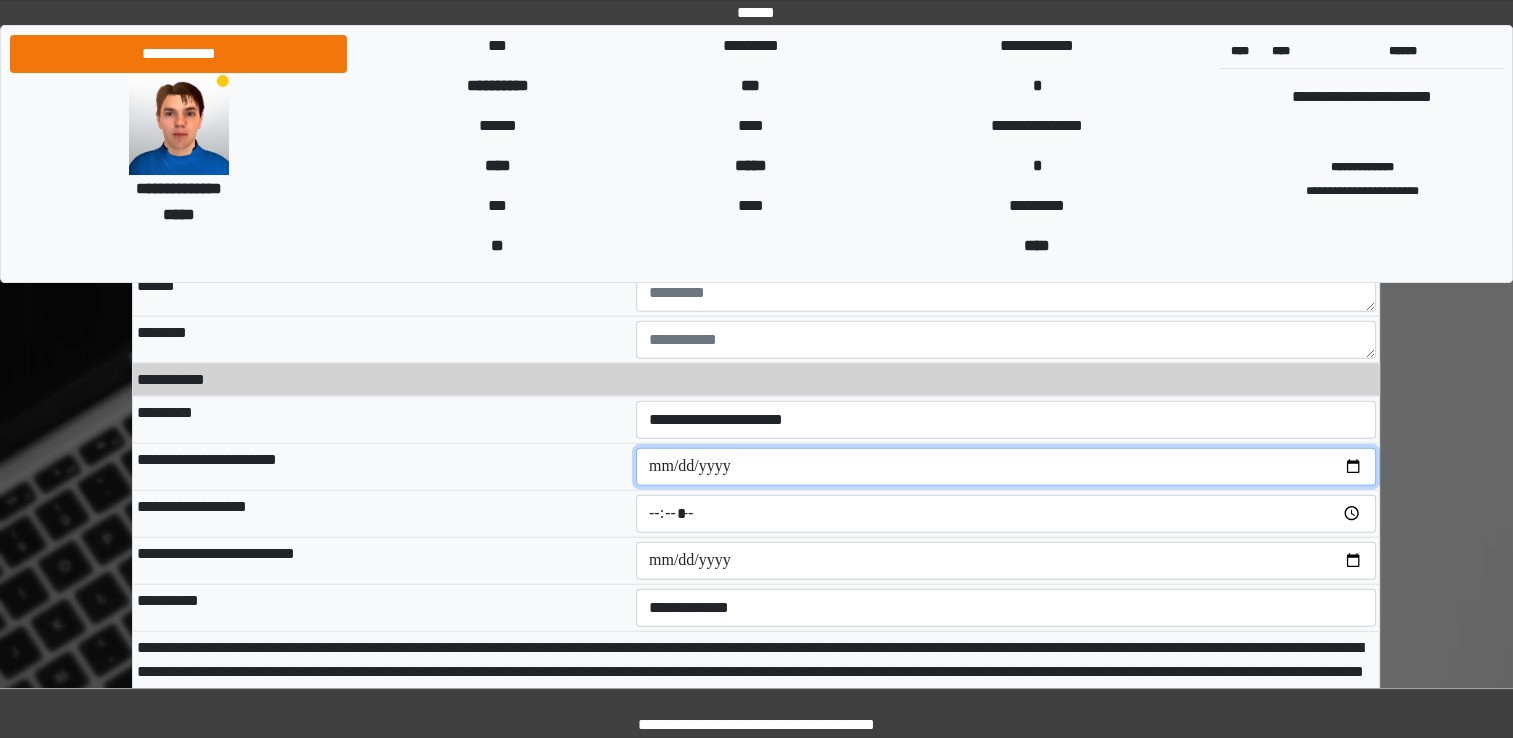 type on "**********" 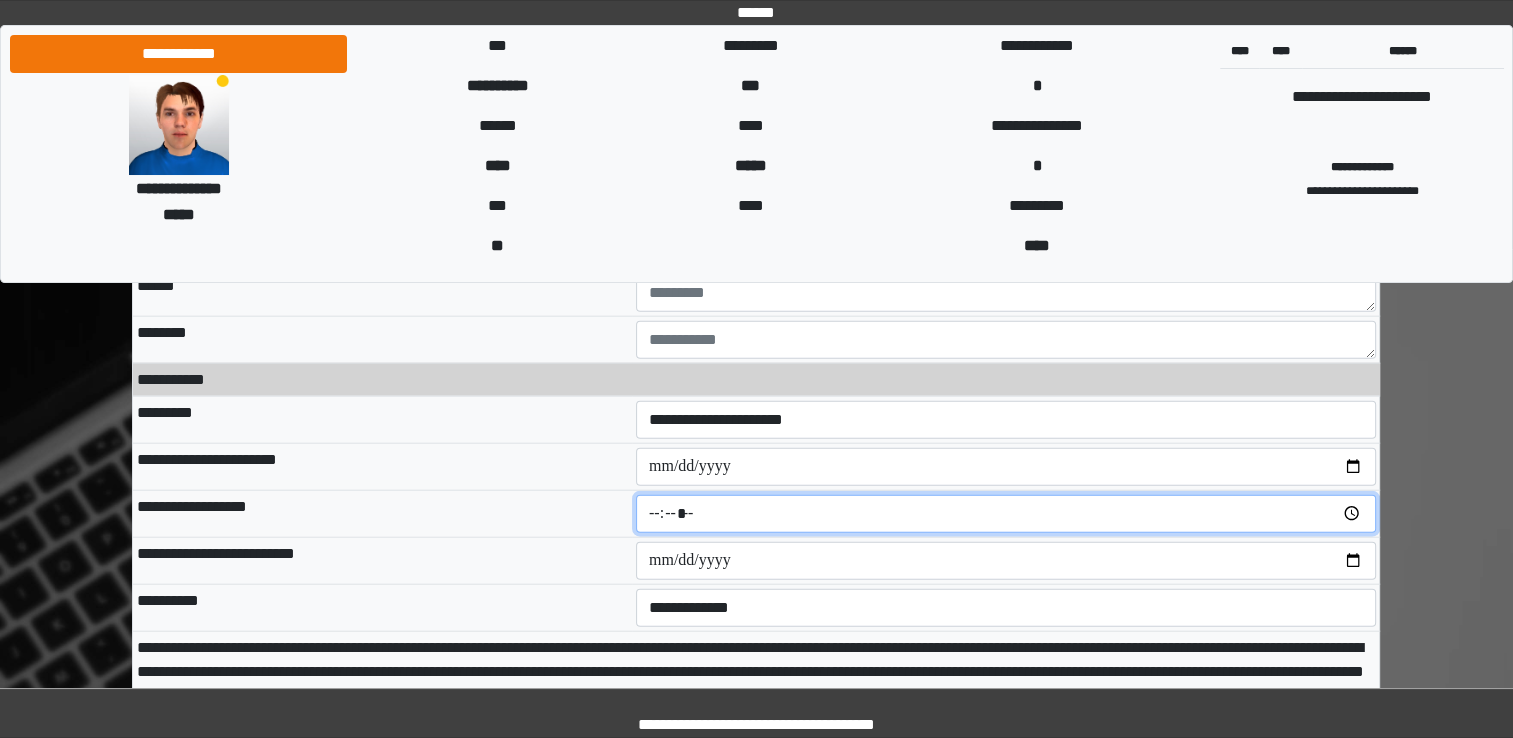click at bounding box center [1006, 514] 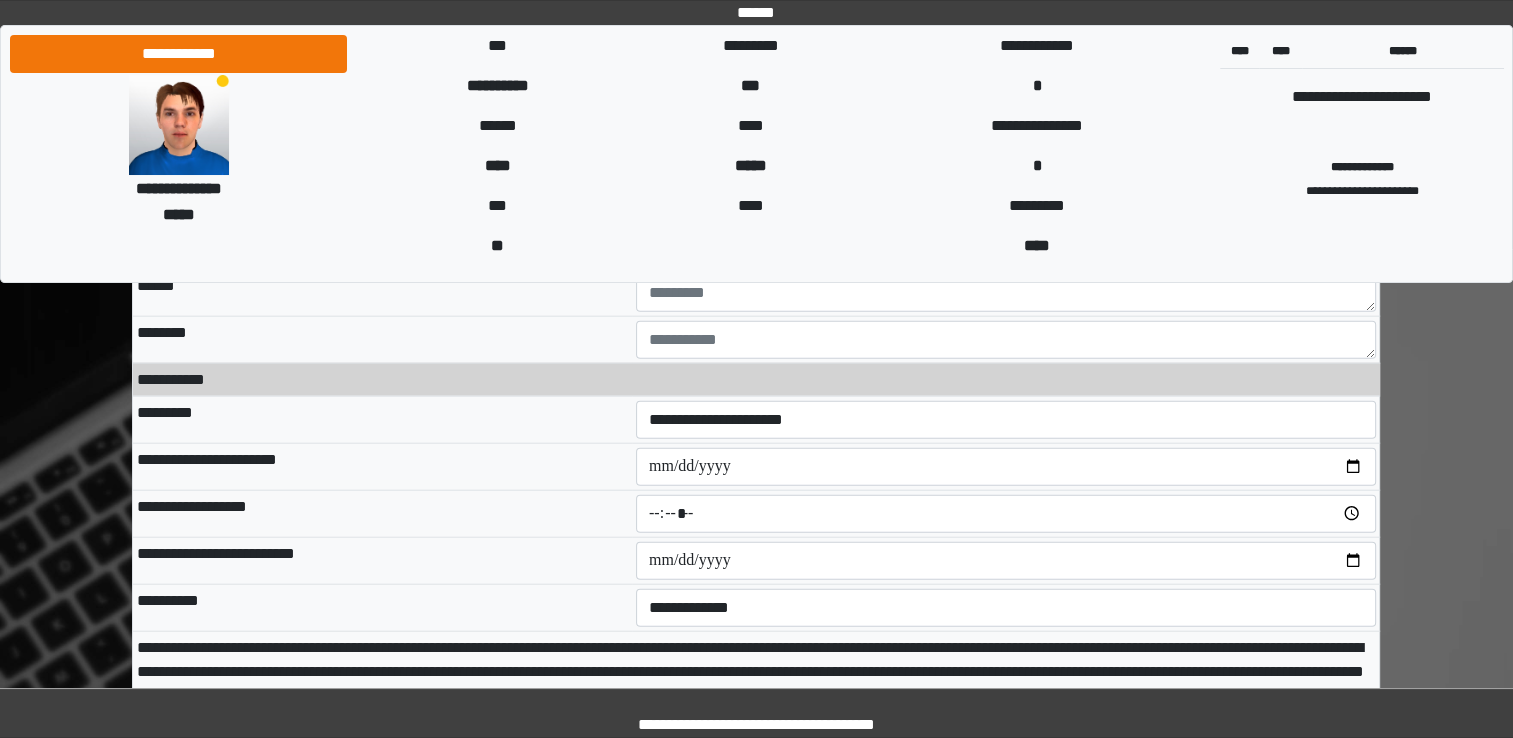 click on "**********" at bounding box center [382, 607] 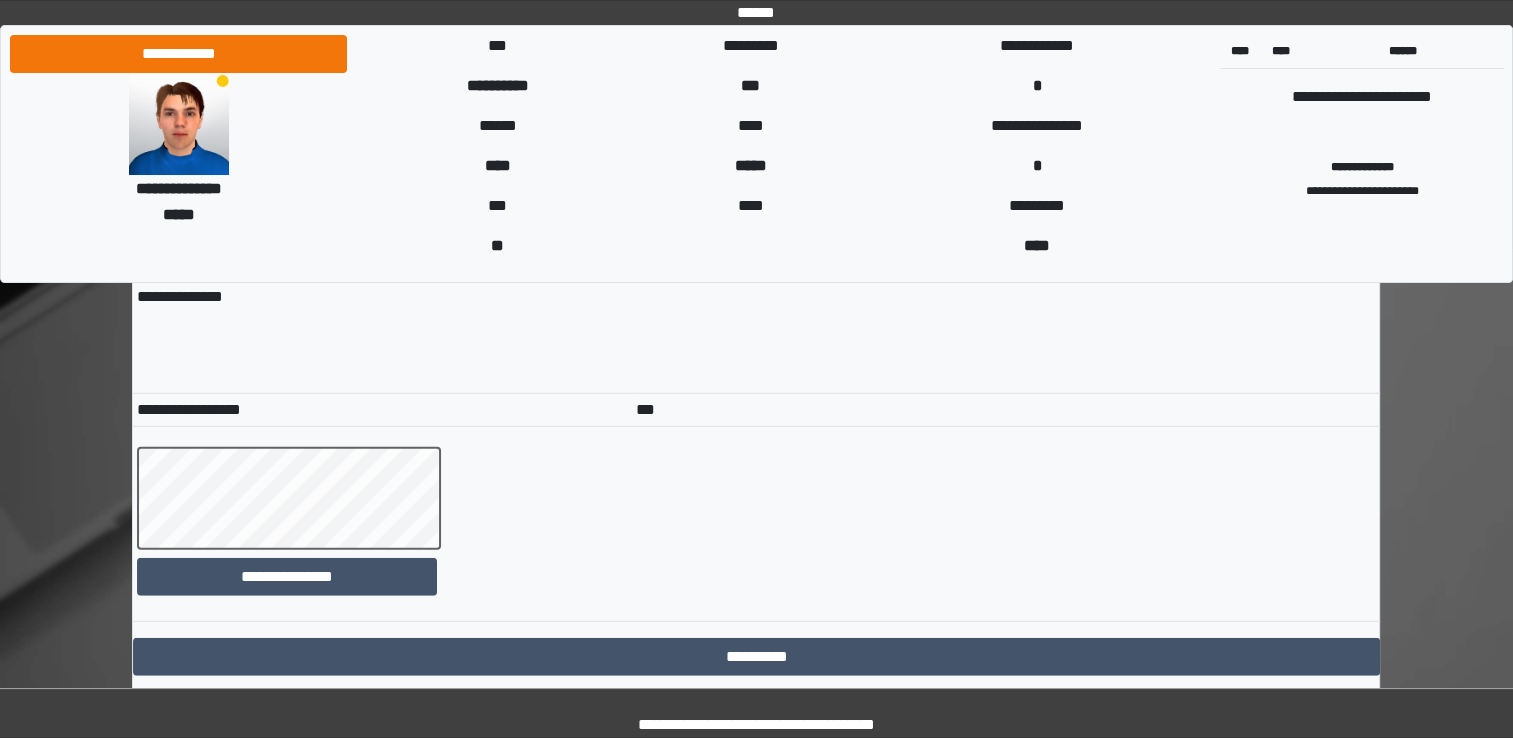 scroll, scrollTop: 12716, scrollLeft: 0, axis: vertical 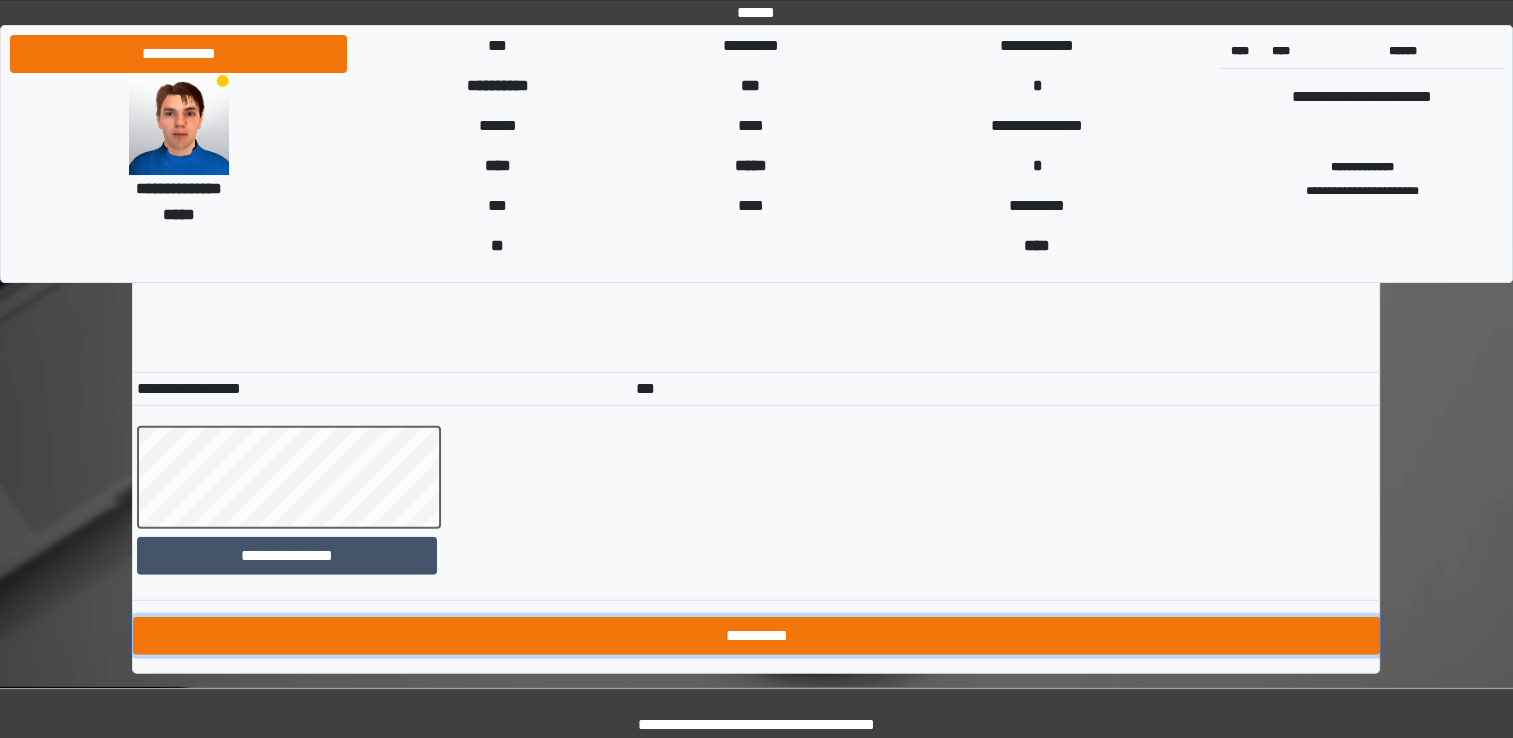 click on "**********" at bounding box center [756, 636] 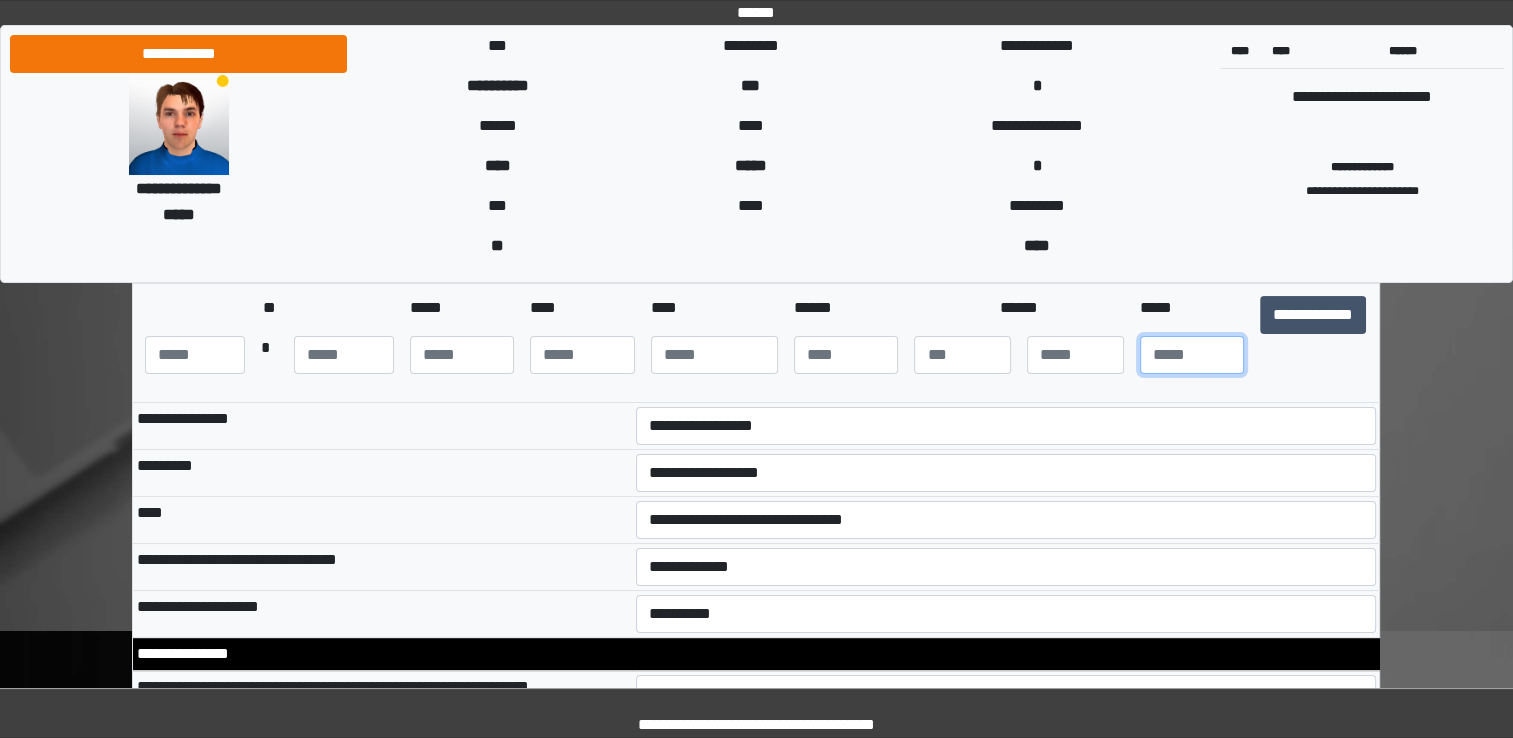 scroll, scrollTop: 206, scrollLeft: 0, axis: vertical 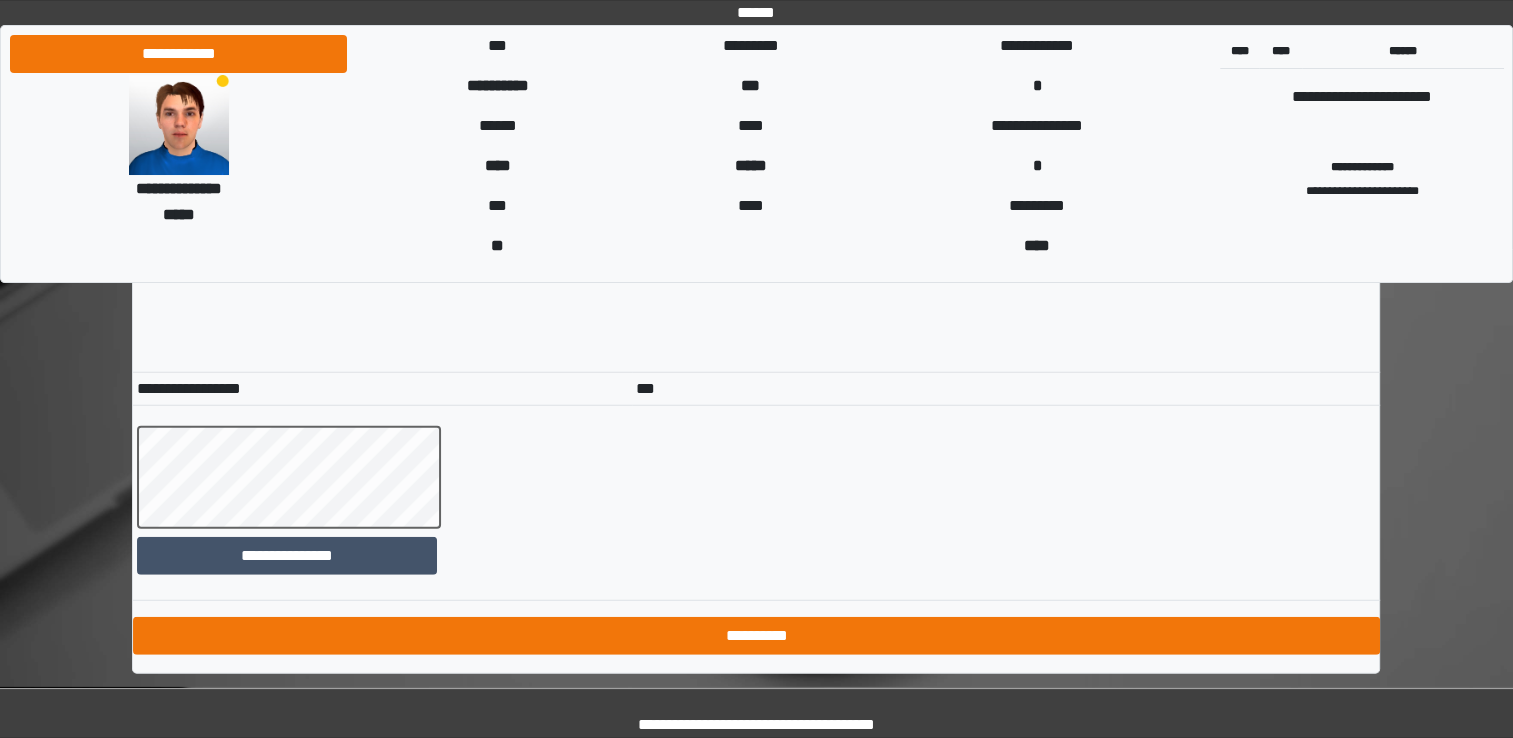 type on "**" 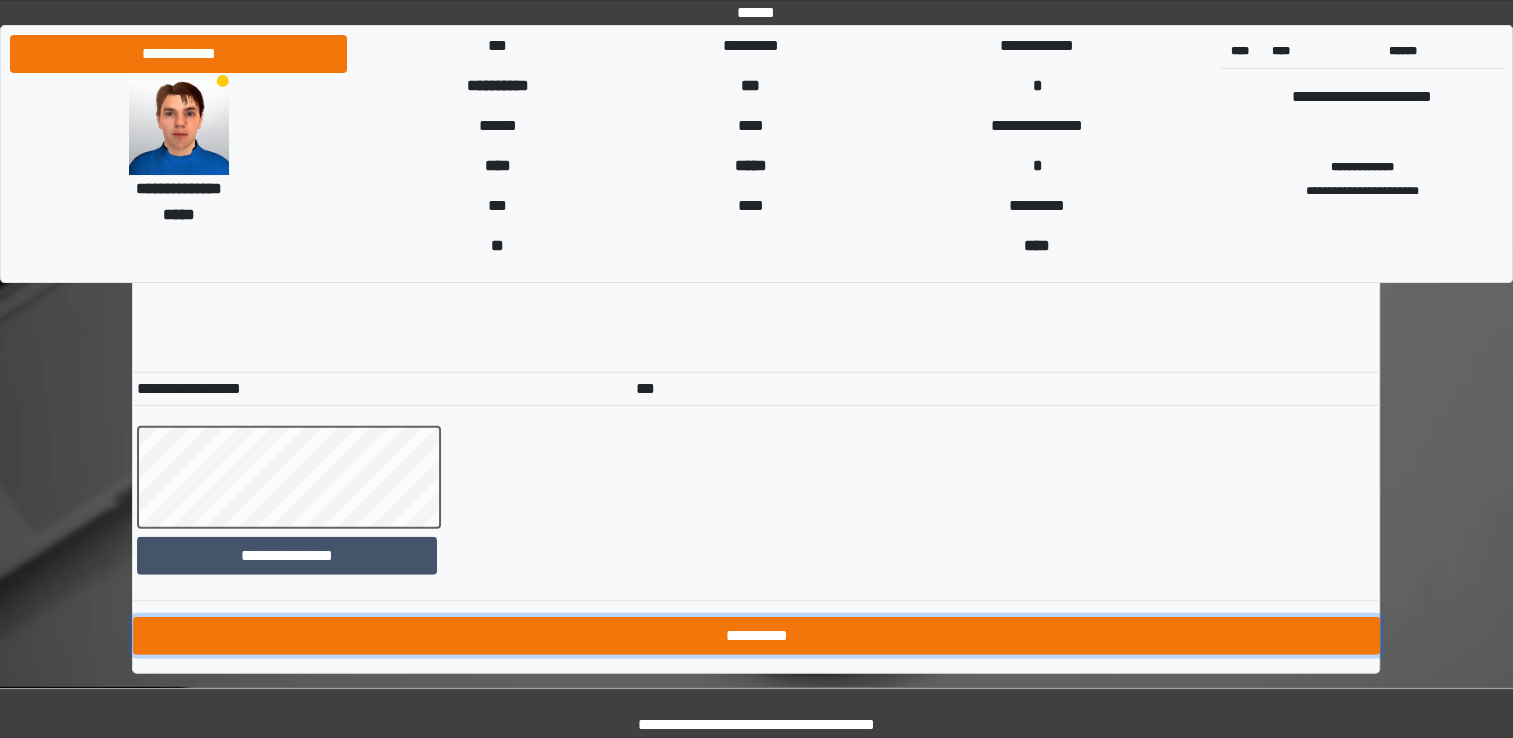 click on "**********" at bounding box center (756, 636) 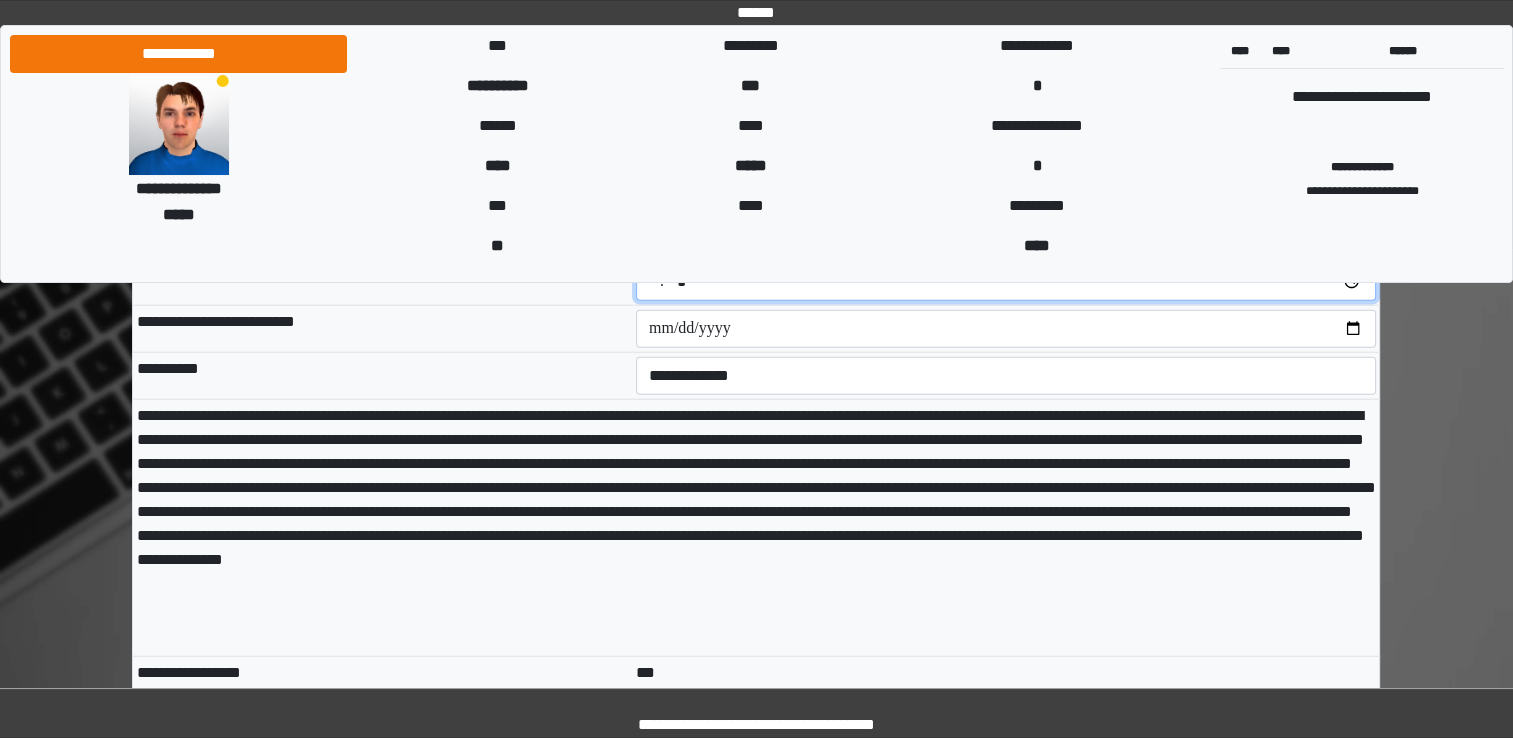 scroll, scrollTop: 12316, scrollLeft: 0, axis: vertical 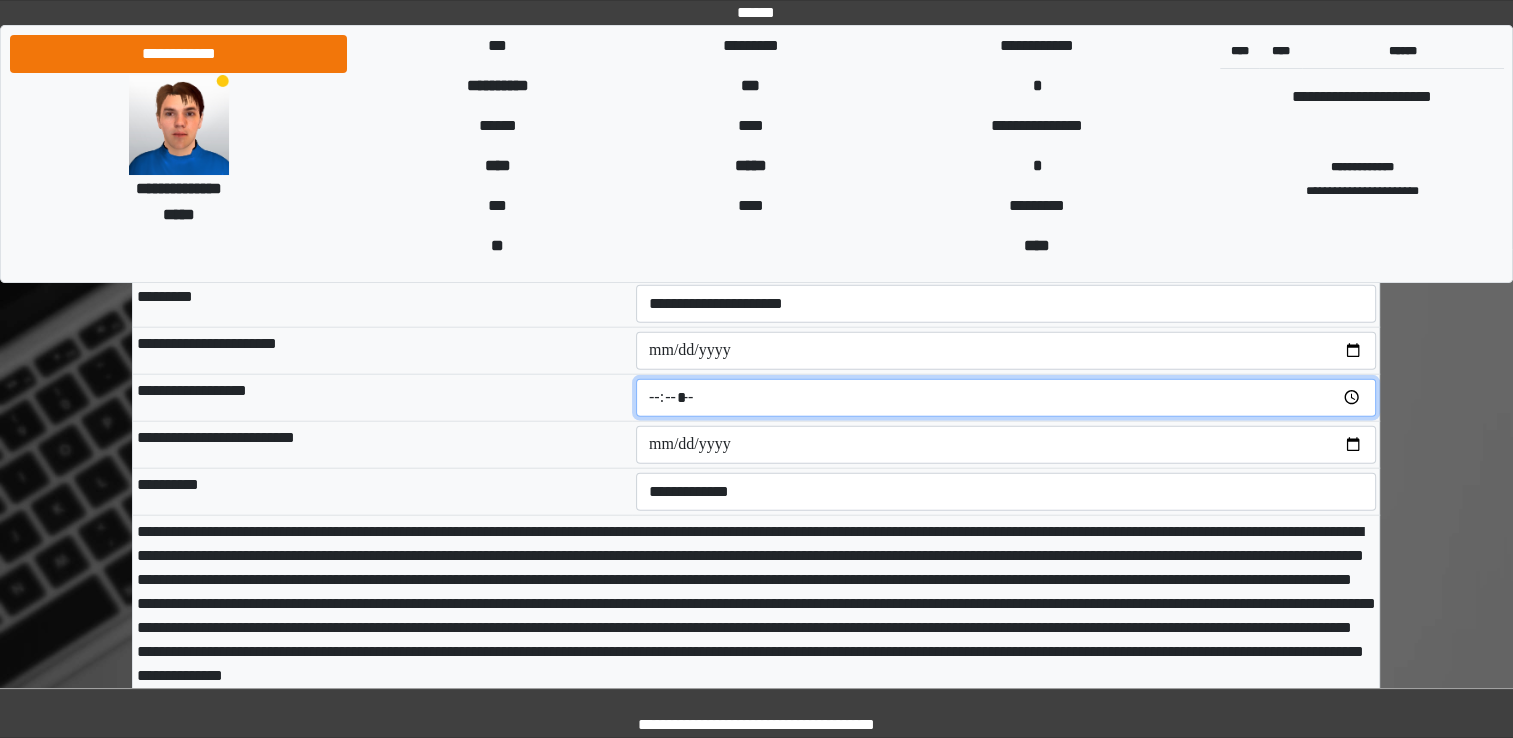 click at bounding box center [1006, 398] 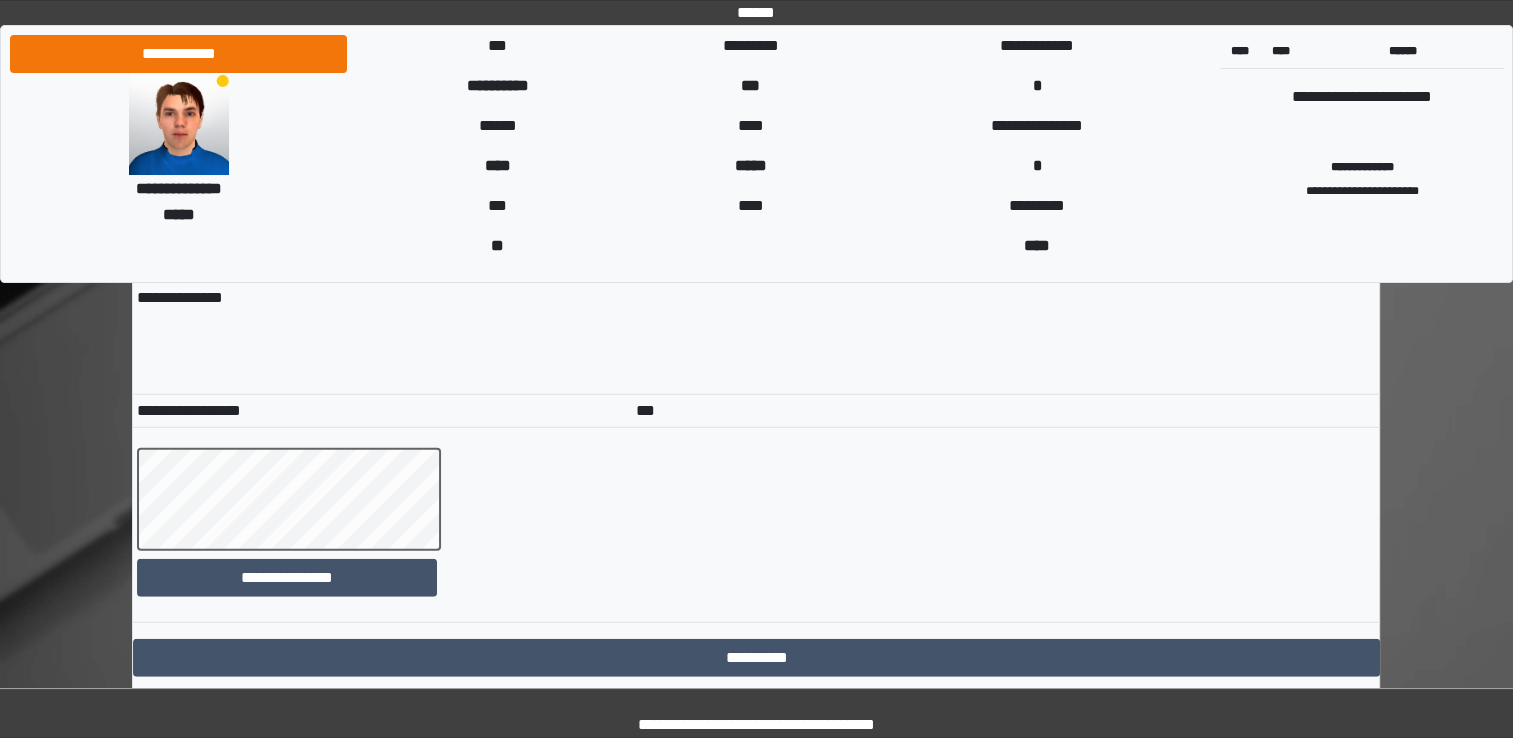 scroll, scrollTop: 12716, scrollLeft: 0, axis: vertical 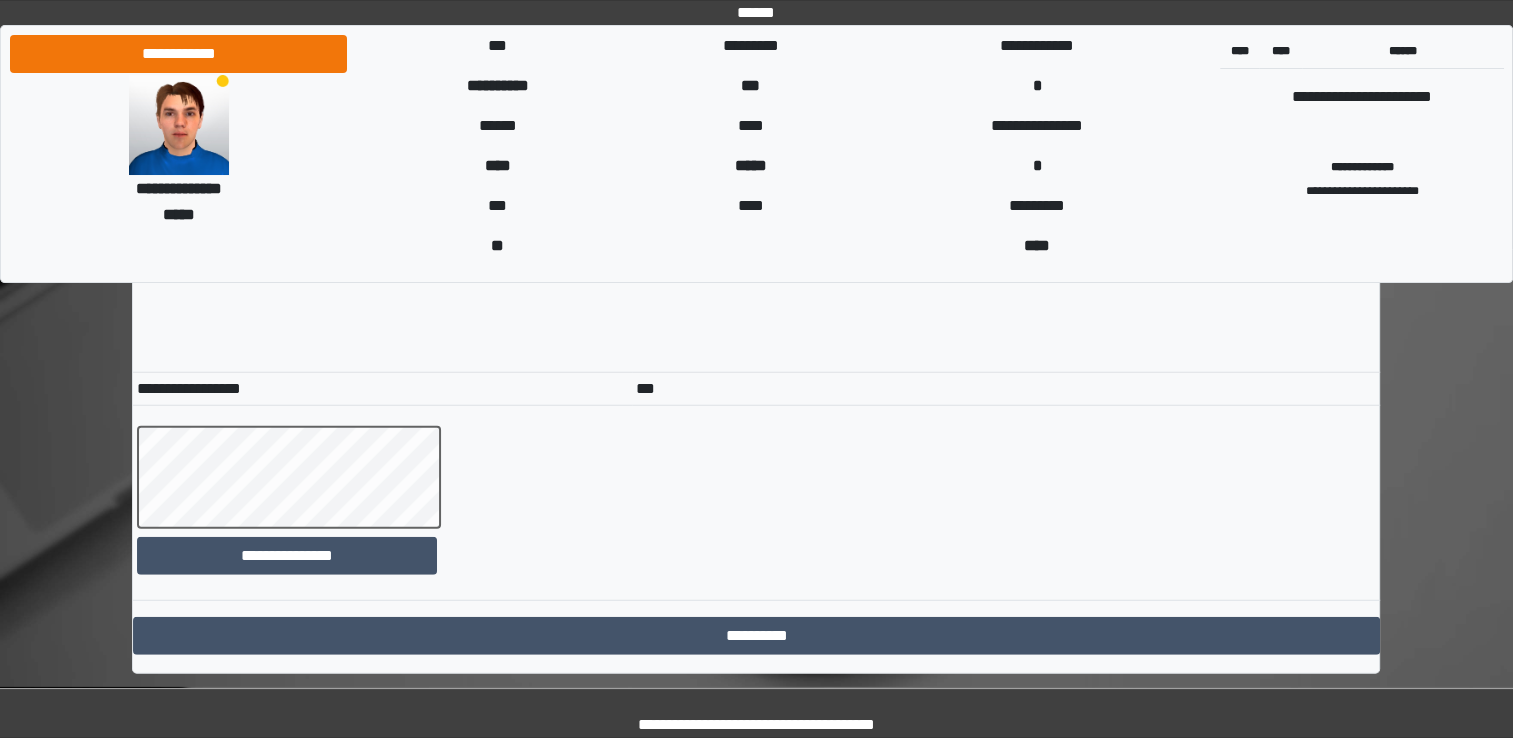 click on "**********" at bounding box center (756, -5826) 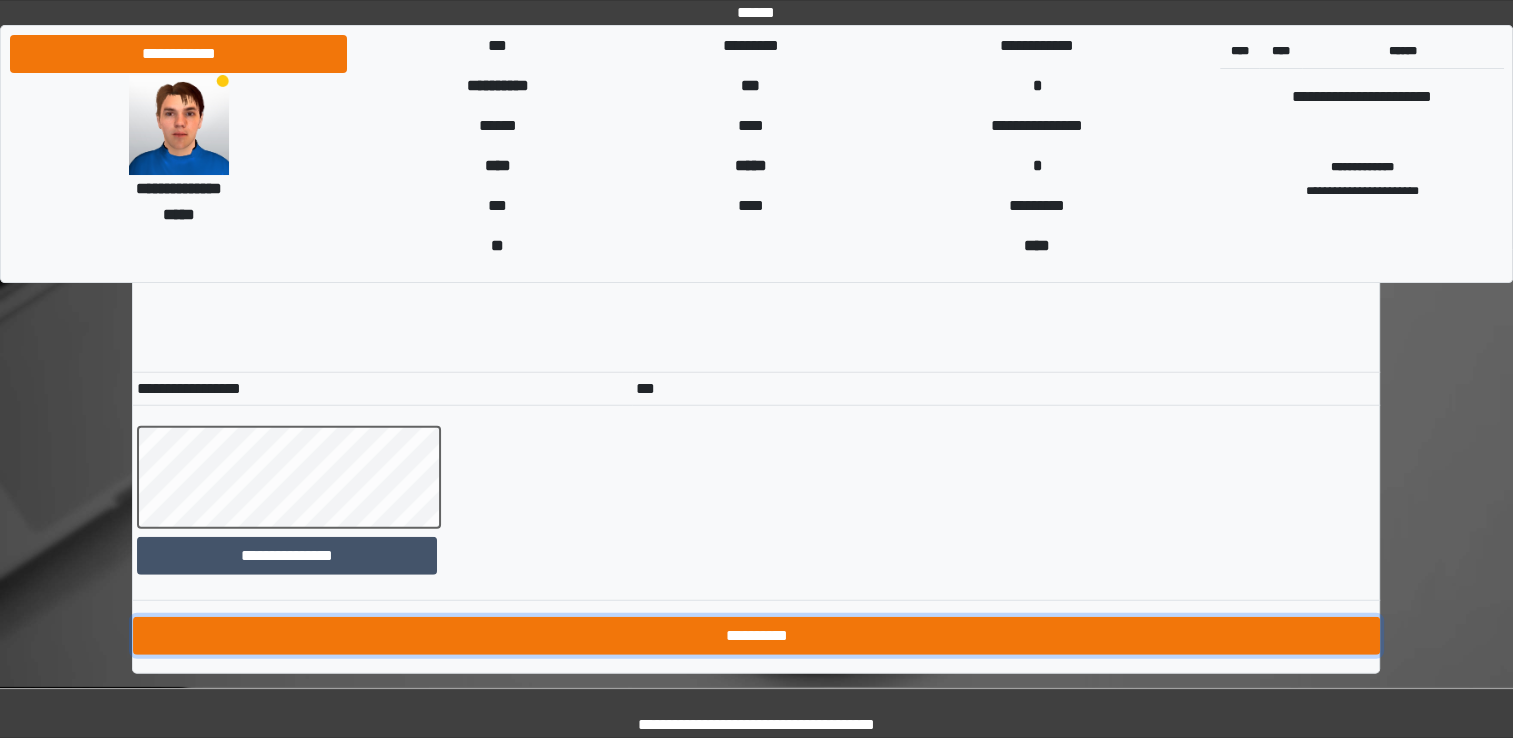 click on "**********" at bounding box center [756, 636] 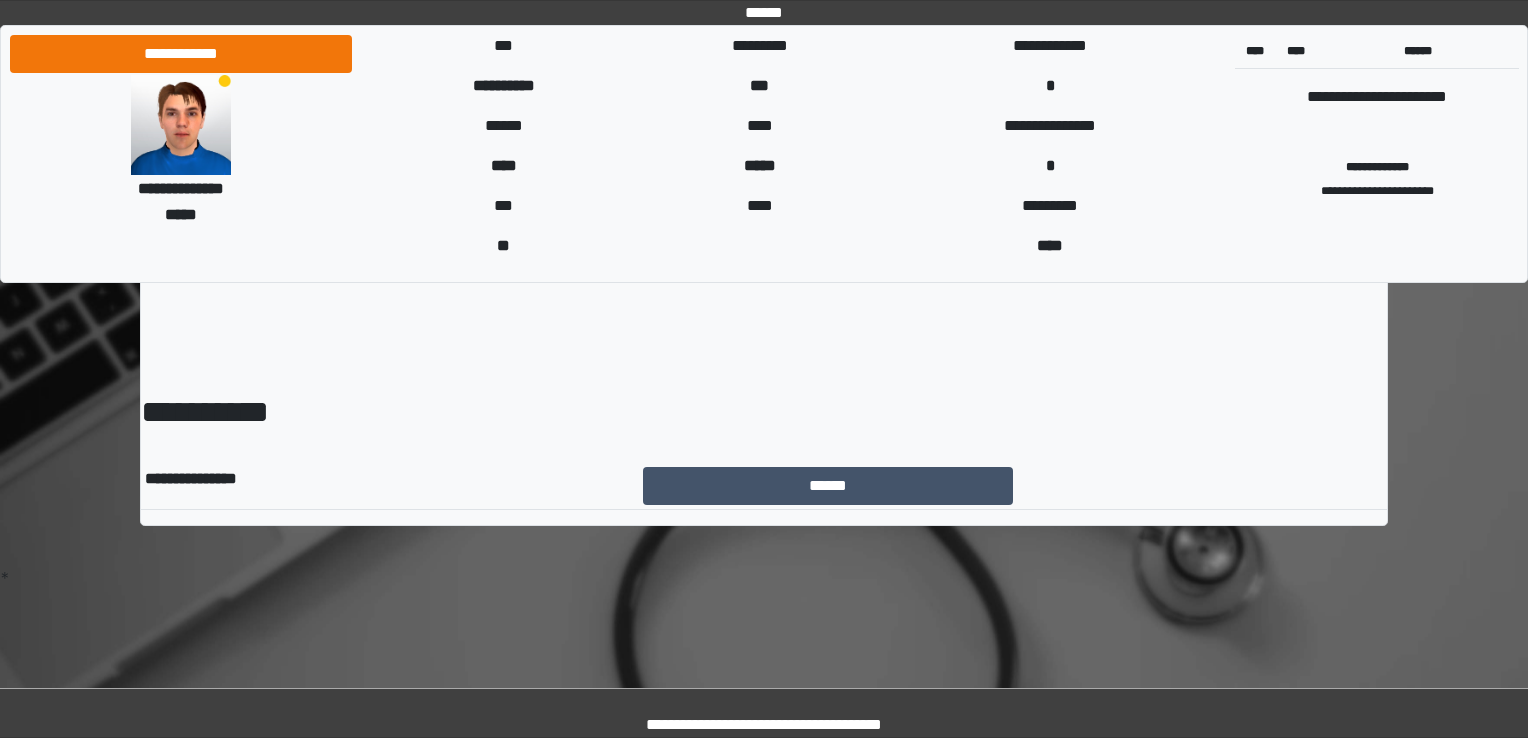 scroll, scrollTop: 0, scrollLeft: 0, axis: both 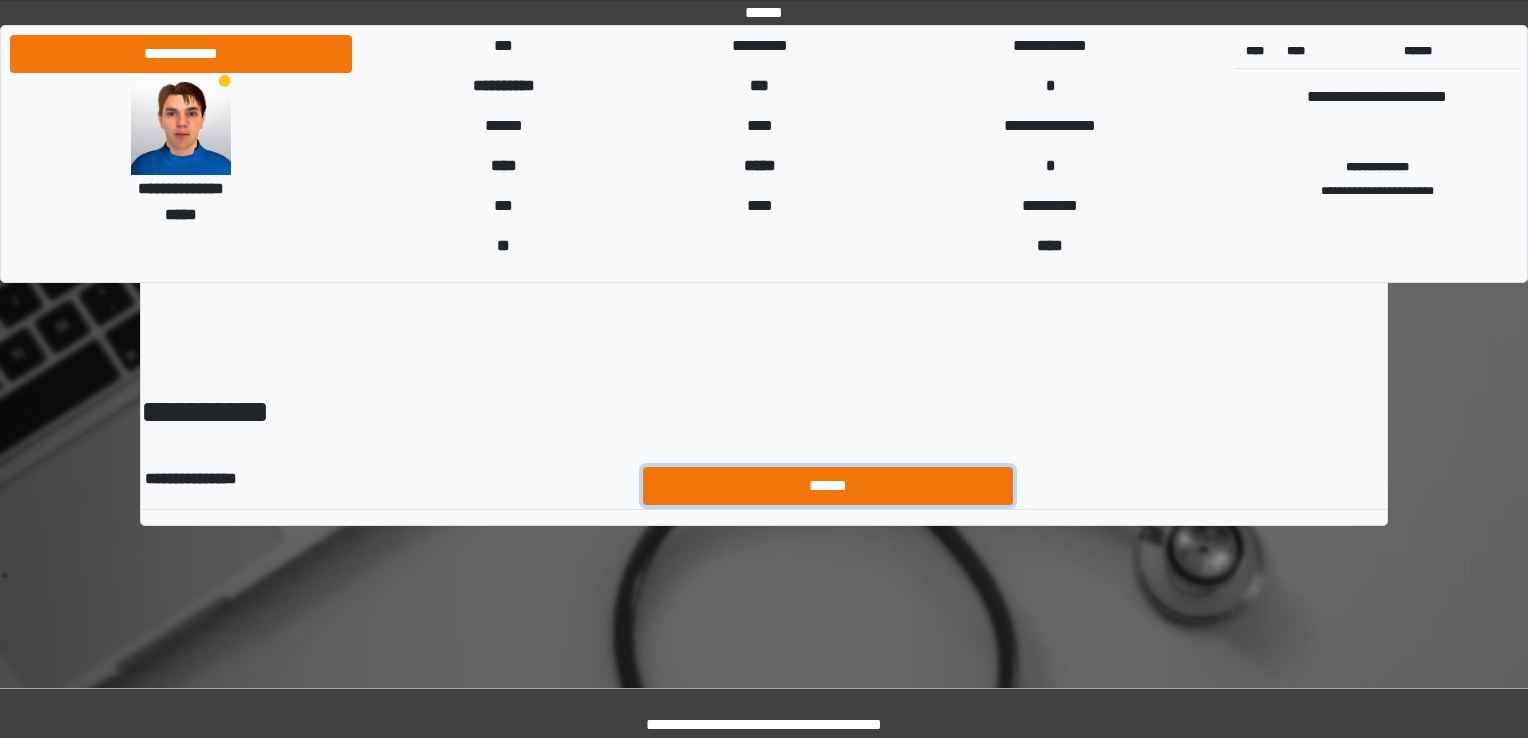 click on "******" at bounding box center [828, 486] 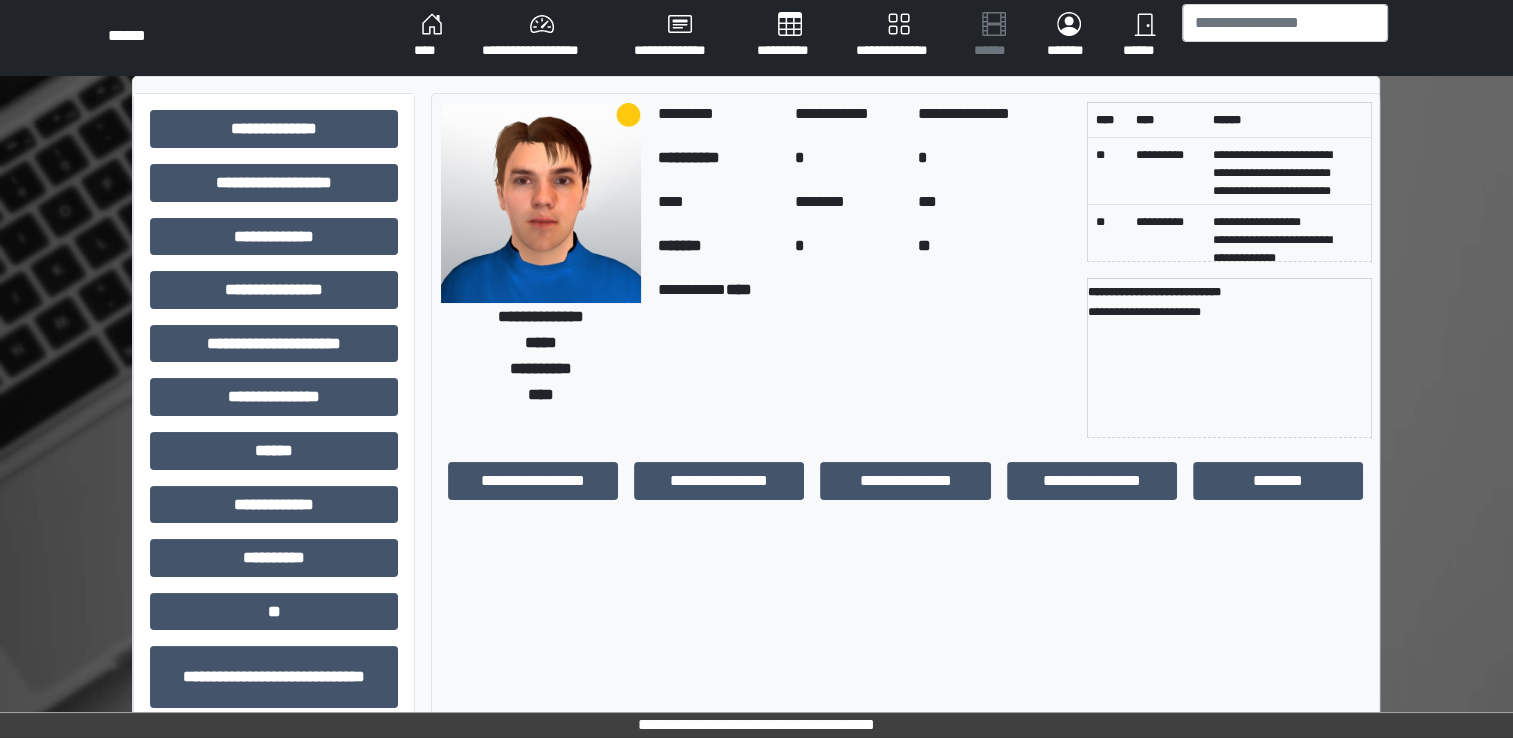 scroll, scrollTop: 0, scrollLeft: 0, axis: both 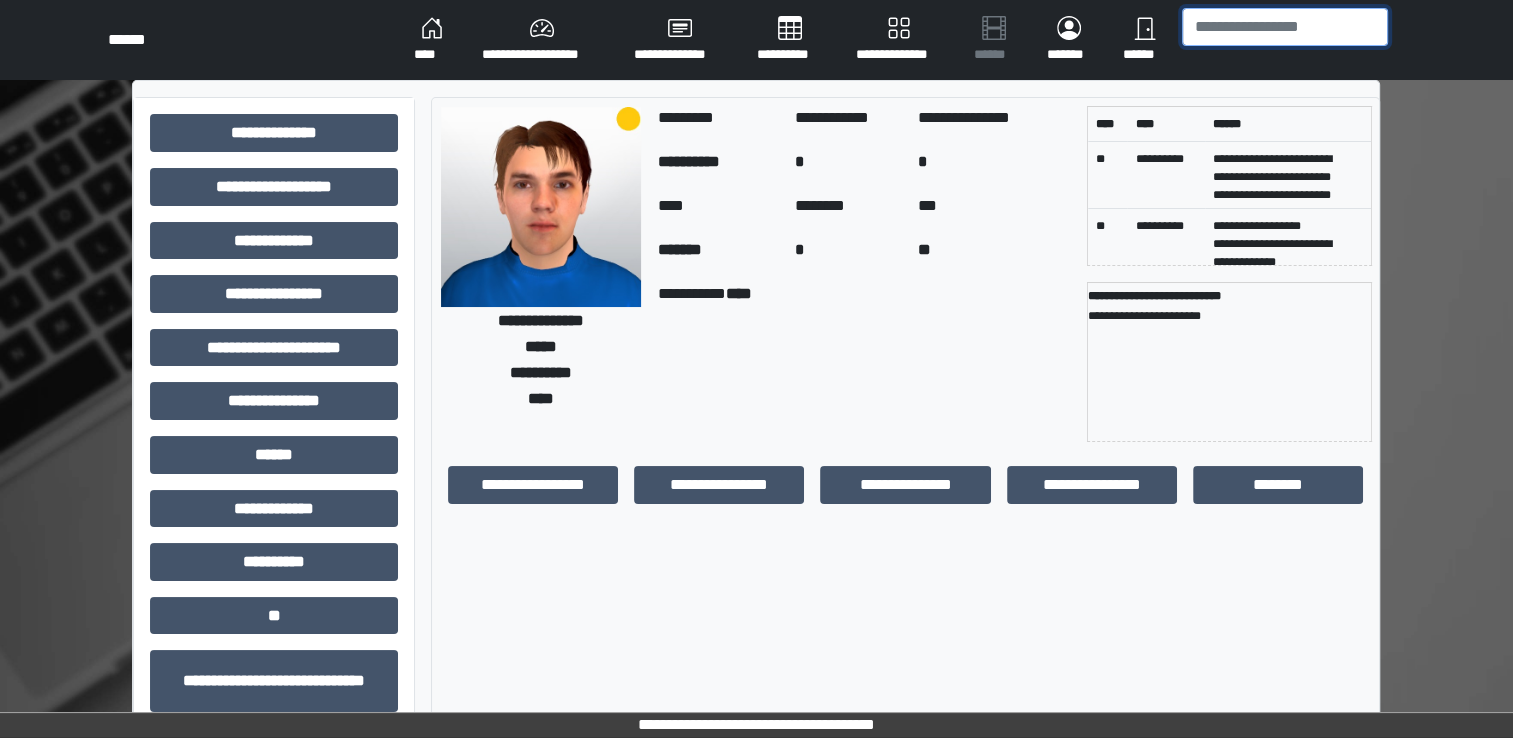 click at bounding box center [1285, 27] 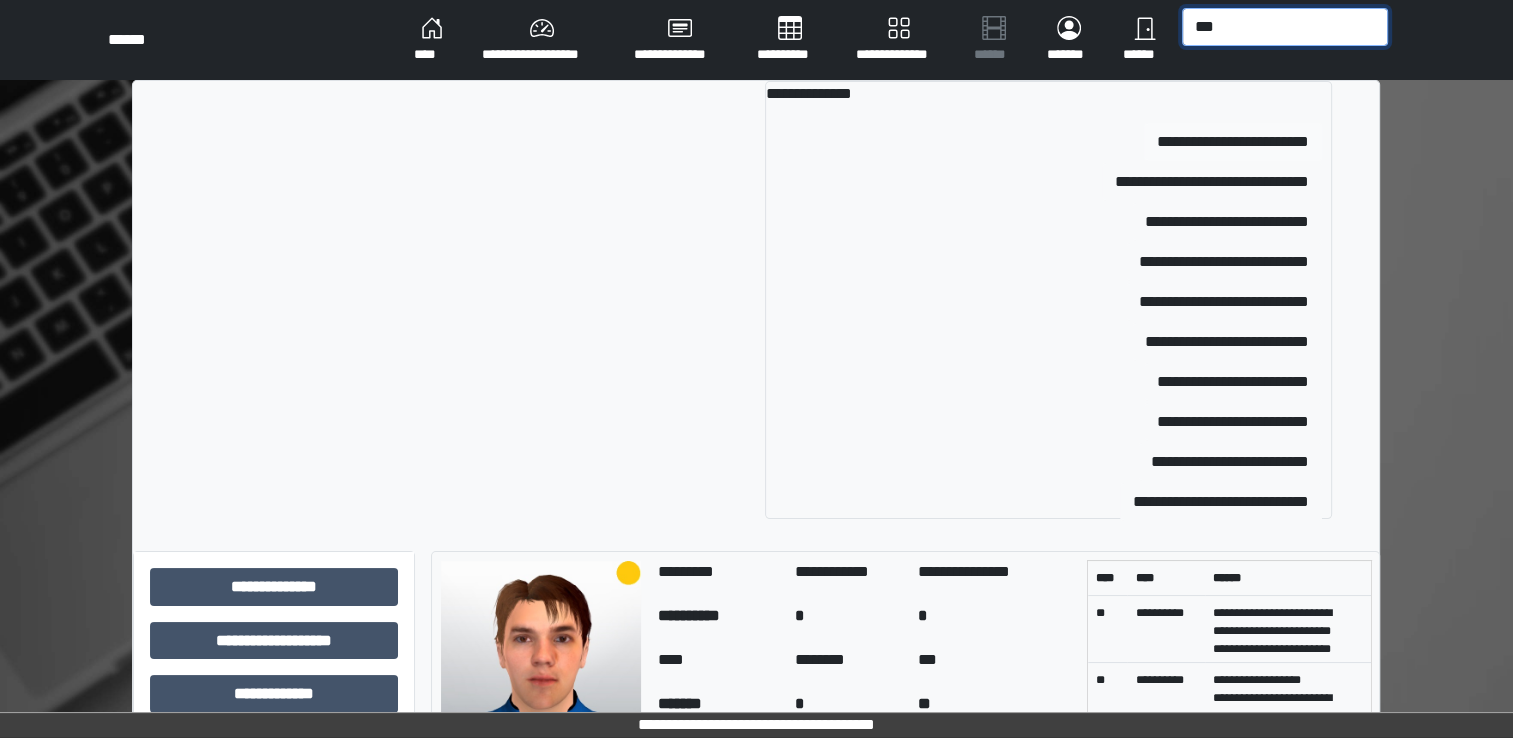 type on "***" 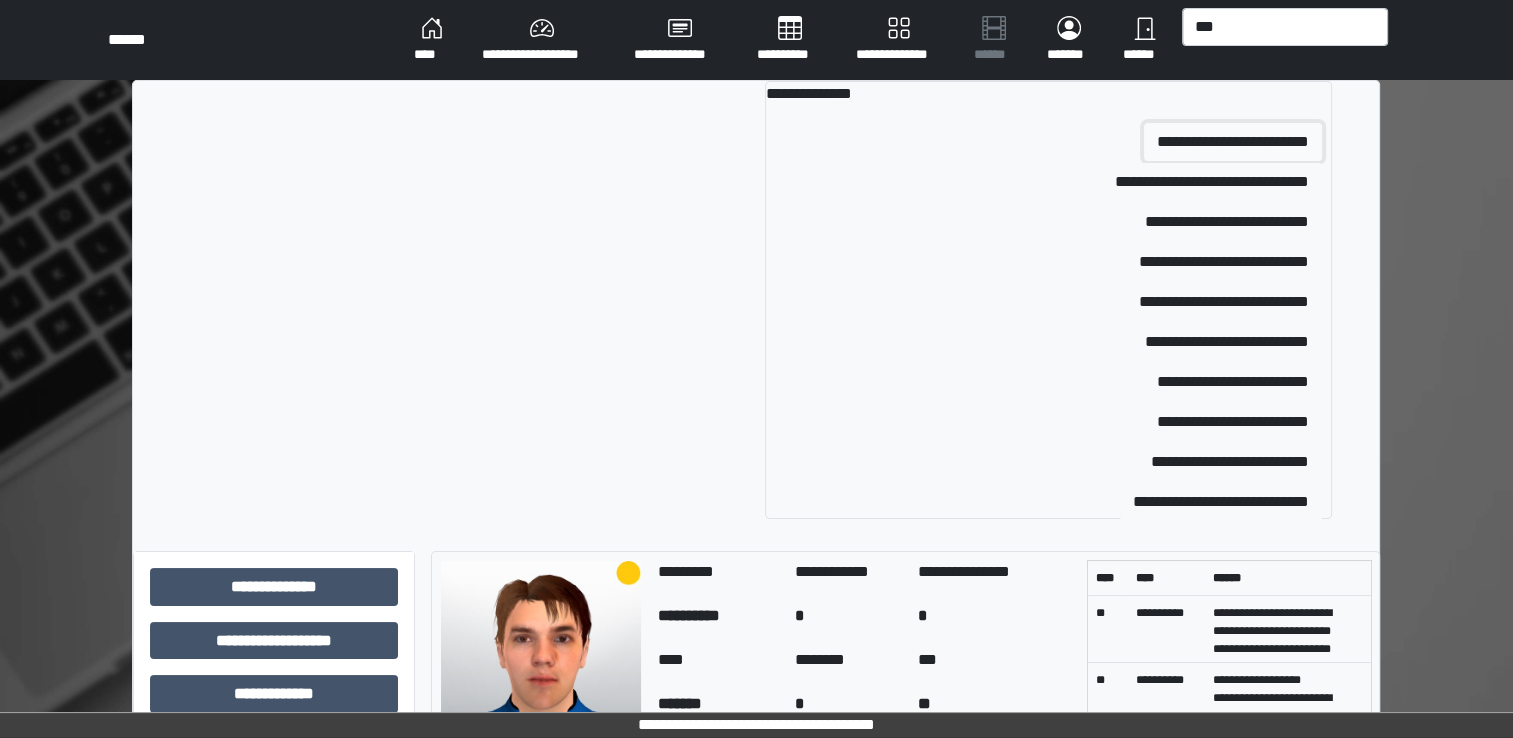 click on "**********" at bounding box center [1233, 142] 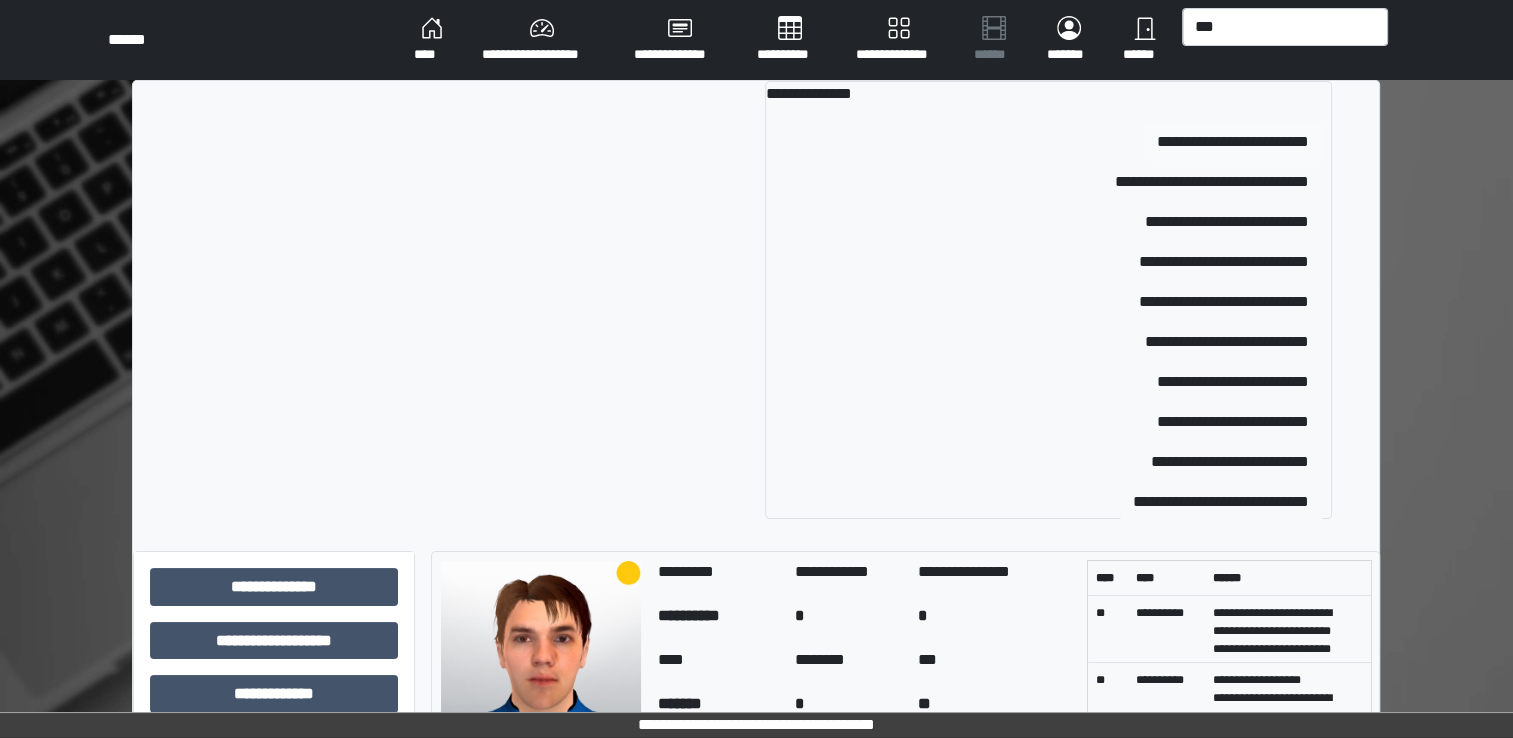 type 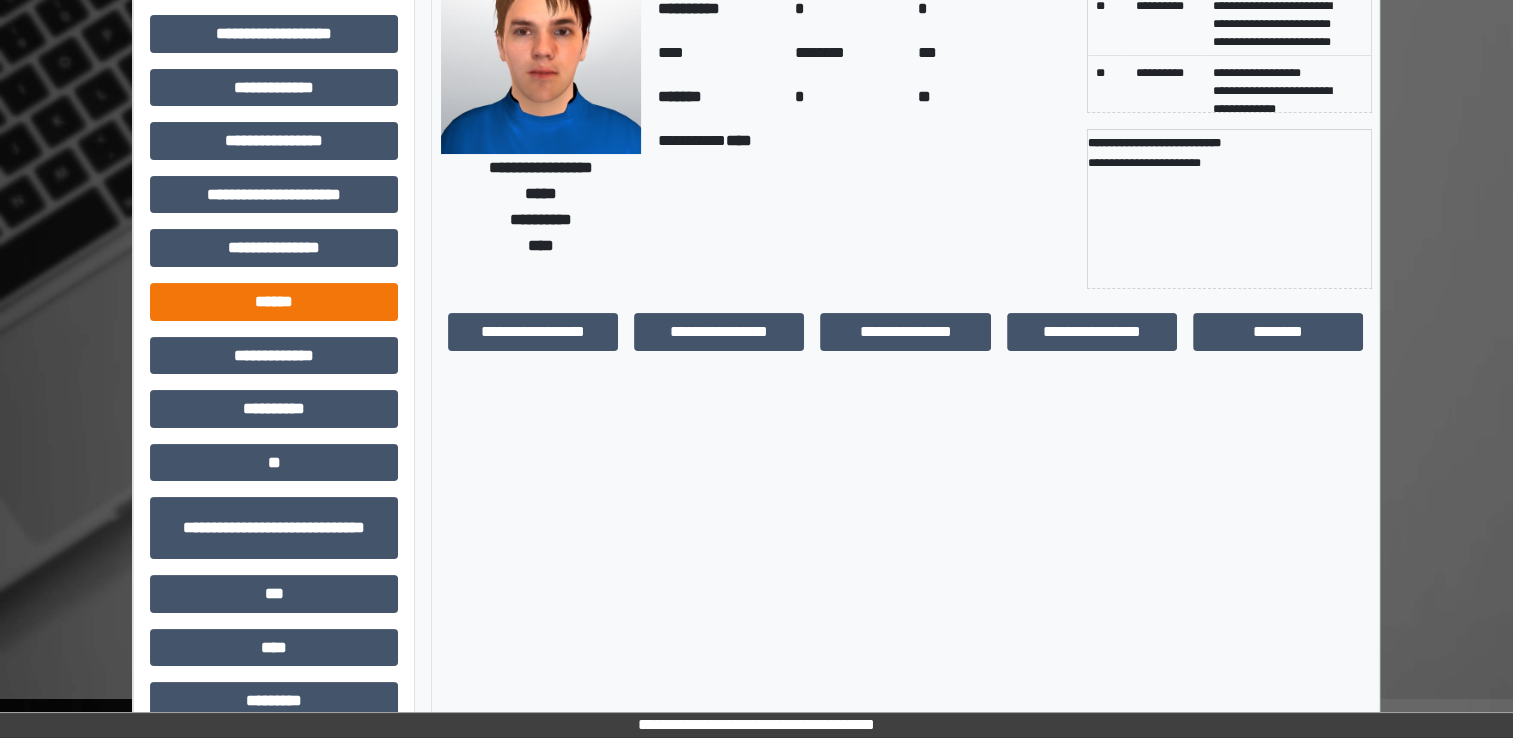 scroll, scrollTop: 184, scrollLeft: 0, axis: vertical 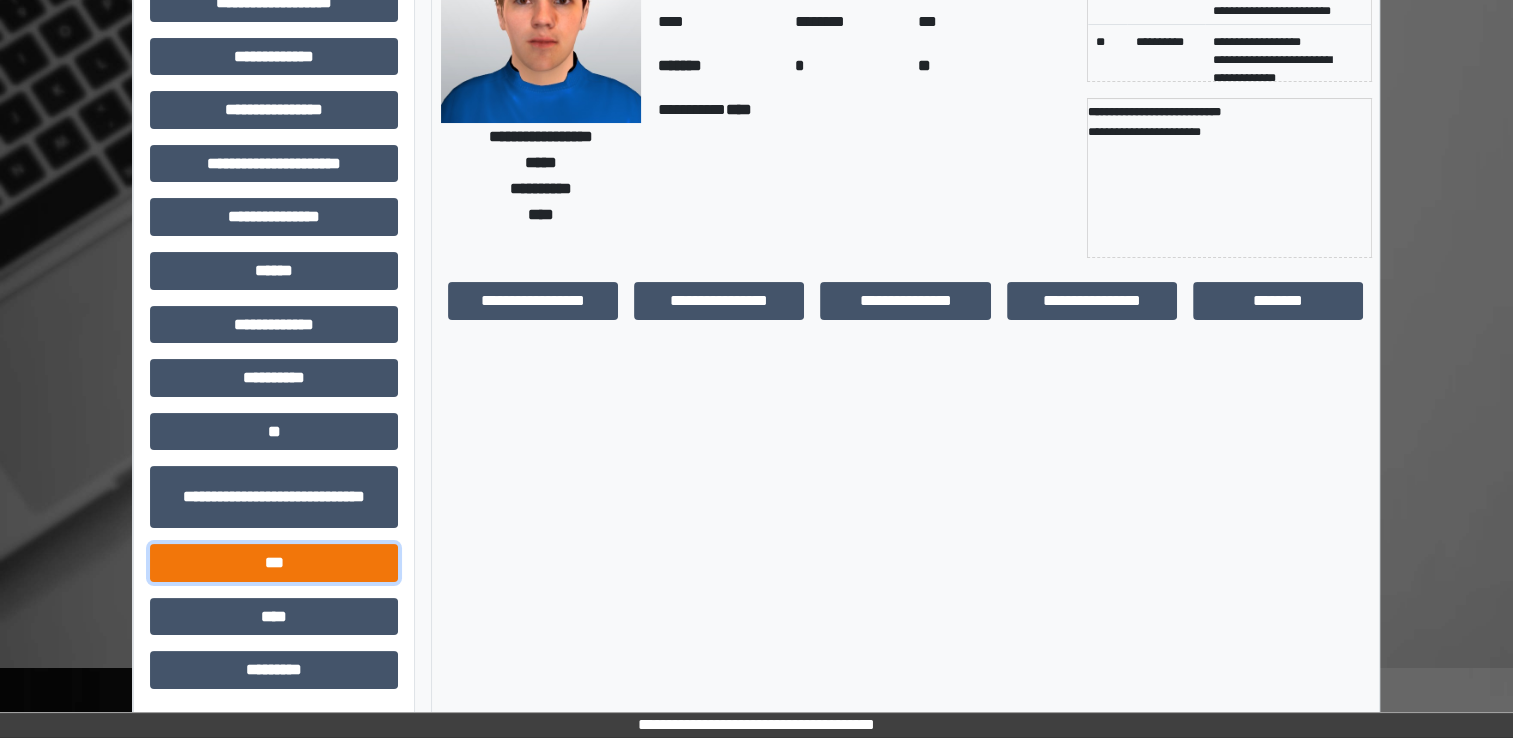 click on "***" at bounding box center [274, 563] 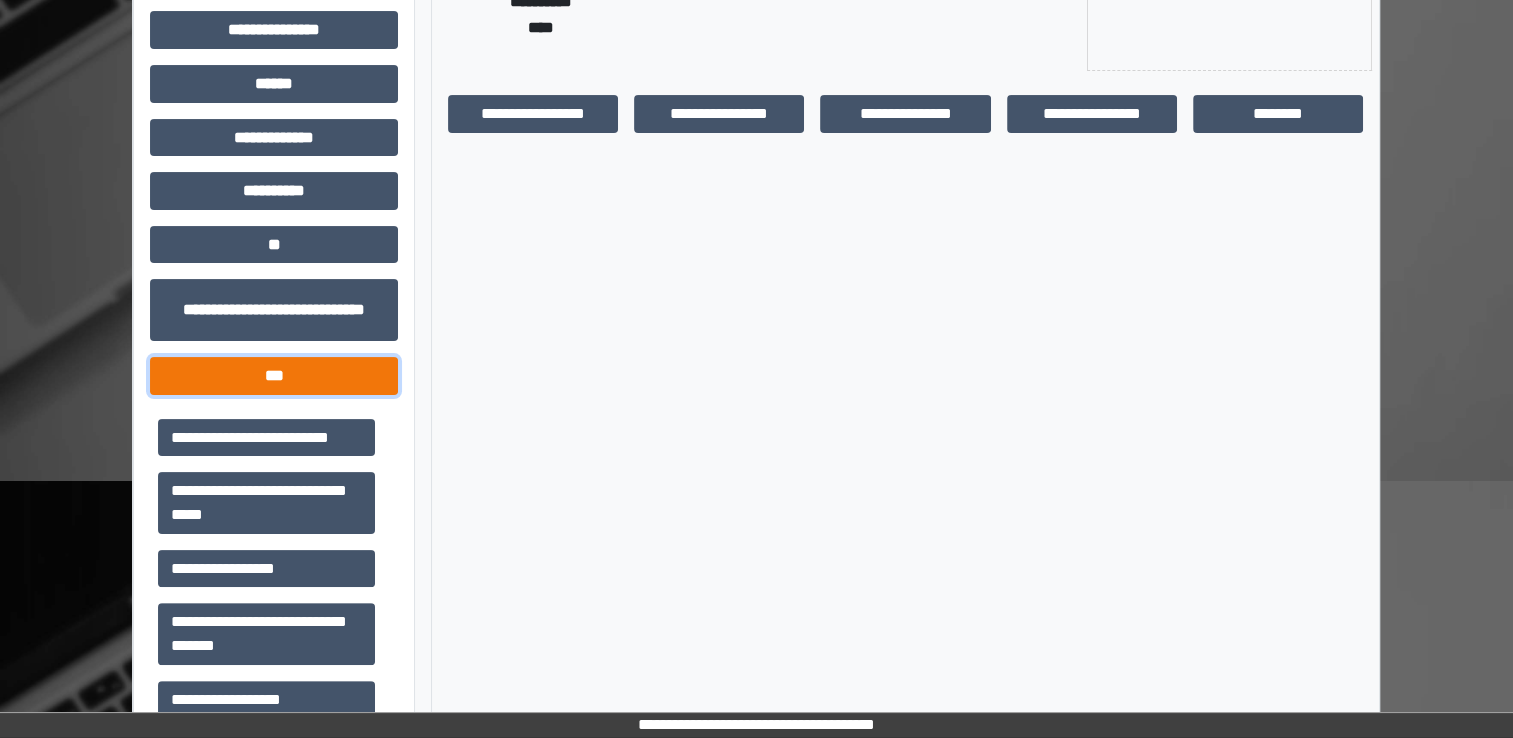 scroll, scrollTop: 384, scrollLeft: 0, axis: vertical 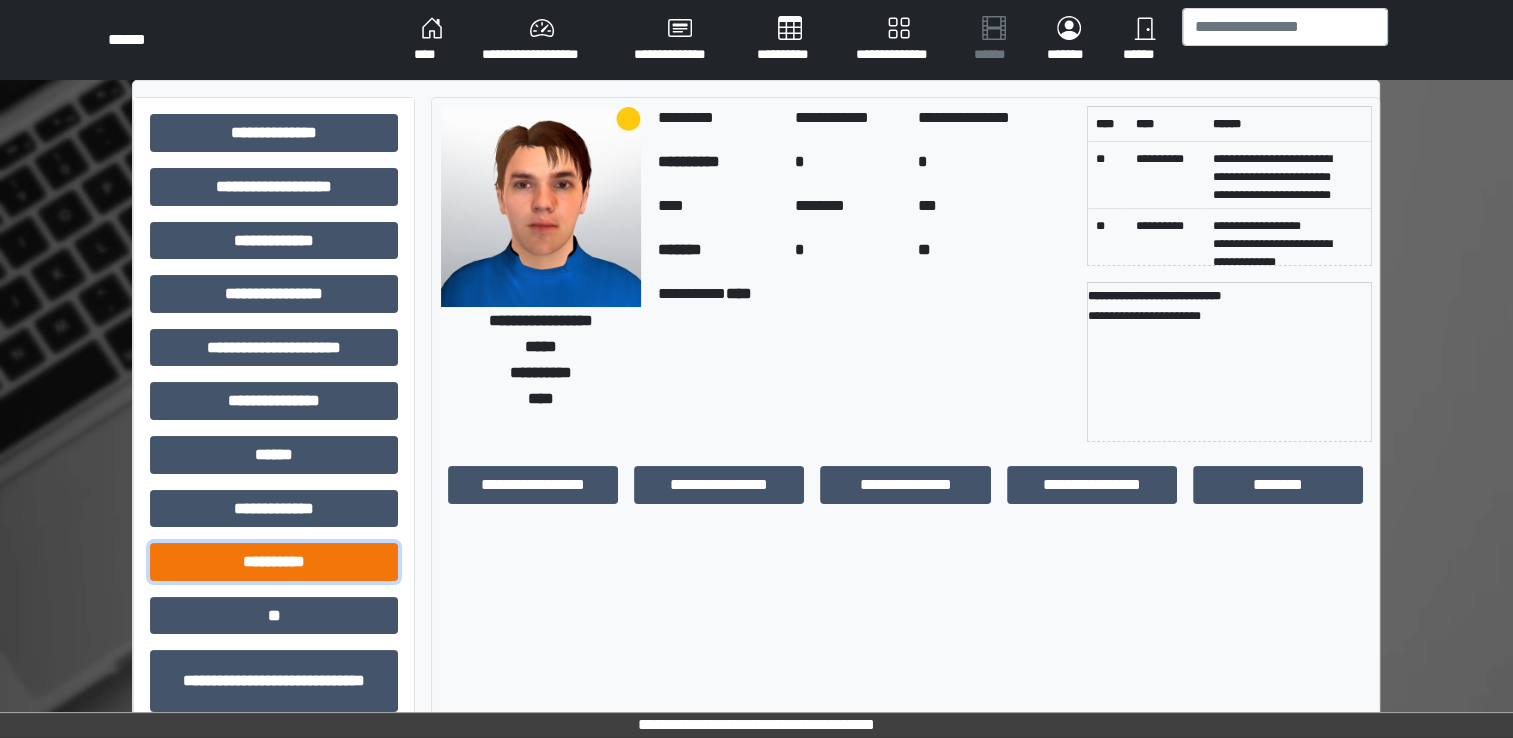 click on "**********" at bounding box center (274, 562) 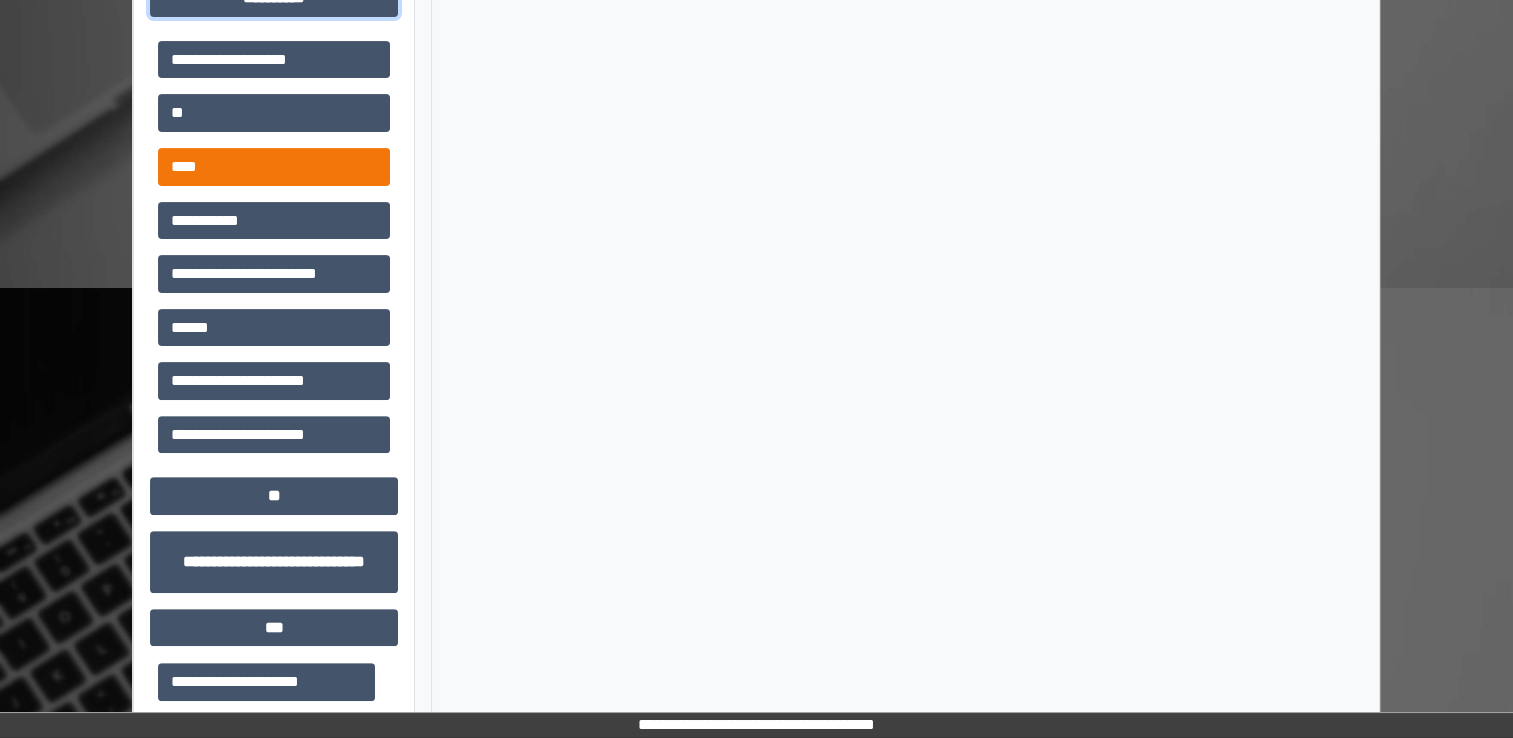 scroll, scrollTop: 600, scrollLeft: 0, axis: vertical 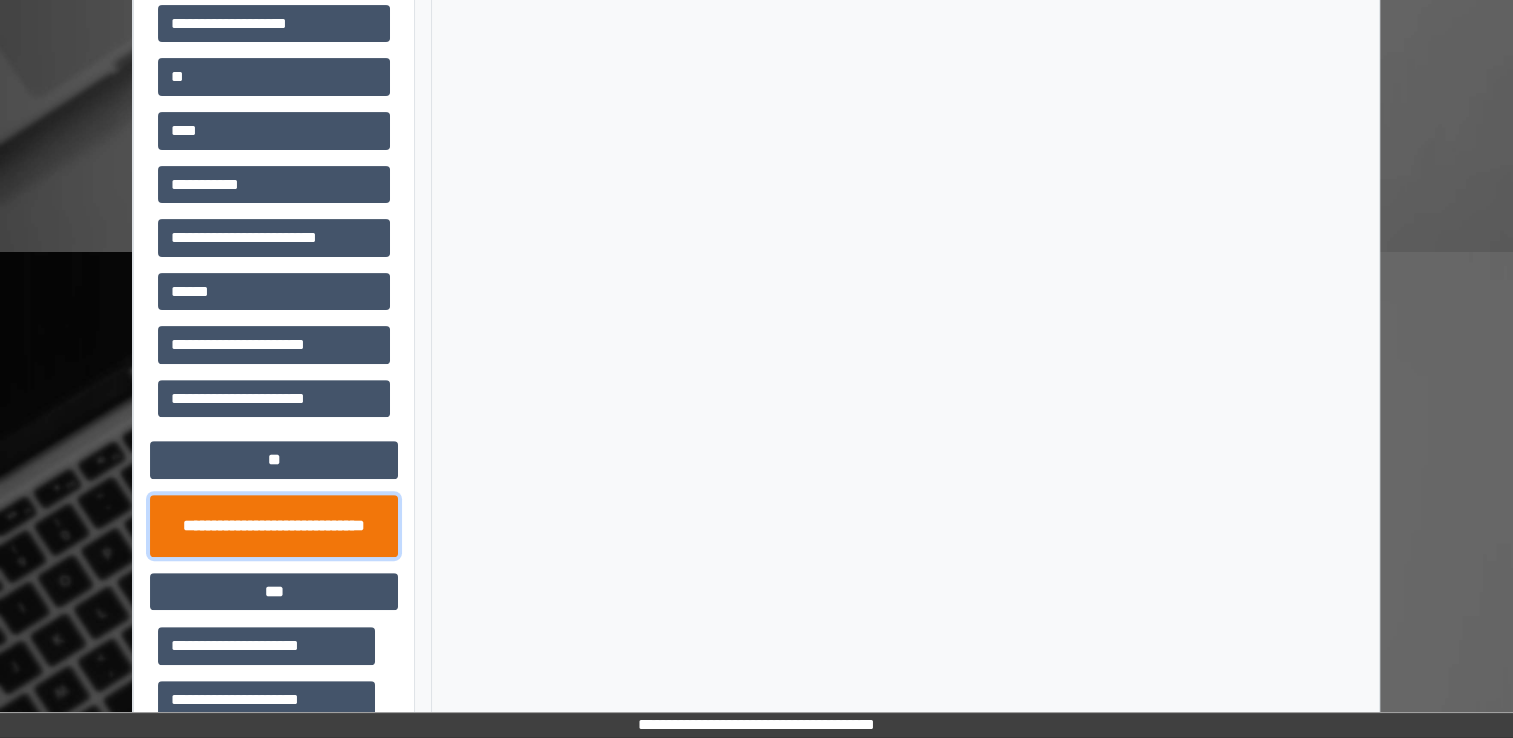 click on "**********" at bounding box center [274, 526] 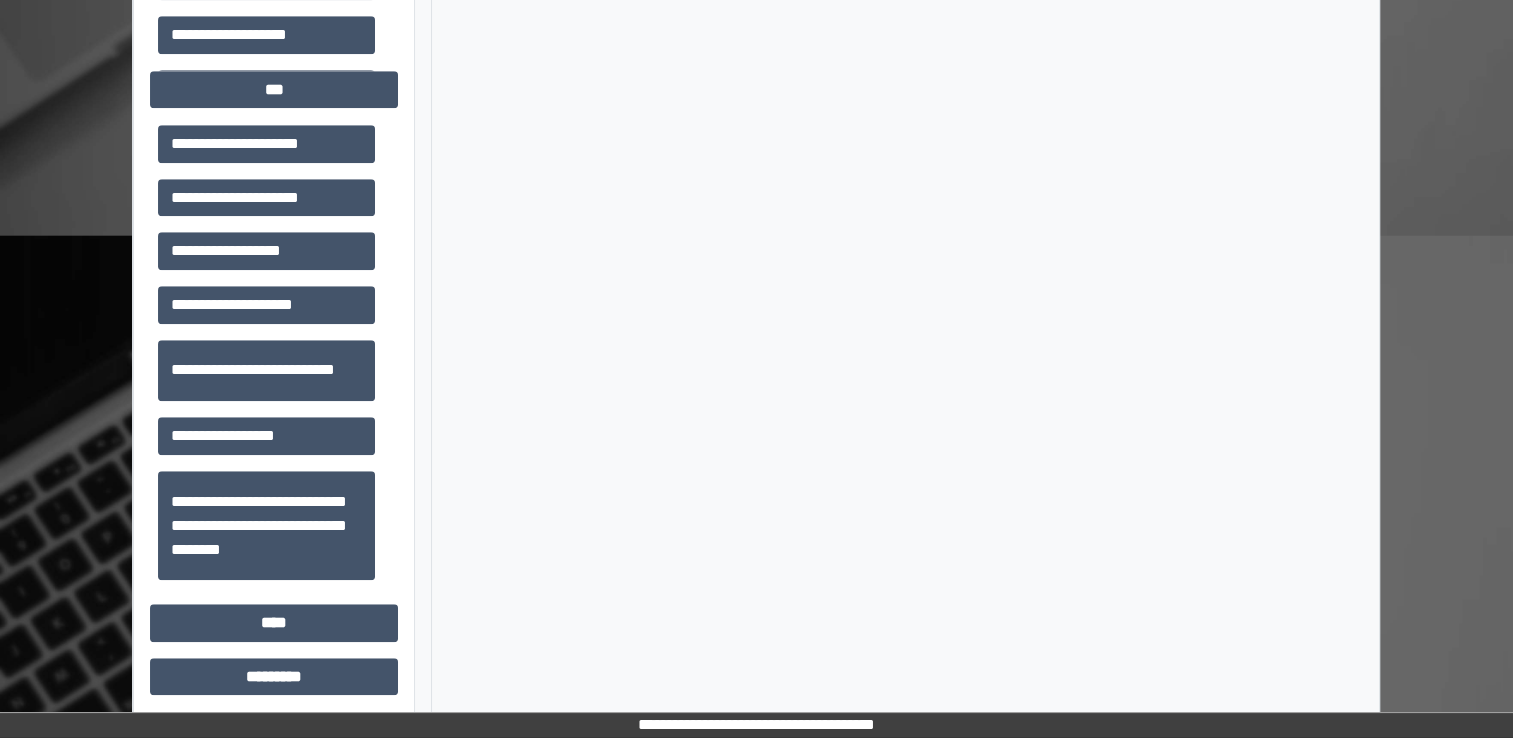 scroll, scrollTop: 1588, scrollLeft: 0, axis: vertical 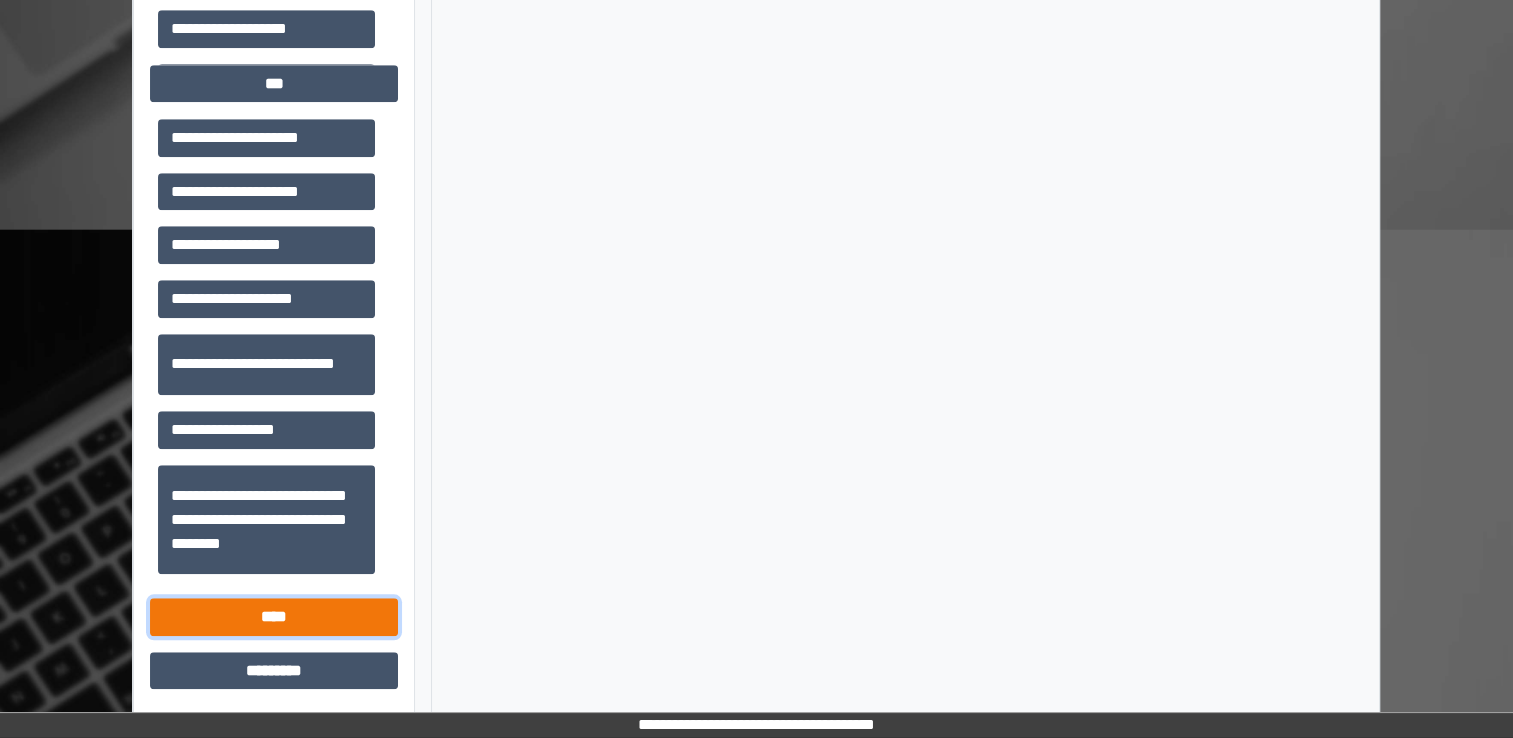 click on "****" at bounding box center [274, 617] 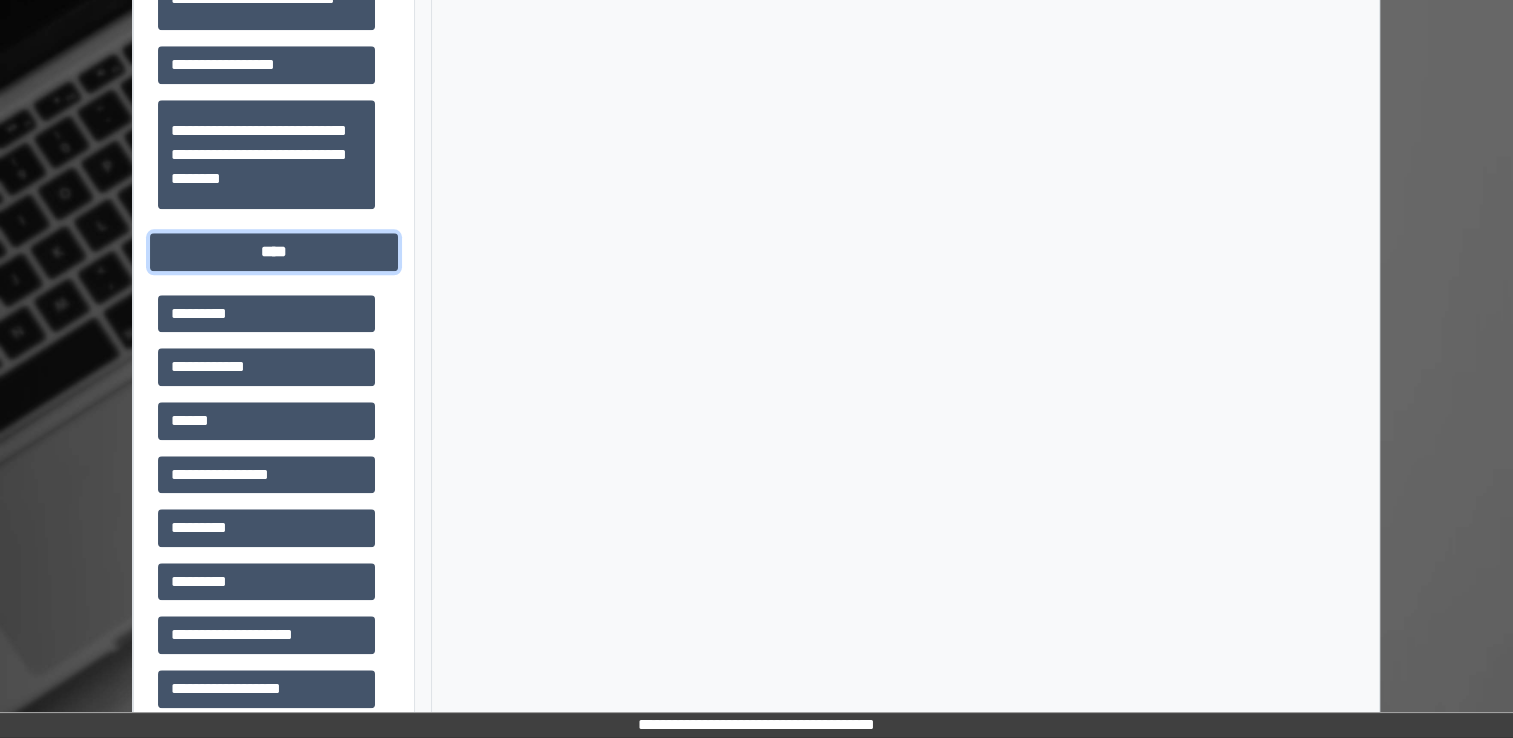 scroll, scrollTop: 2068, scrollLeft: 0, axis: vertical 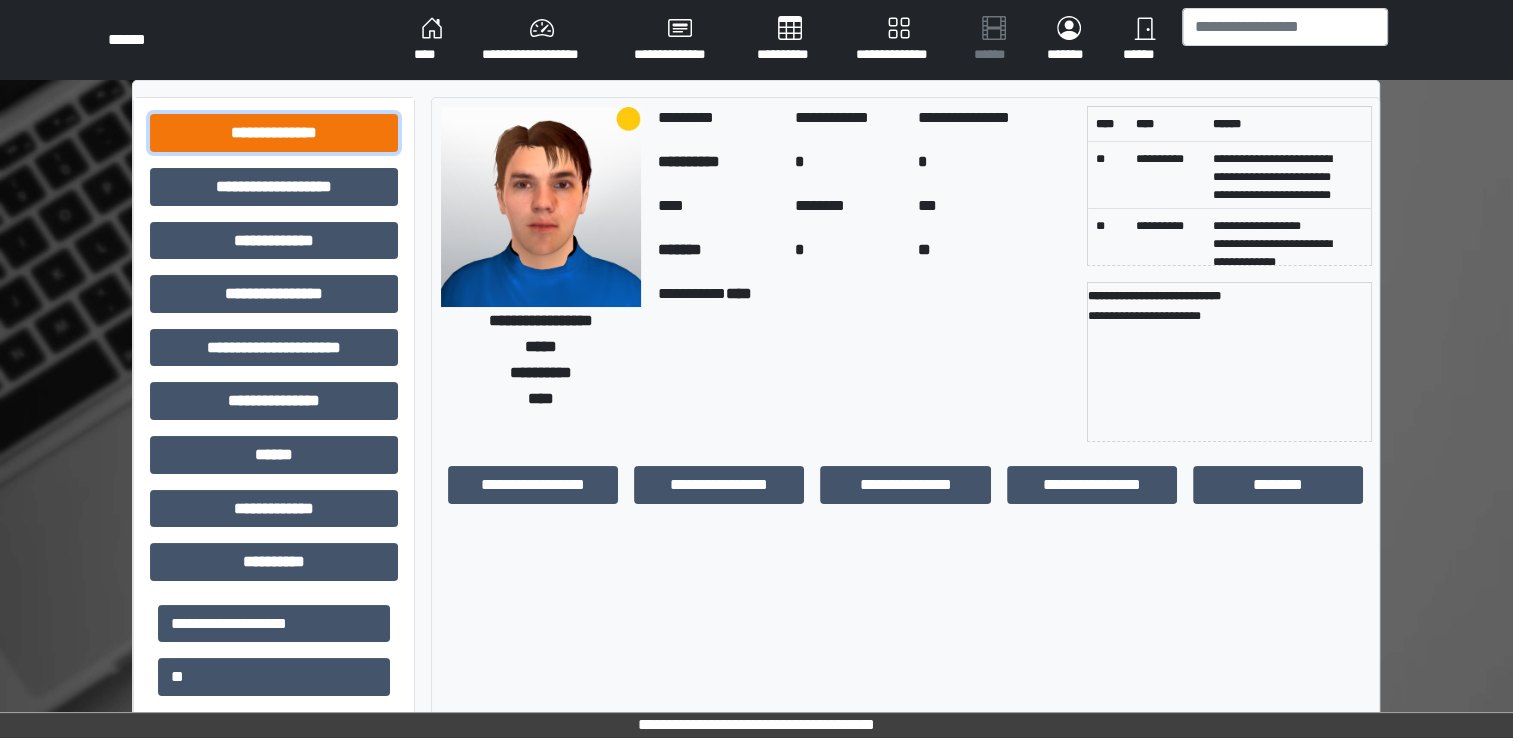 click on "**********" at bounding box center [274, 133] 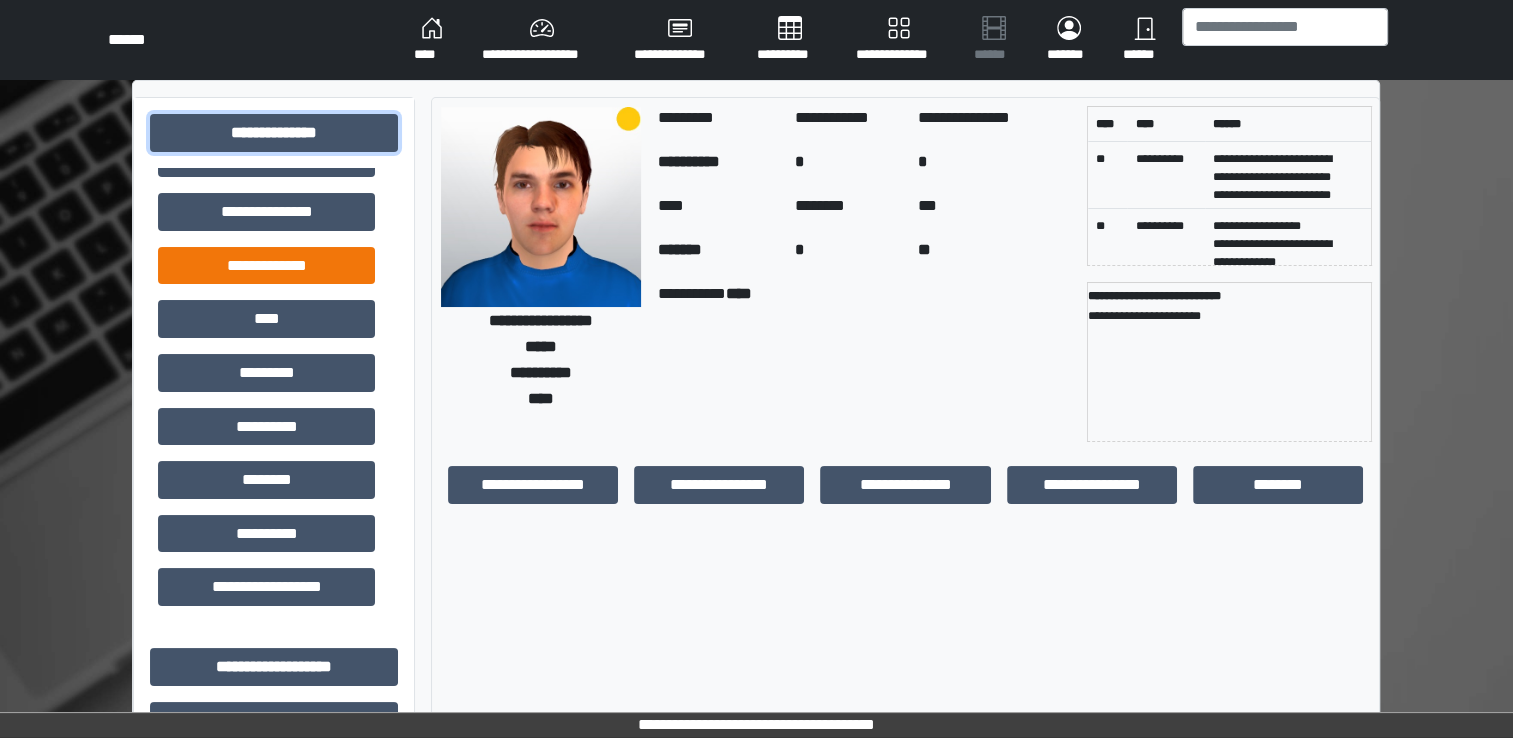 scroll, scrollTop: 364, scrollLeft: 0, axis: vertical 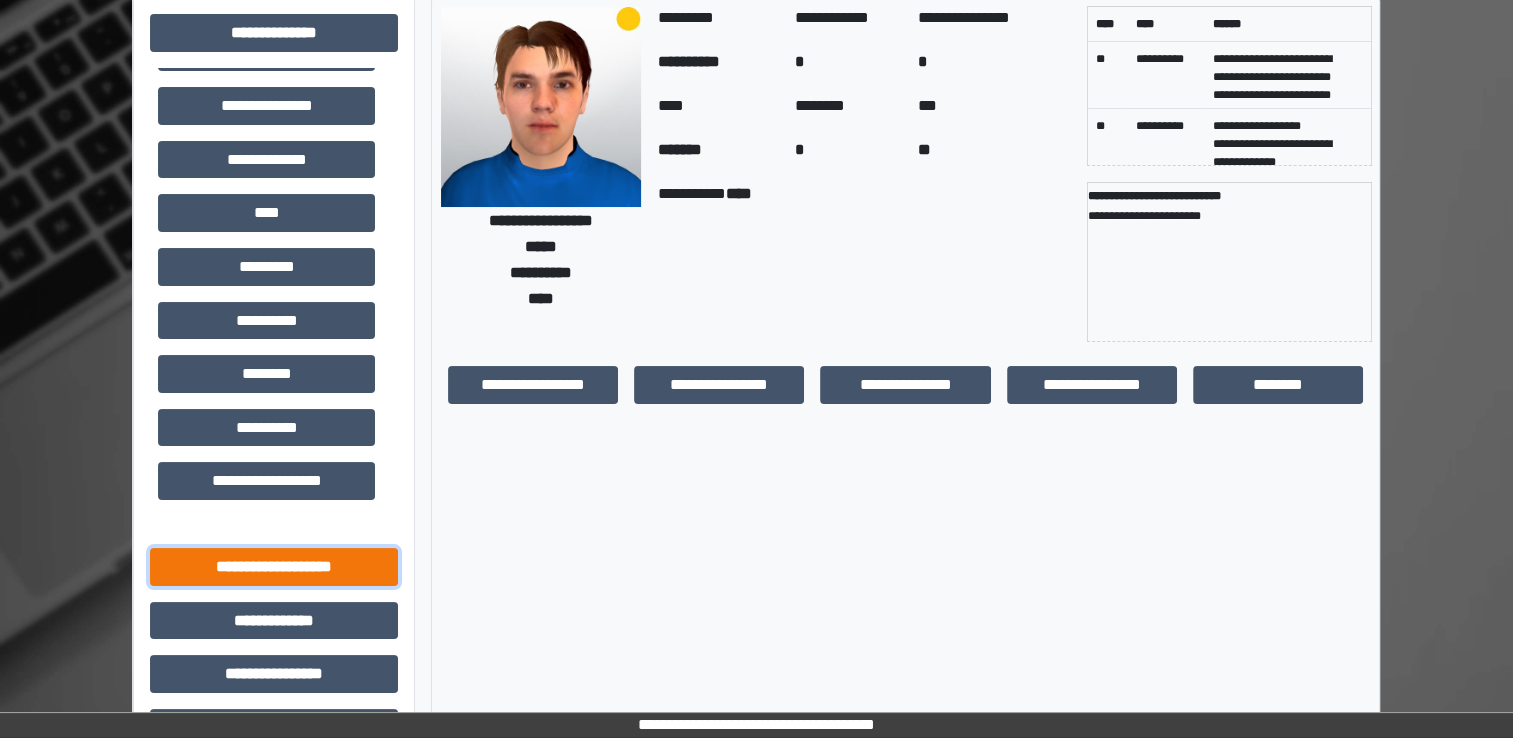 click on "**********" at bounding box center (274, 567) 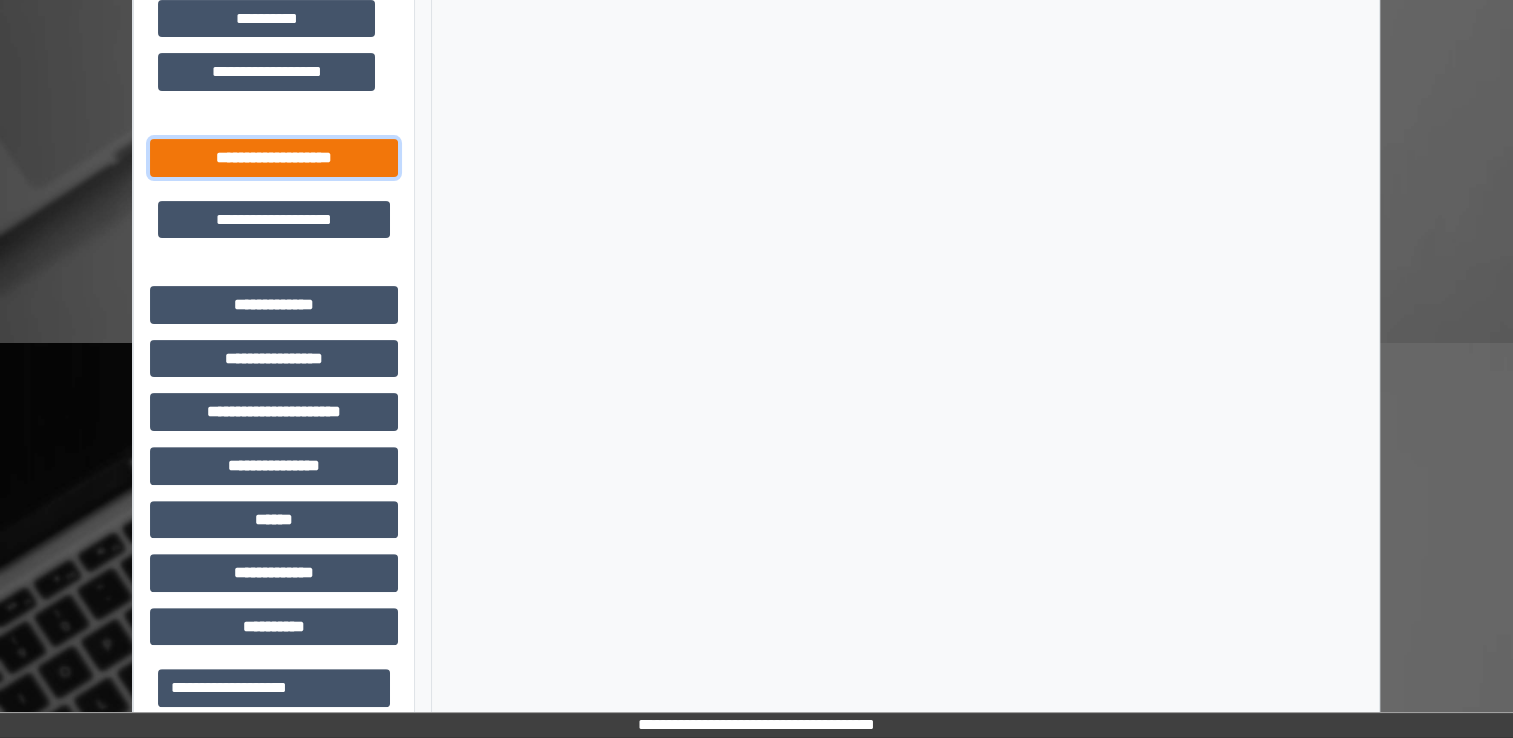 scroll, scrollTop: 700, scrollLeft: 0, axis: vertical 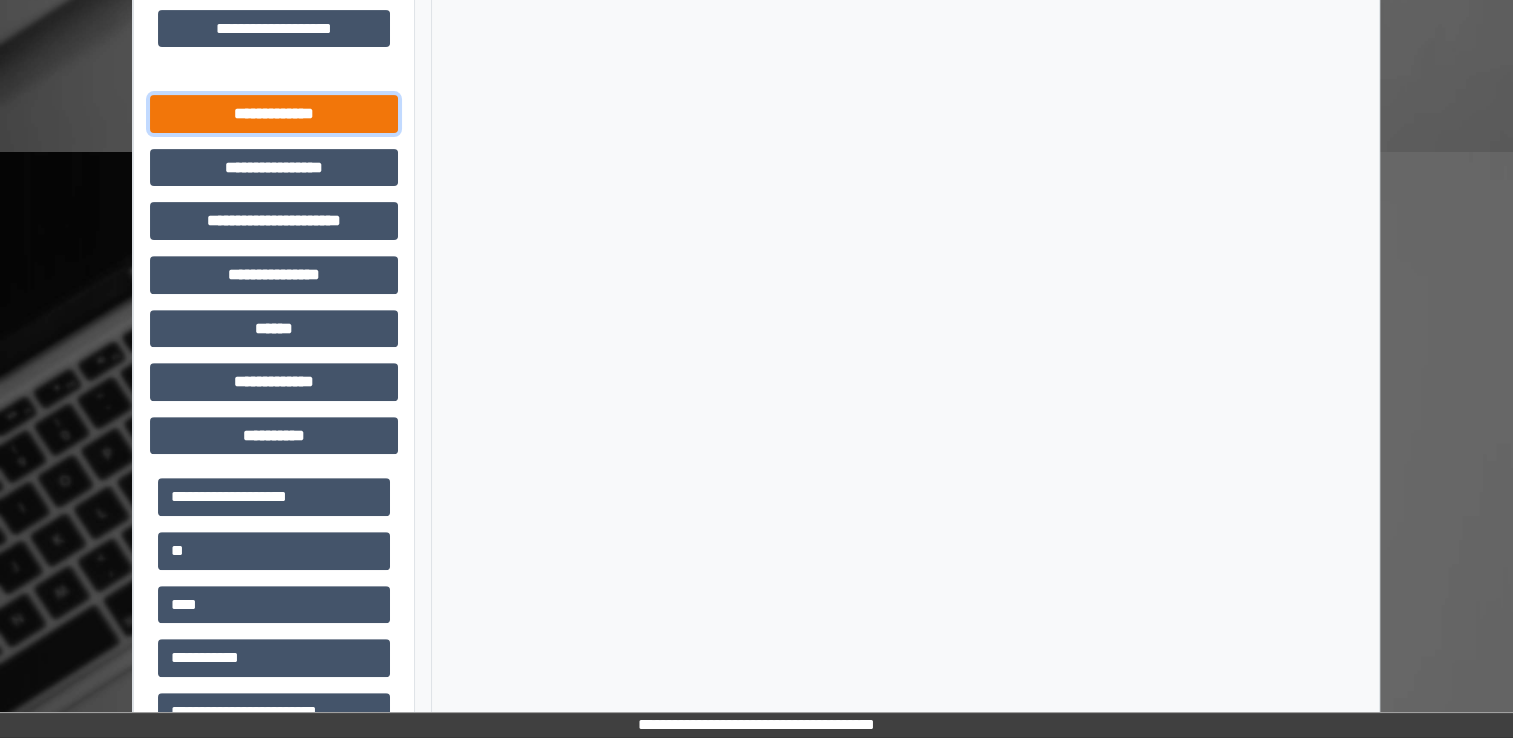 click on "**********" at bounding box center (274, 114) 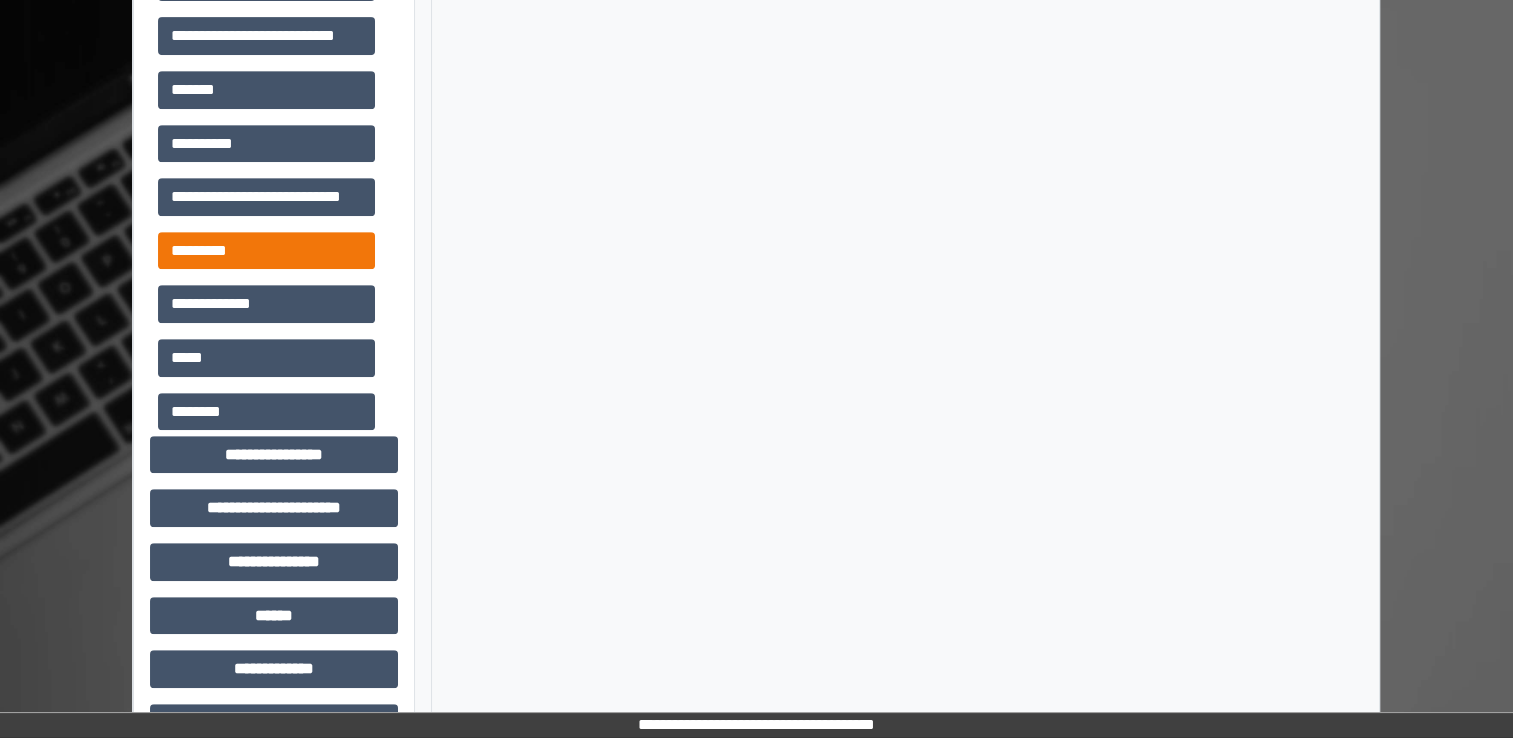 scroll, scrollTop: 1100, scrollLeft: 0, axis: vertical 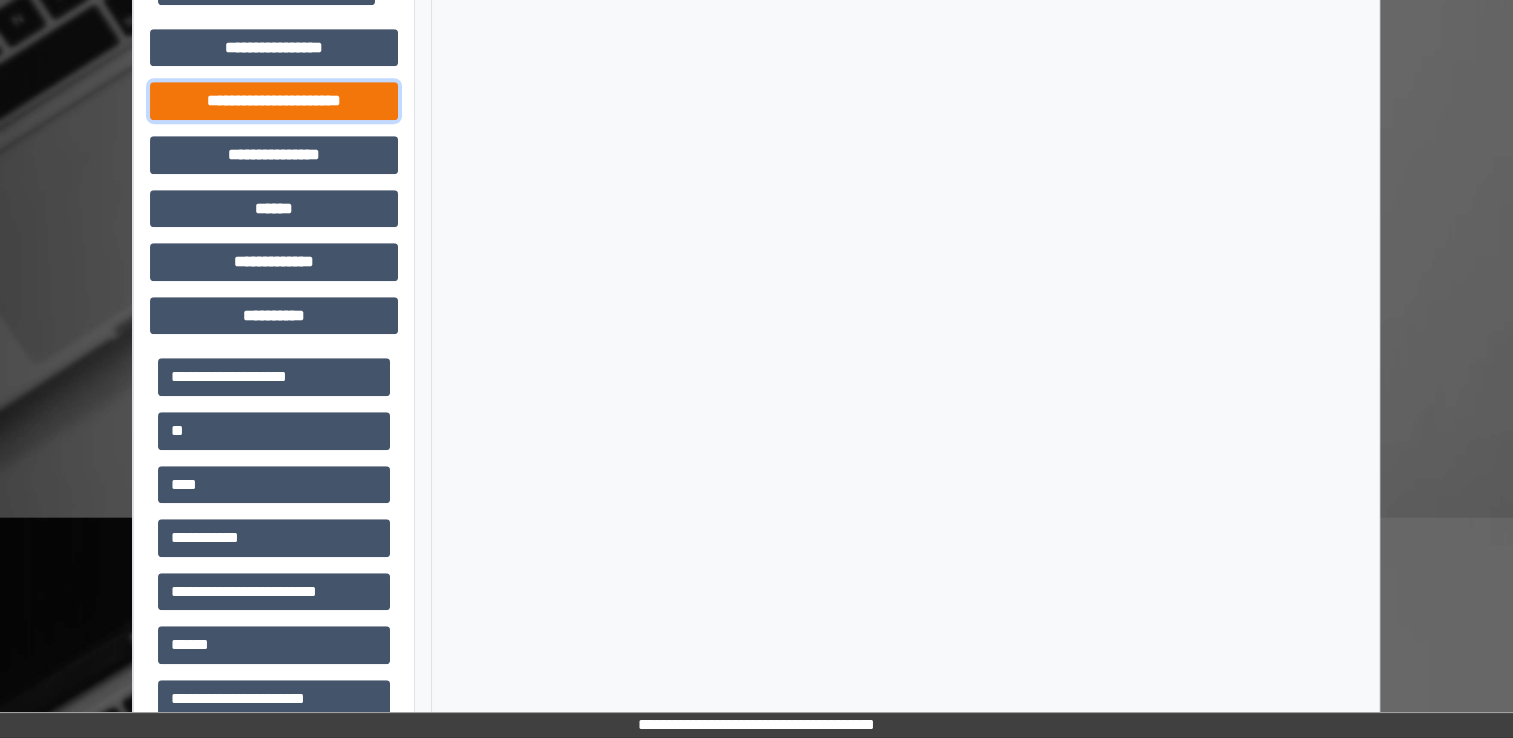click on "**********" at bounding box center [274, 101] 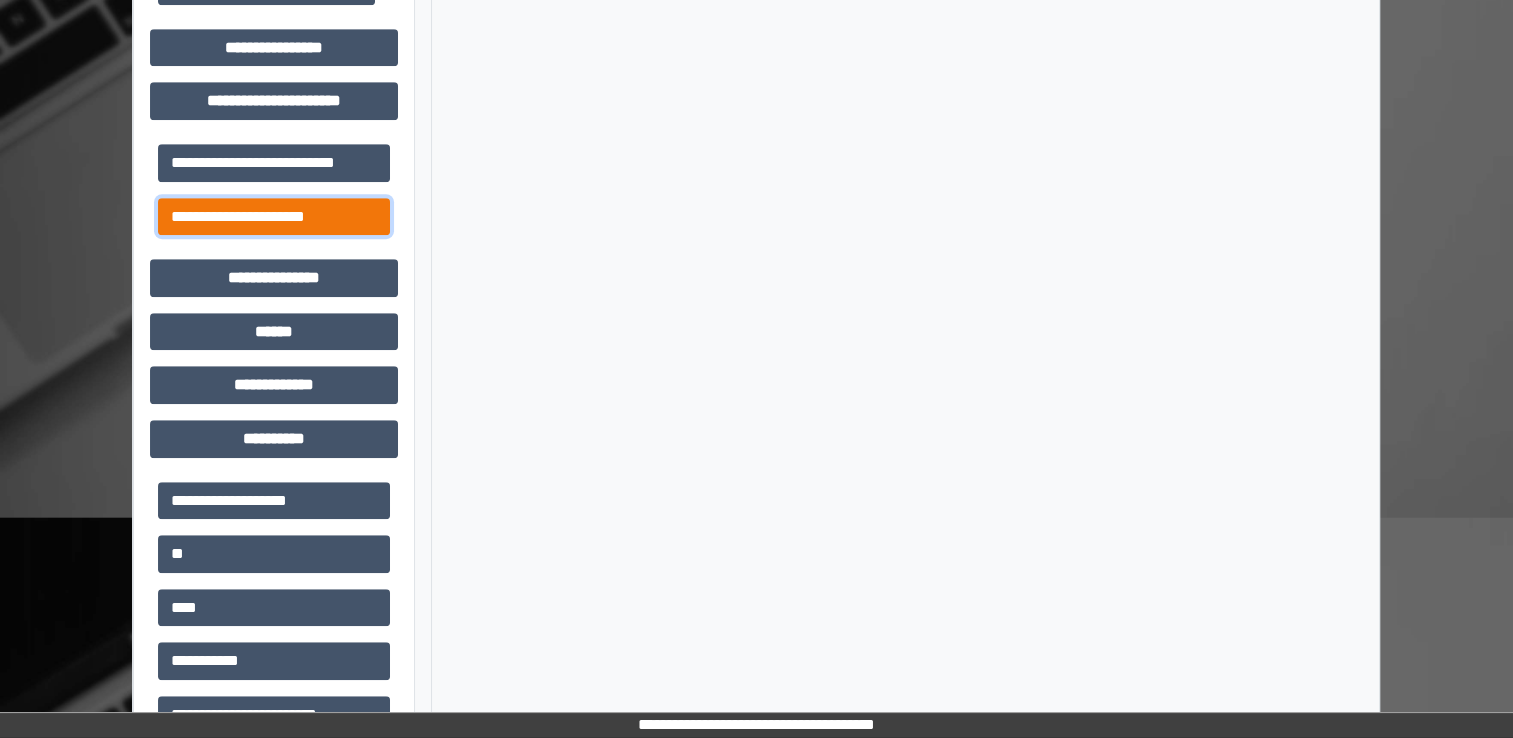 click on "**********" at bounding box center (274, 217) 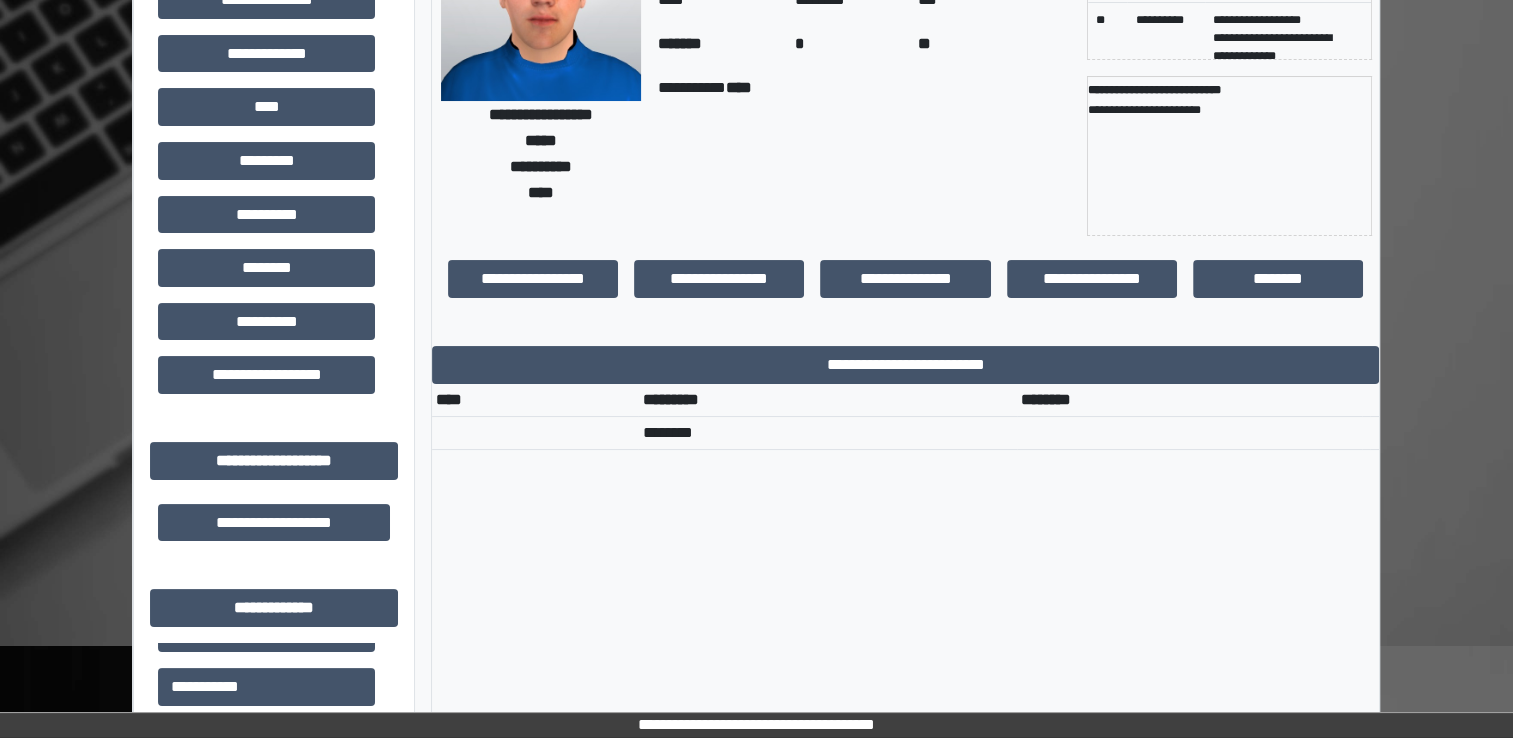 scroll, scrollTop: 200, scrollLeft: 0, axis: vertical 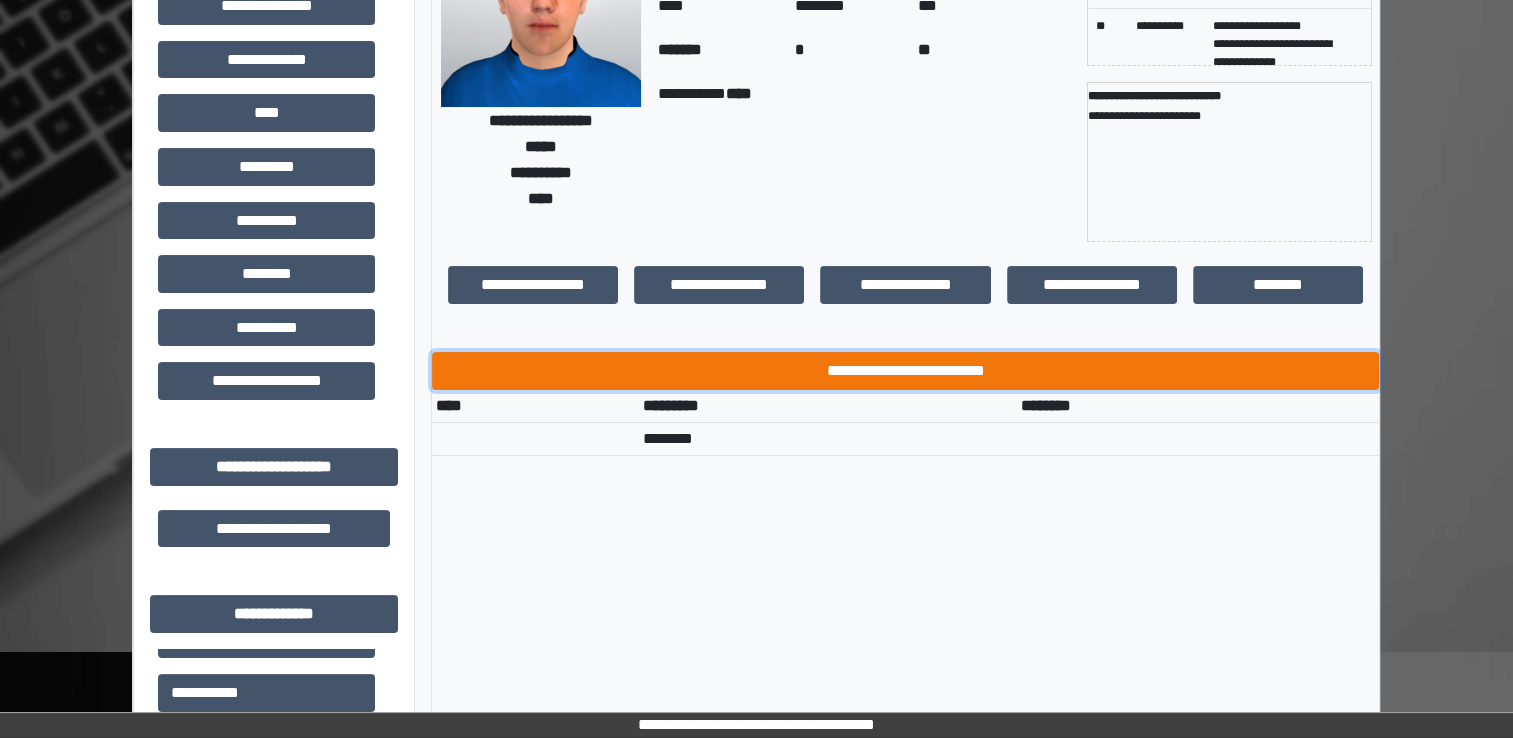 click on "**********" at bounding box center [905, 371] 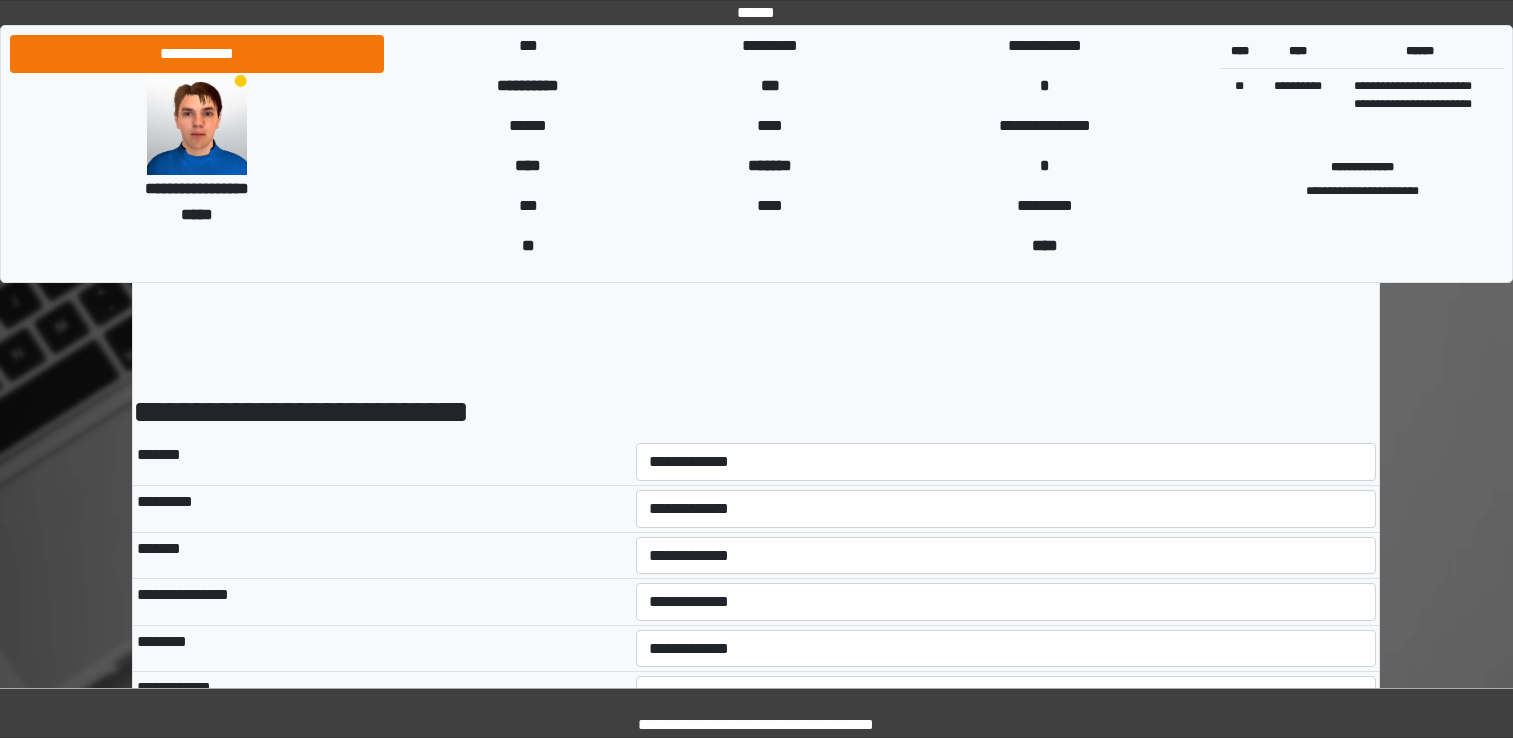 scroll, scrollTop: 0, scrollLeft: 0, axis: both 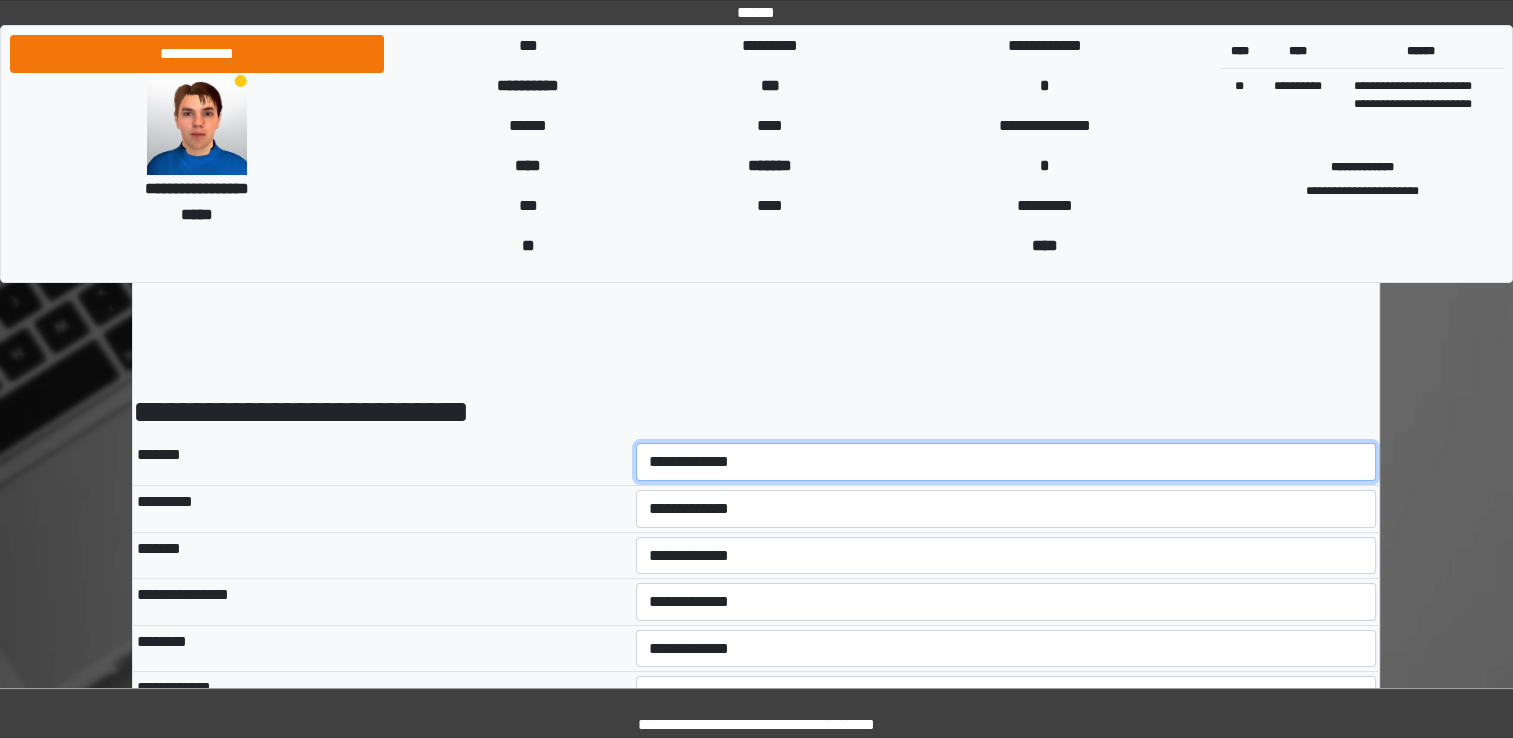 click on "**********" at bounding box center [1006, 462] 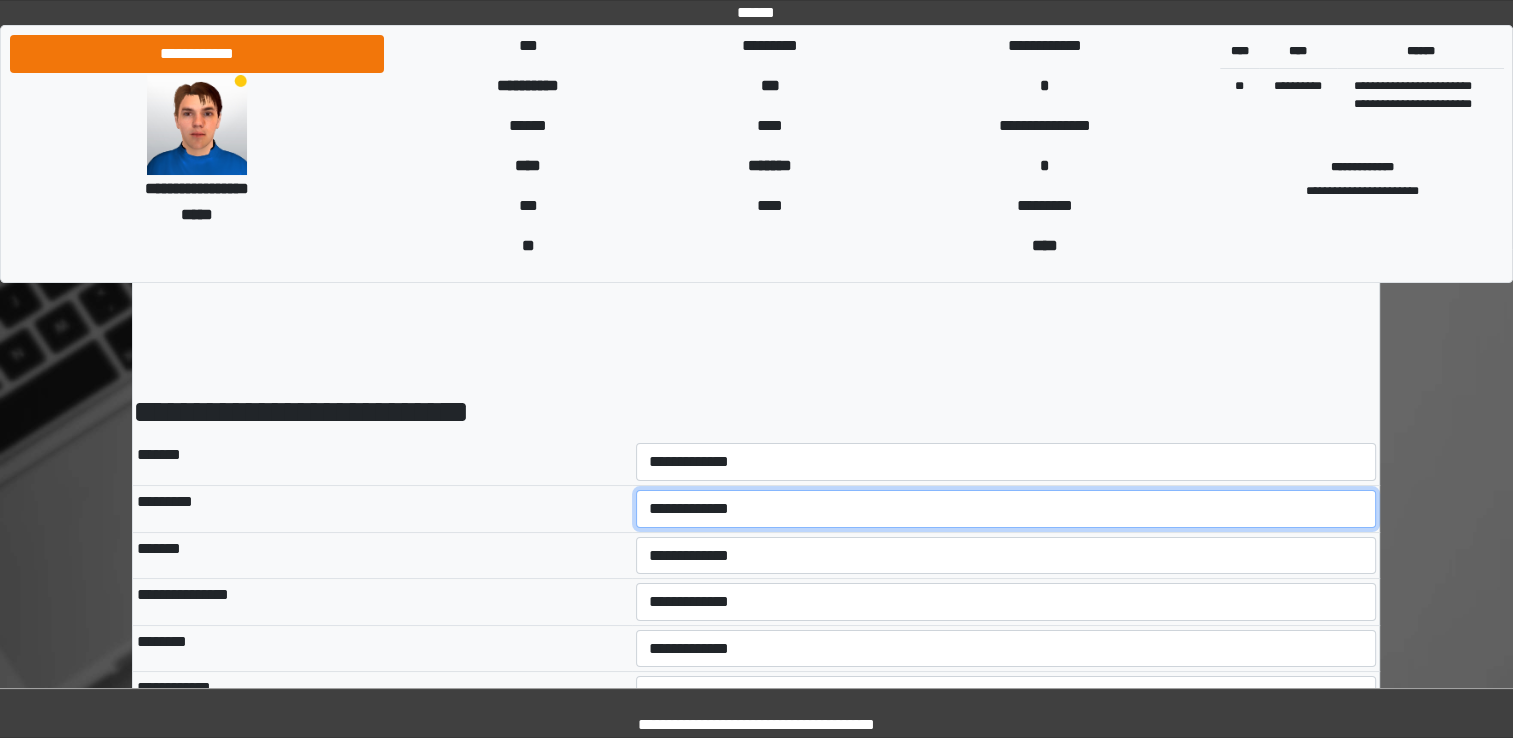 click on "**********" at bounding box center [1006, 509] 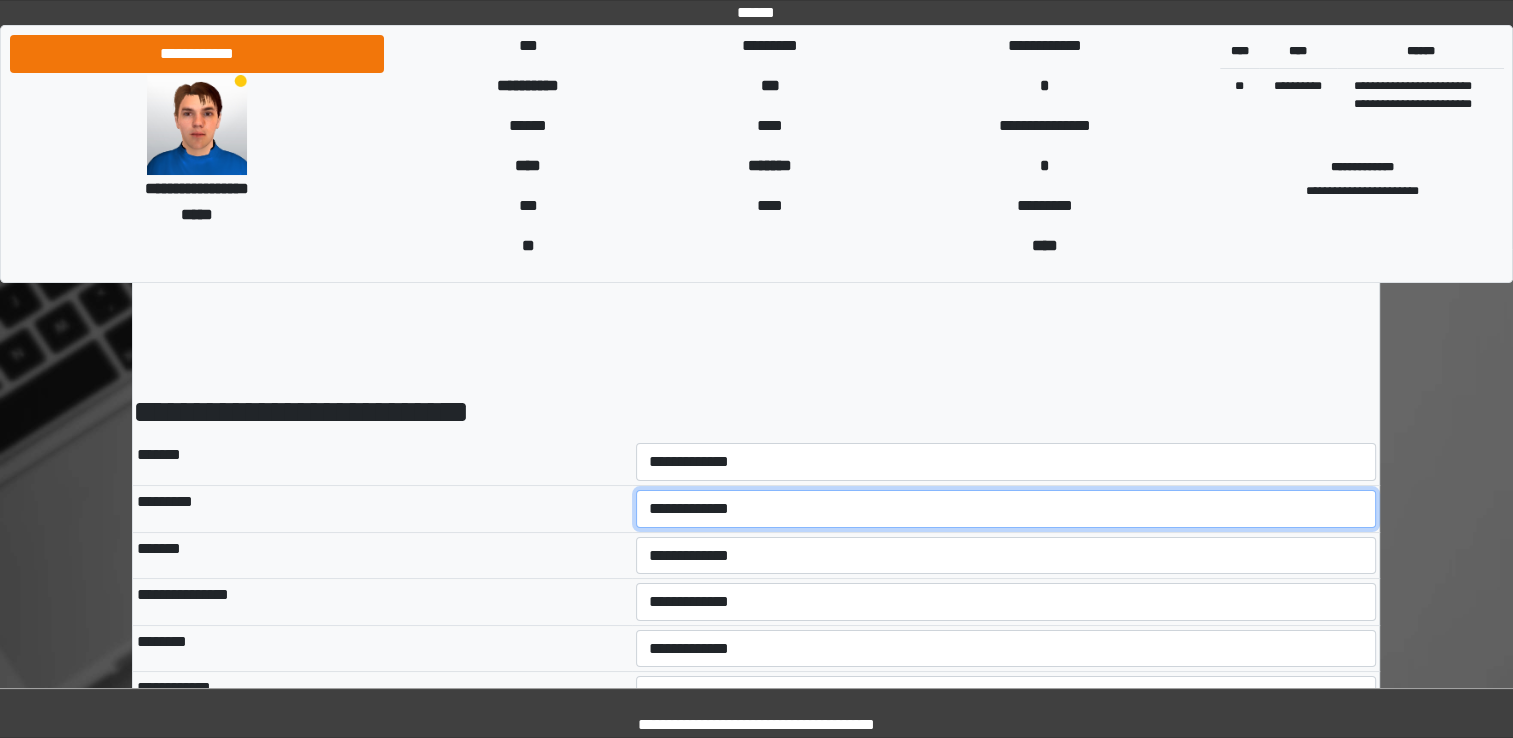 select on "*" 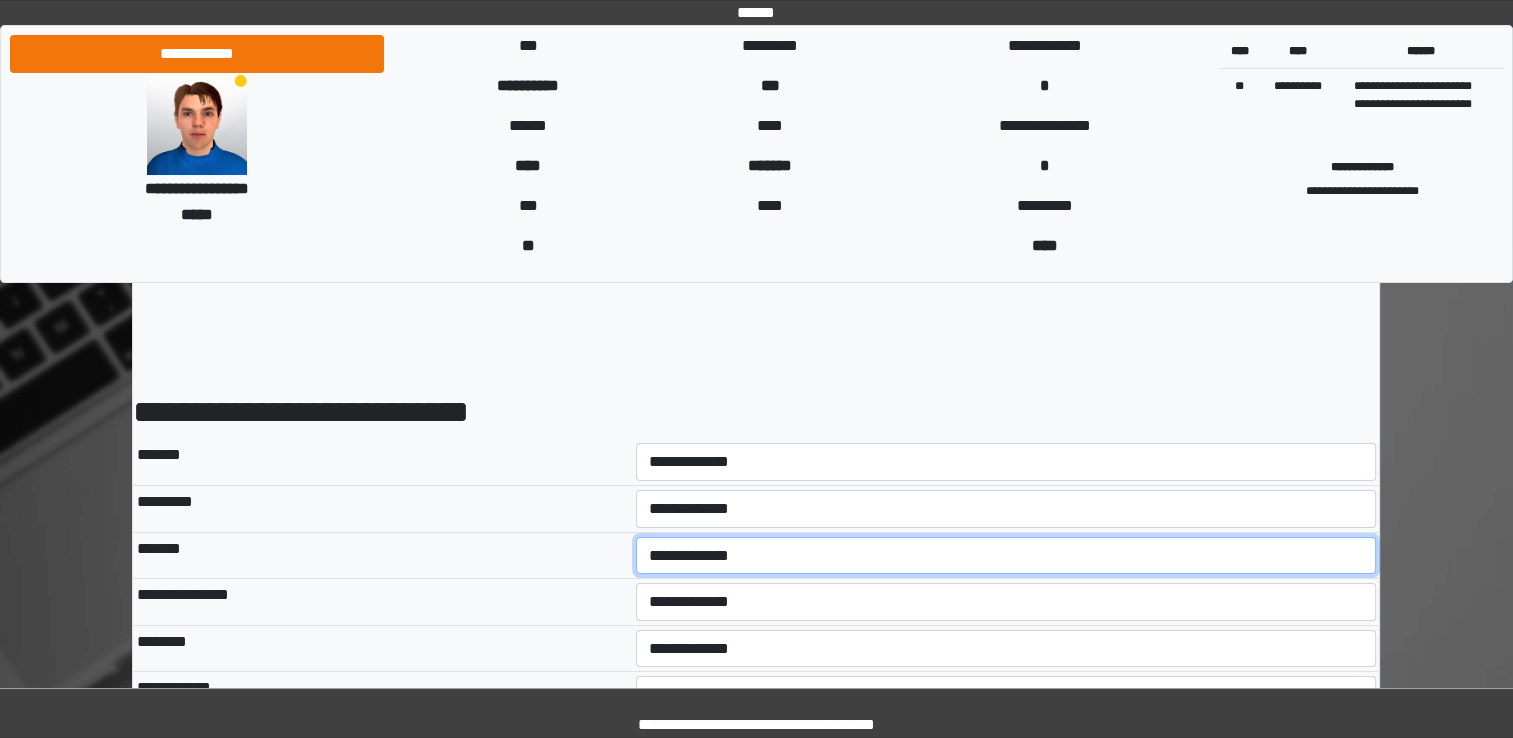 click on "**********" at bounding box center [1006, 556] 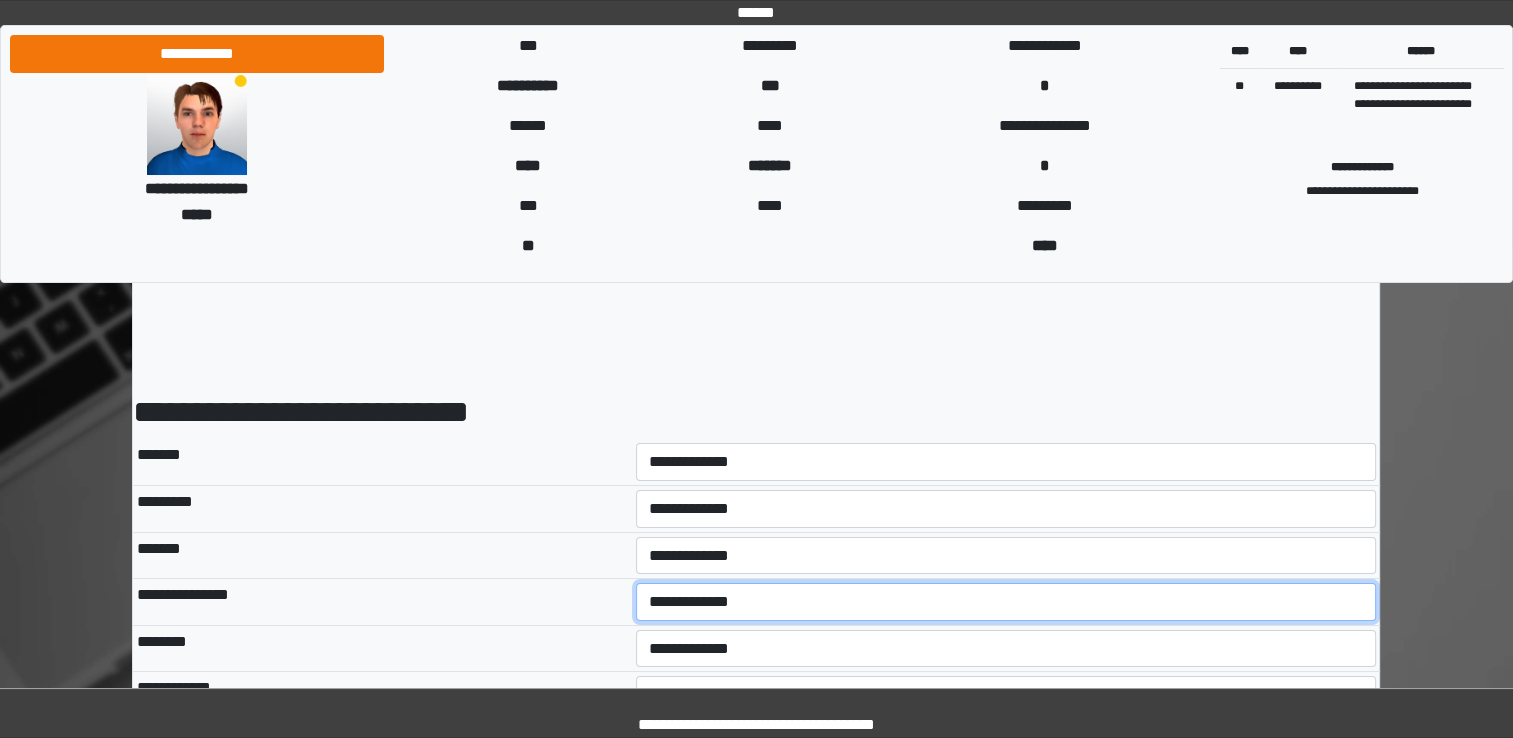 click on "**********" at bounding box center (1006, 602) 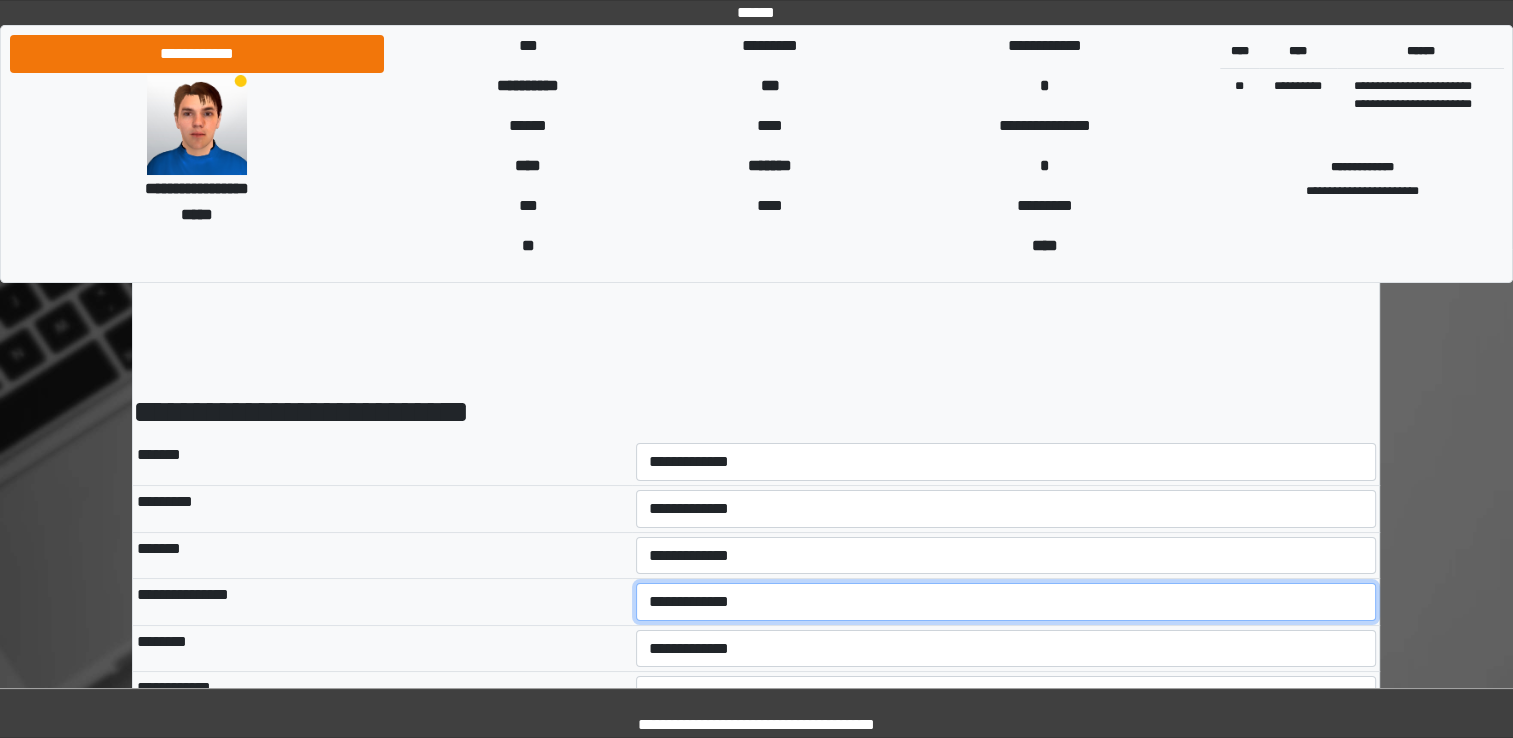 select on "*" 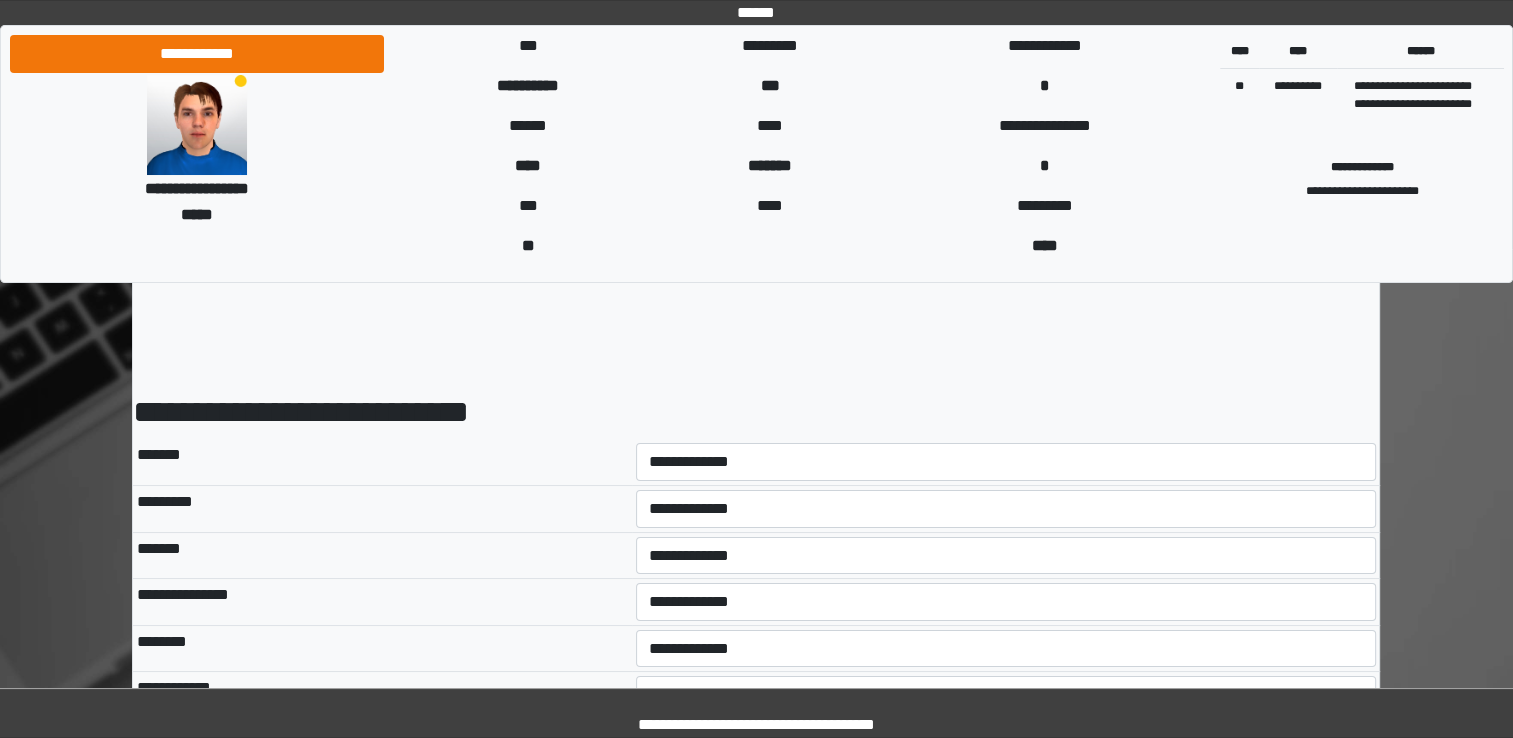 click on "**********" at bounding box center (756, 754) 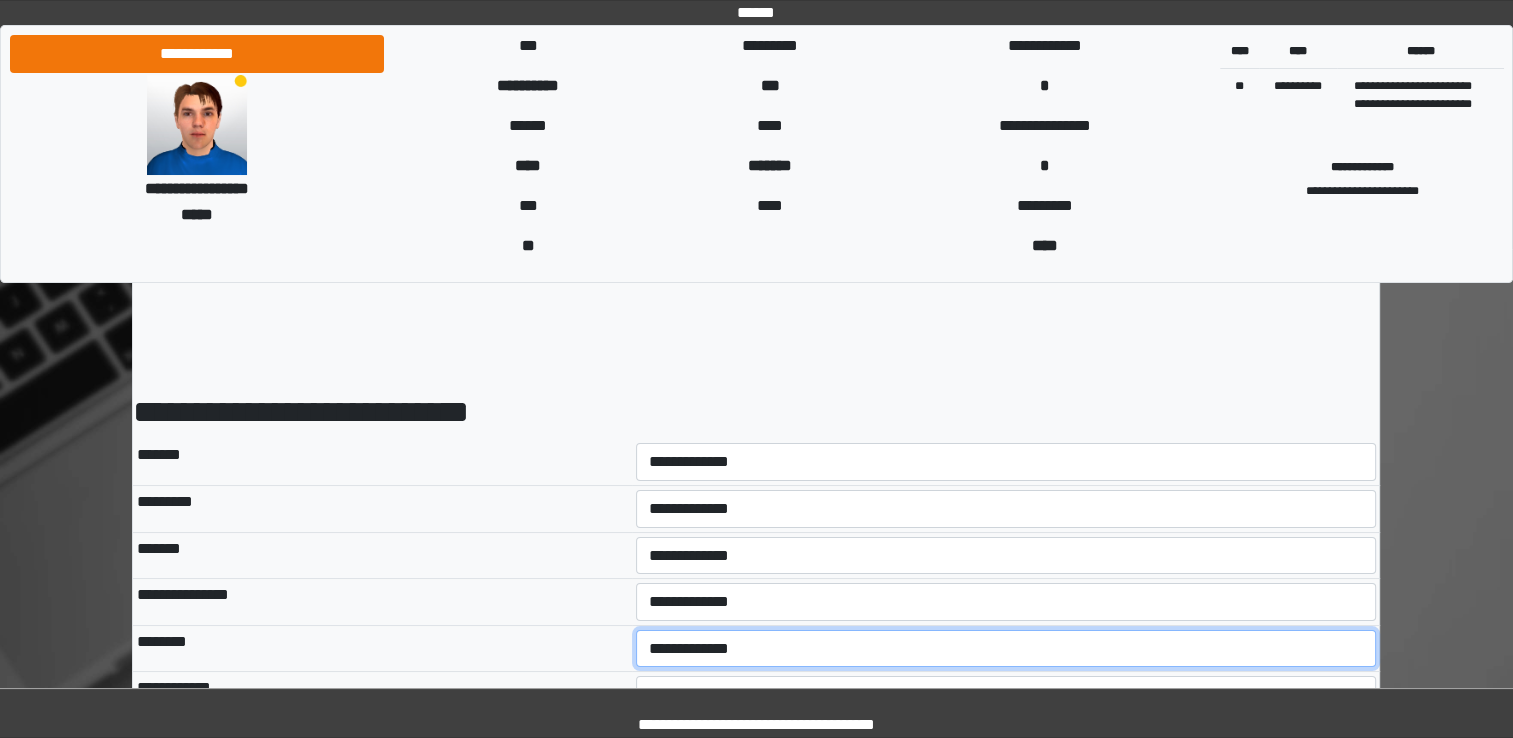 drag, startPoint x: 696, startPoint y: 670, endPoint x: 680, endPoint y: 648, distance: 27.202942 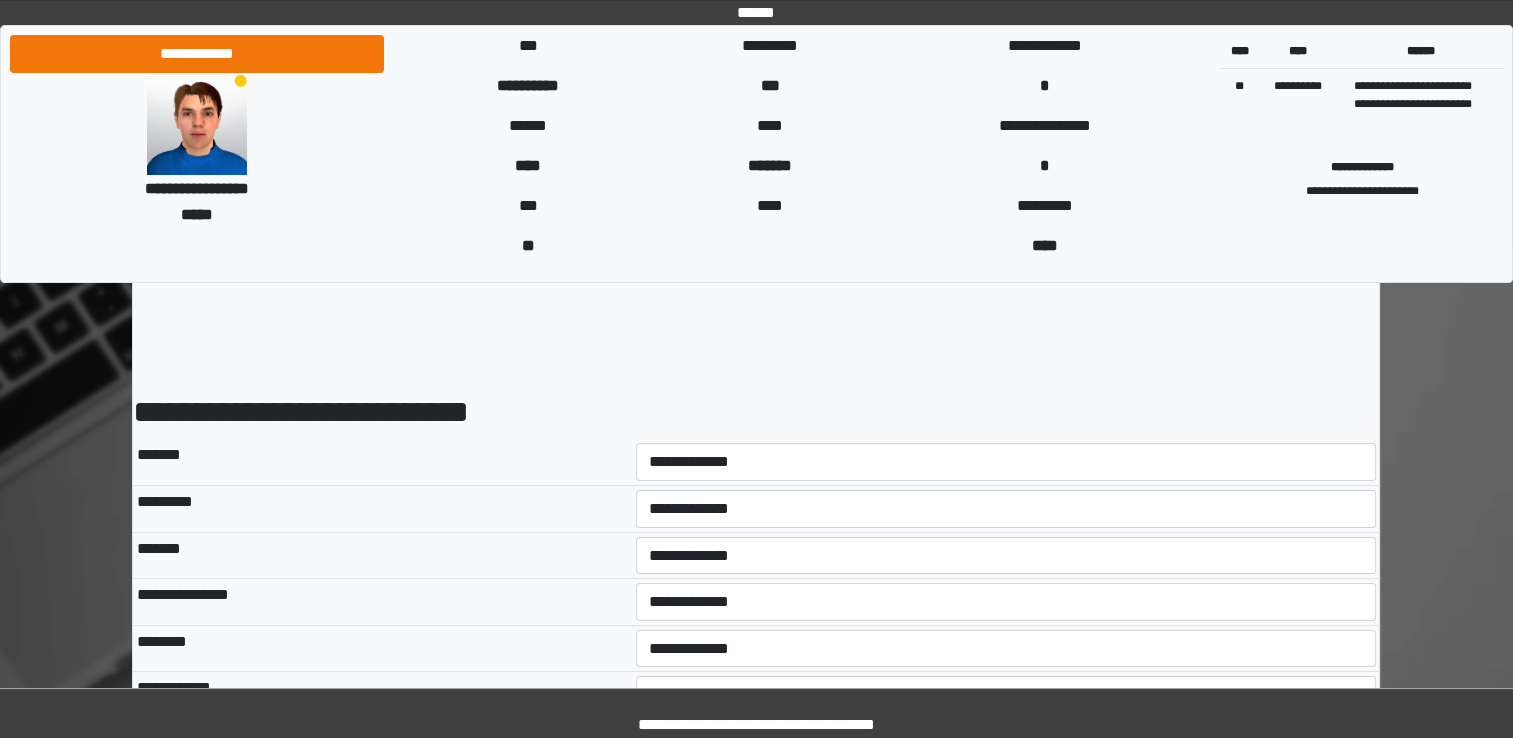 click on "**********" at bounding box center (382, 602) 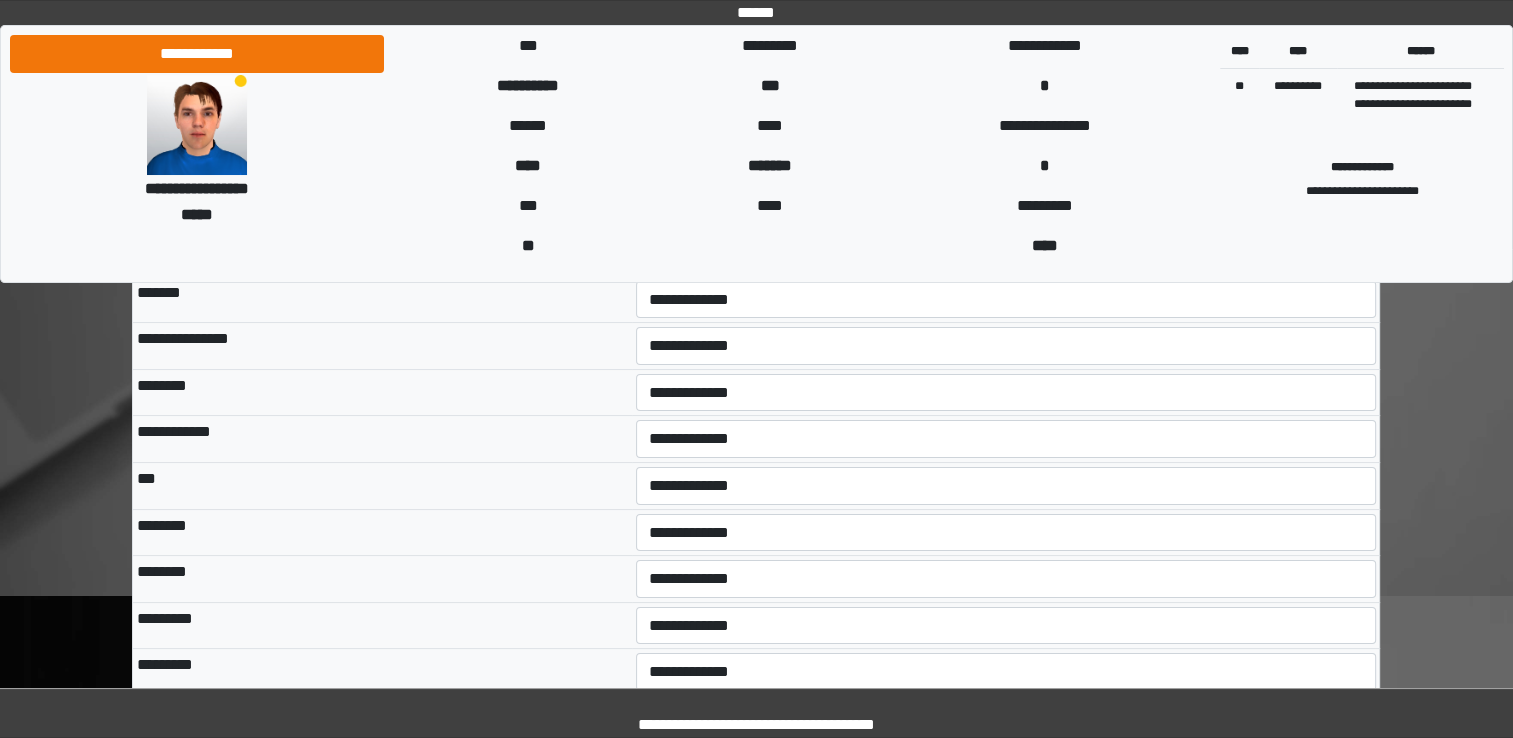 scroll, scrollTop: 300, scrollLeft: 0, axis: vertical 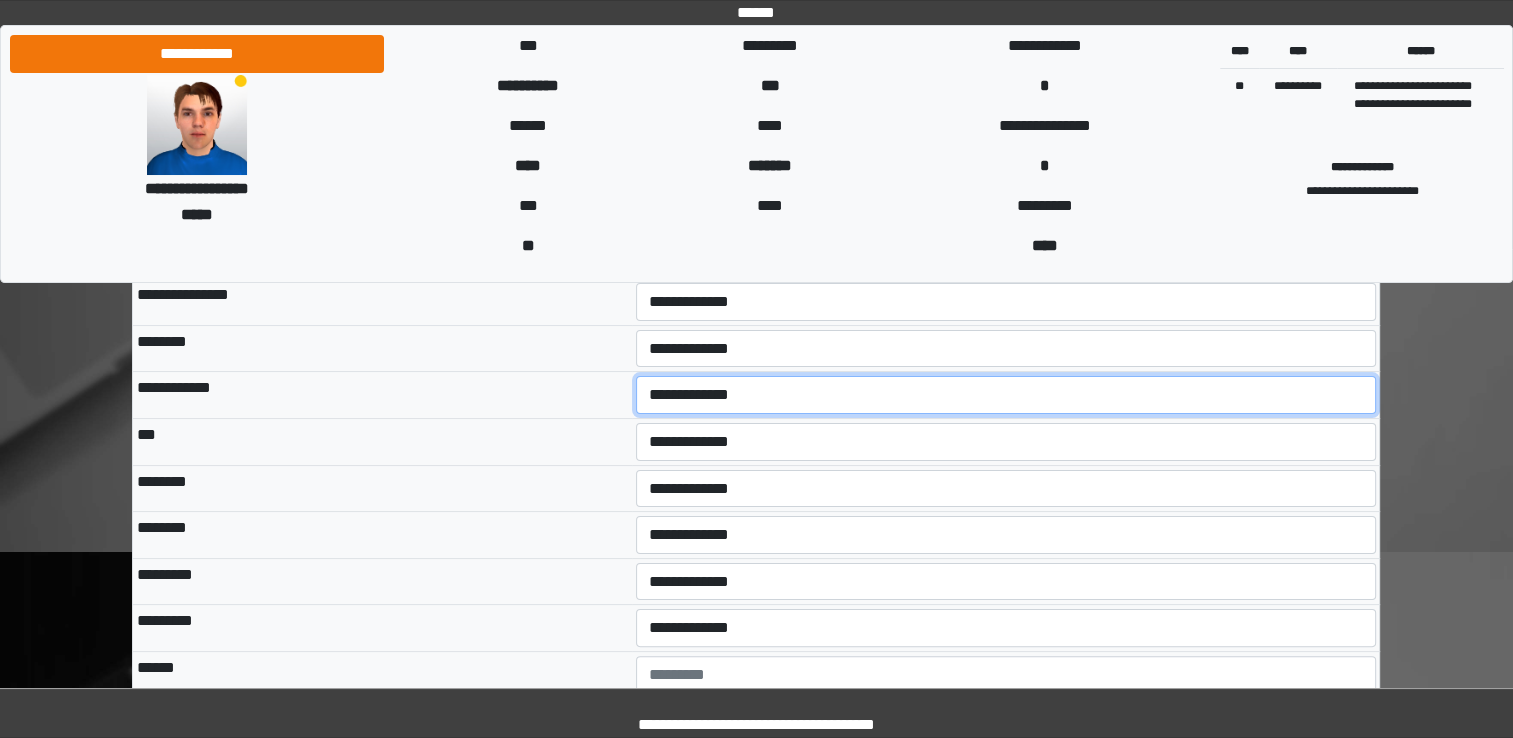 click on "**********" at bounding box center (1006, 395) 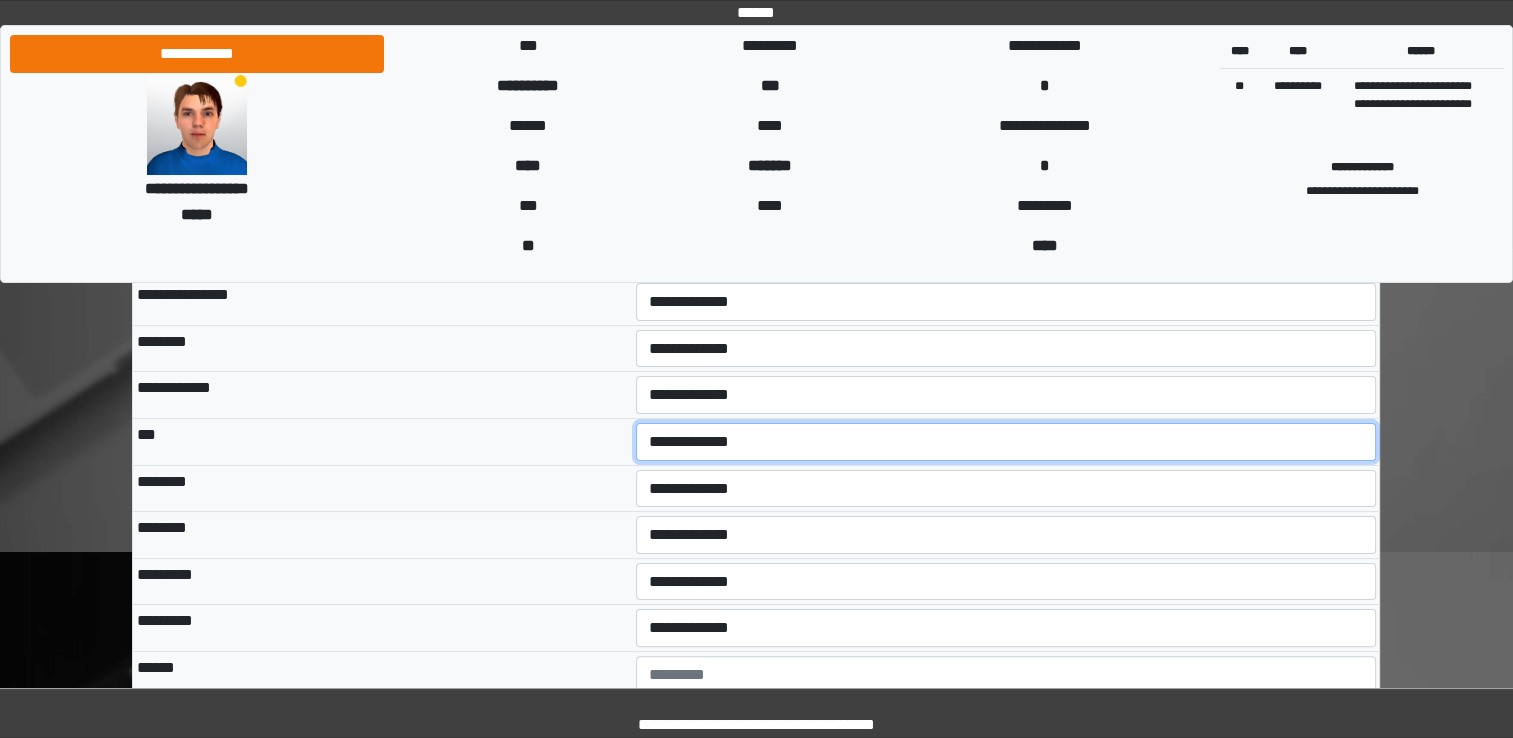 click on "**********" at bounding box center [1006, 442] 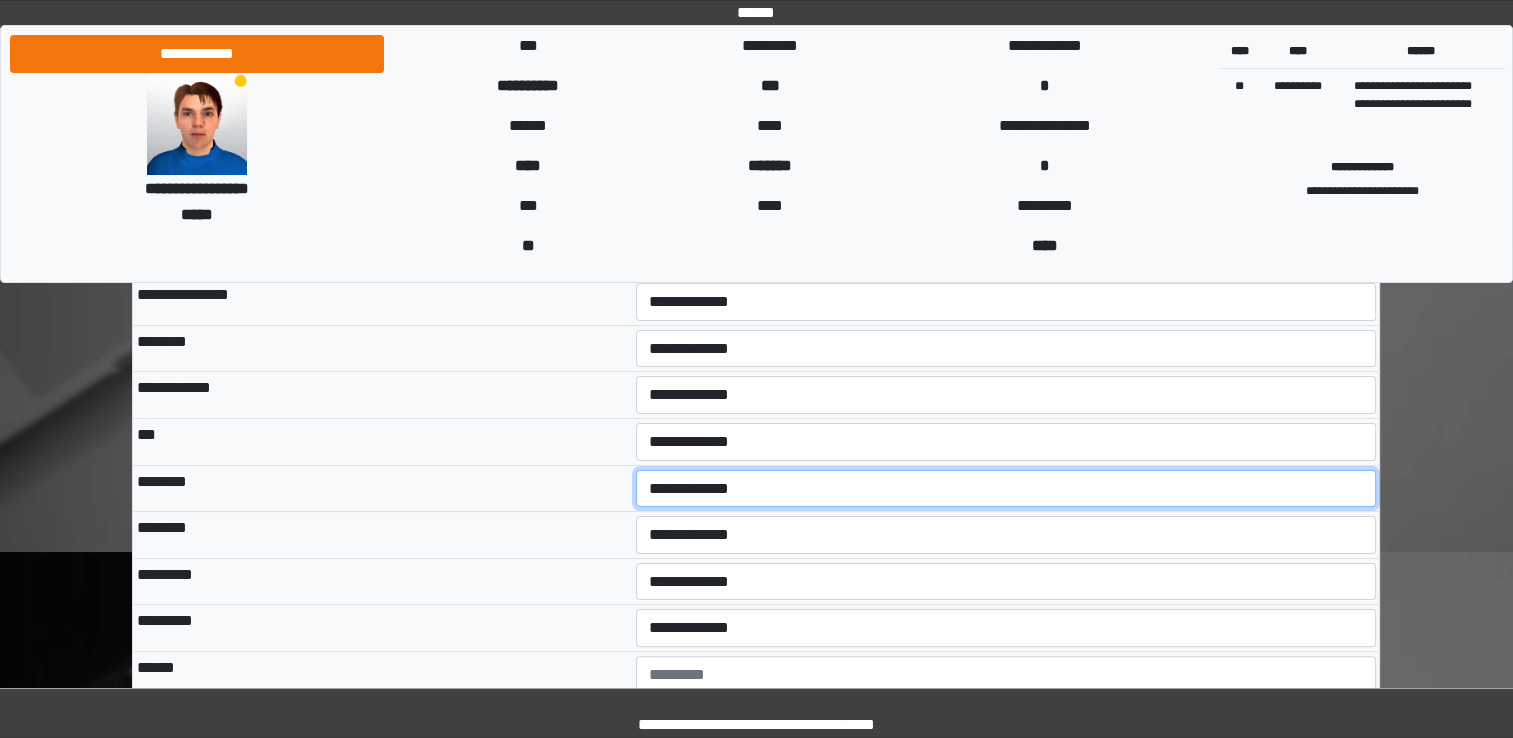 click on "**********" at bounding box center [1006, 489] 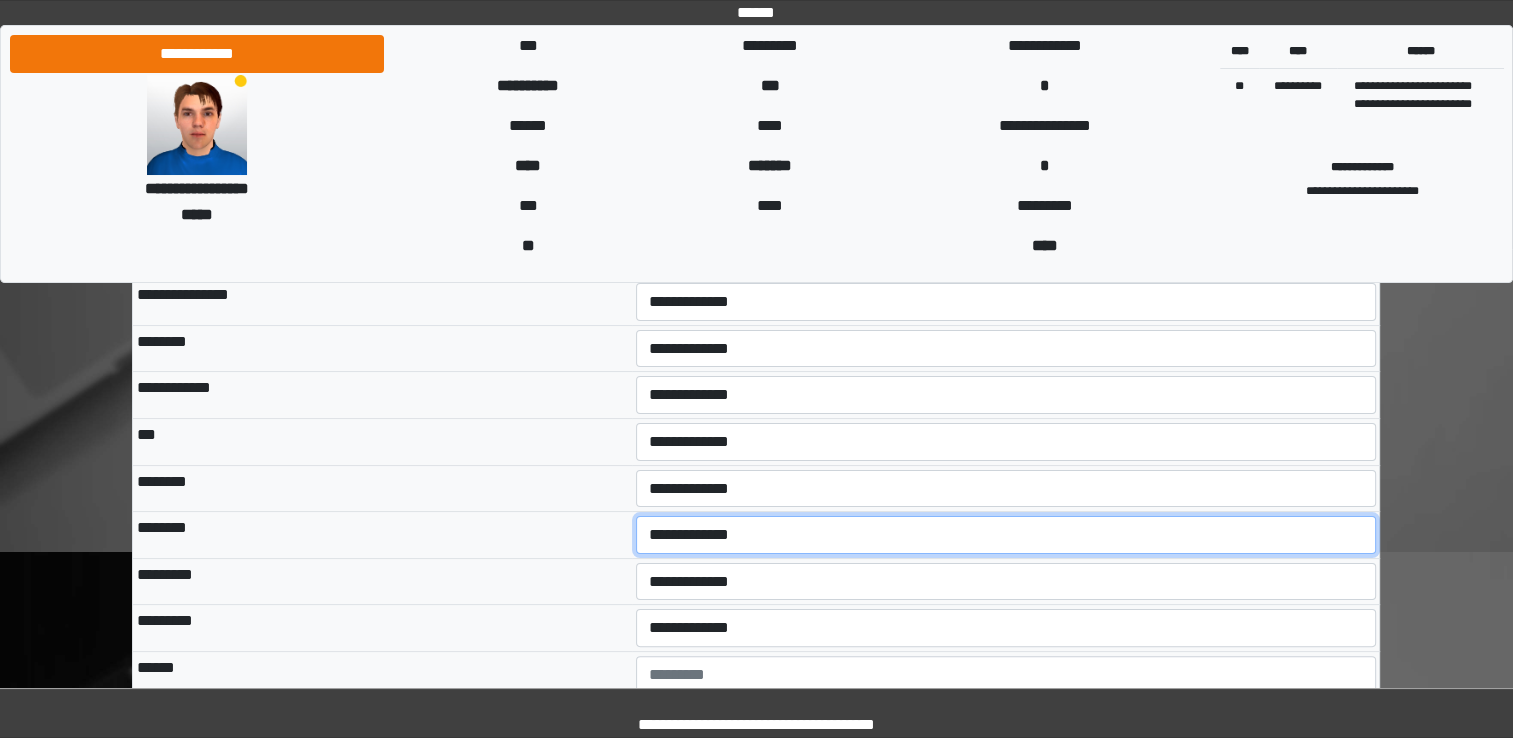 click on "**********" at bounding box center (1006, 535) 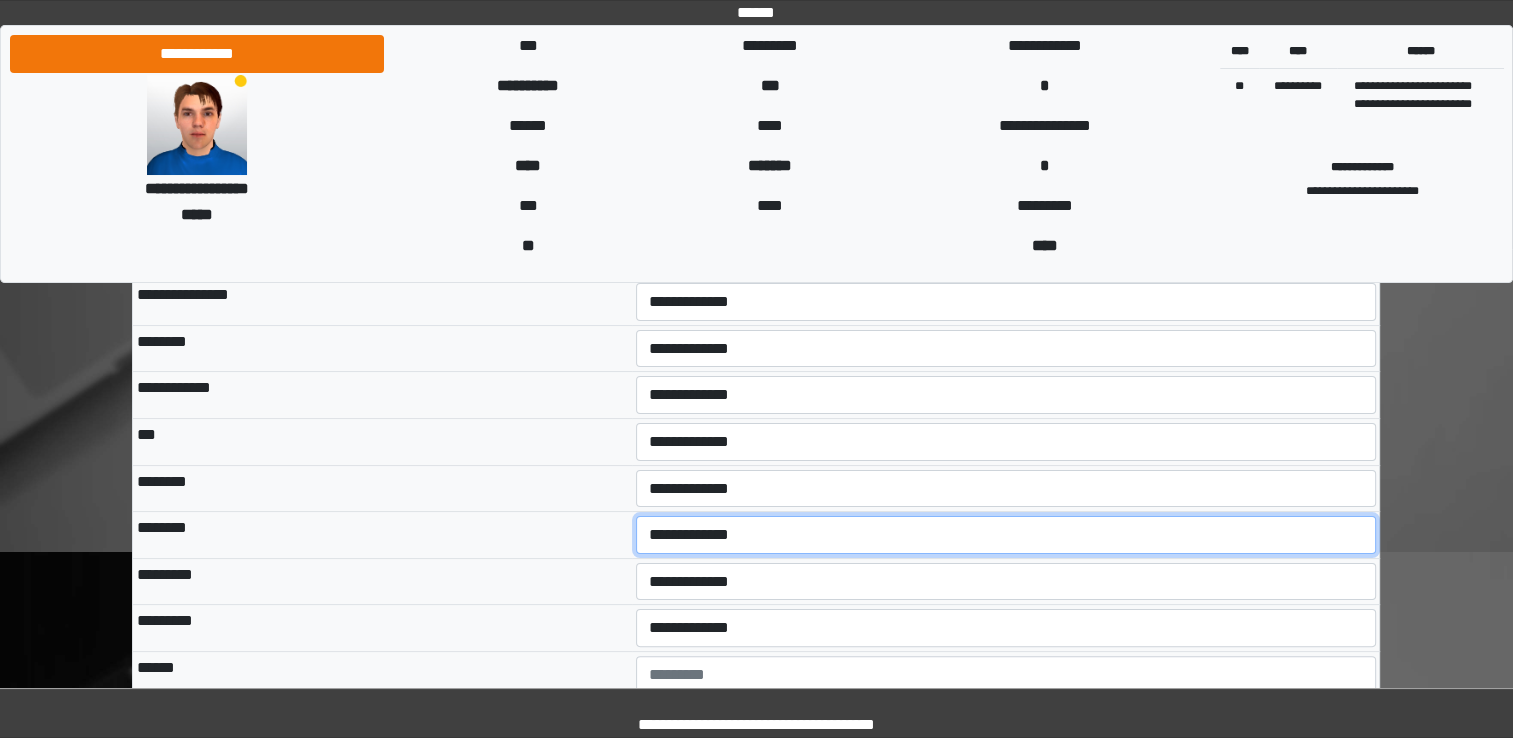 select on "*" 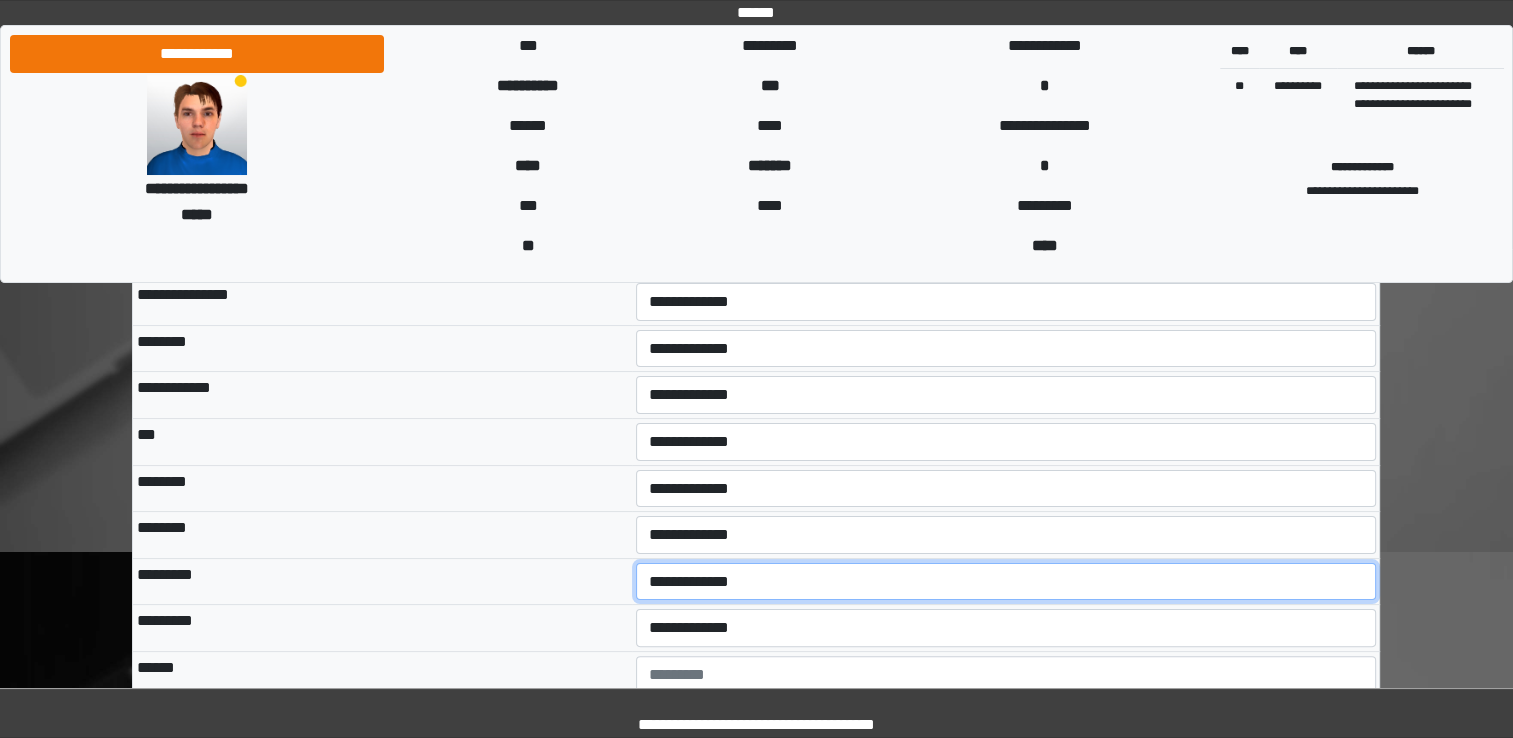 click on "**********" at bounding box center [1006, 582] 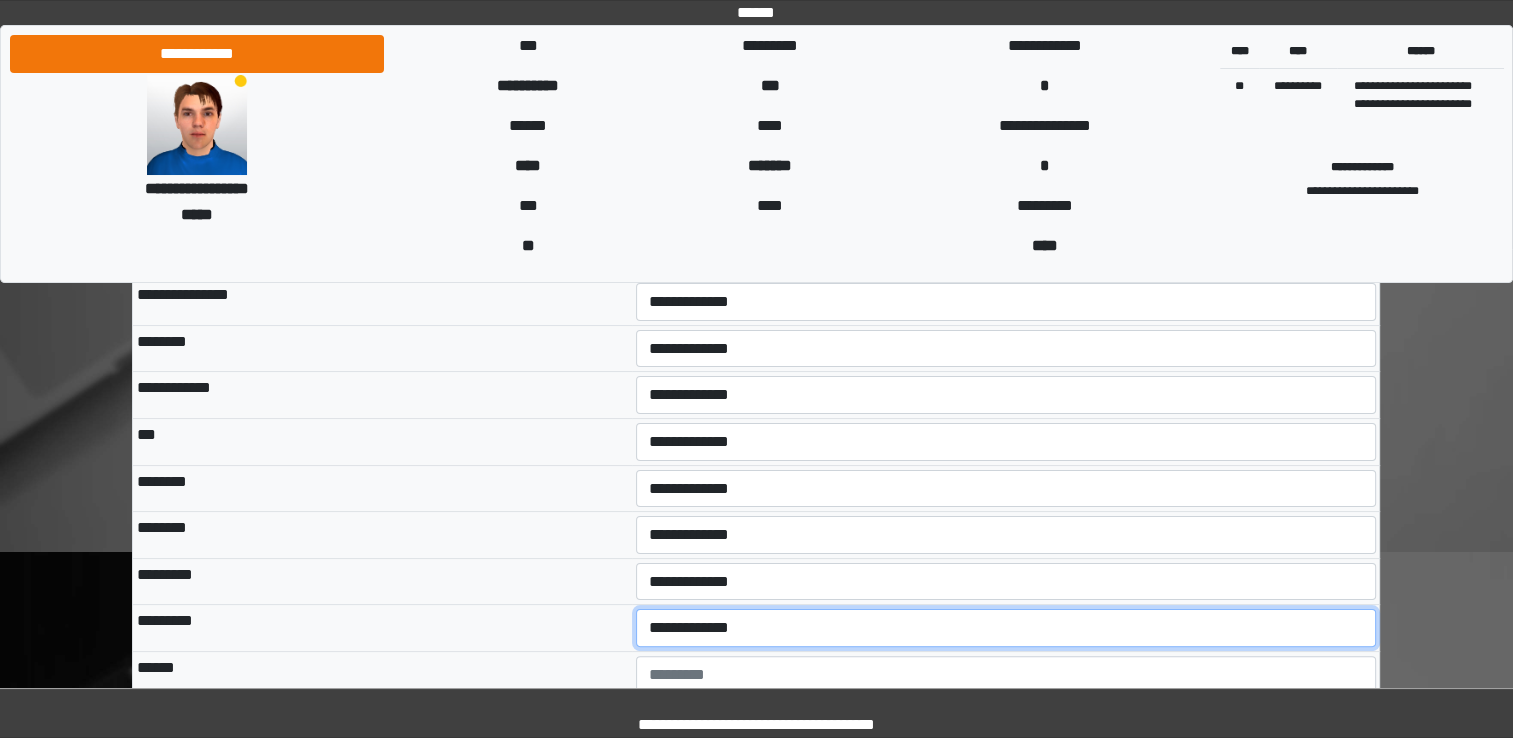 click on "**********" at bounding box center [1006, 628] 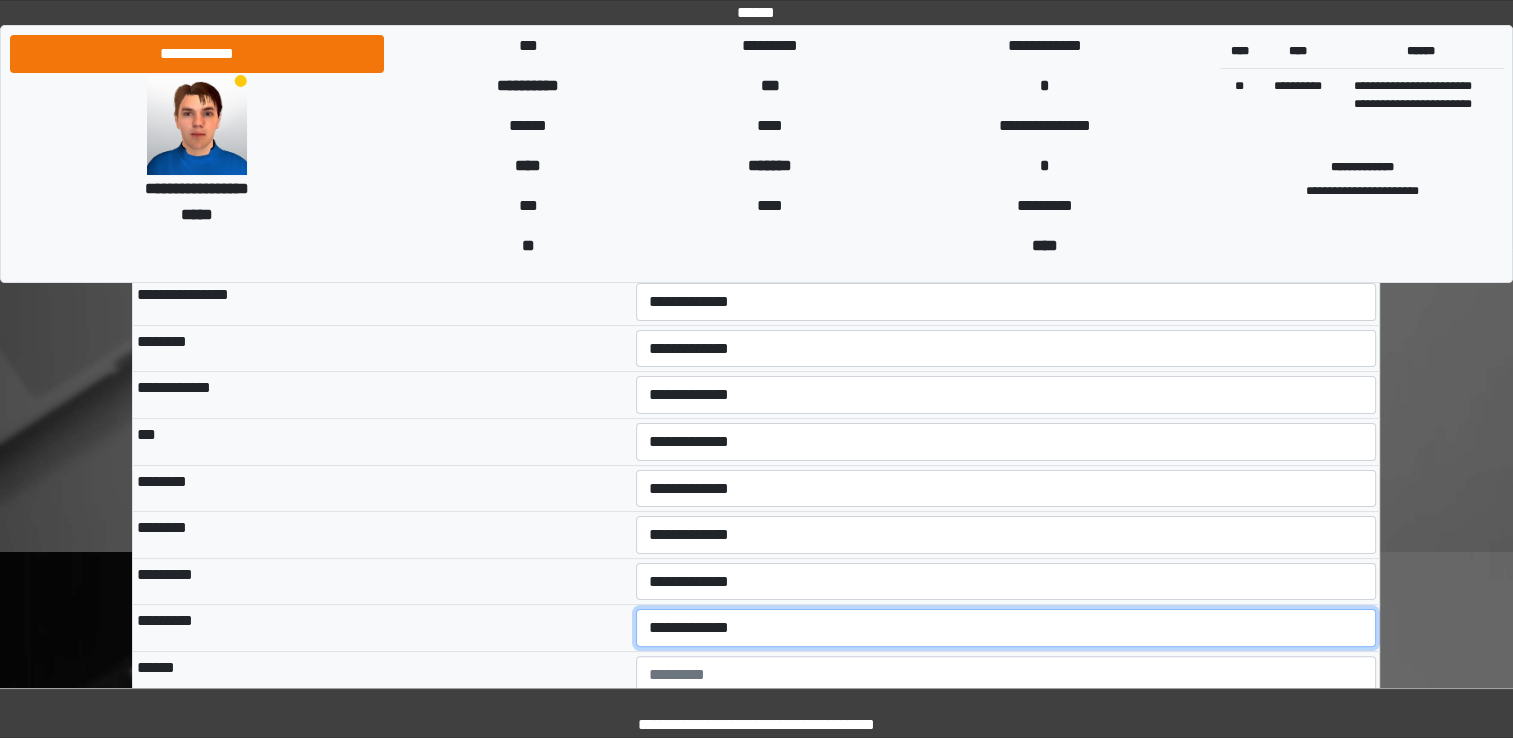 select on "*" 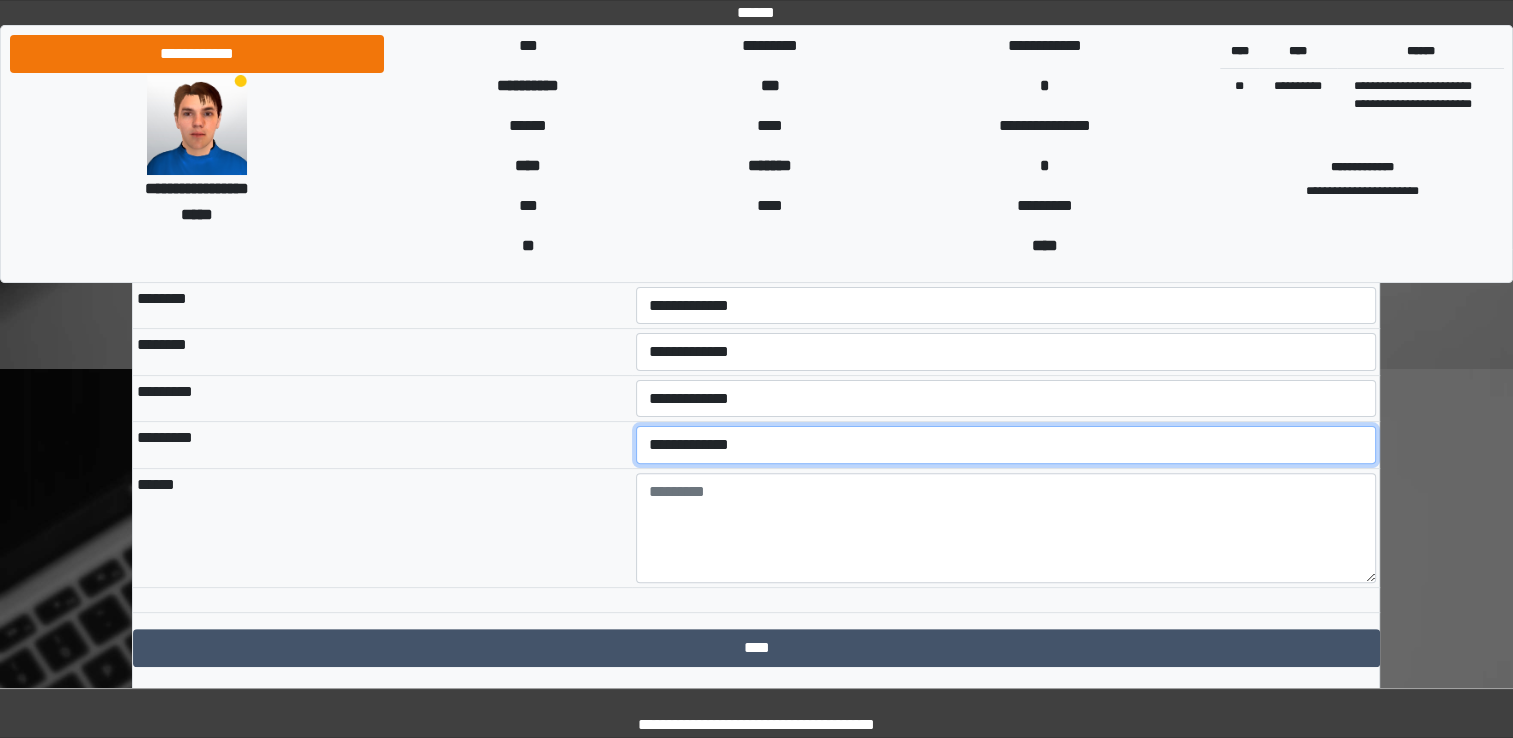 scroll, scrollTop: 520, scrollLeft: 0, axis: vertical 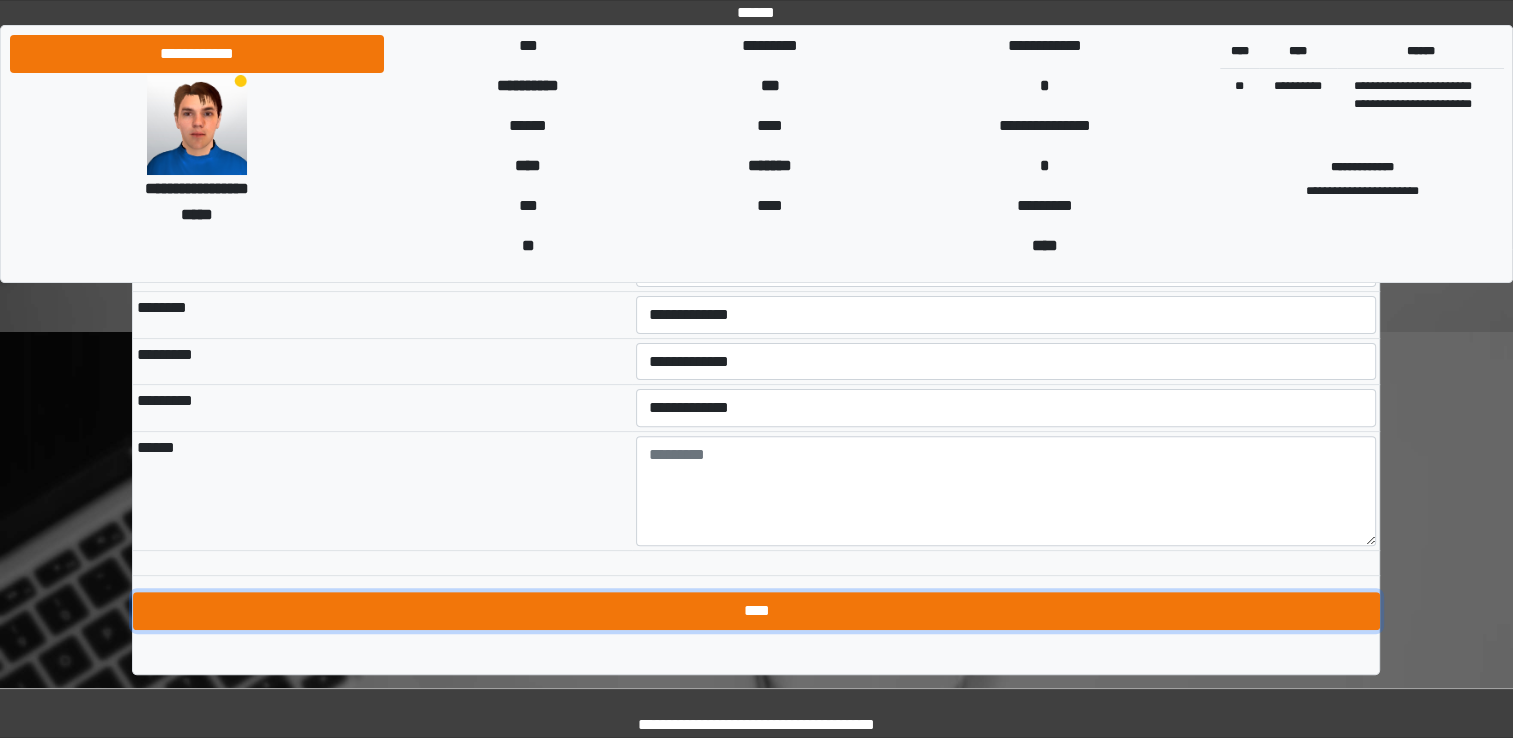 click on "****" at bounding box center [756, 611] 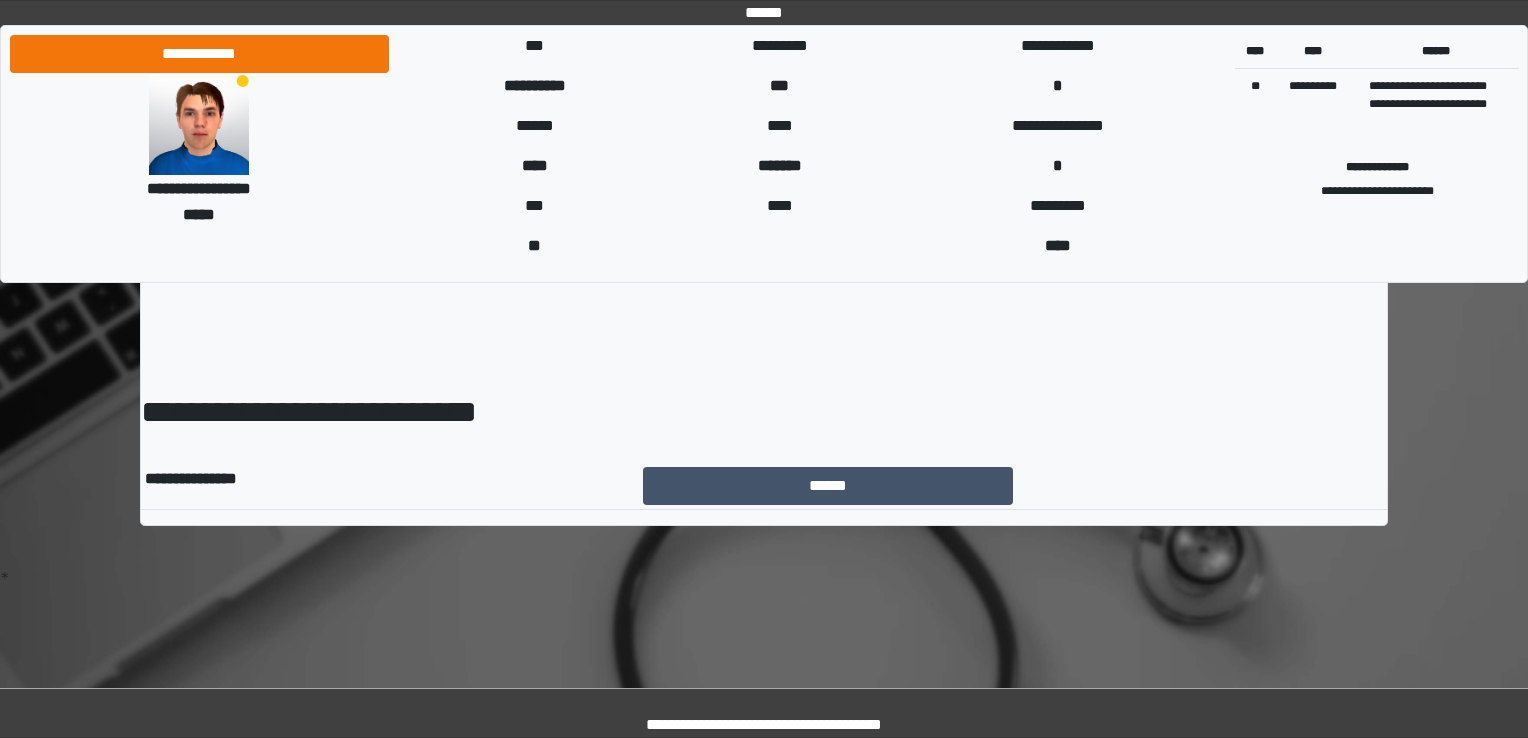 scroll, scrollTop: 0, scrollLeft: 0, axis: both 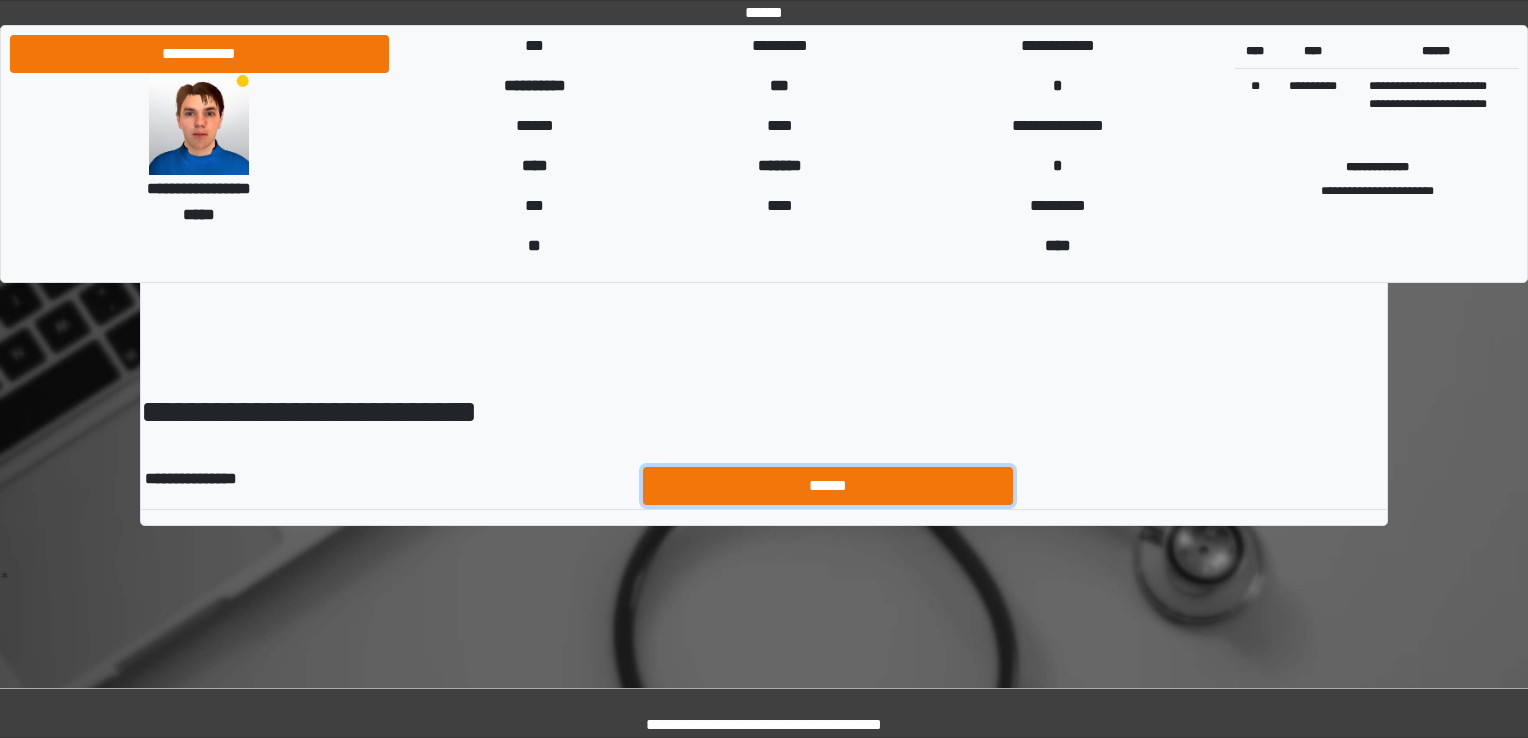 click on "******" at bounding box center [828, 486] 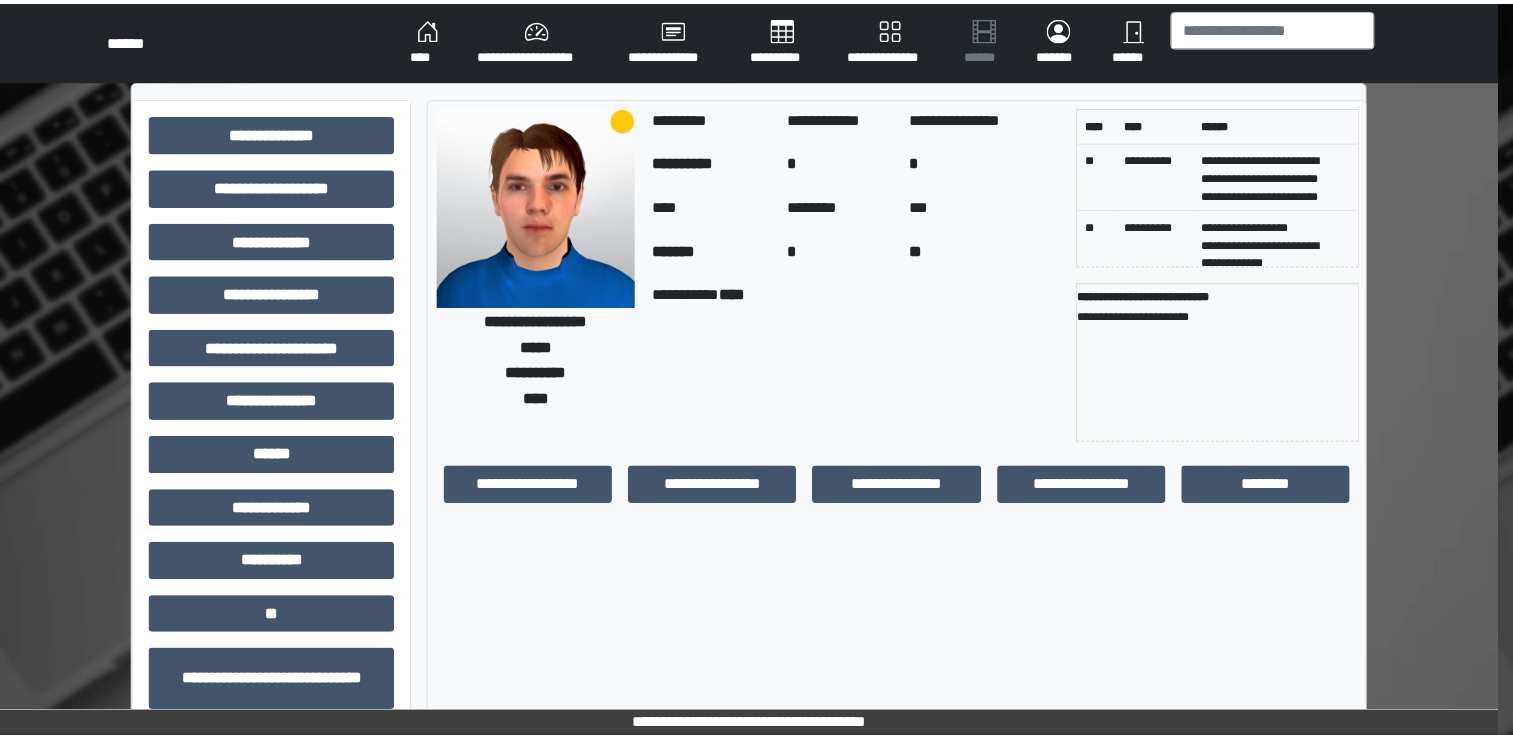 scroll, scrollTop: 0, scrollLeft: 0, axis: both 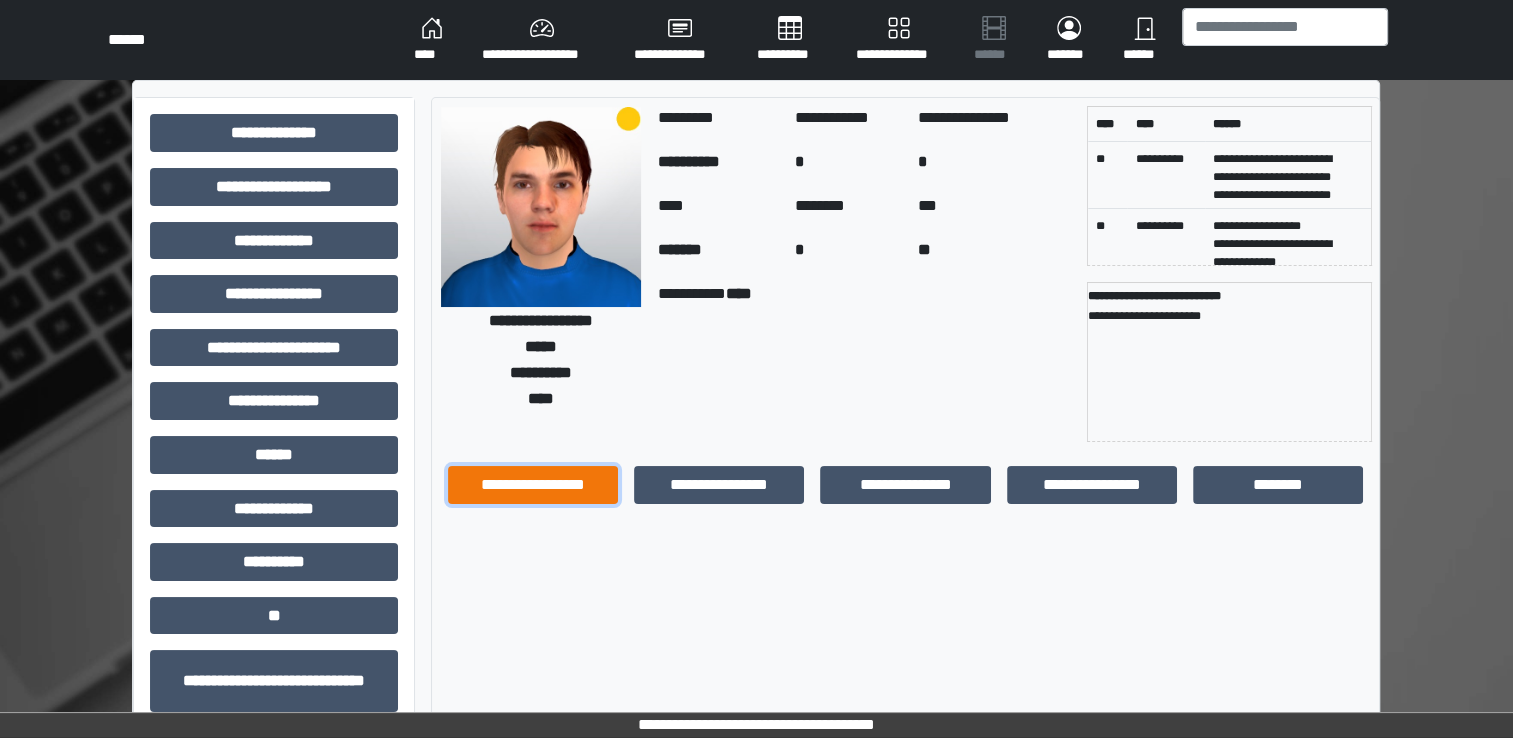 click on "**********" at bounding box center (533, 485) 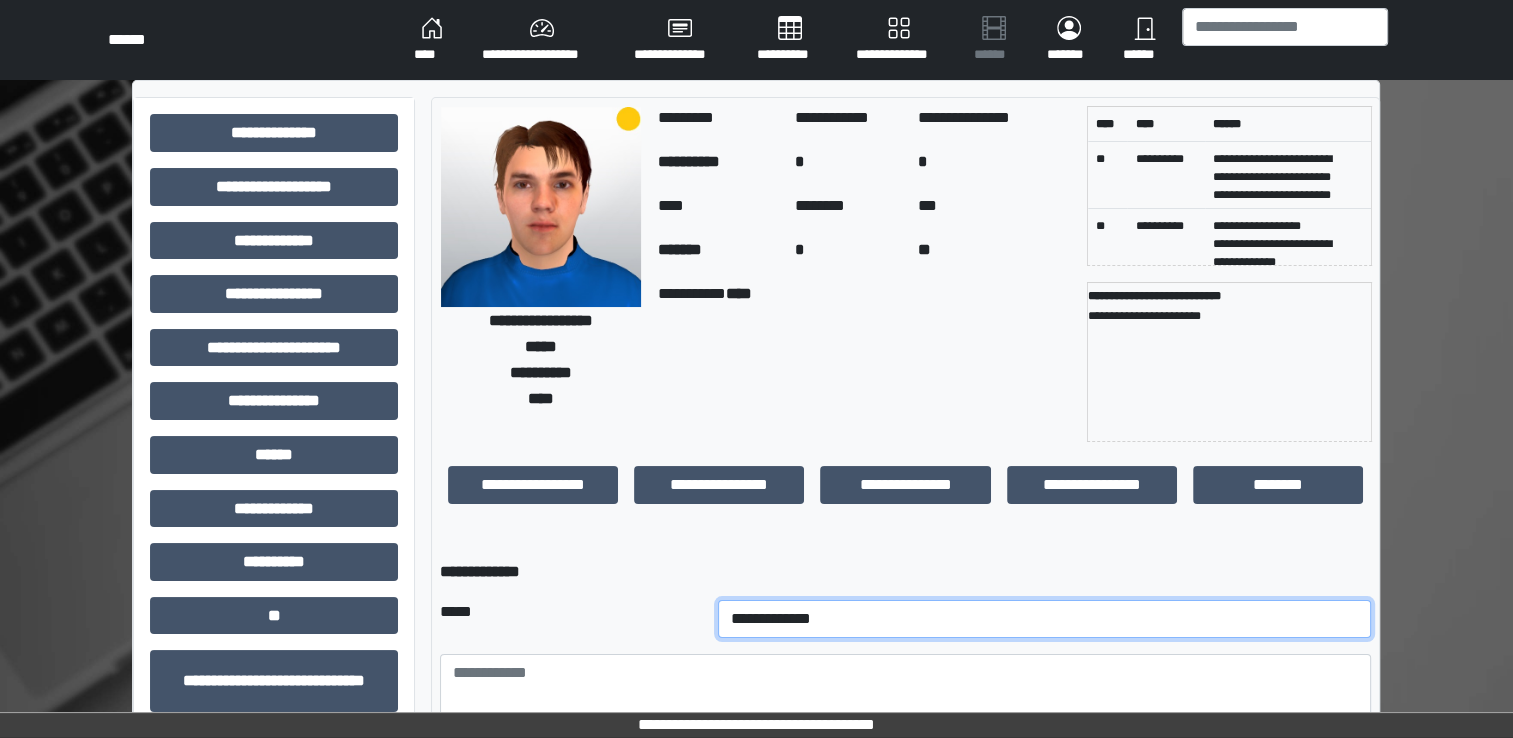 click on "**********" at bounding box center (1045, 619) 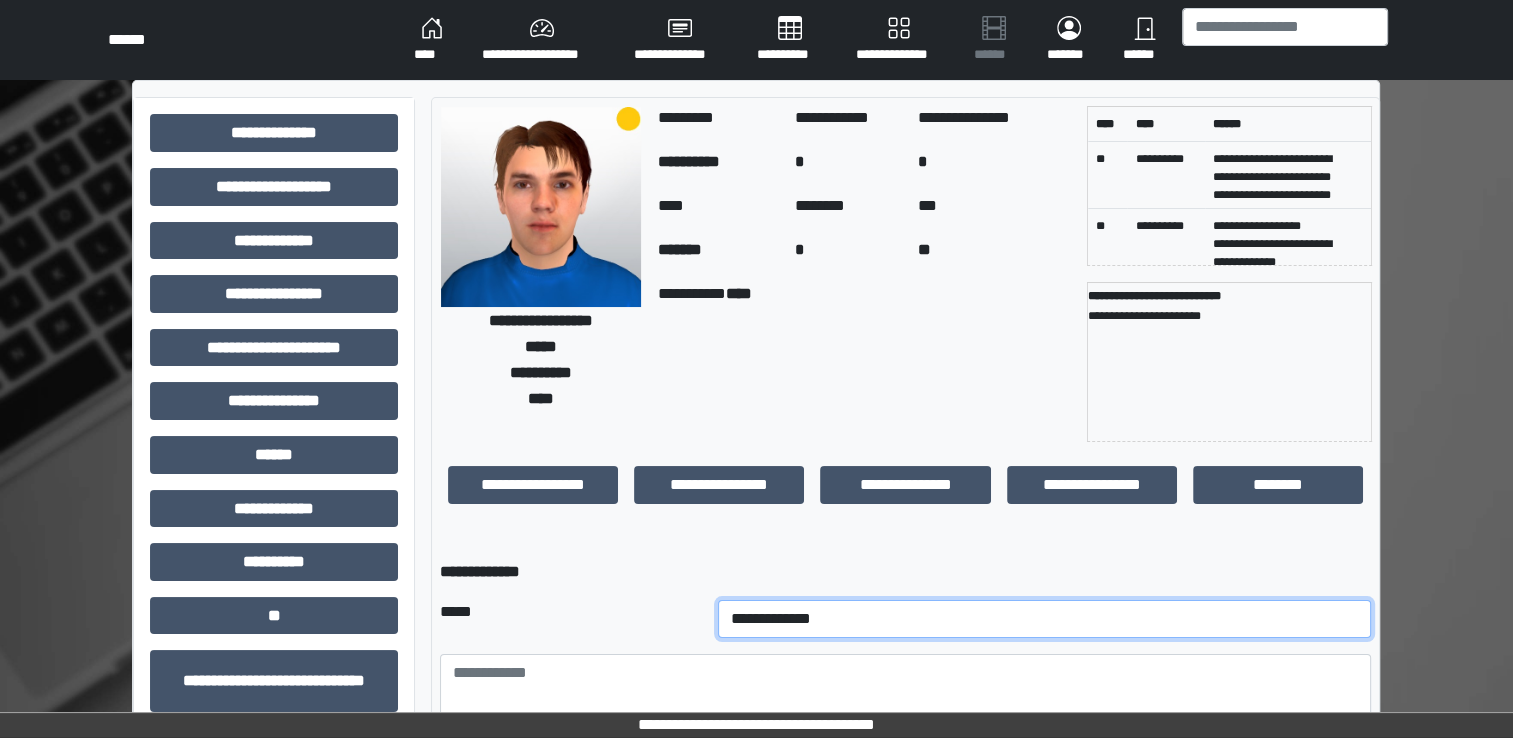 select on "*" 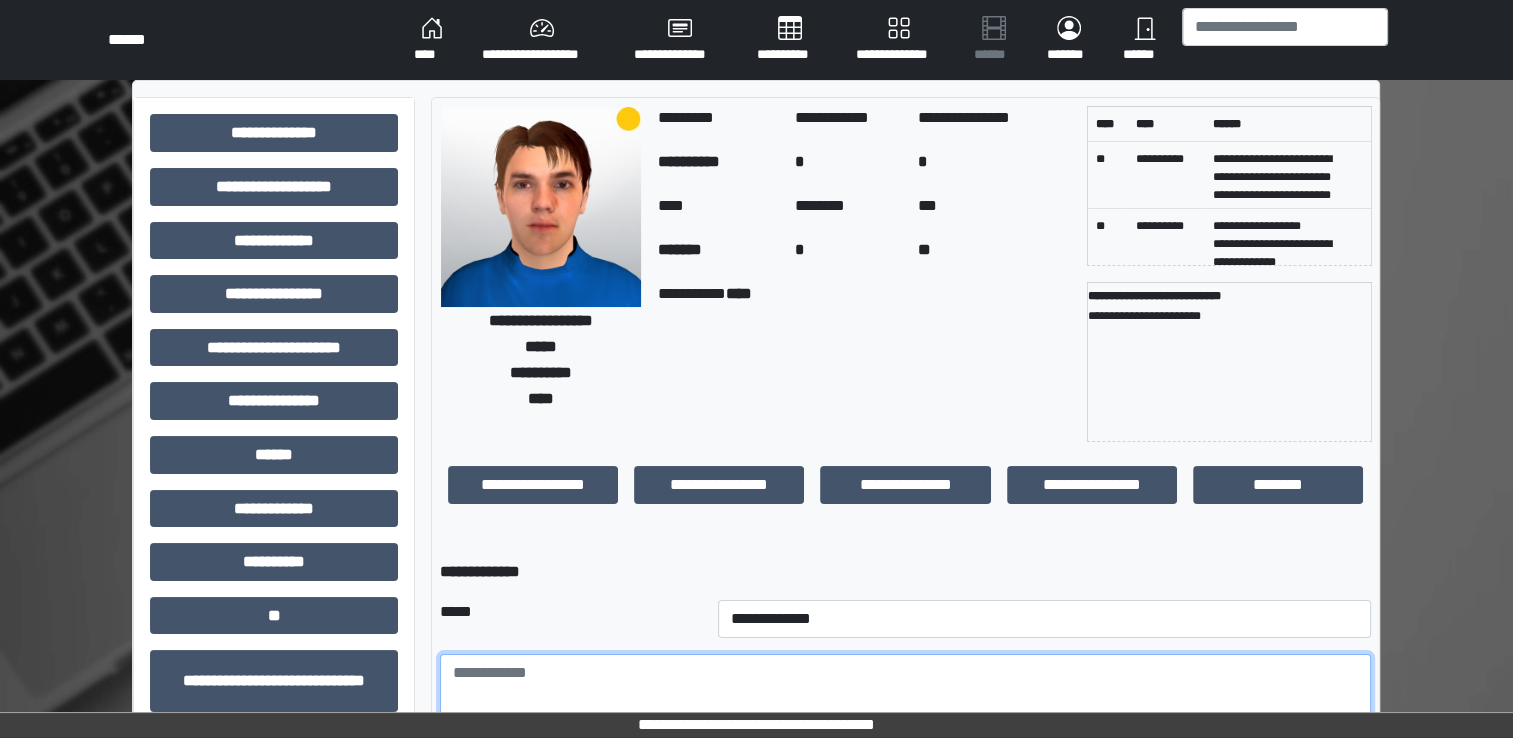 click at bounding box center (905, 709) 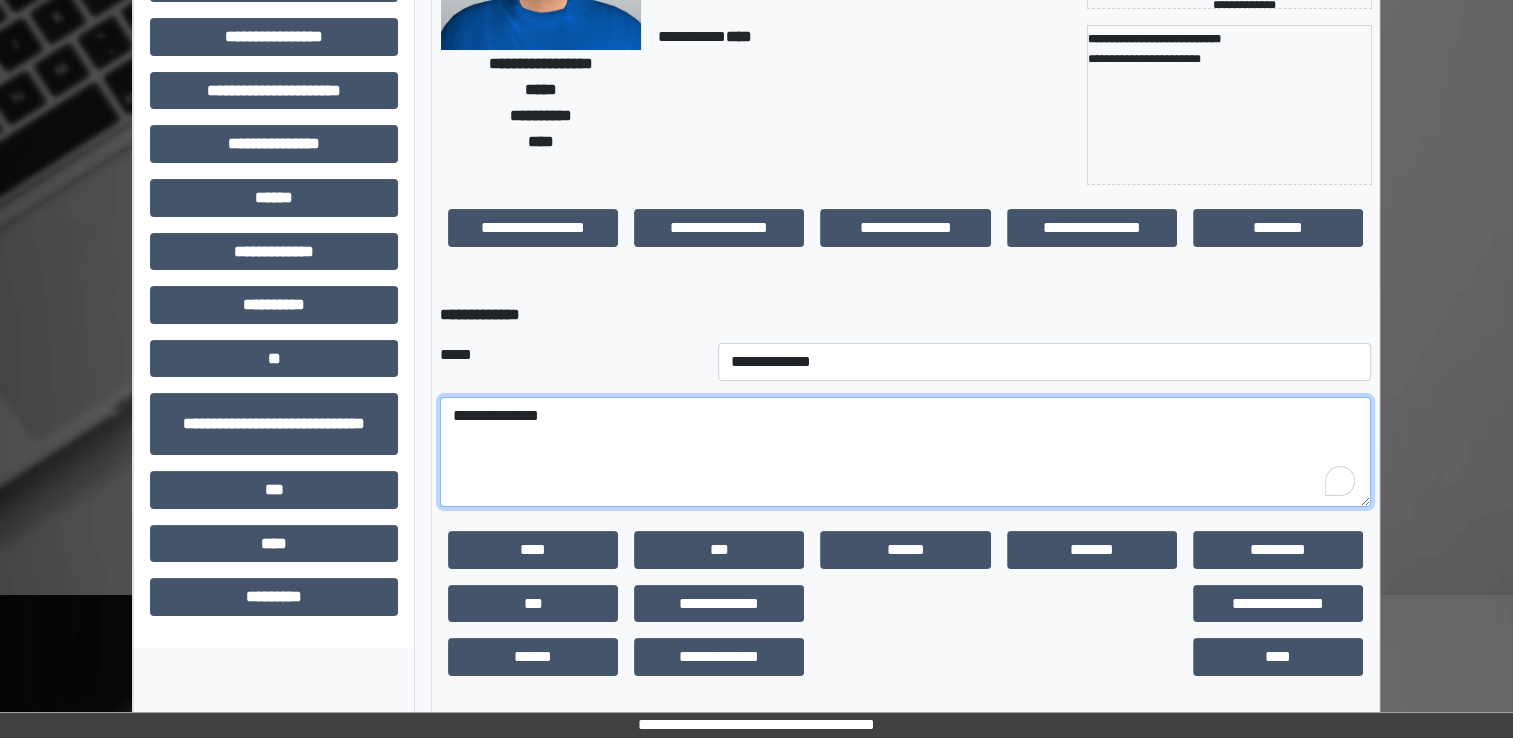 scroll, scrollTop: 259, scrollLeft: 0, axis: vertical 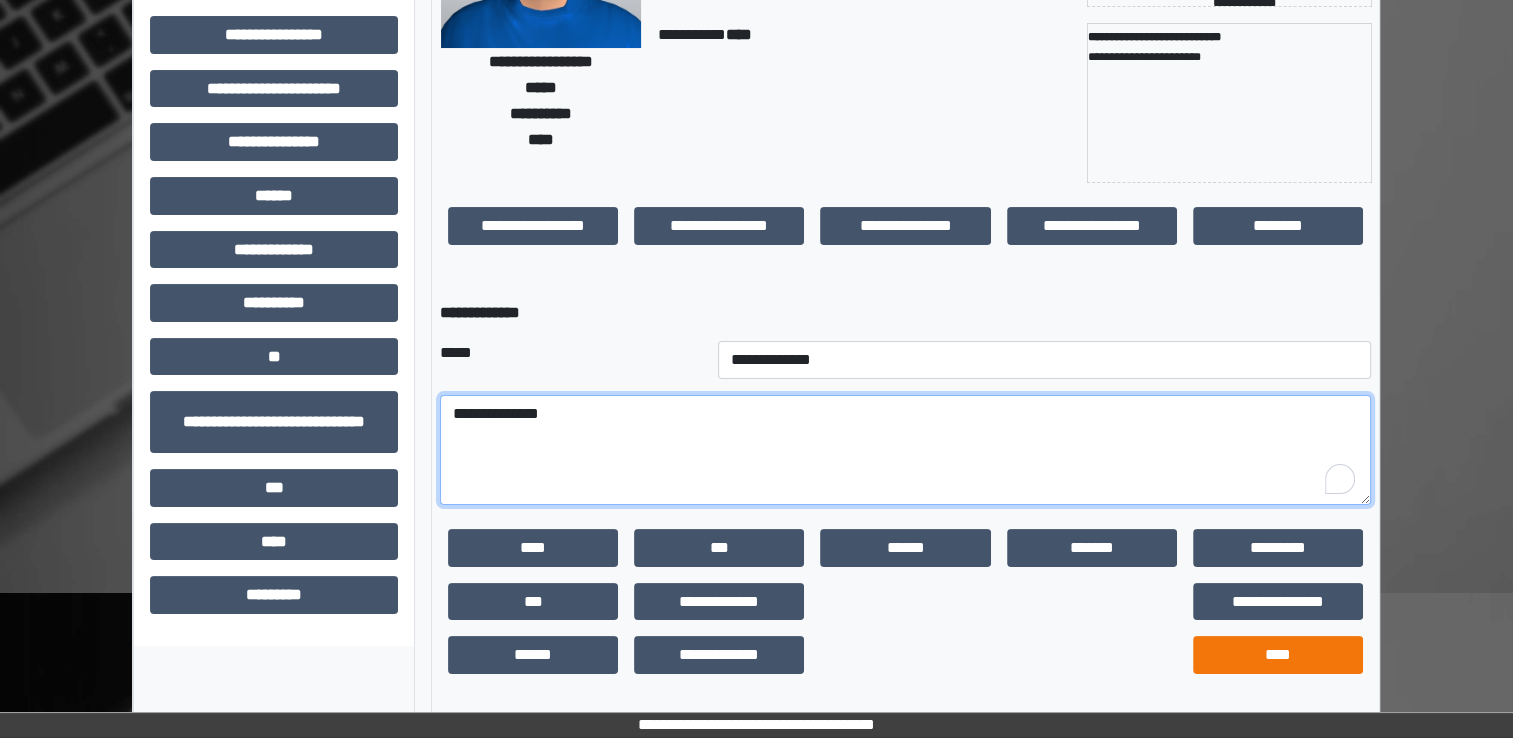 type on "**********" 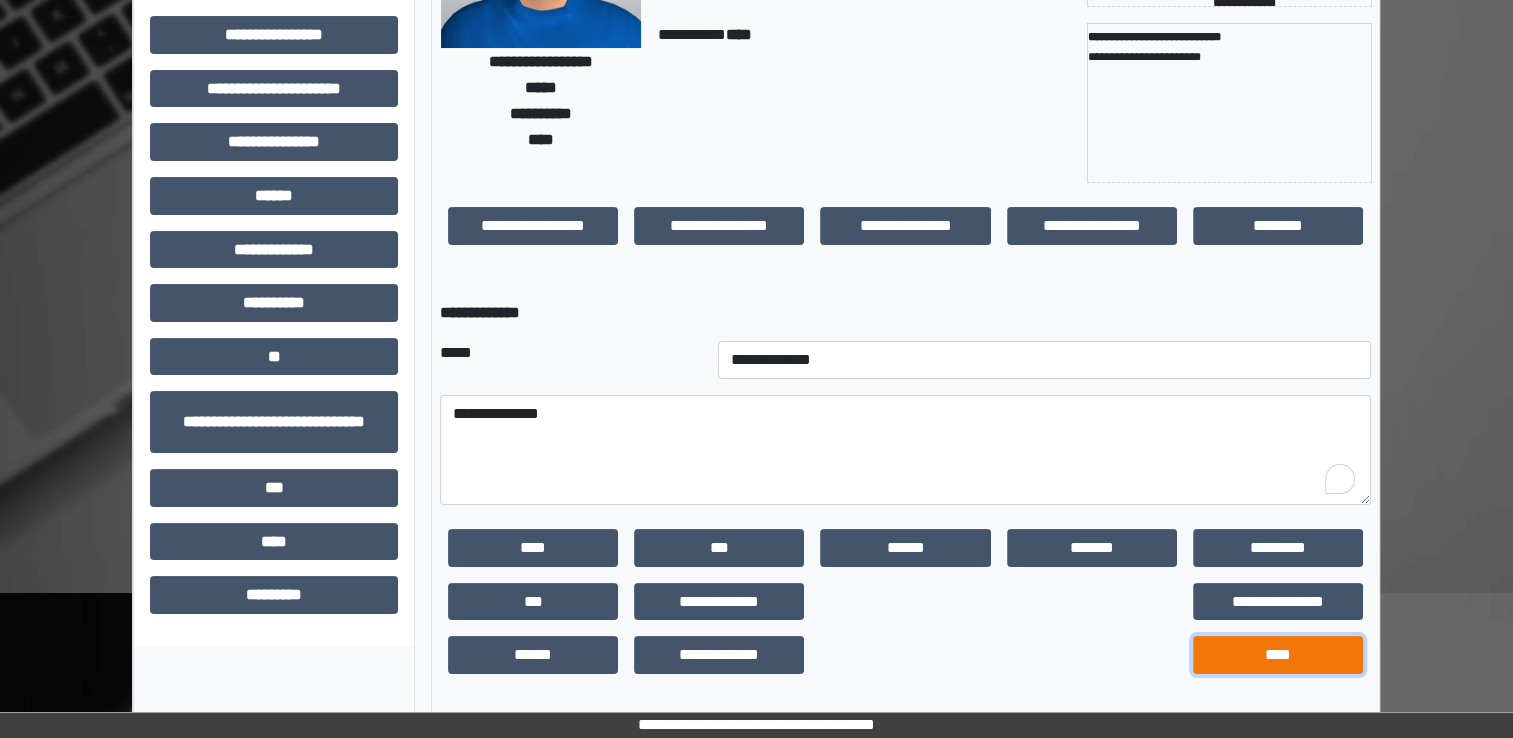 click on "****" at bounding box center (1278, 655) 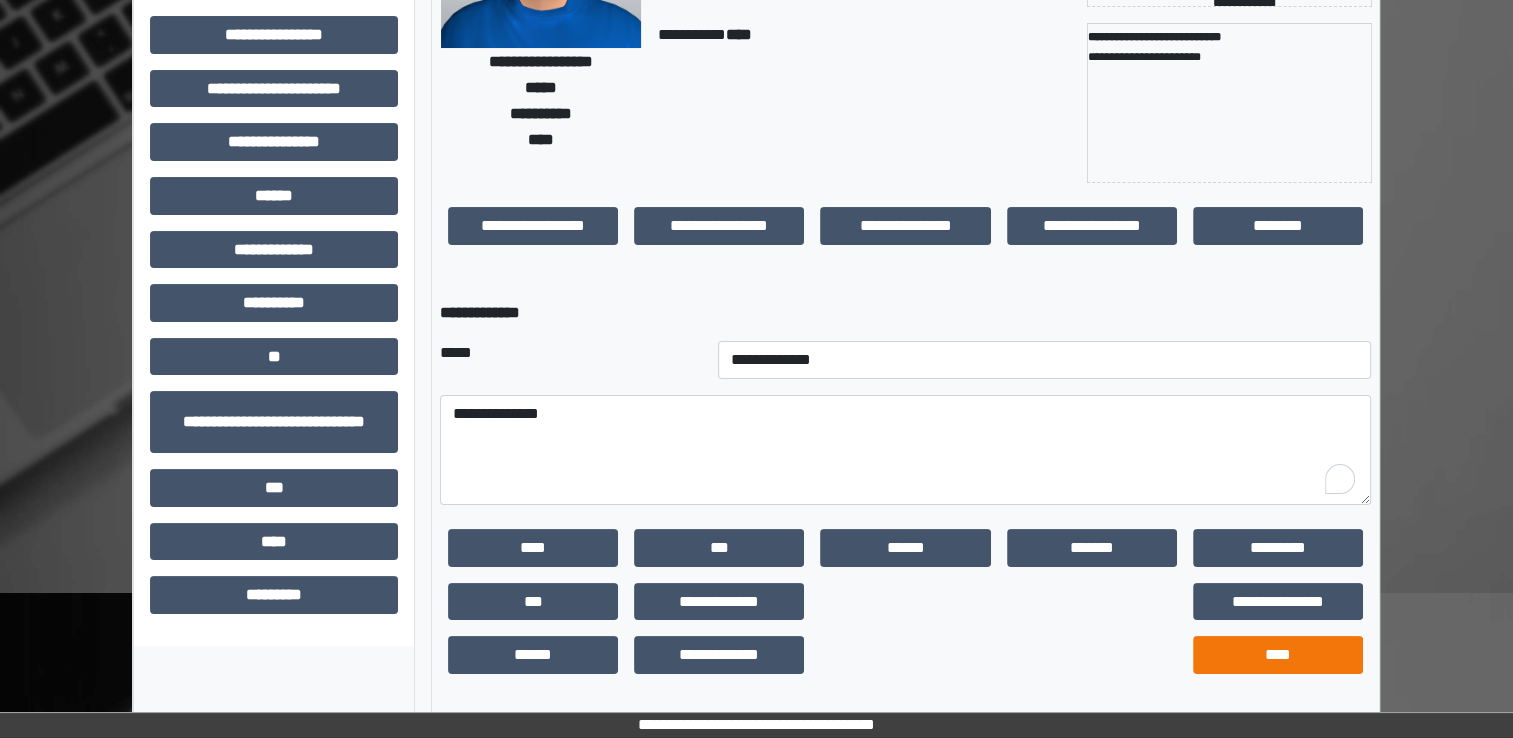 scroll, scrollTop: 184, scrollLeft: 0, axis: vertical 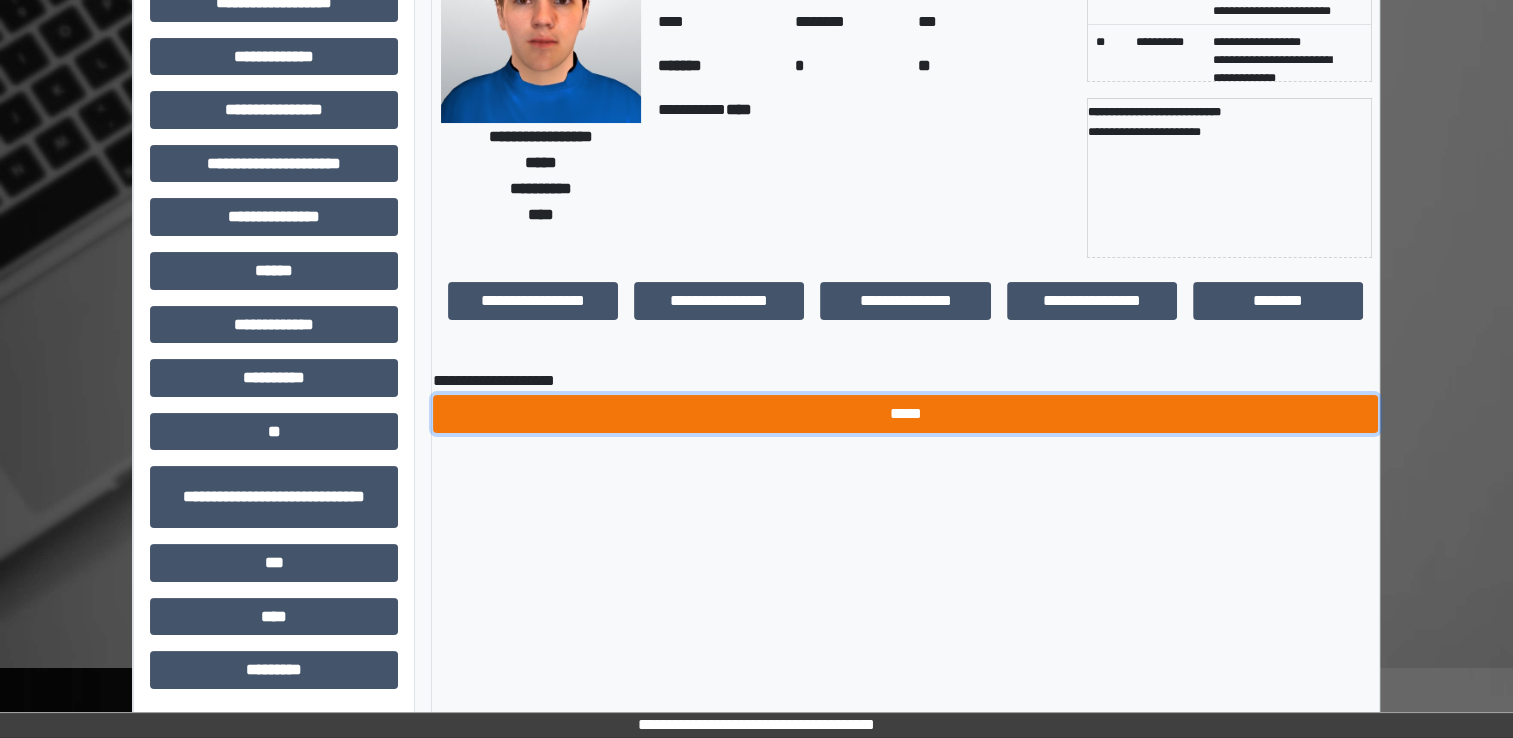 click on "*****" at bounding box center (905, 414) 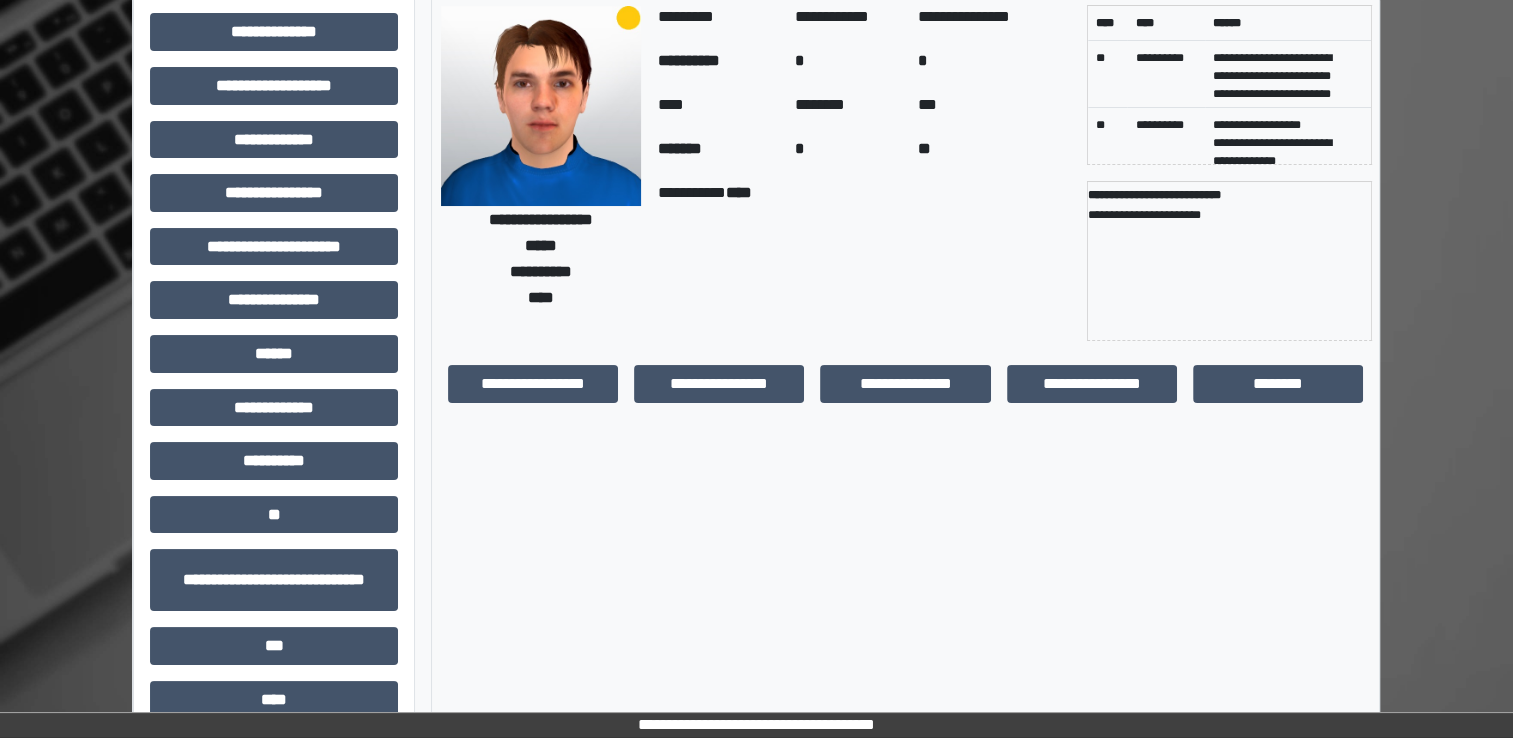 scroll, scrollTop: 0, scrollLeft: 0, axis: both 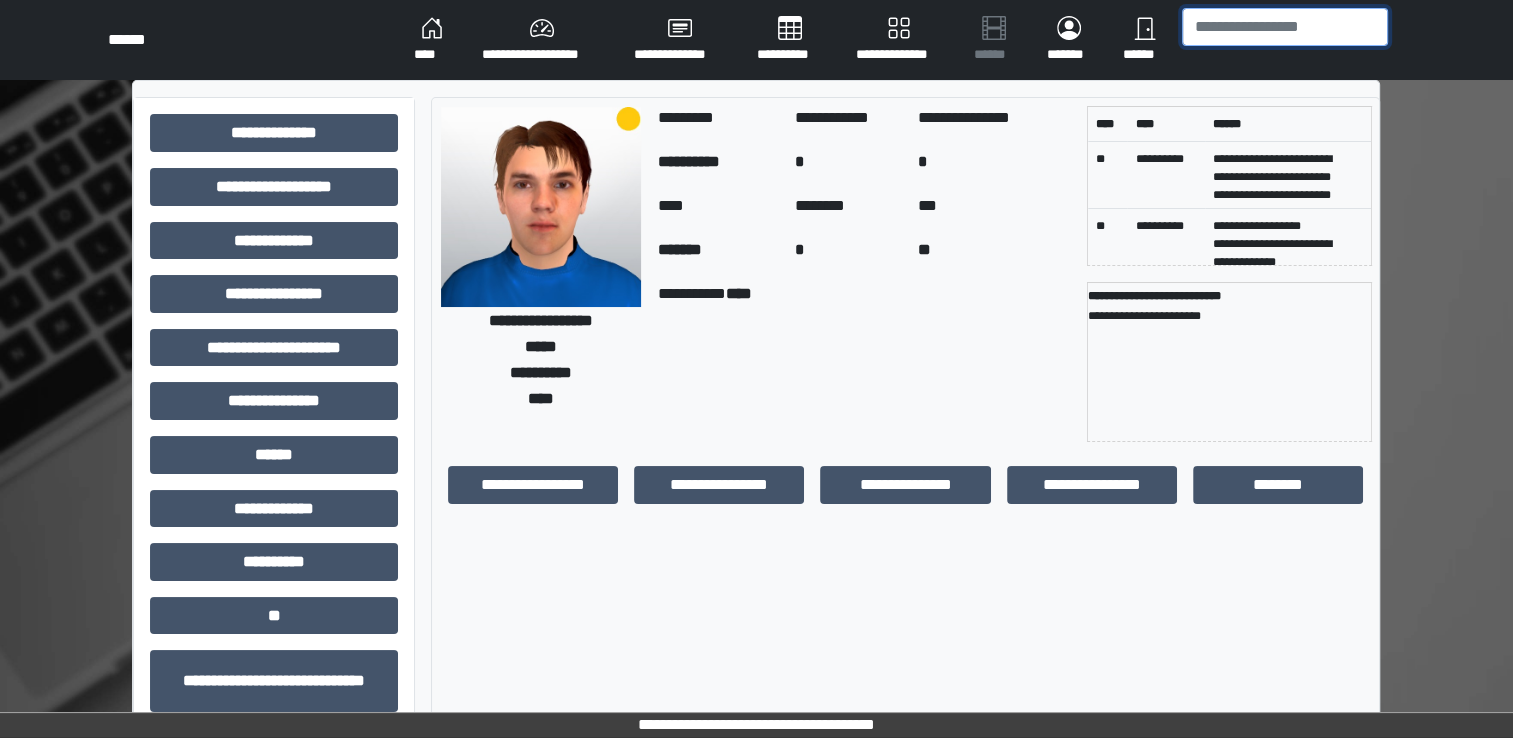 click at bounding box center (1285, 27) 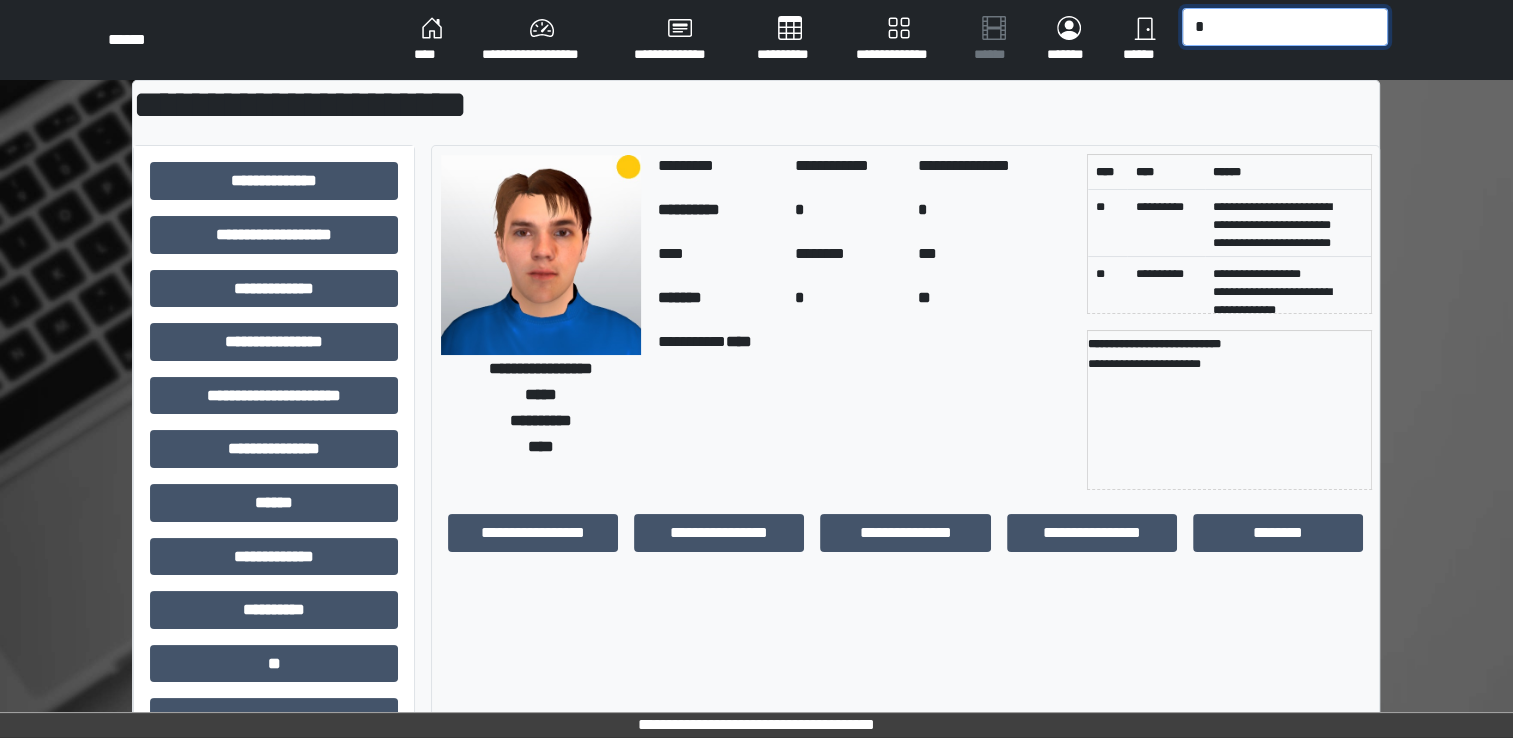 type on "*" 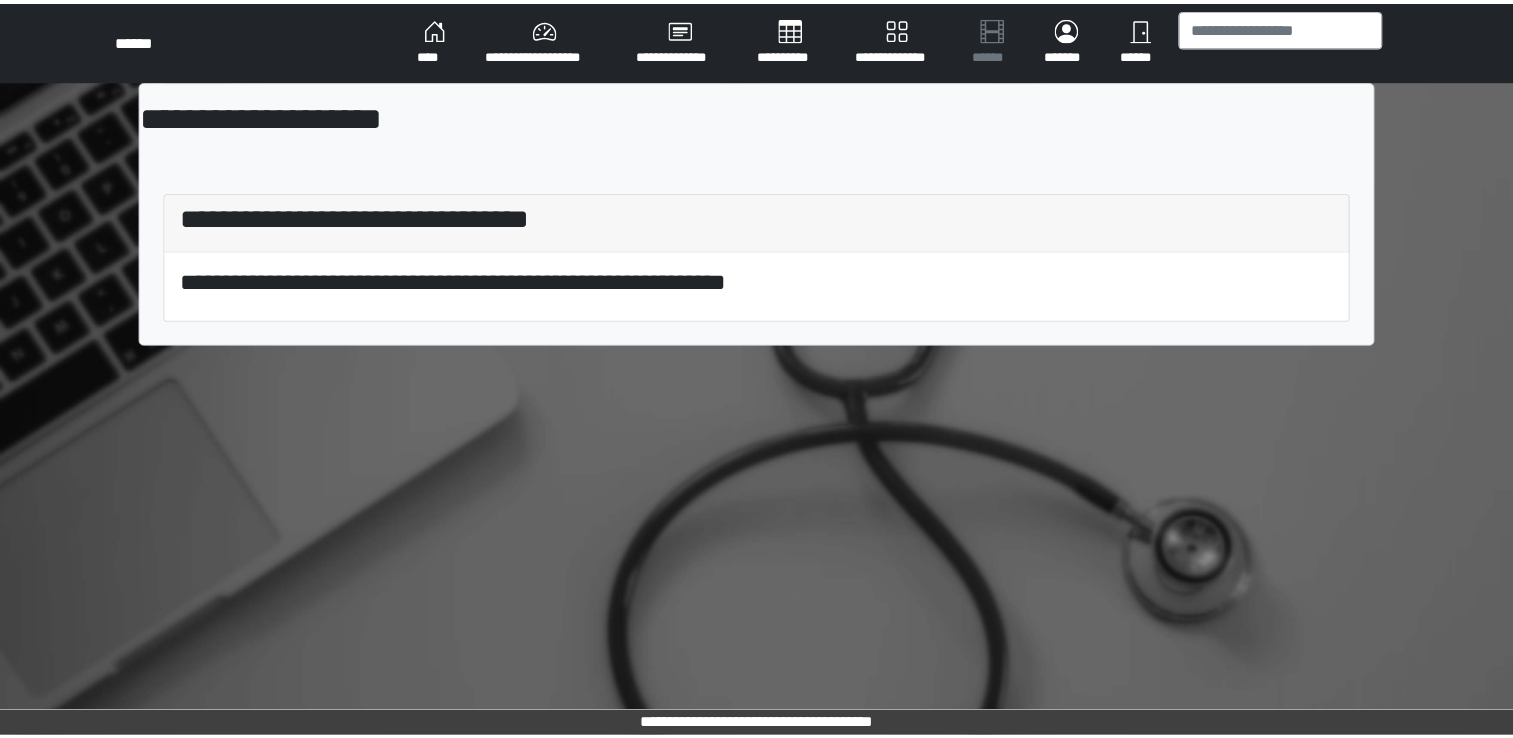 scroll, scrollTop: 0, scrollLeft: 0, axis: both 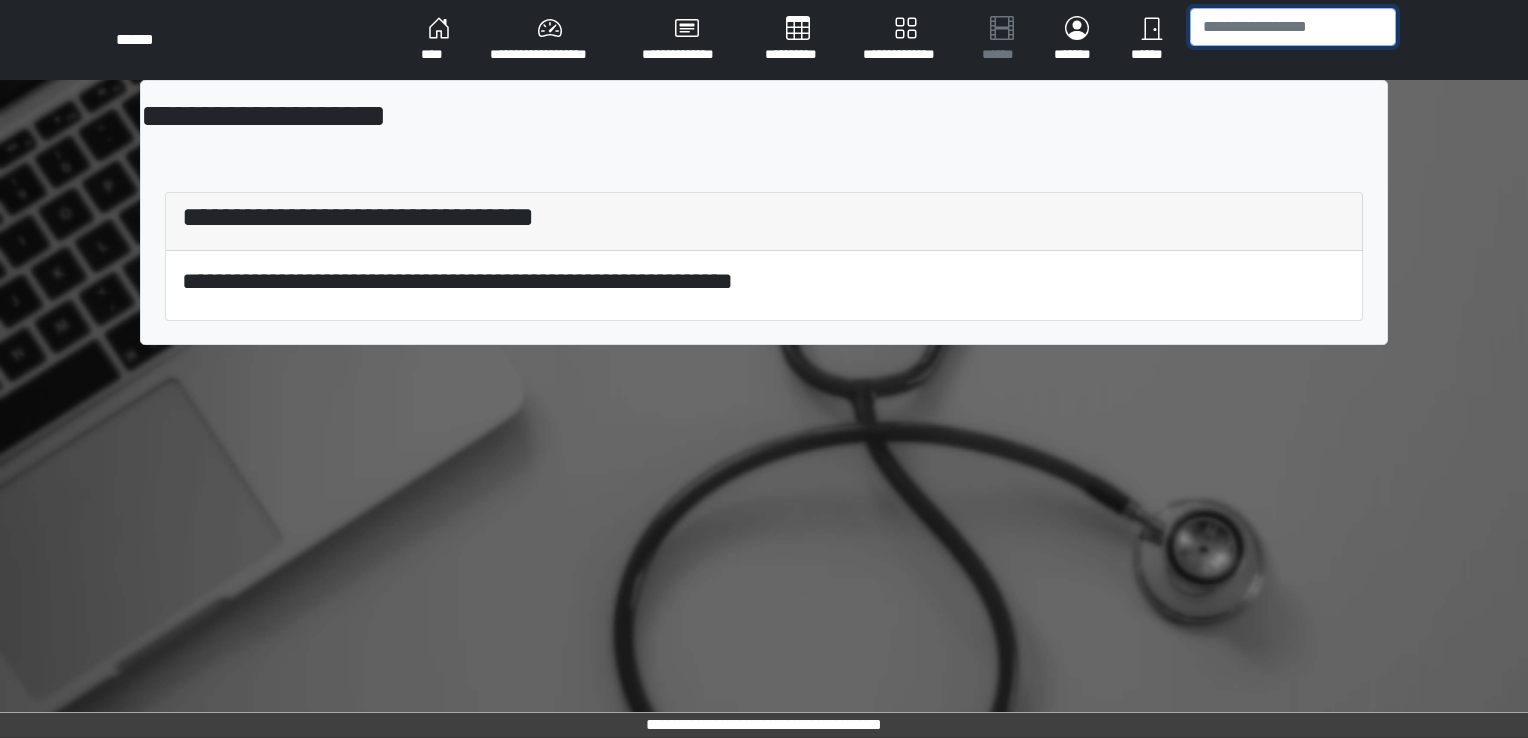 click at bounding box center [1293, 27] 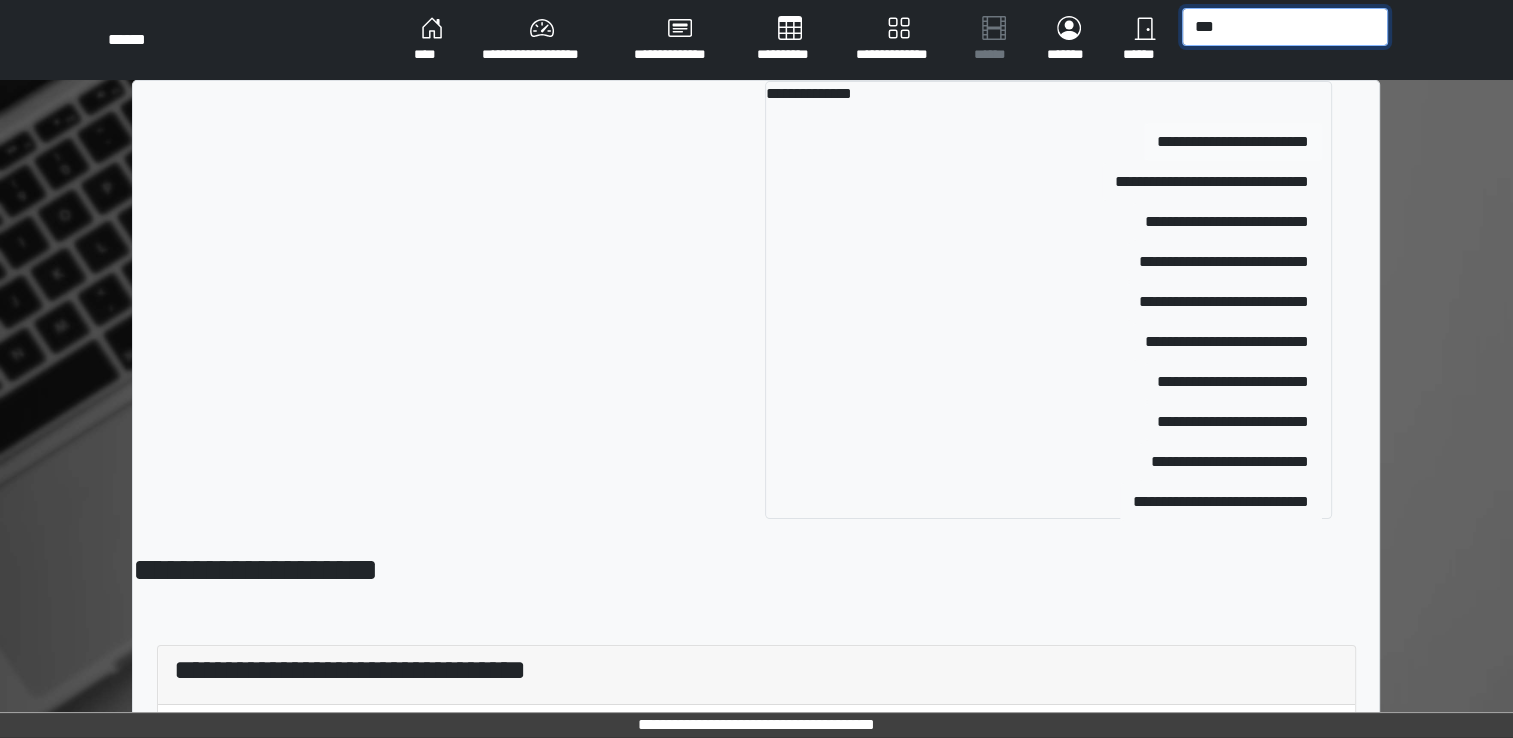 type on "***" 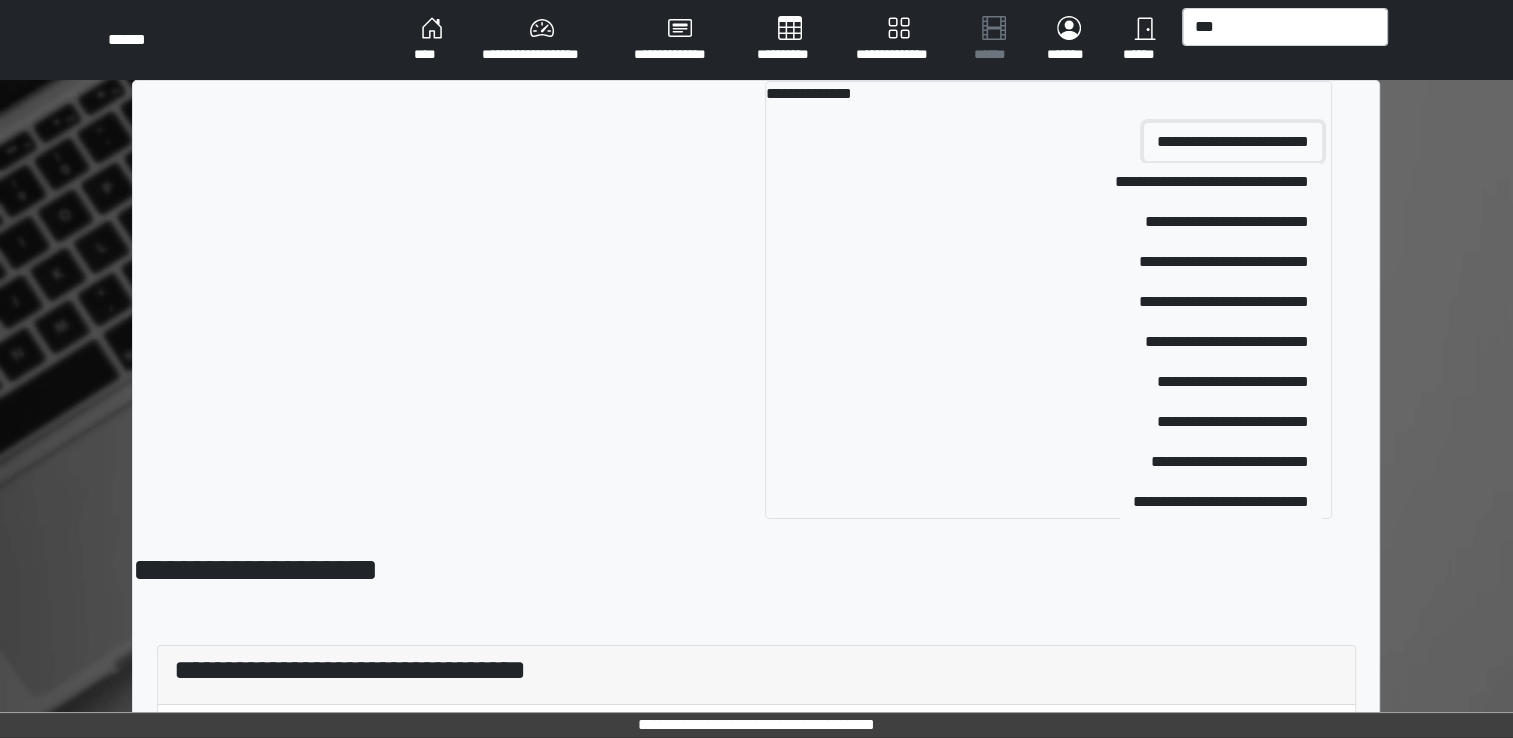 click on "**********" at bounding box center [1233, 142] 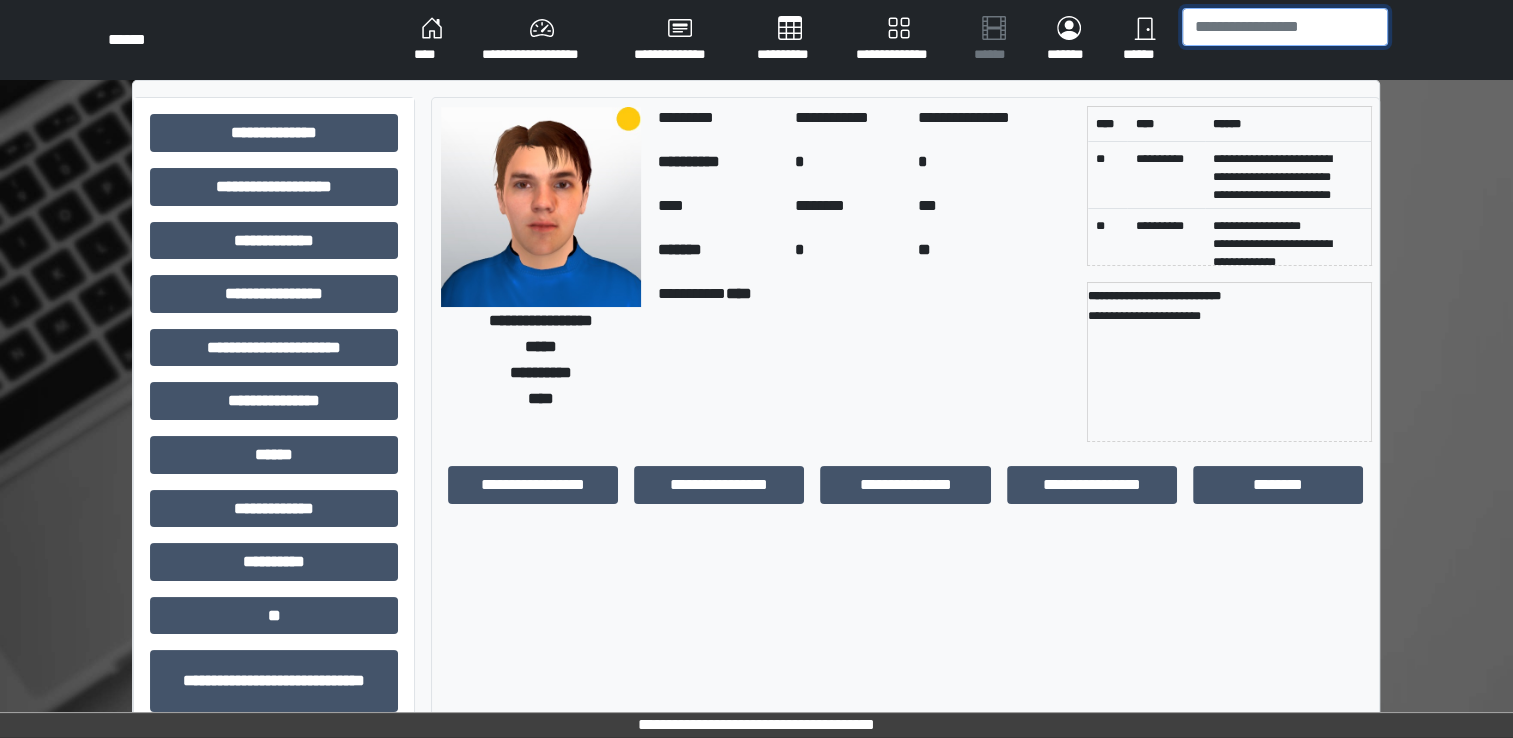 click at bounding box center [1285, 27] 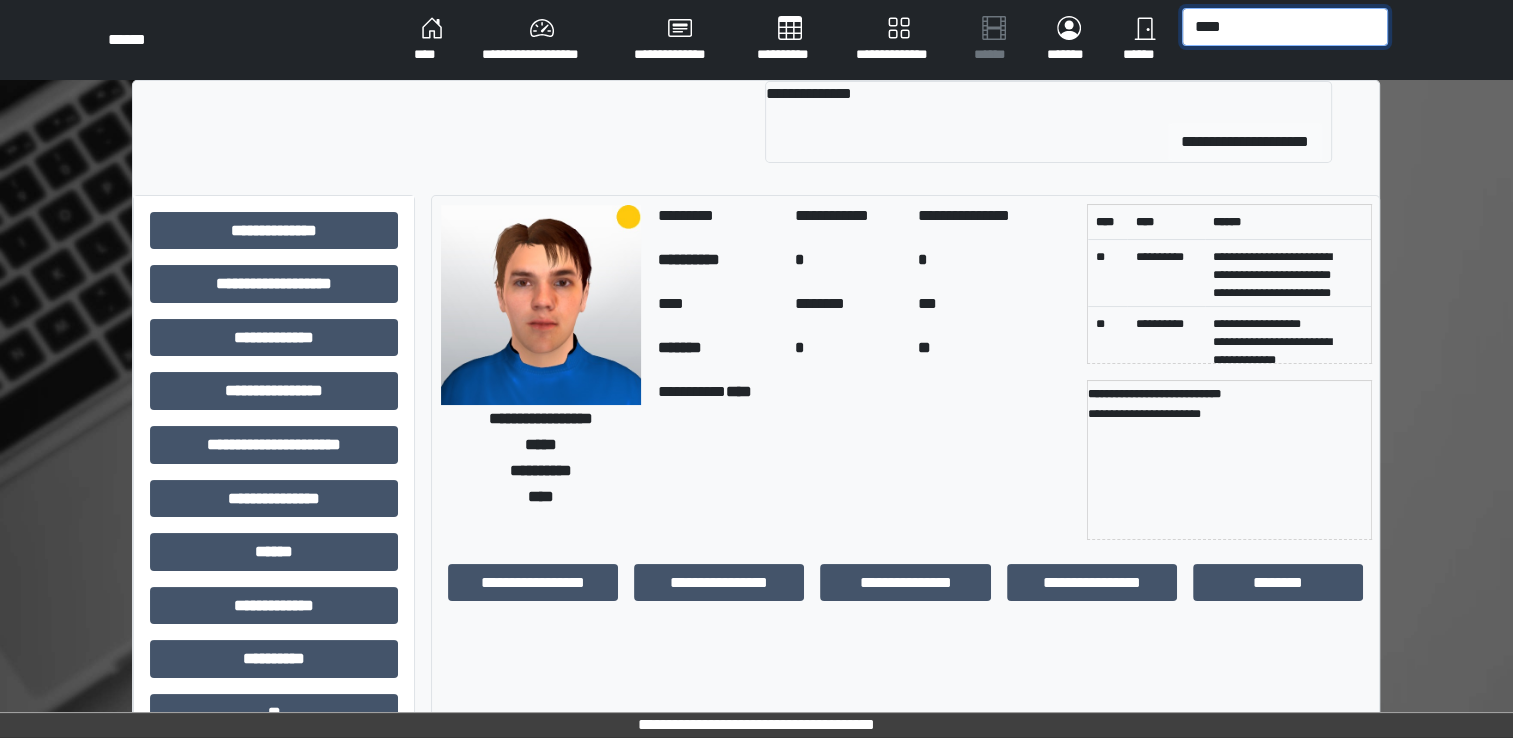 type on "****" 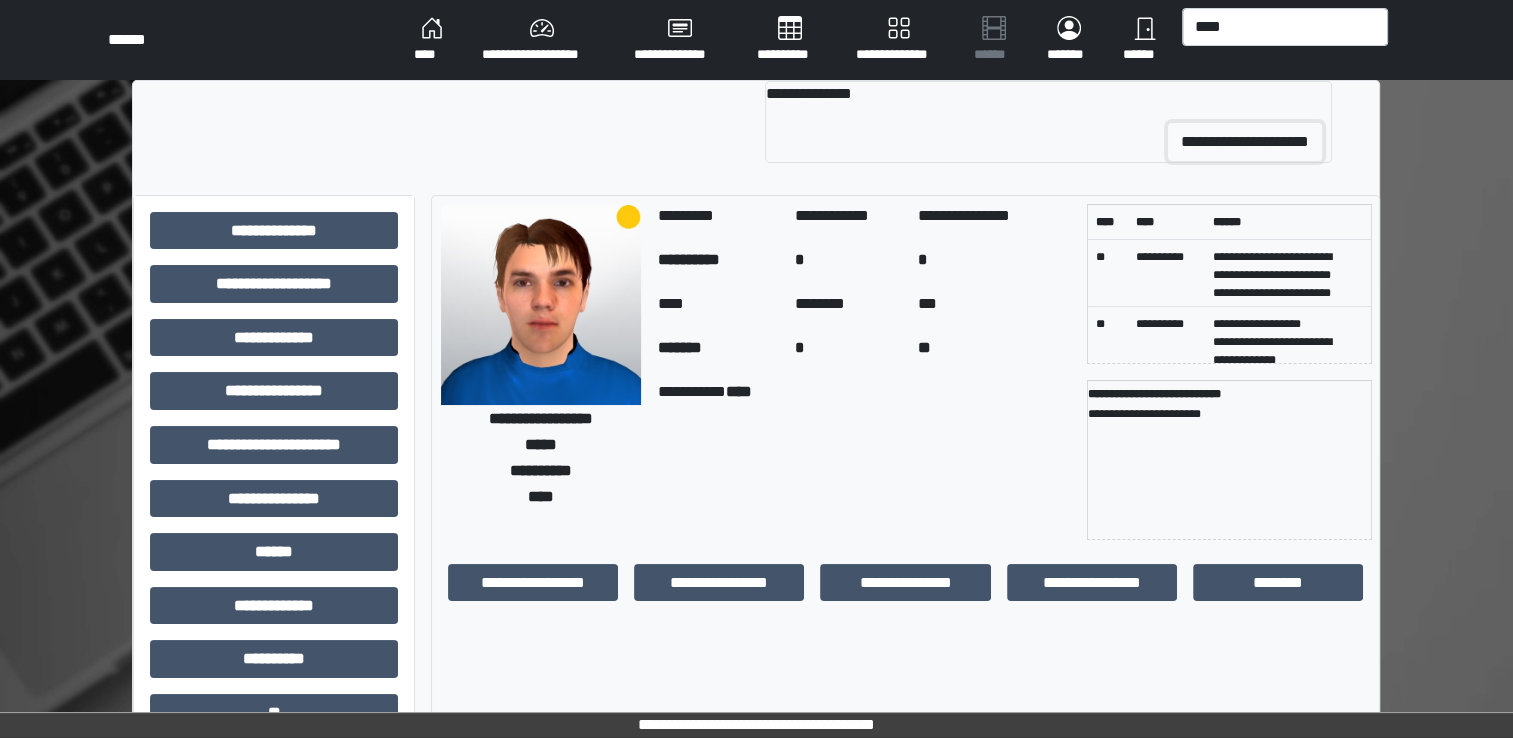 click on "**********" at bounding box center [1245, 142] 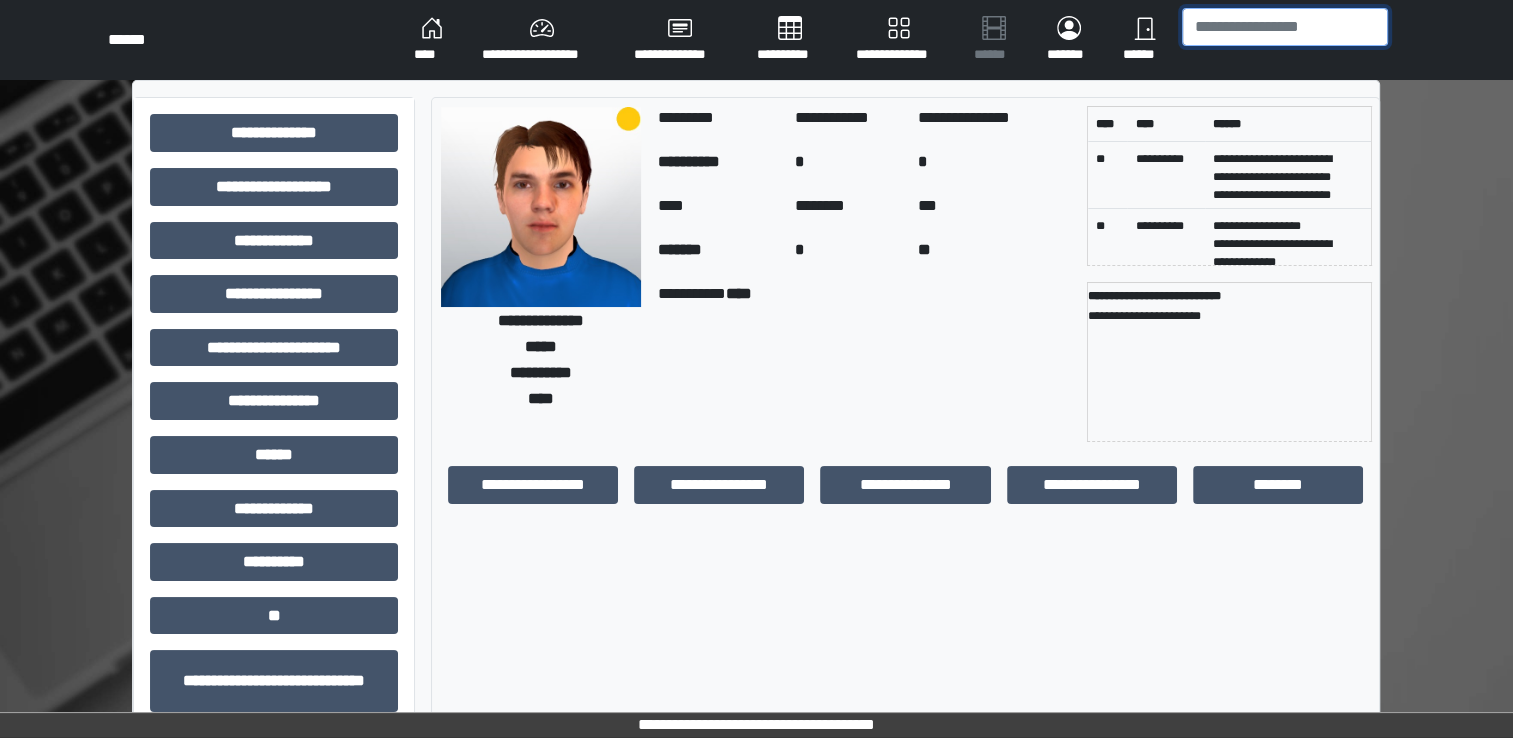click at bounding box center (1285, 27) 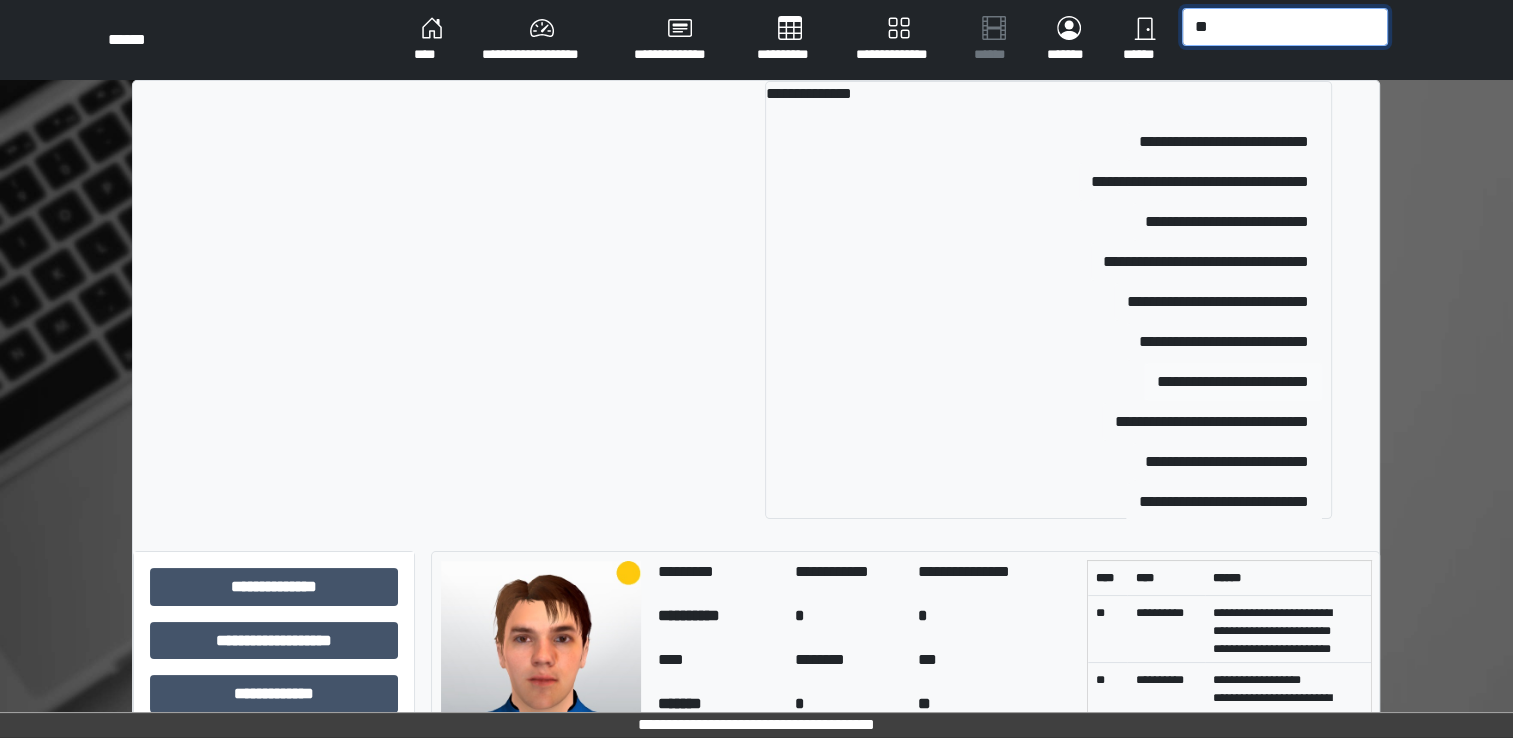 type on "**" 